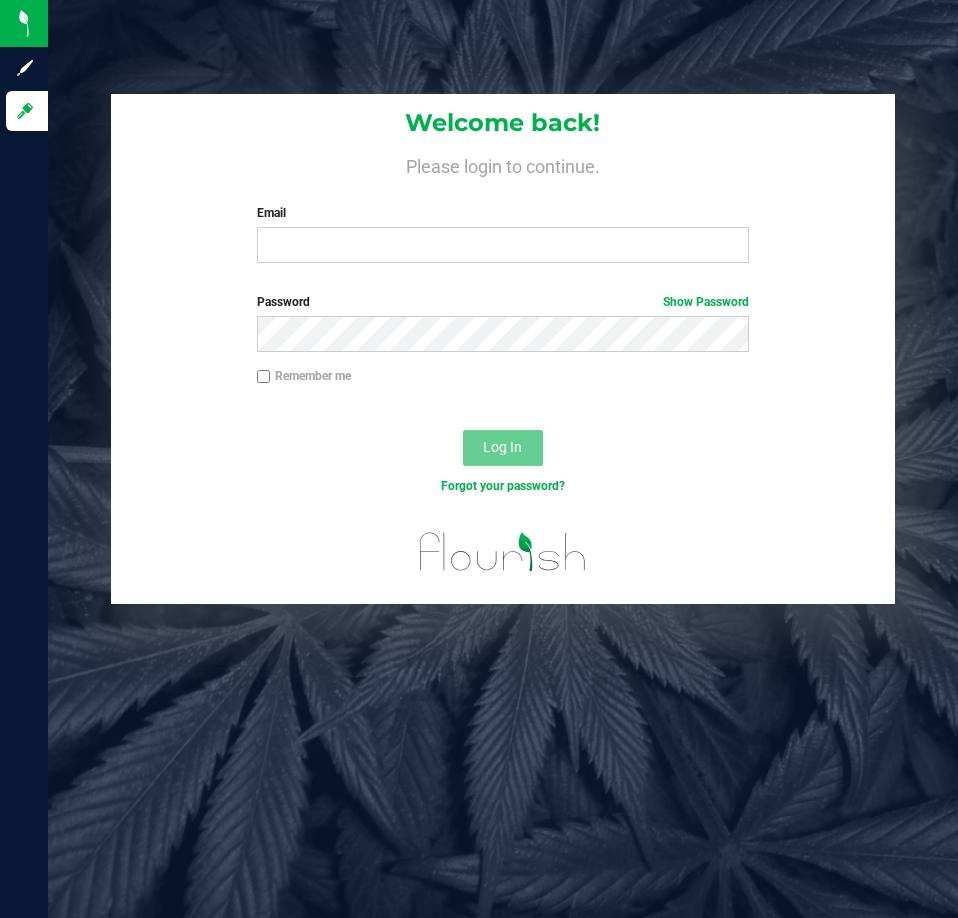 scroll, scrollTop: 0, scrollLeft: 0, axis: both 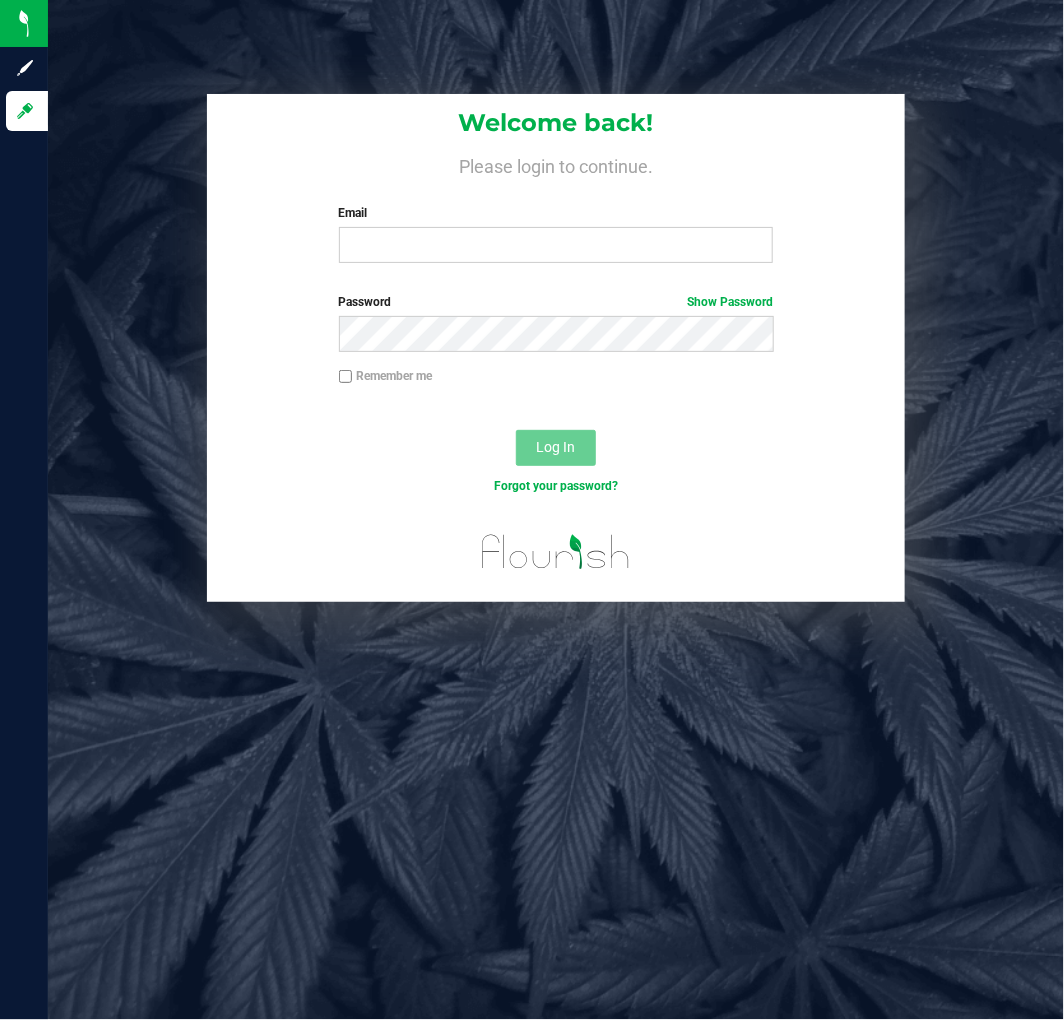 drag, startPoint x: 0, startPoint y: 0, endPoint x: 144, endPoint y: 322, distance: 352.7322 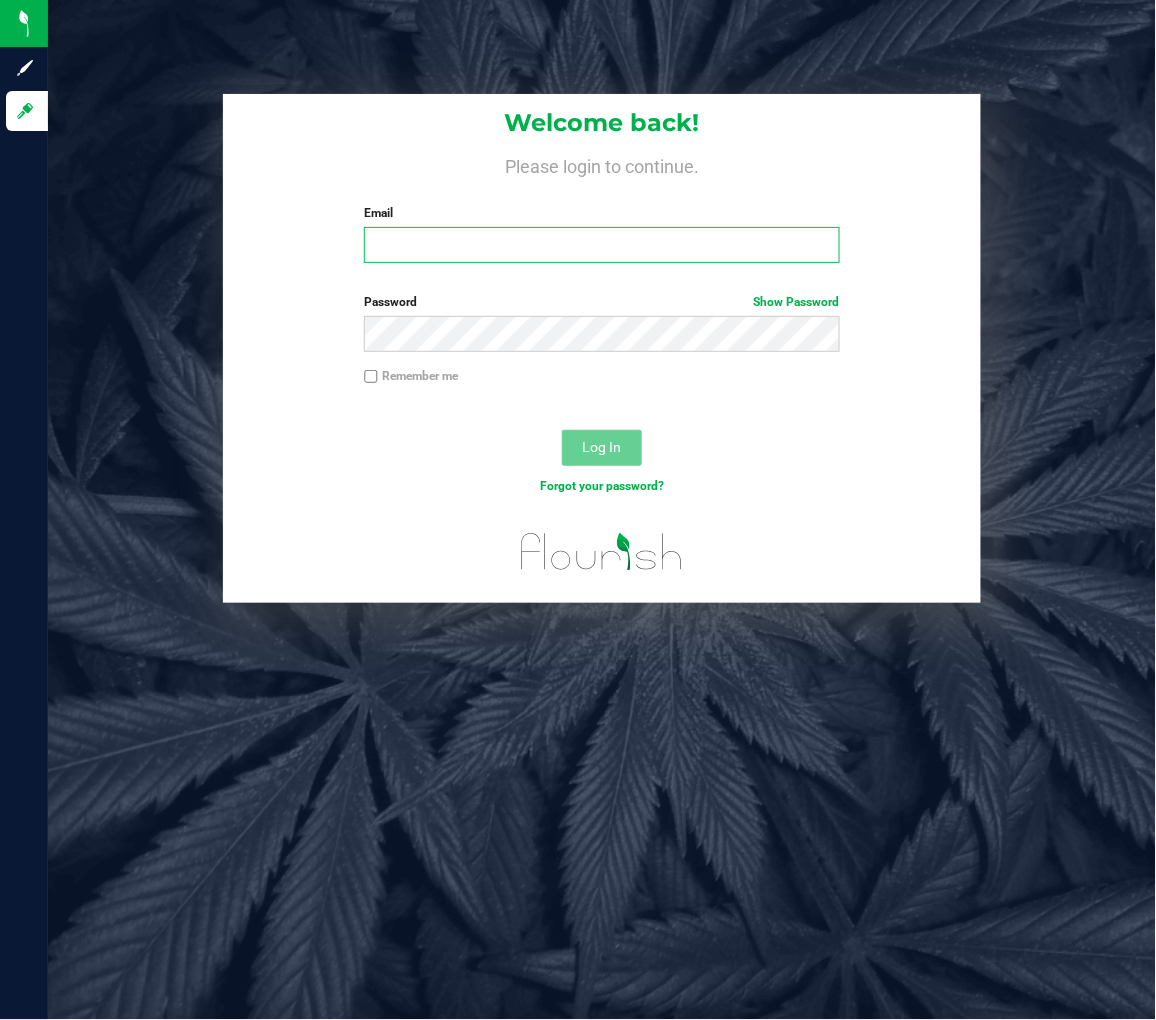 click on "Email" at bounding box center (602, 245) 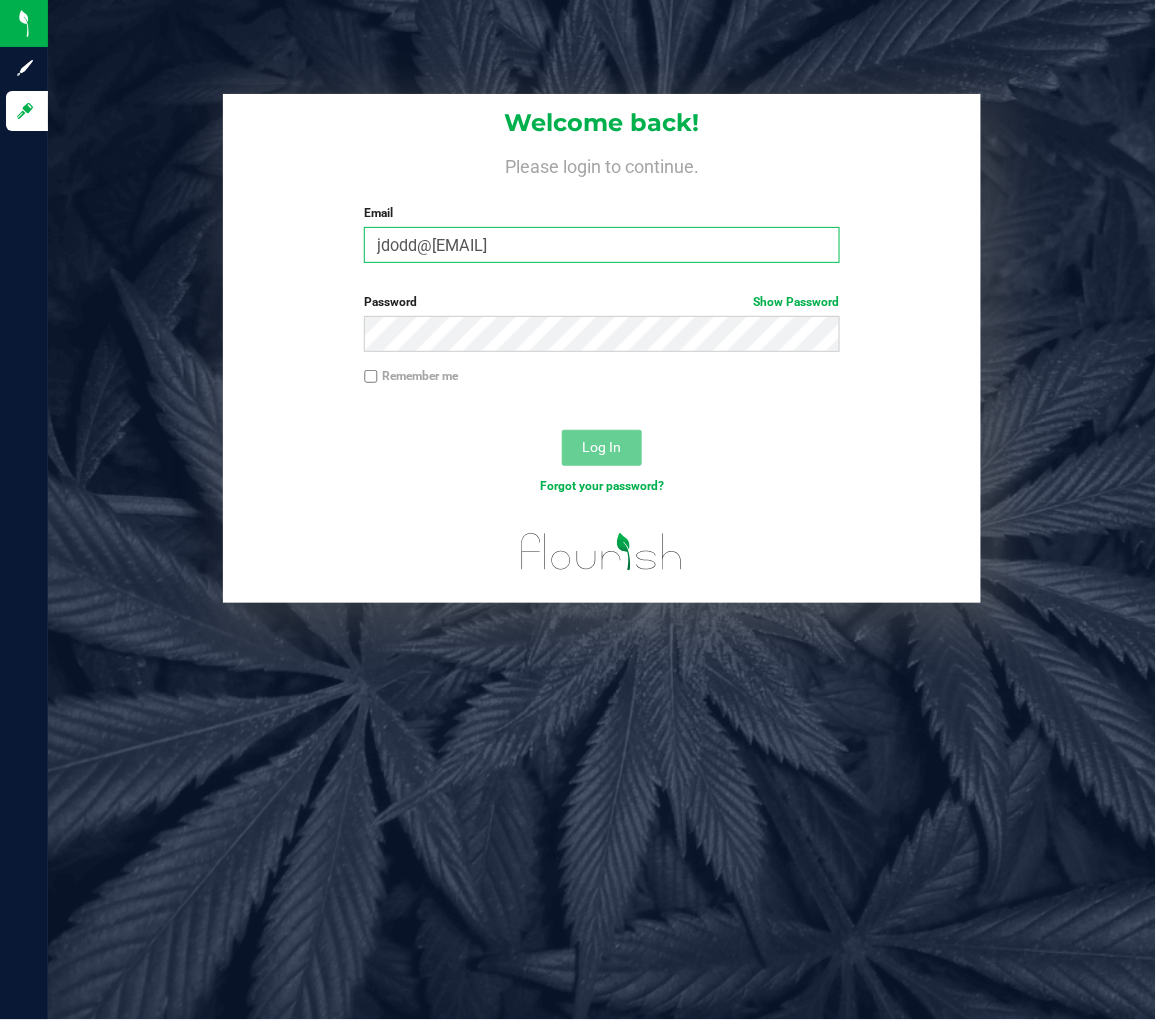 type on "jdodd@[EMAIL]" 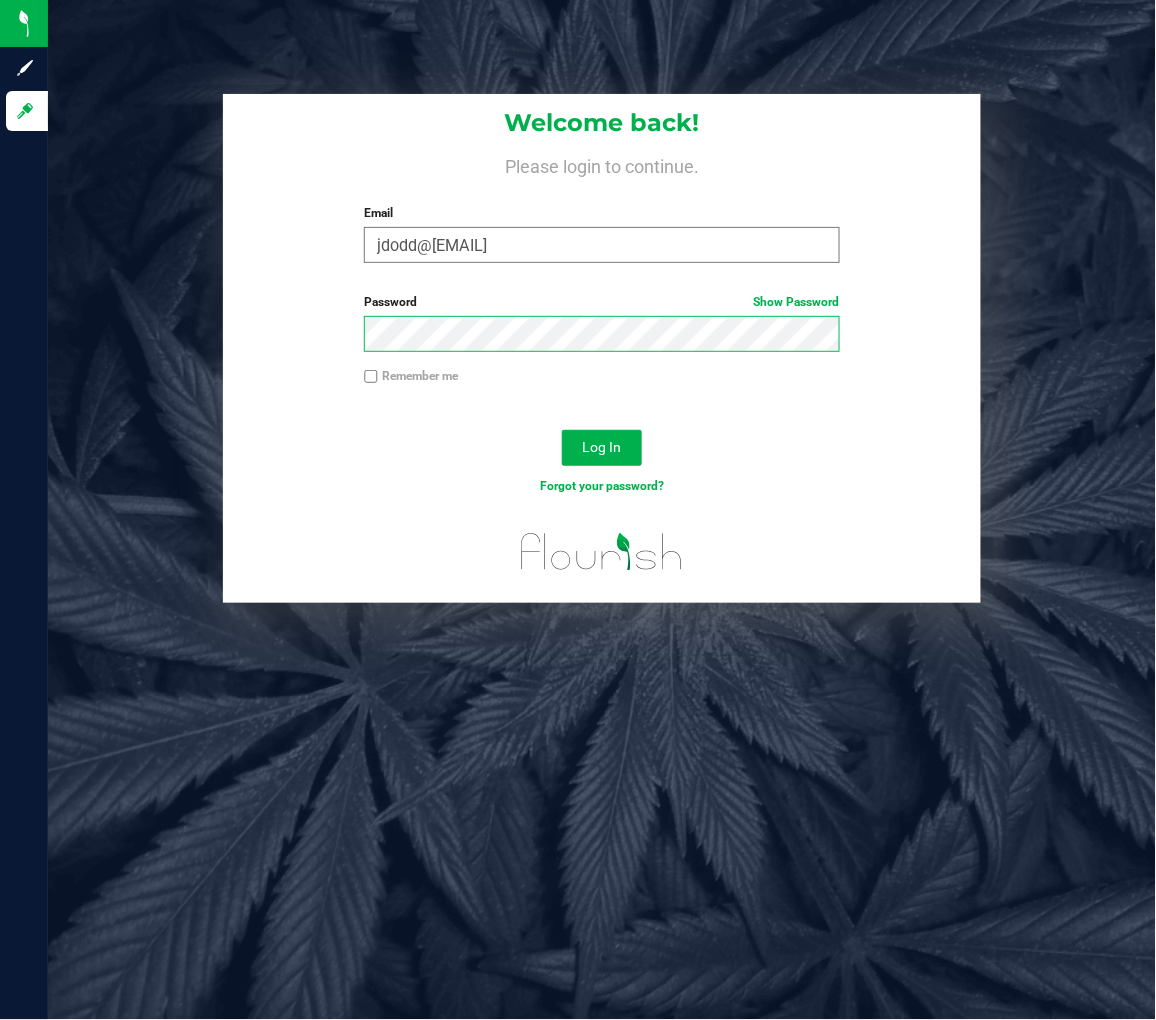 click on "Log In" at bounding box center [602, 448] 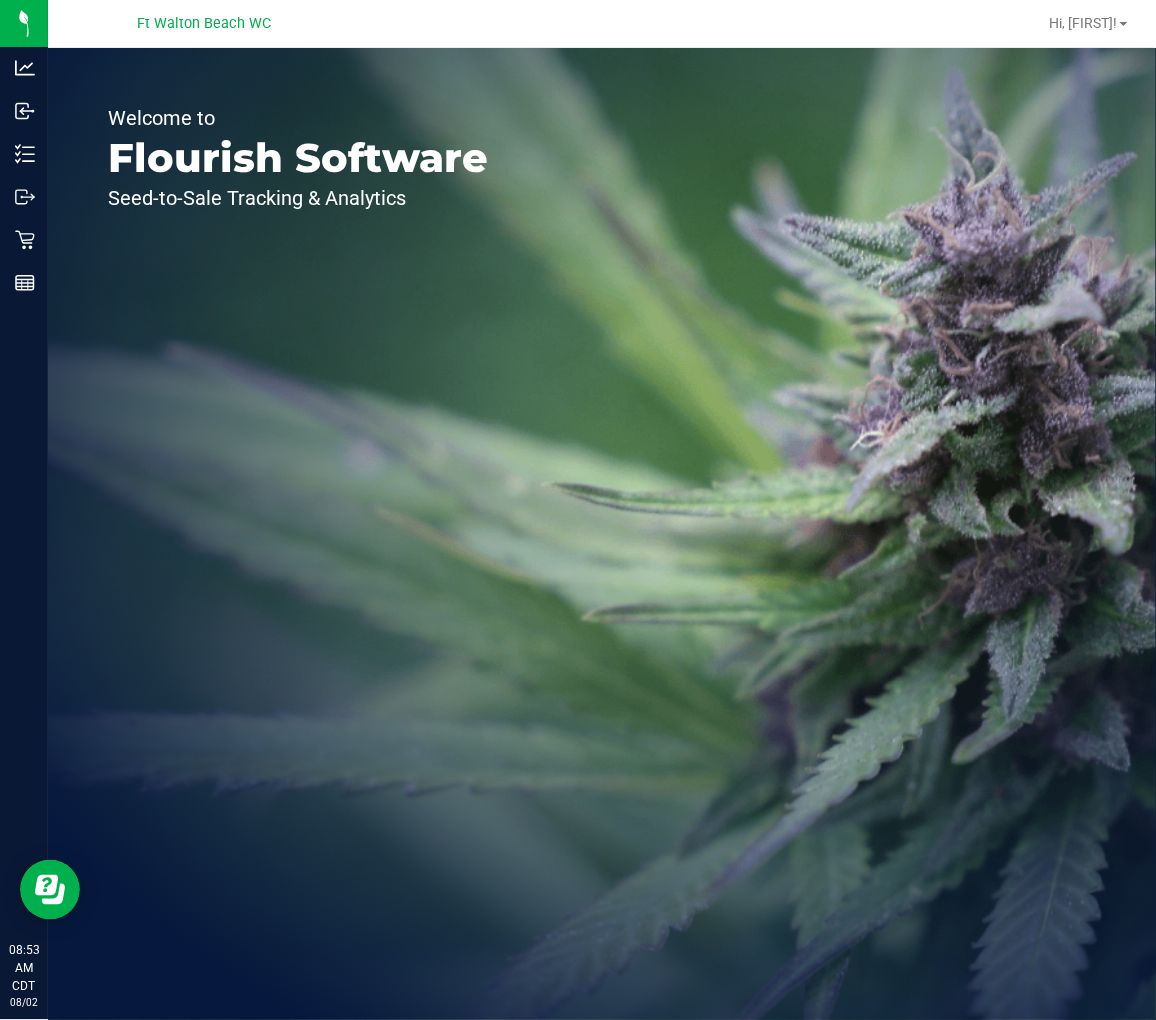 scroll, scrollTop: 0, scrollLeft: 0, axis: both 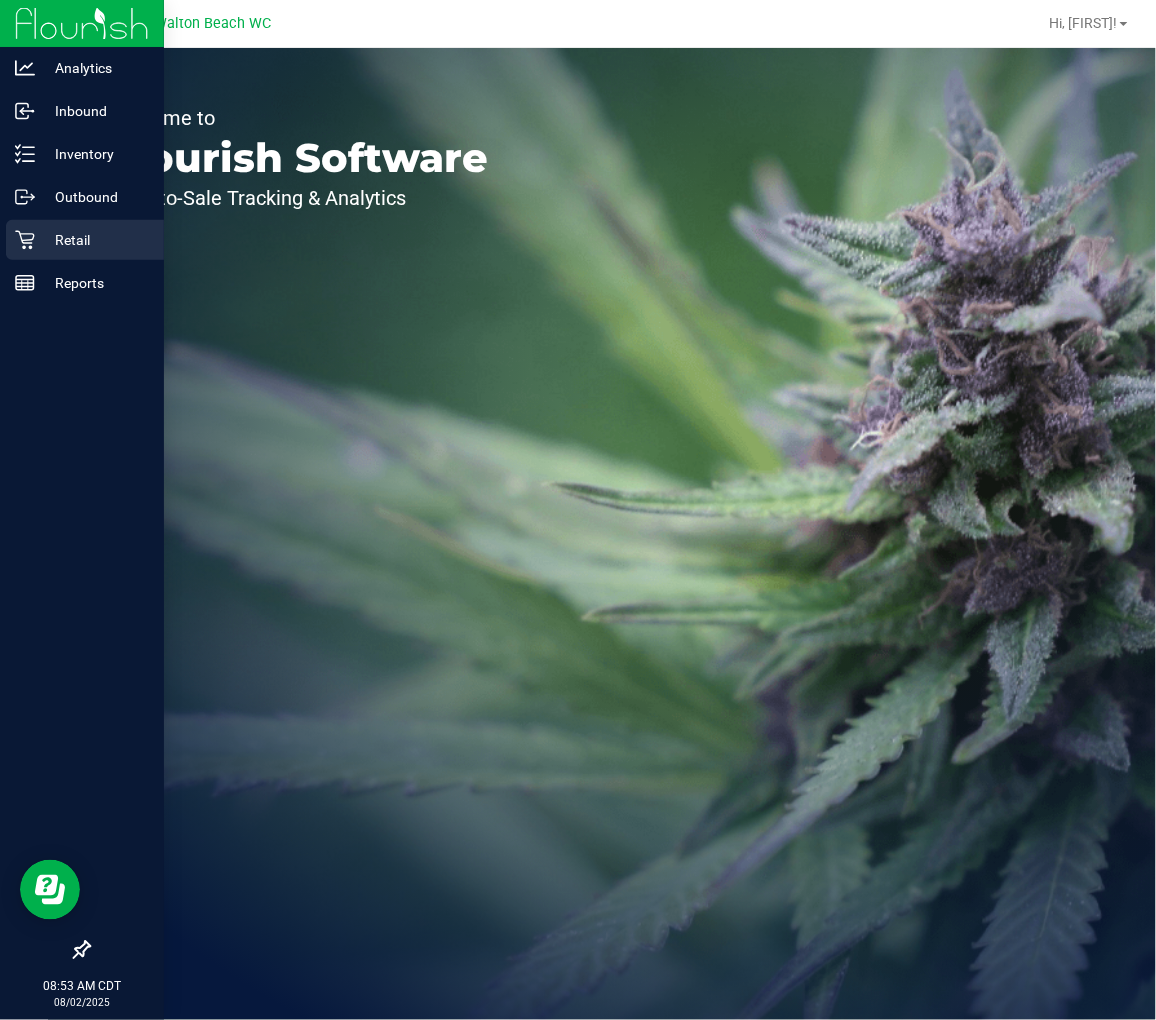 click 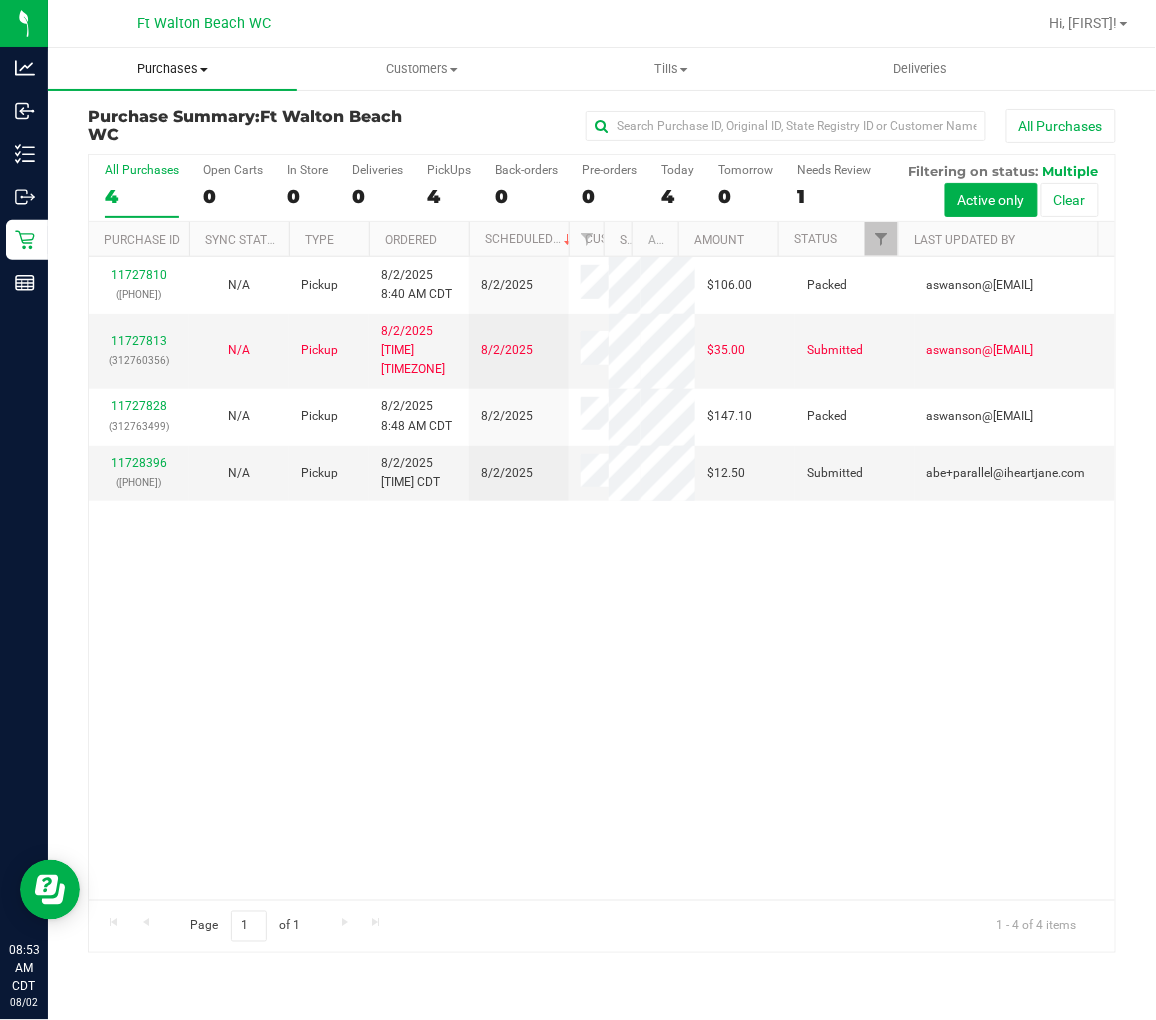 click on "Purchases" at bounding box center (172, 69) 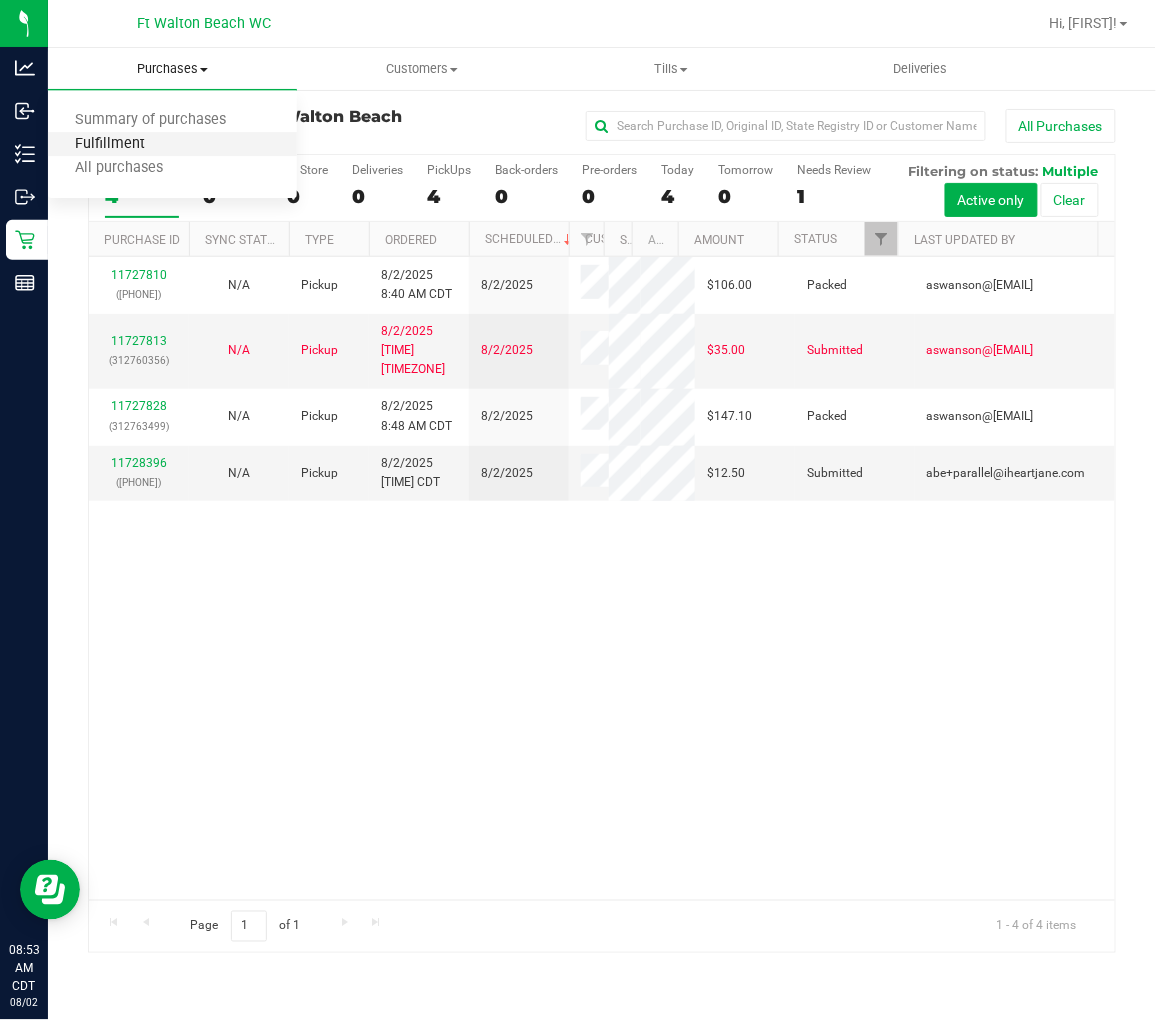click on "Fulfillment" at bounding box center (110, 144) 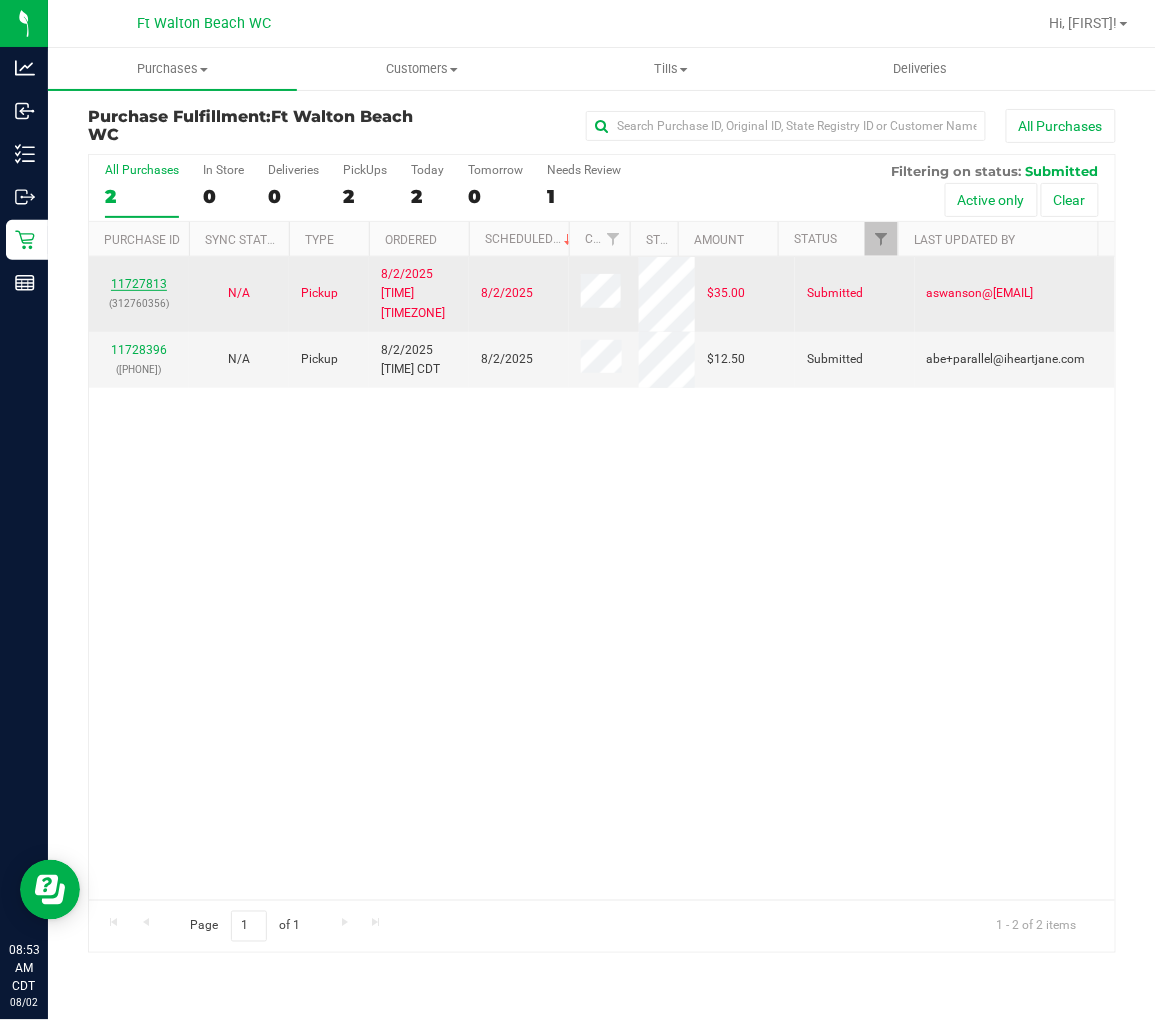 click on "11727813" at bounding box center (139, 284) 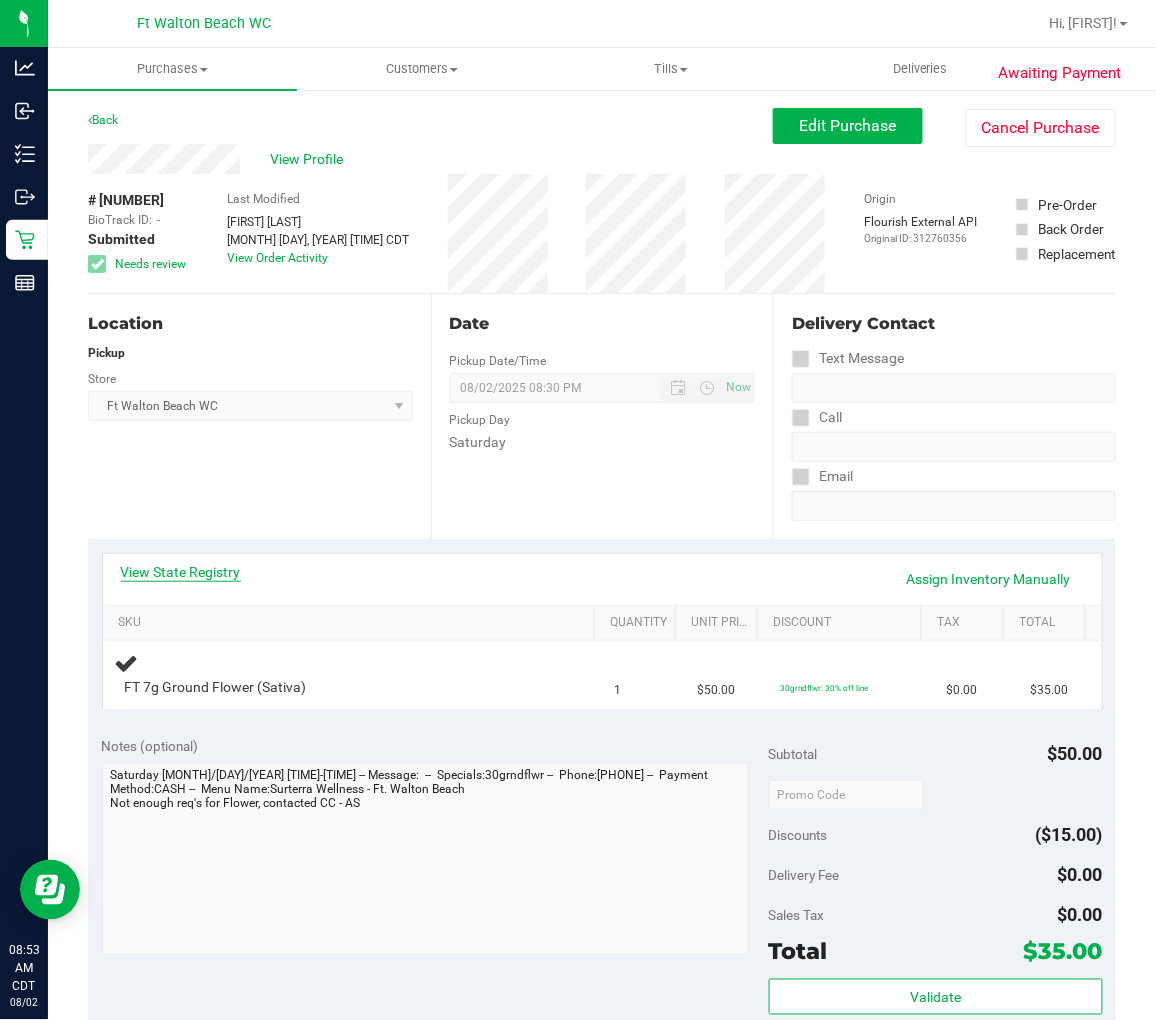 click on "View State Registry" at bounding box center [181, 572] 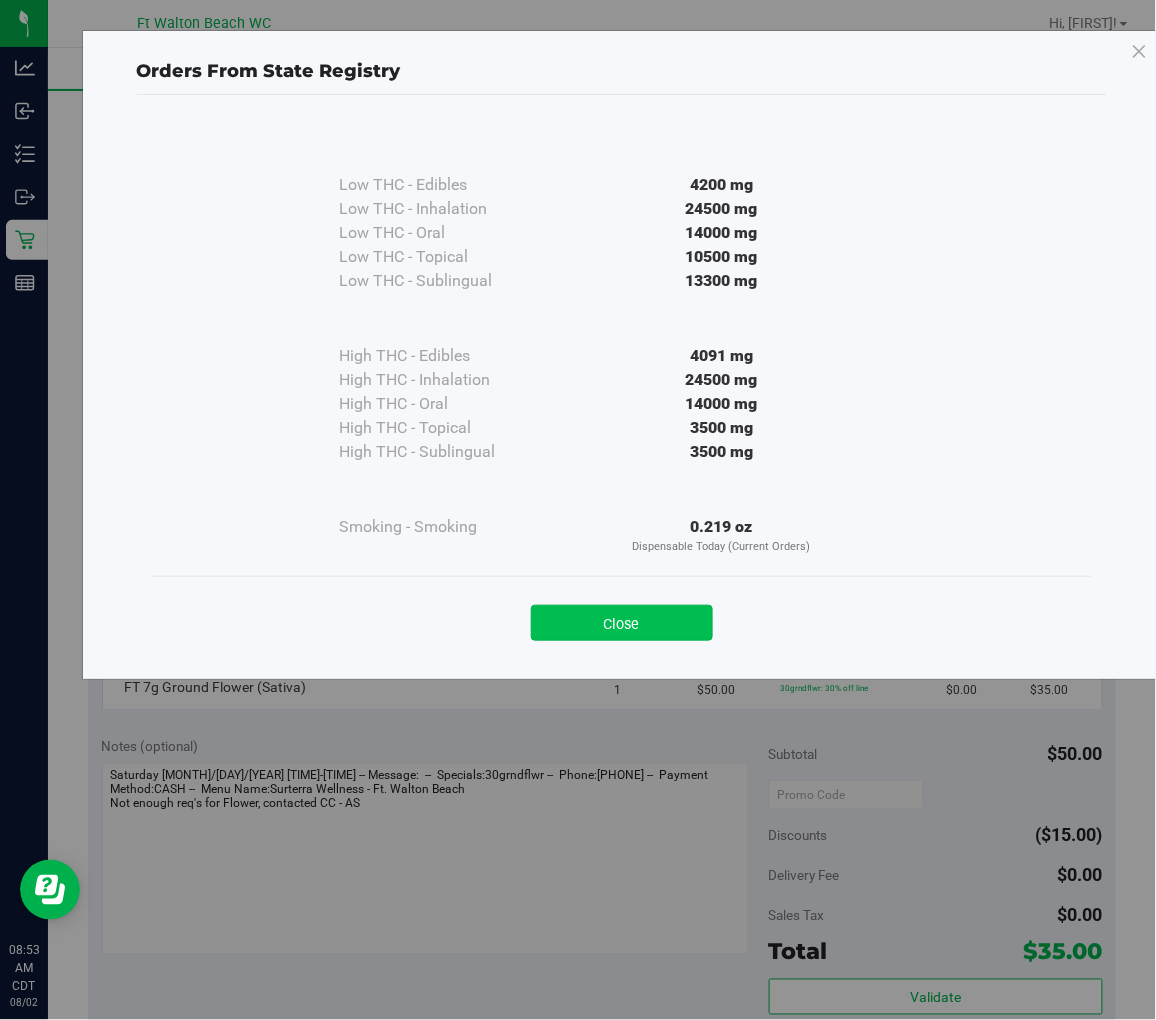 click on "Close" at bounding box center [622, 623] 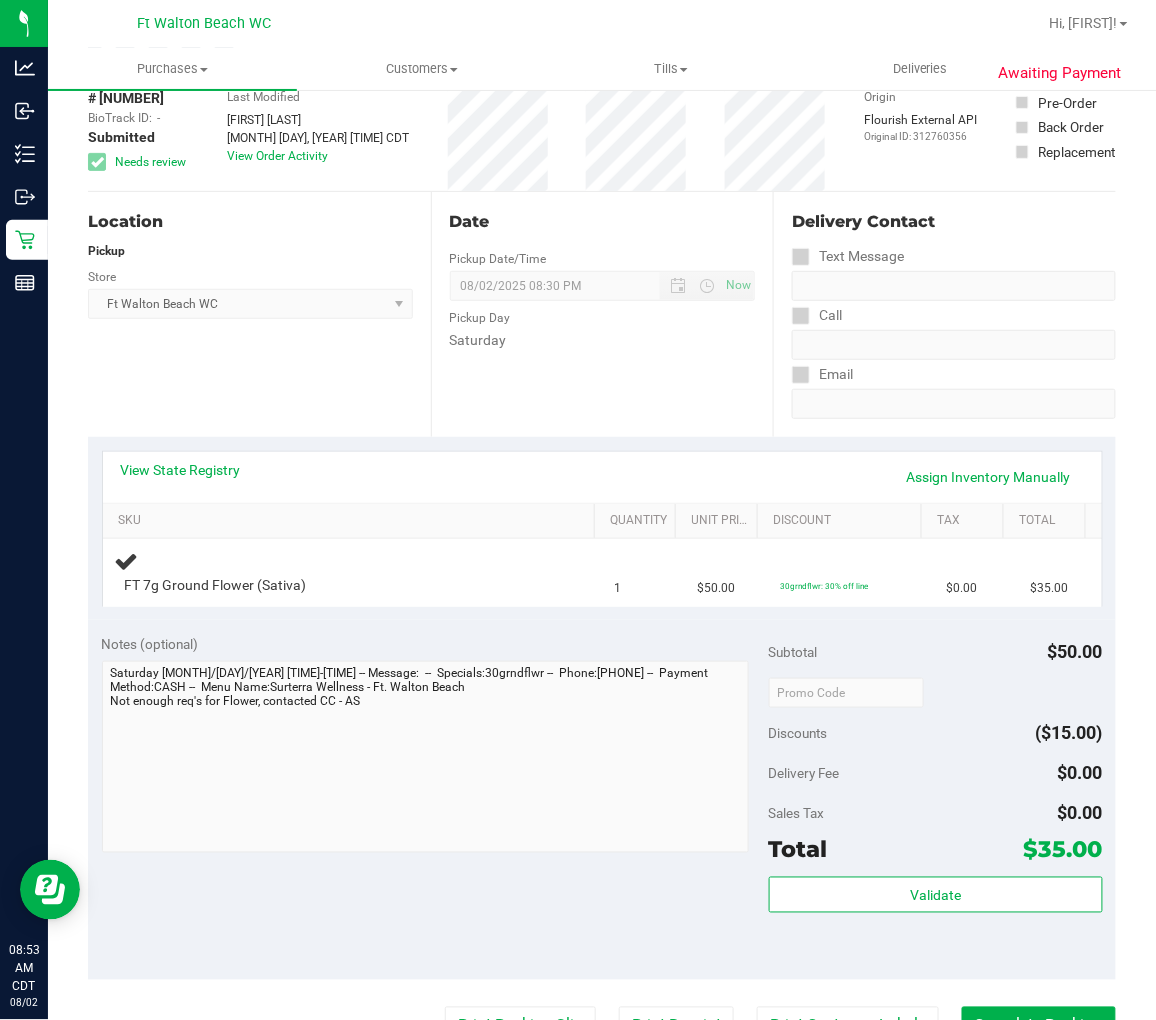 scroll, scrollTop: 0, scrollLeft: 0, axis: both 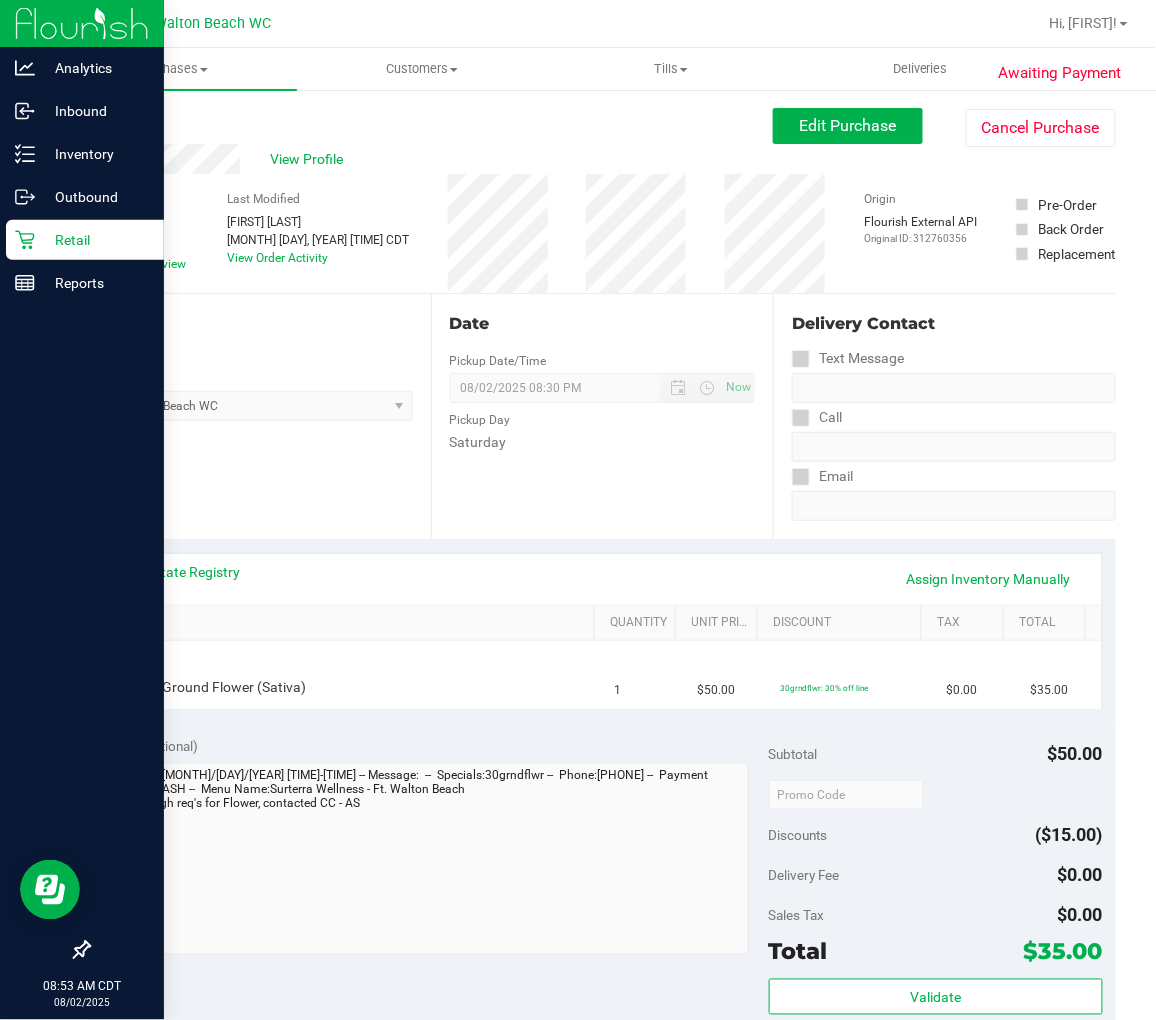click 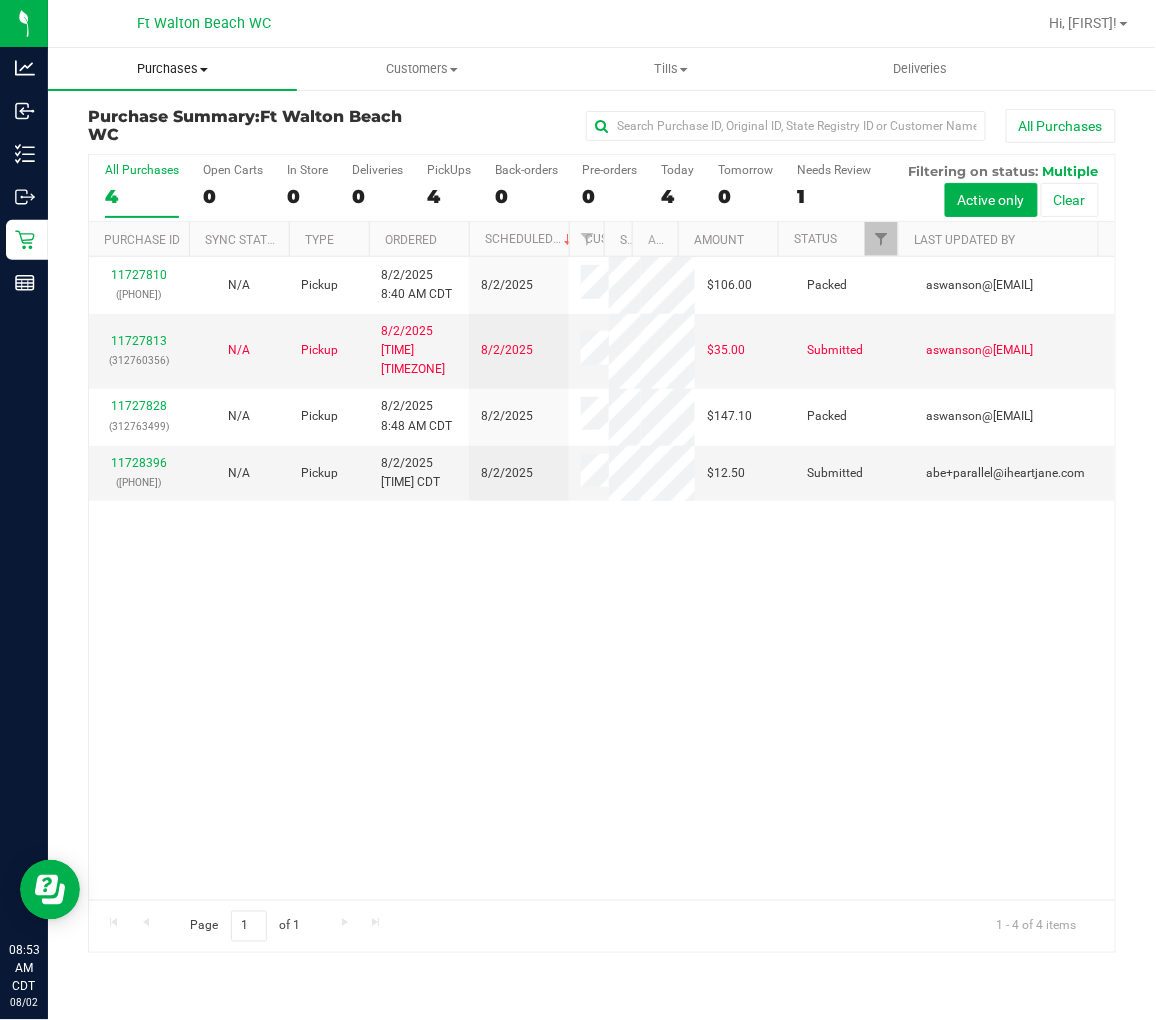 click on "Purchases" at bounding box center (172, 69) 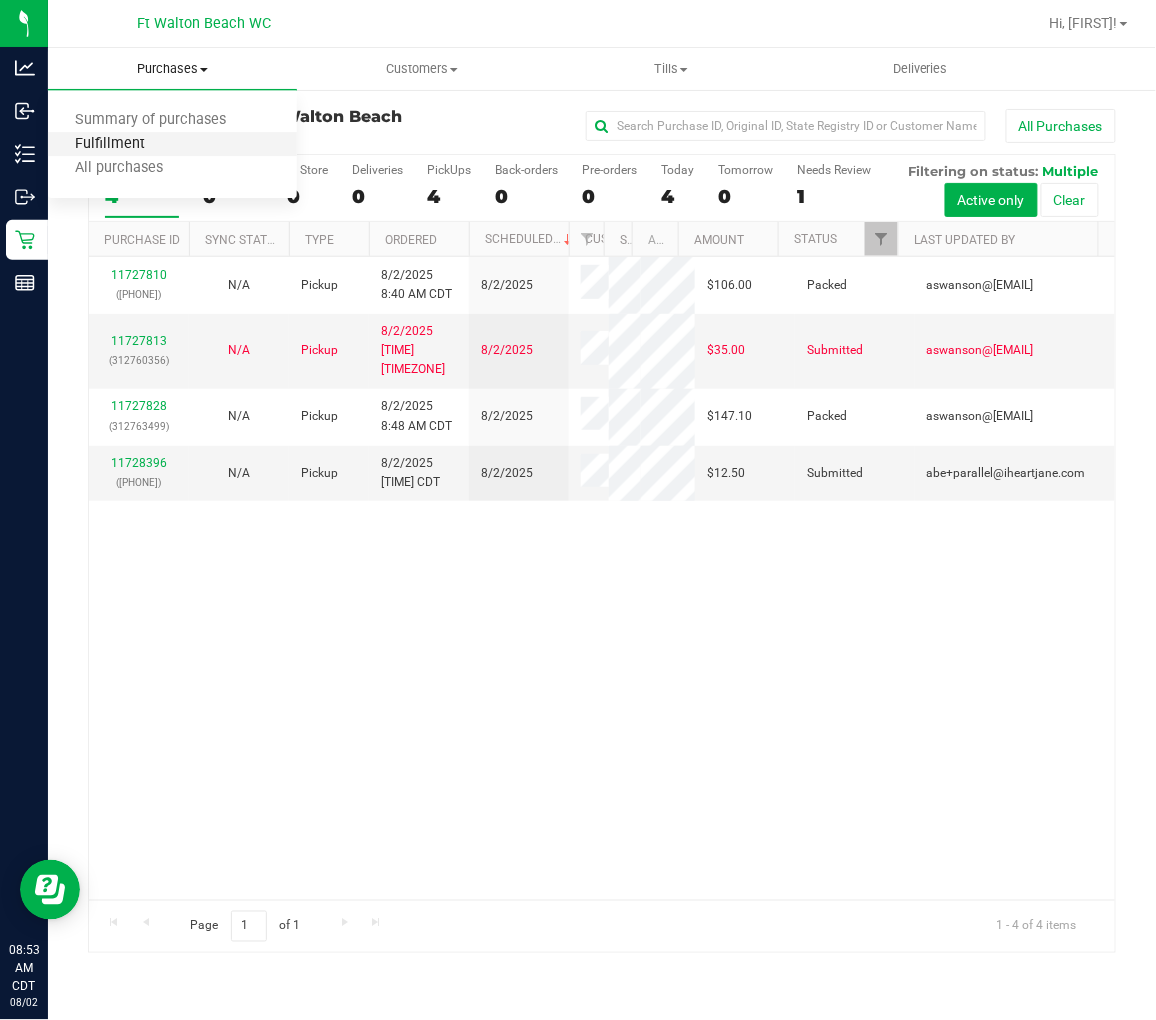 click on "Fulfillment" at bounding box center [110, 144] 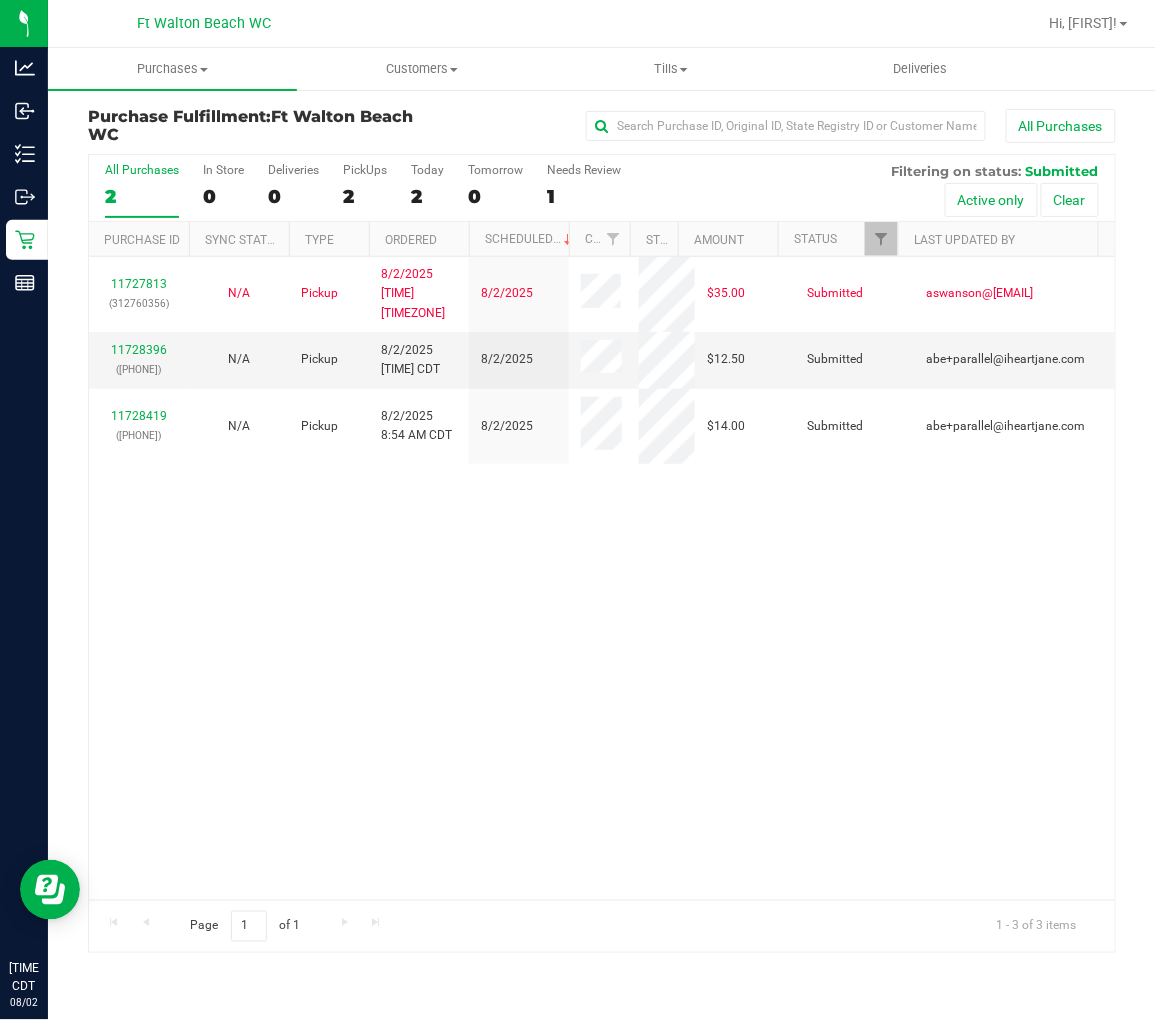 click on "All Purchases" at bounding box center [142, 170] 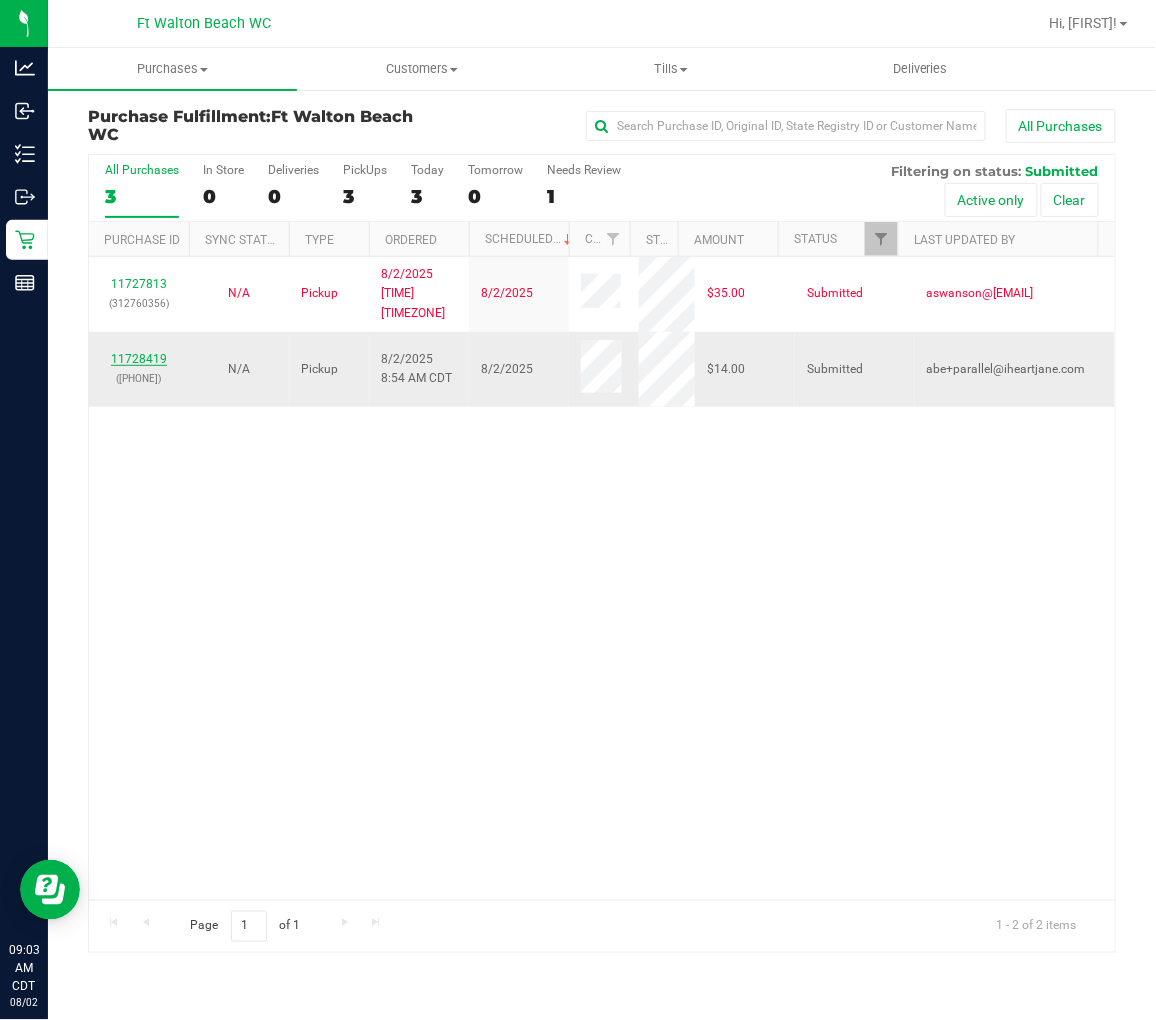 click on "11728419" at bounding box center (139, 359) 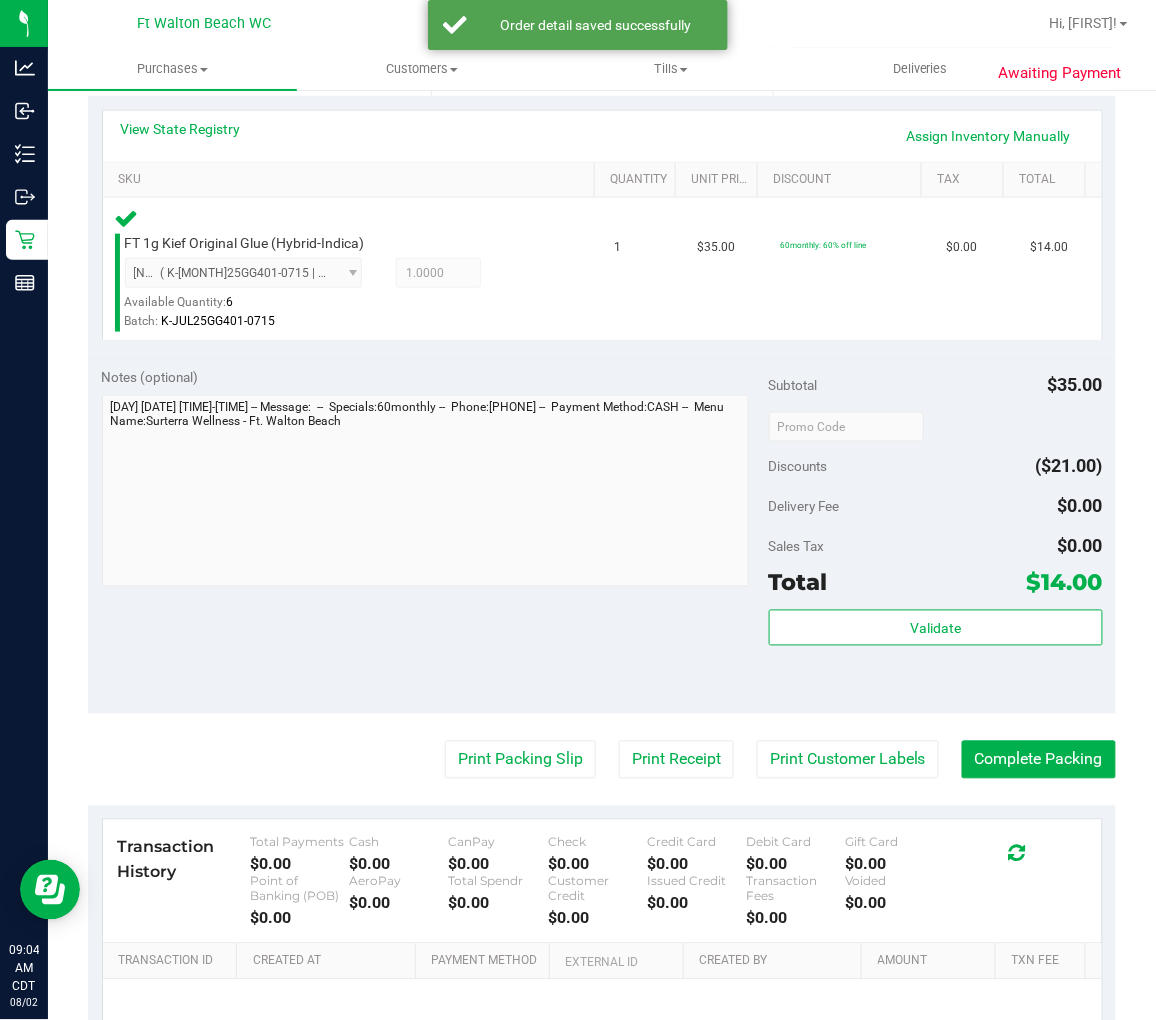 scroll, scrollTop: 444, scrollLeft: 0, axis: vertical 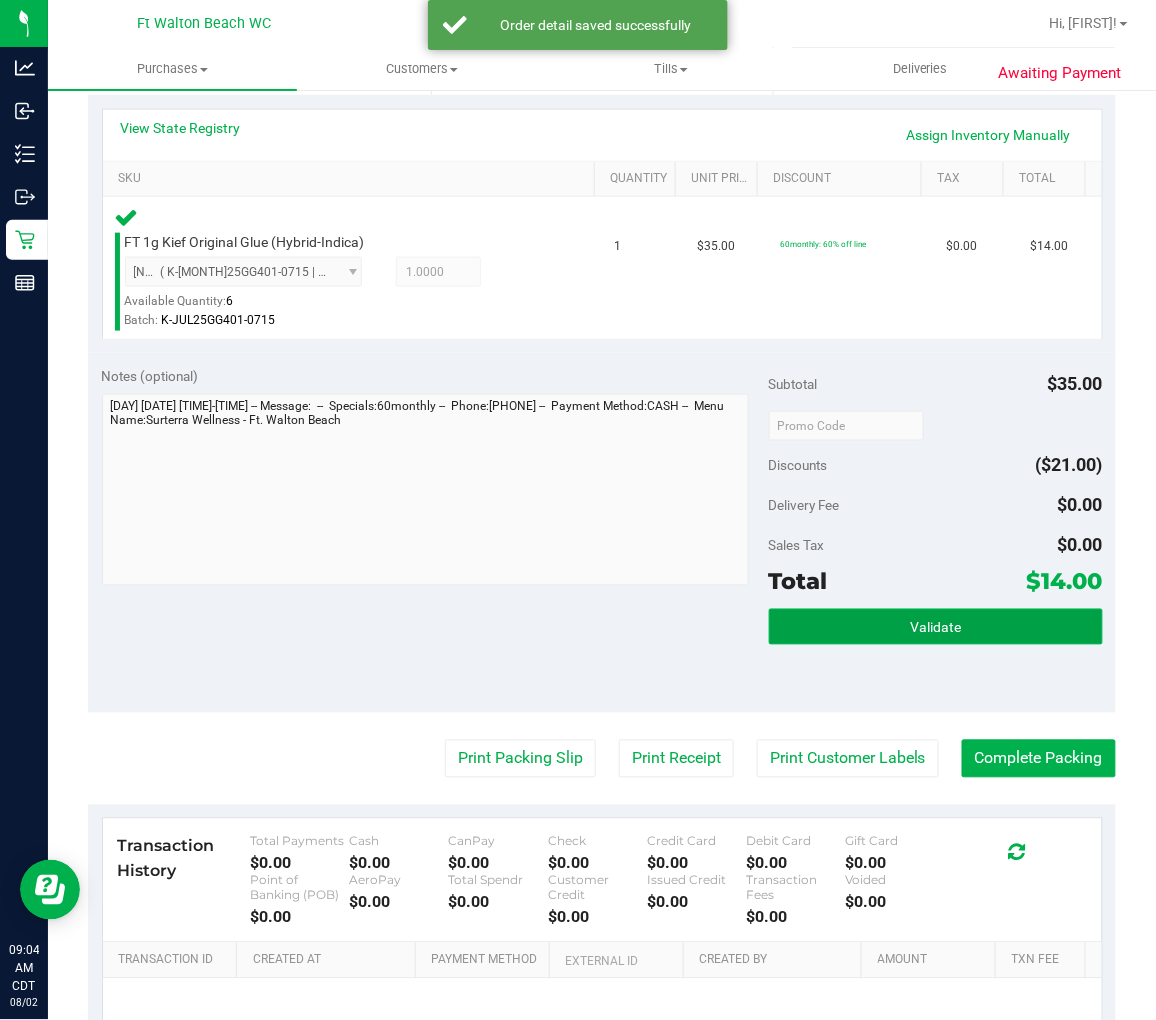 click on "Validate" at bounding box center [936, 627] 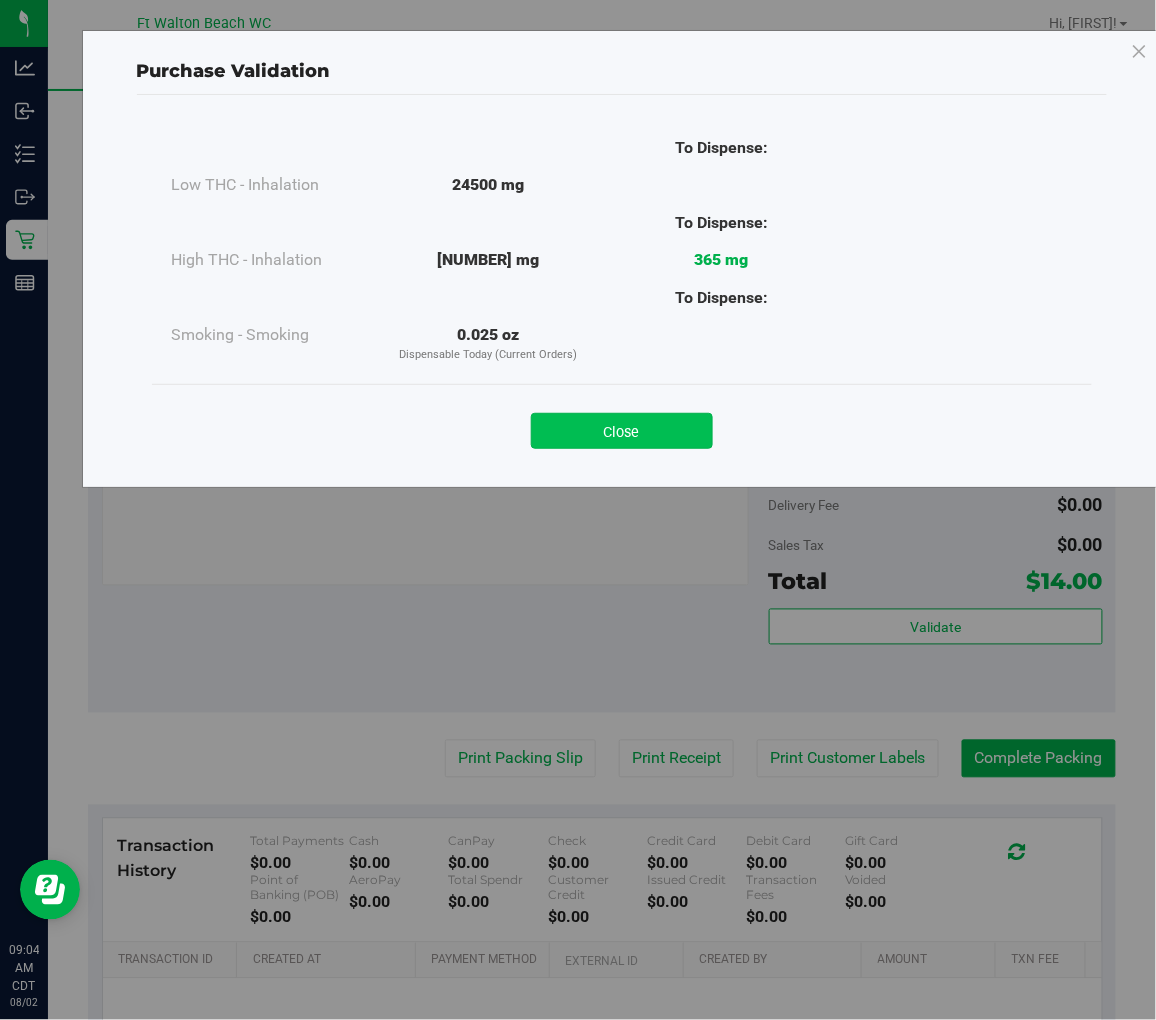 click on "Close" at bounding box center [622, 431] 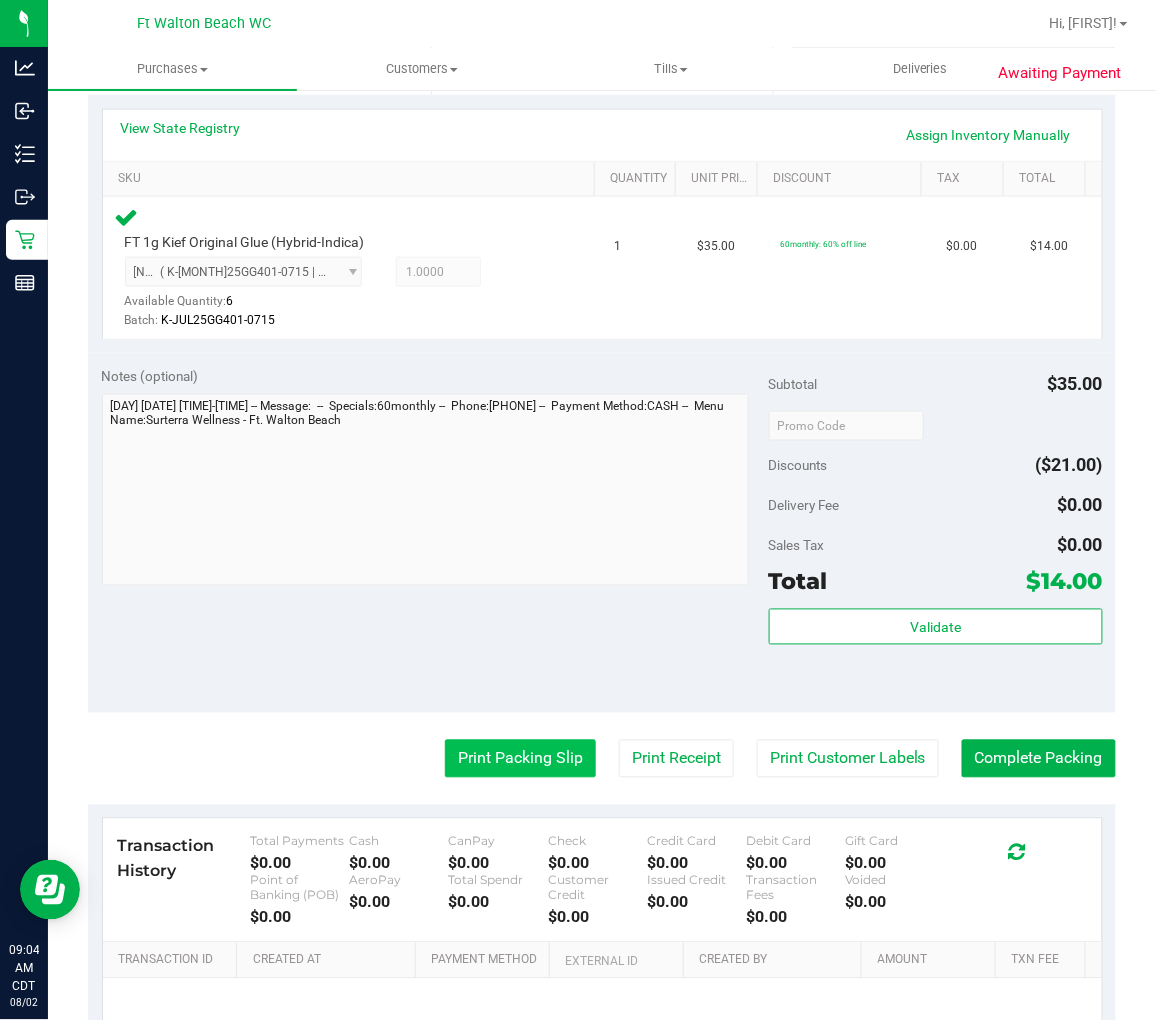 click on "Print Packing Slip" at bounding box center [520, 759] 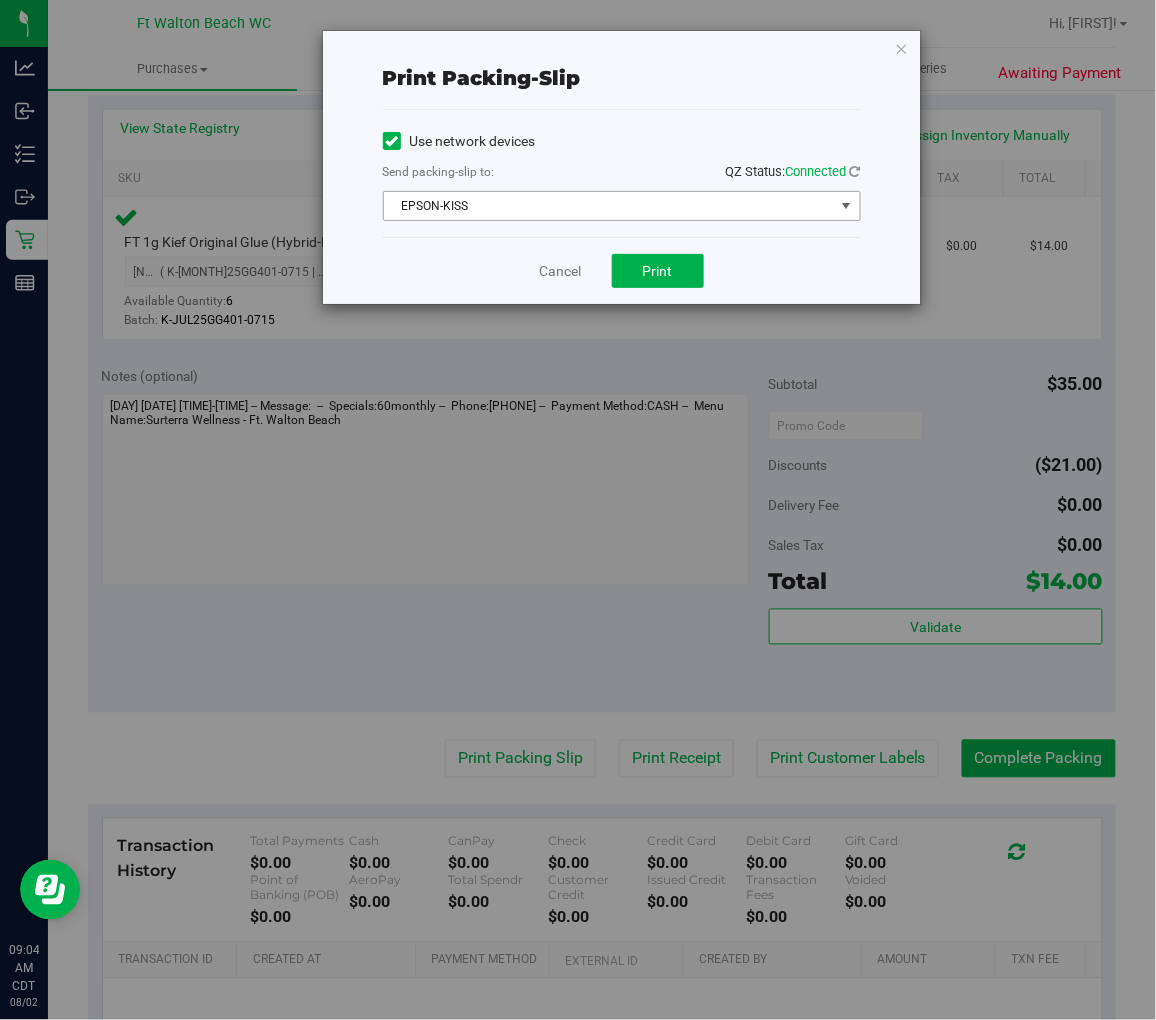 click on "EPSON-KISS" at bounding box center [609, 206] 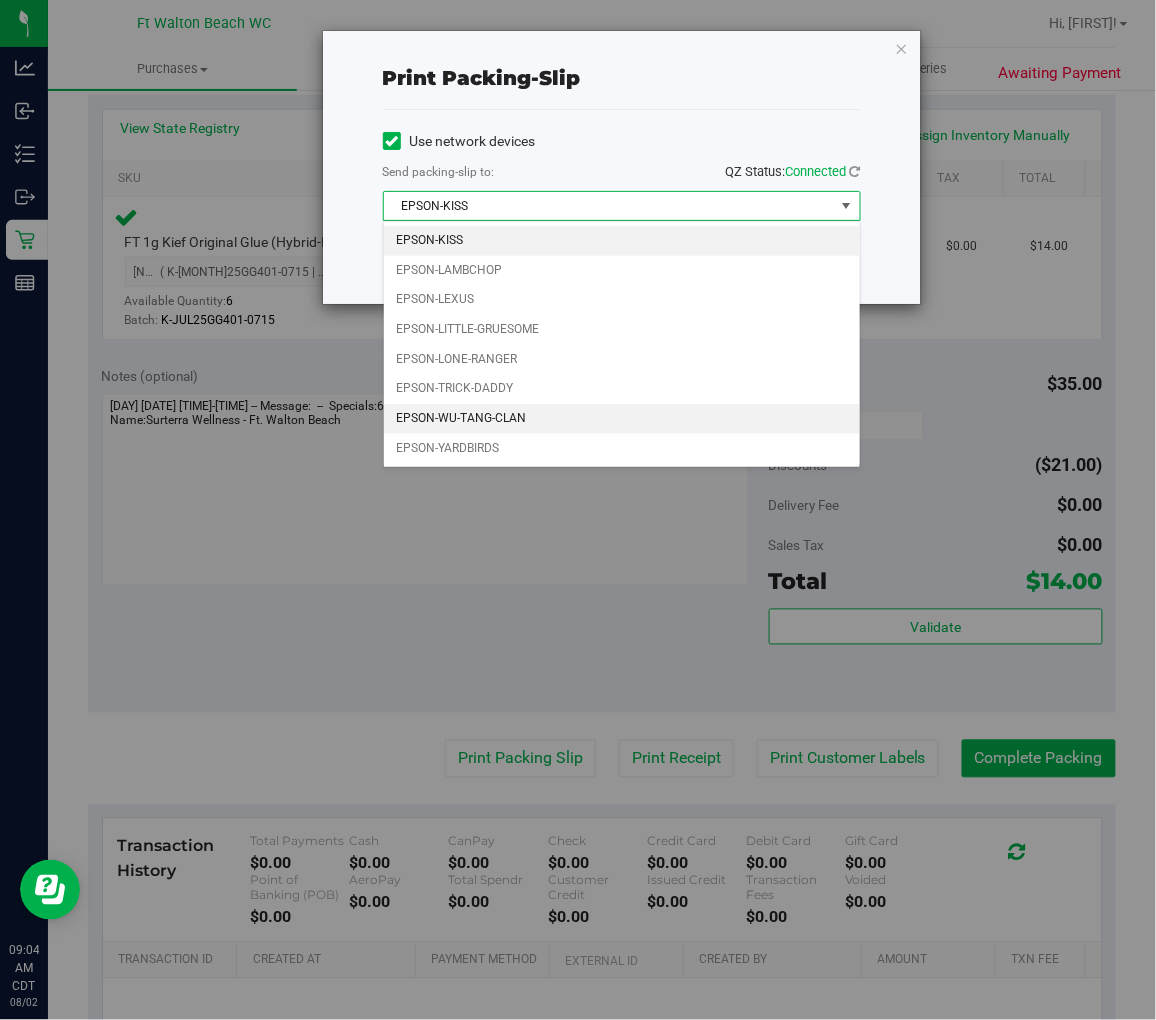 click on "EPSON-WU-TANG-CLAN" at bounding box center [622, 419] 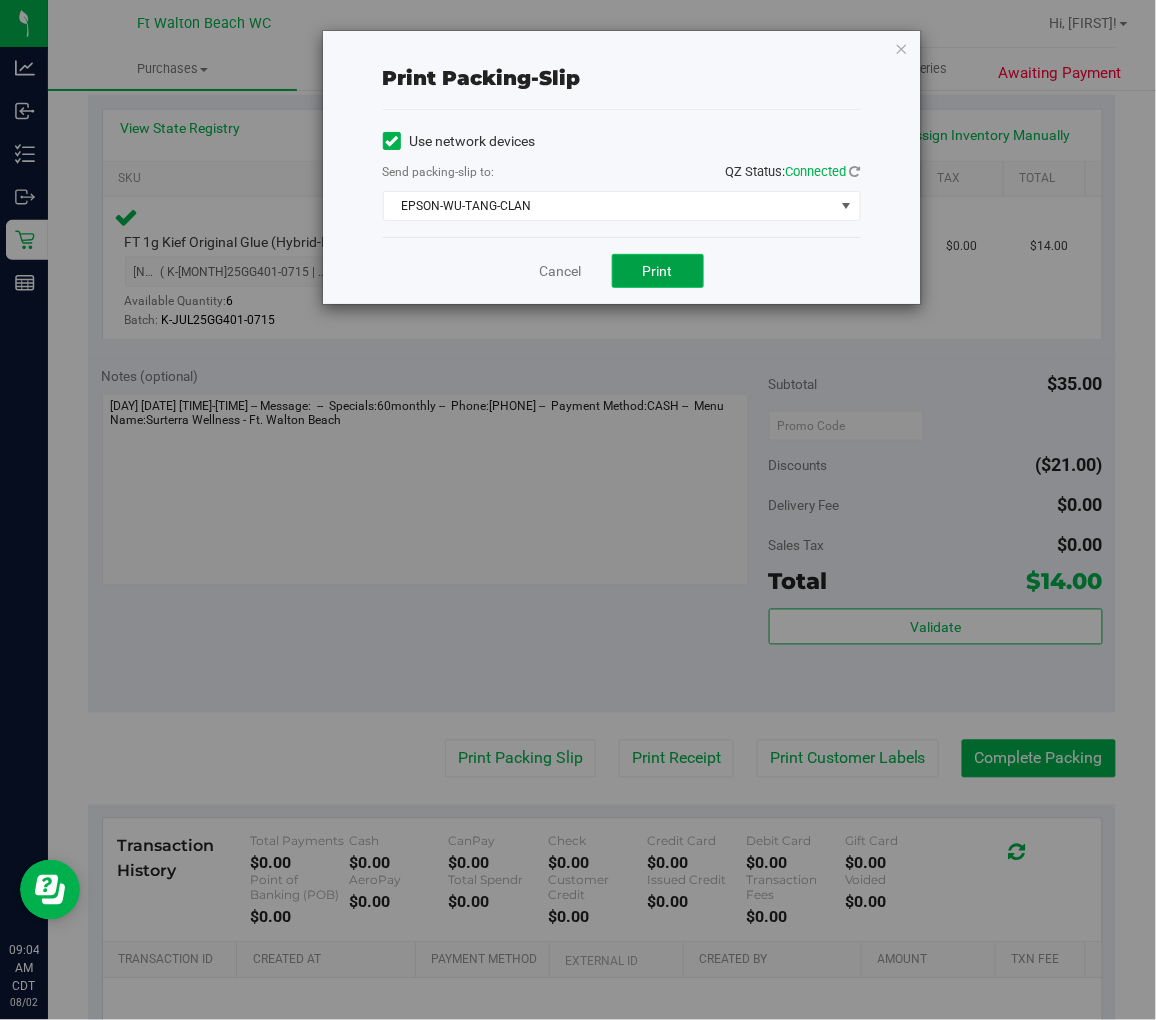 click on "Print" at bounding box center (658, 271) 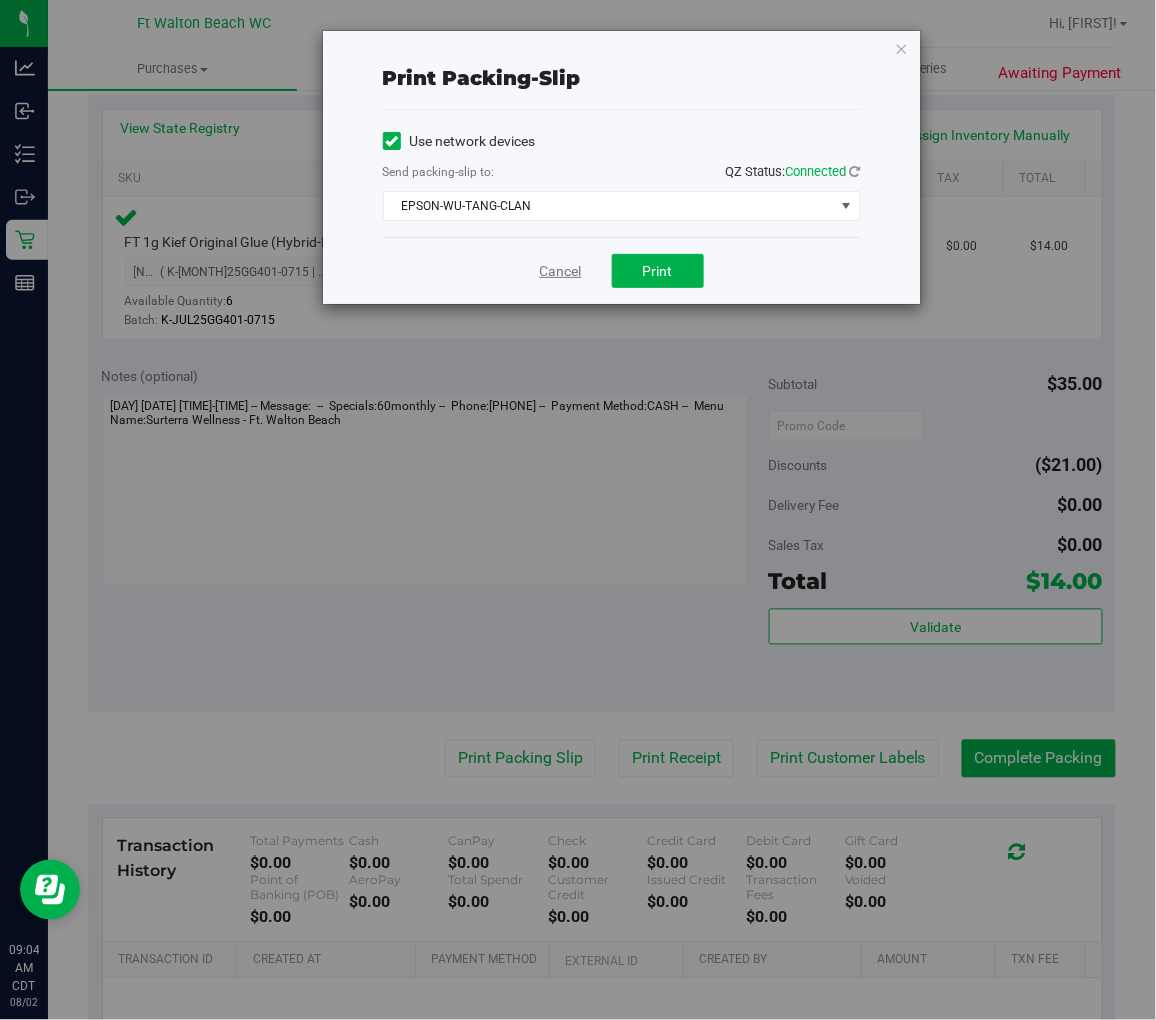 click on "Cancel" at bounding box center (561, 271) 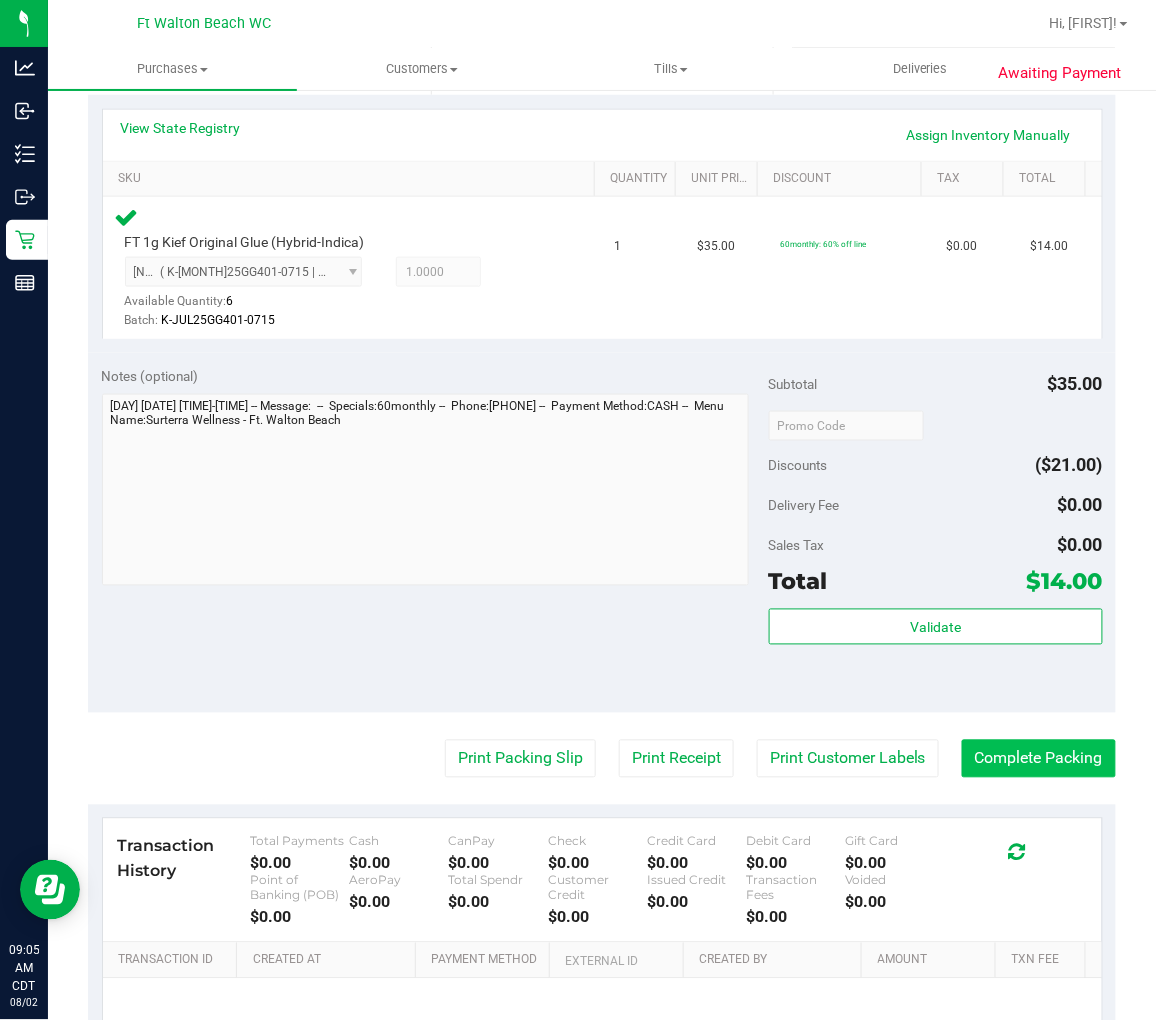 click on "Complete Packing" at bounding box center [1039, 759] 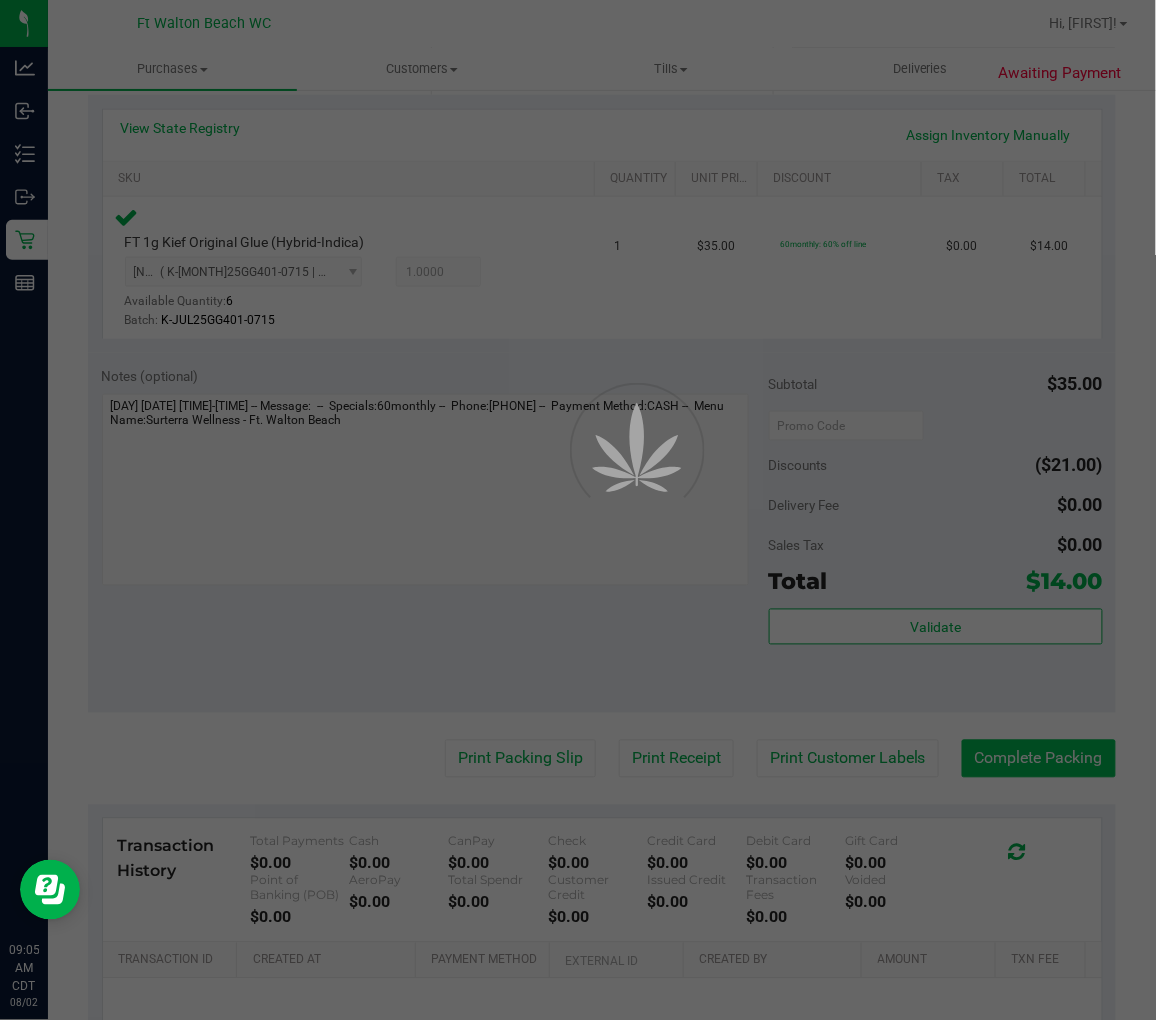 scroll, scrollTop: 0, scrollLeft: 0, axis: both 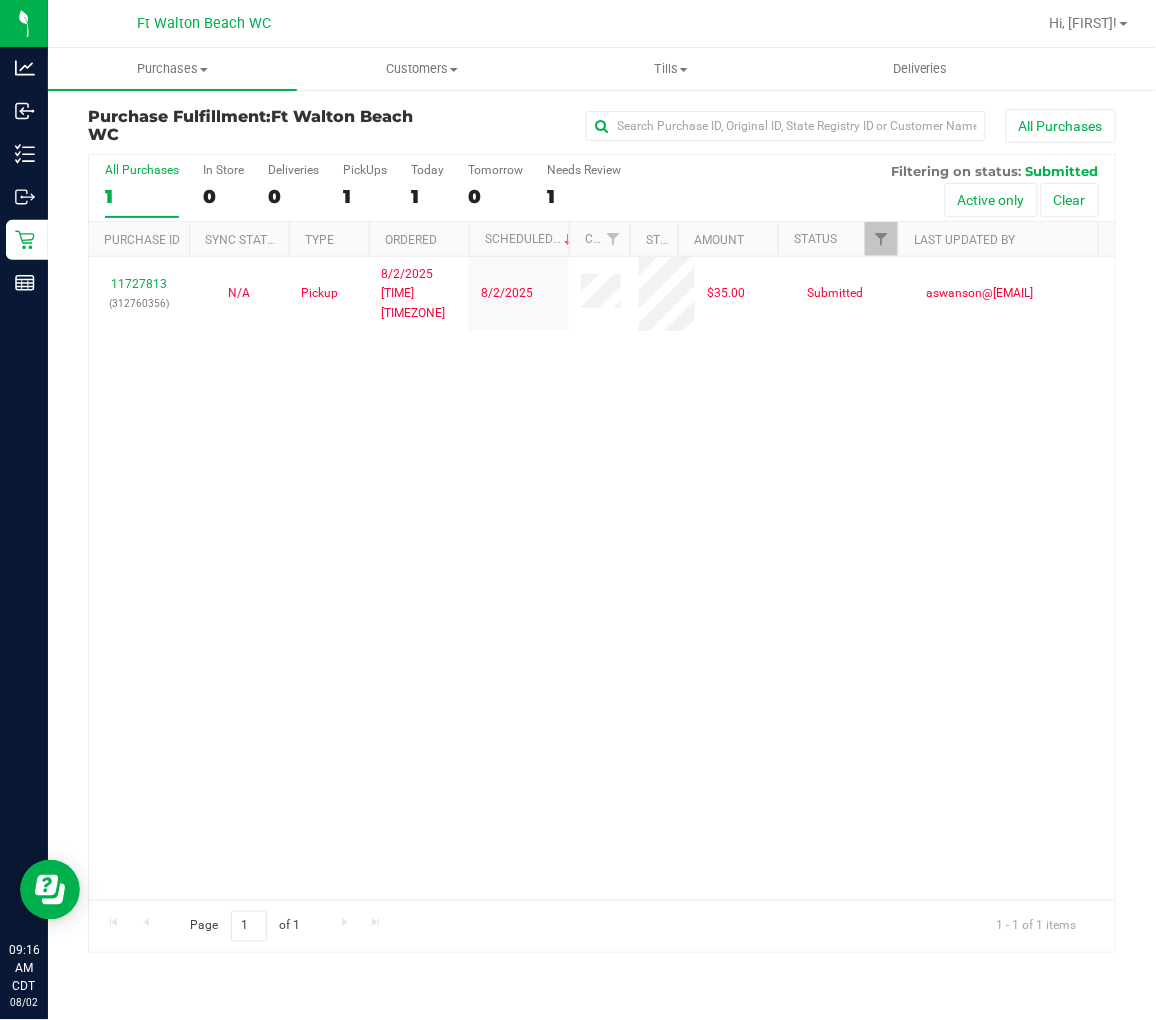 click on "$1,331.90
(312760356)
N/A
Pickup [DATE] [TIME] CDT [DATE]
$35.00
Submitted aswanson@[EMAIL]" at bounding box center (602, 578) 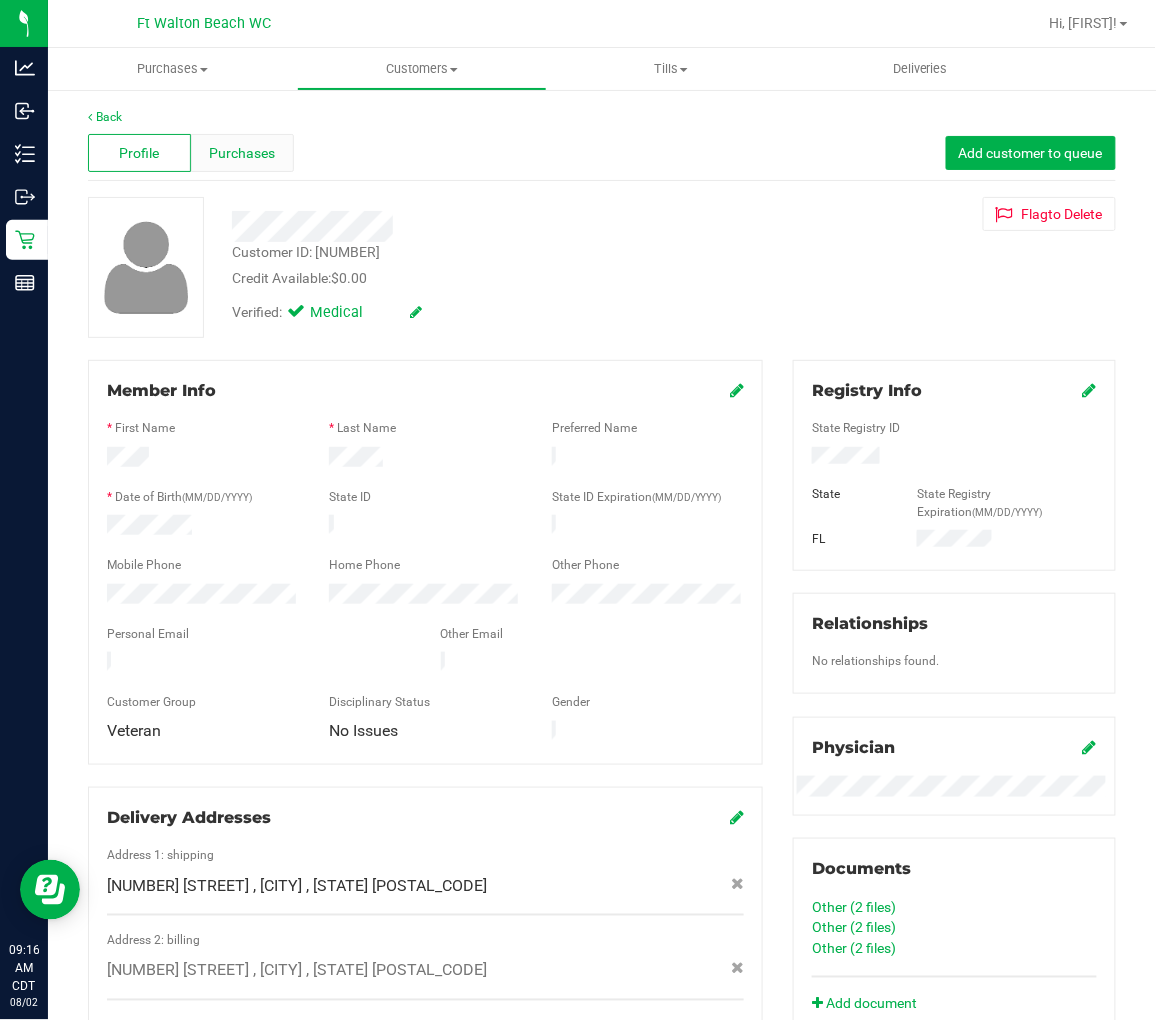 click on "Purchases" at bounding box center (242, 153) 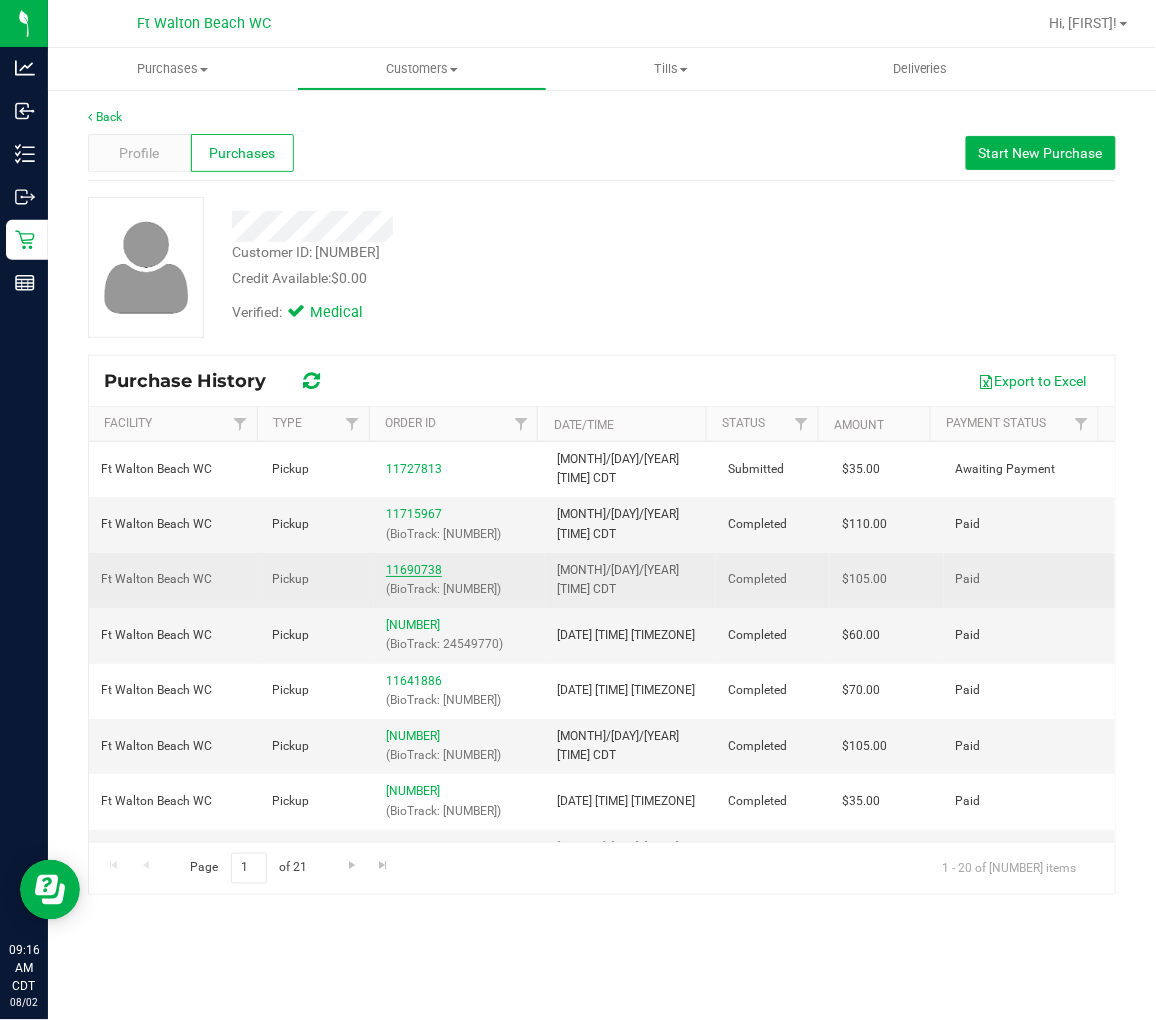 click on "11690738" at bounding box center [414, 570] 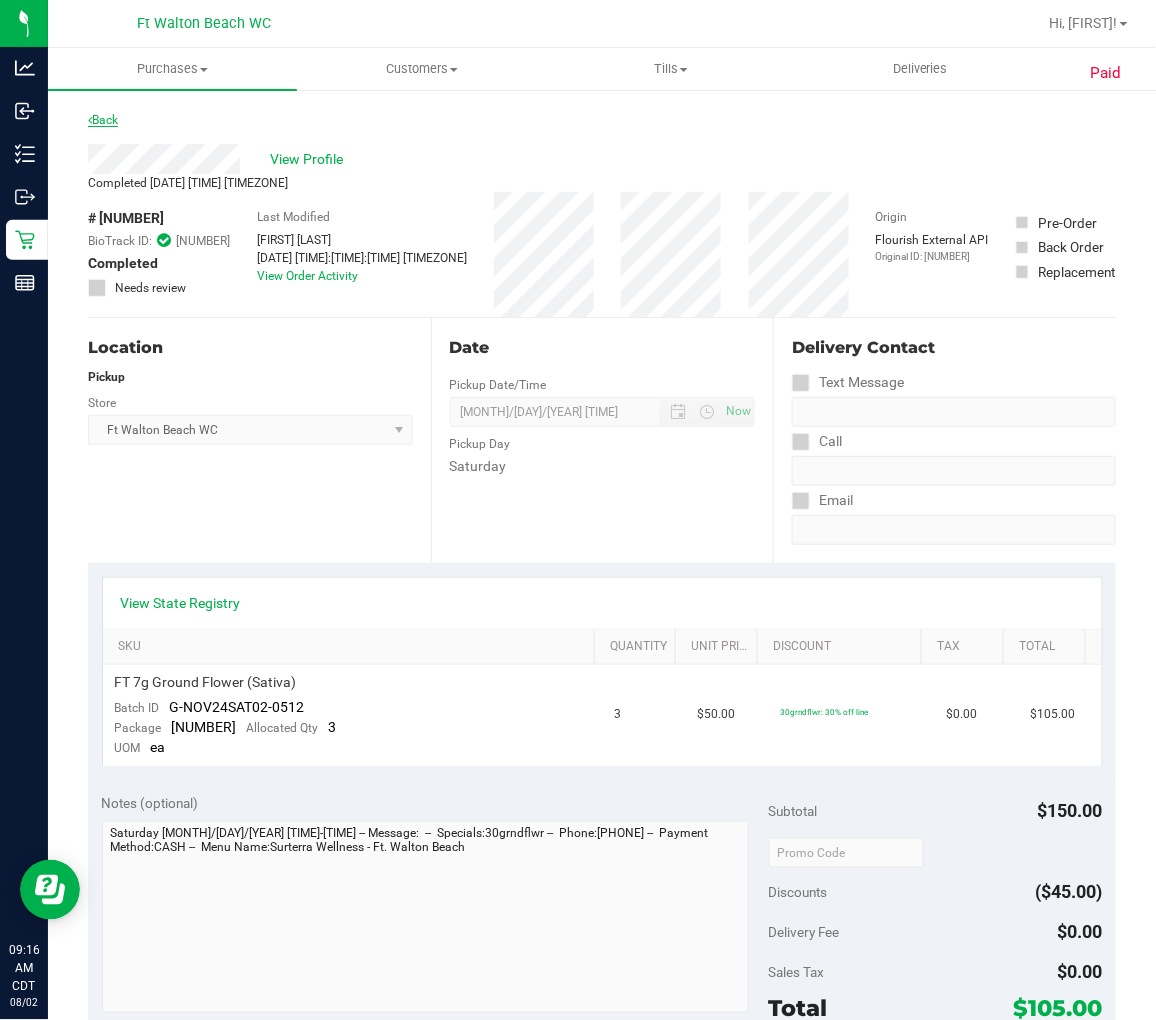click on "Back" at bounding box center [103, 120] 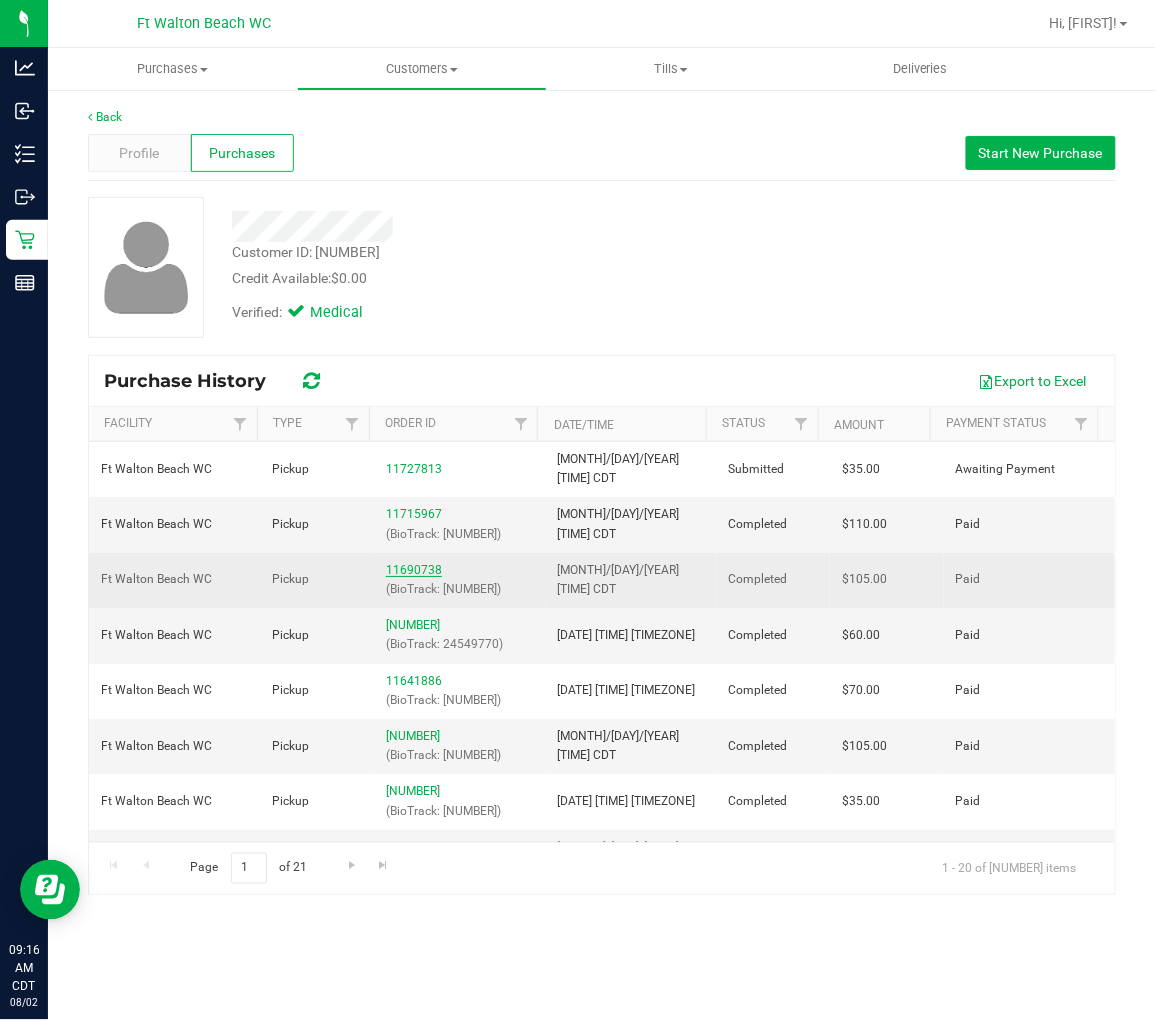 click on "11690738" at bounding box center [414, 570] 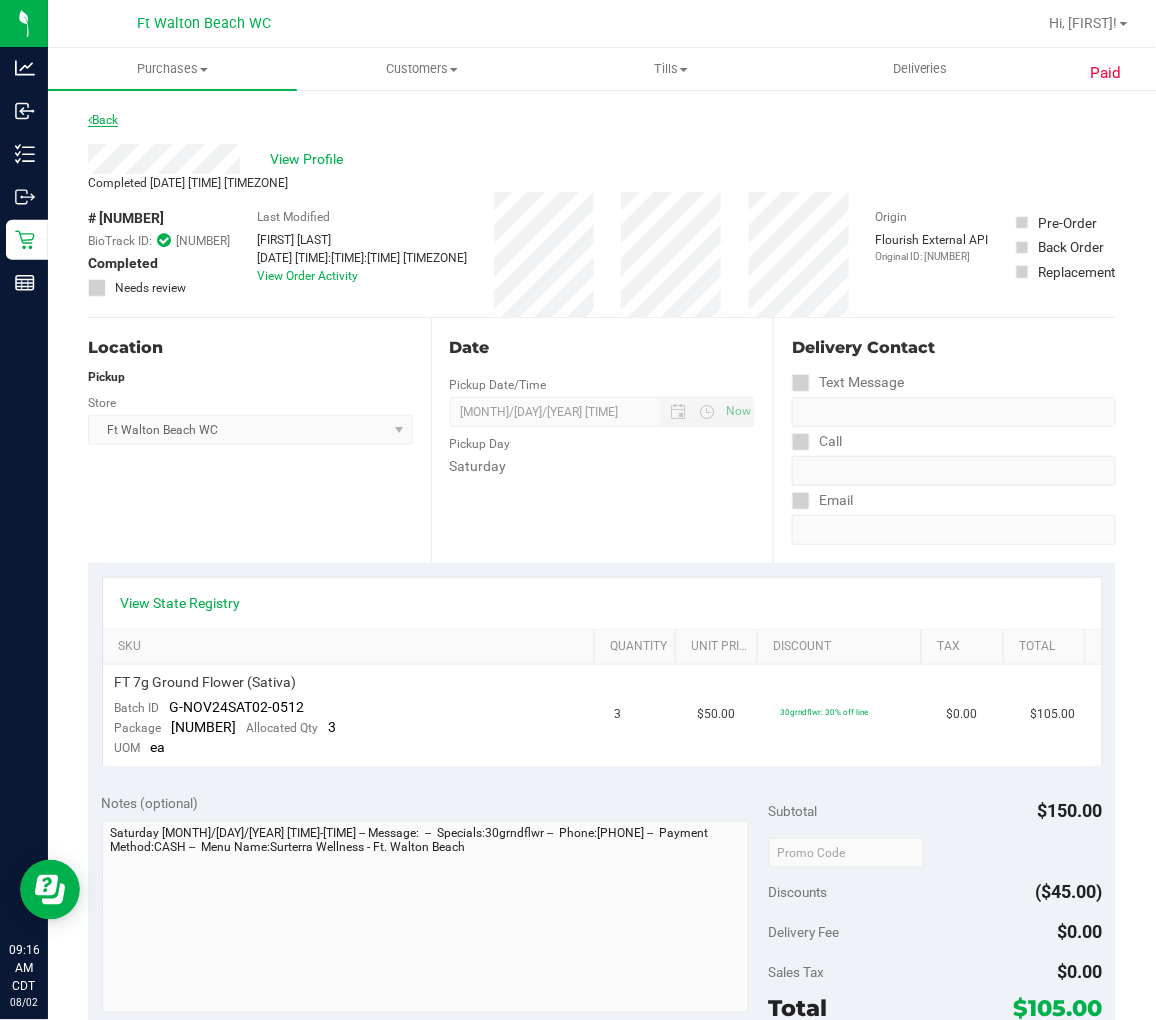 click on "Back" at bounding box center (103, 120) 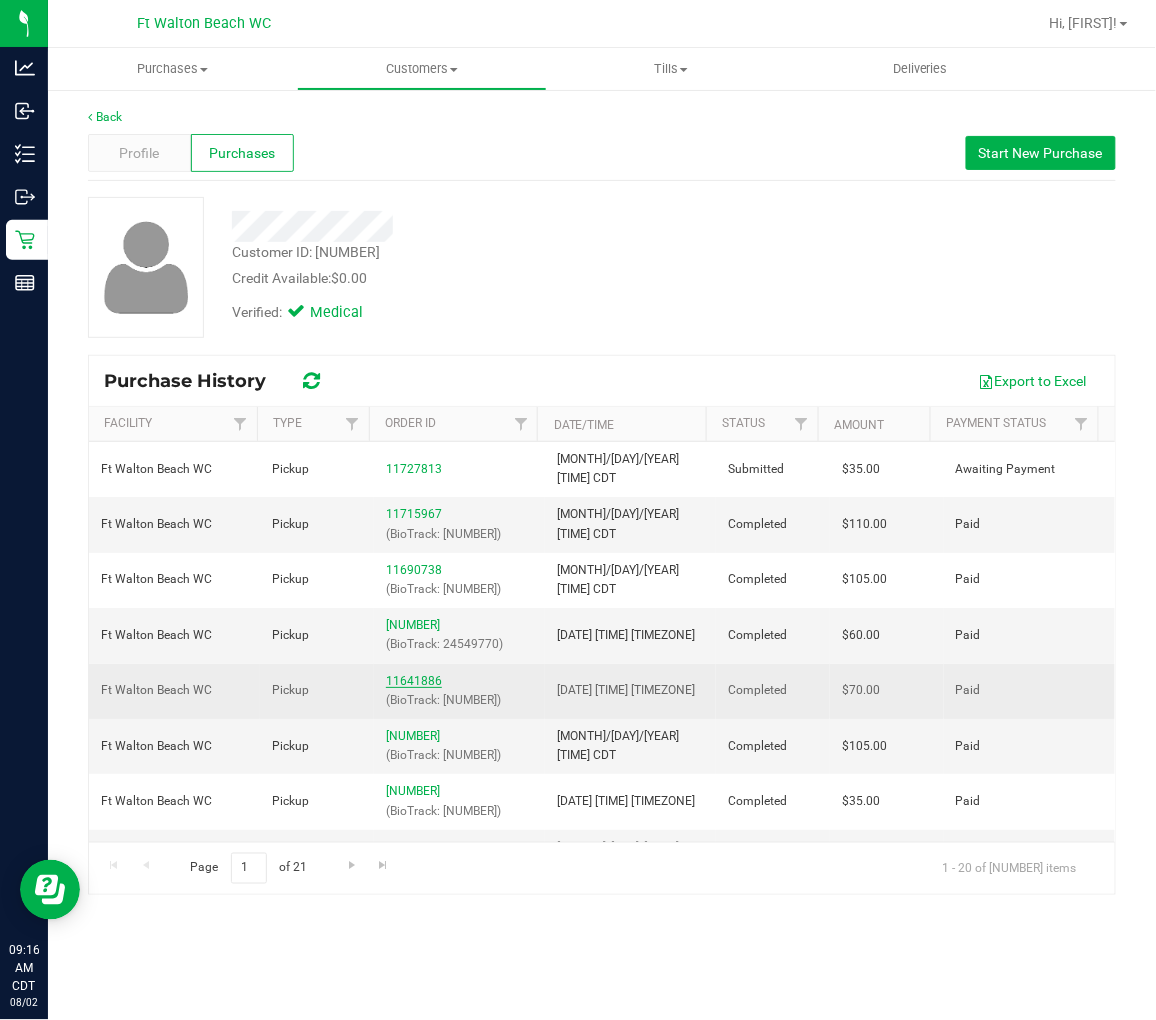 click on "11641886" at bounding box center (414, 681) 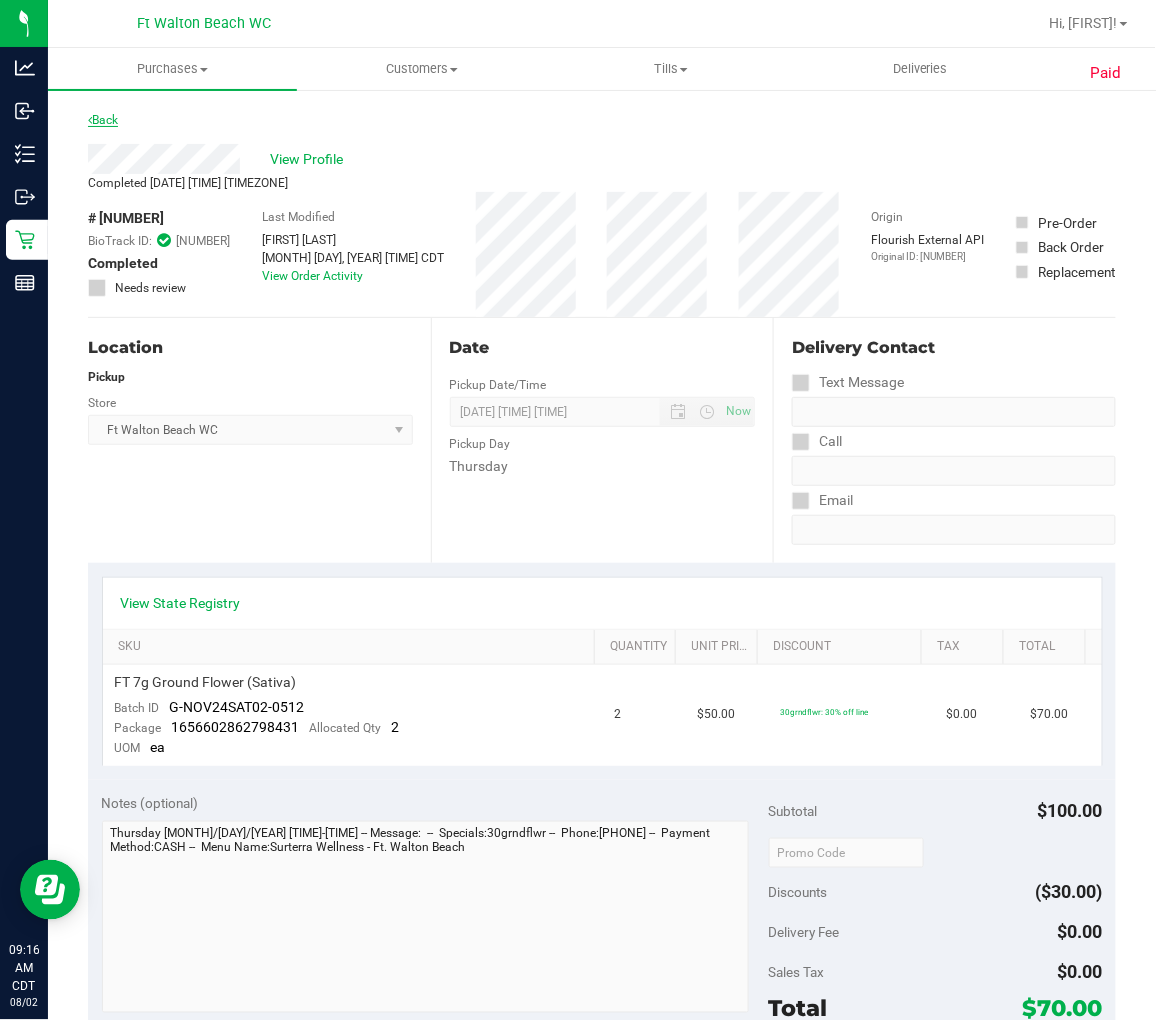 click on "Back" at bounding box center [103, 120] 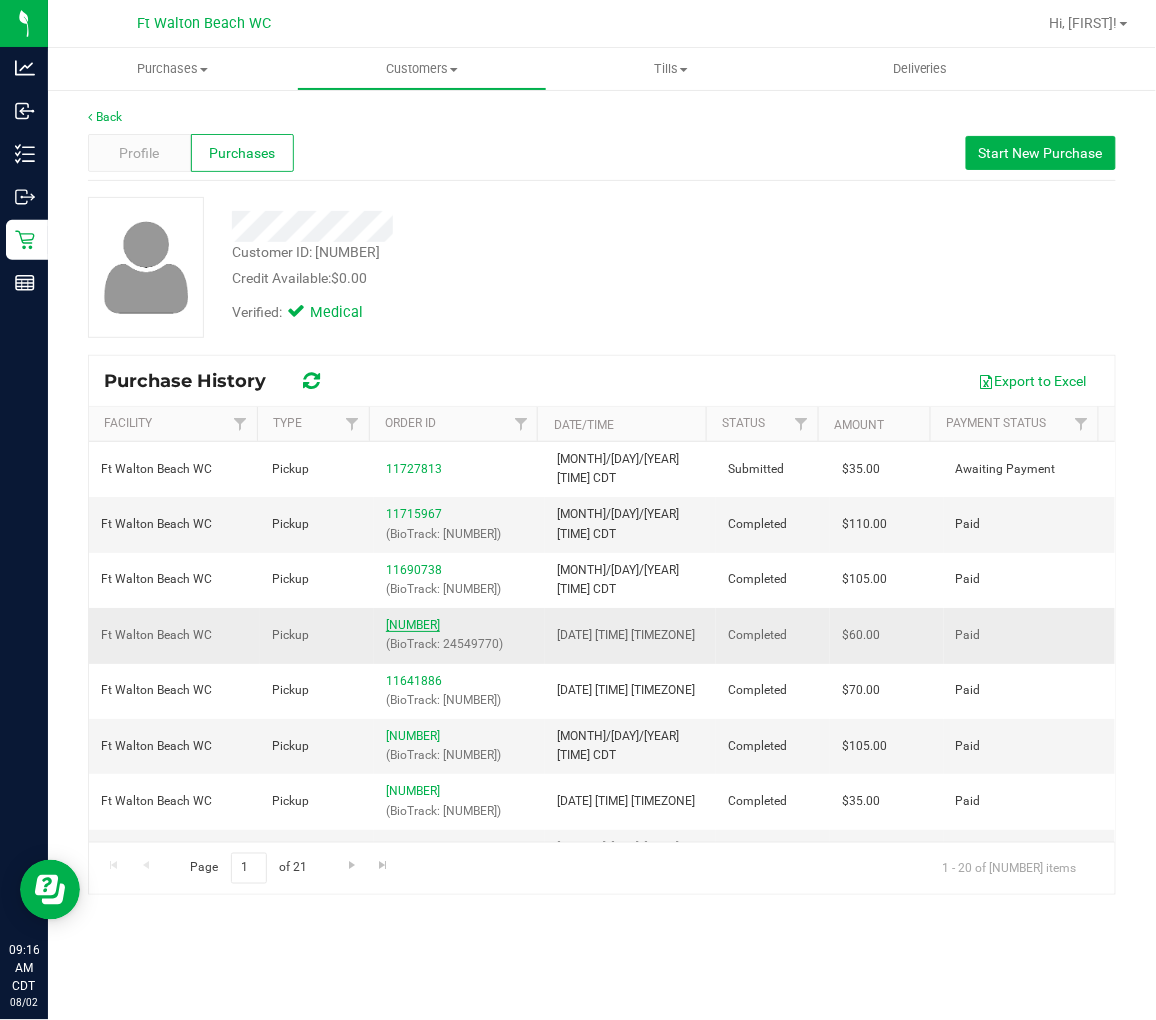 click on "[NUMBER]" at bounding box center [413, 625] 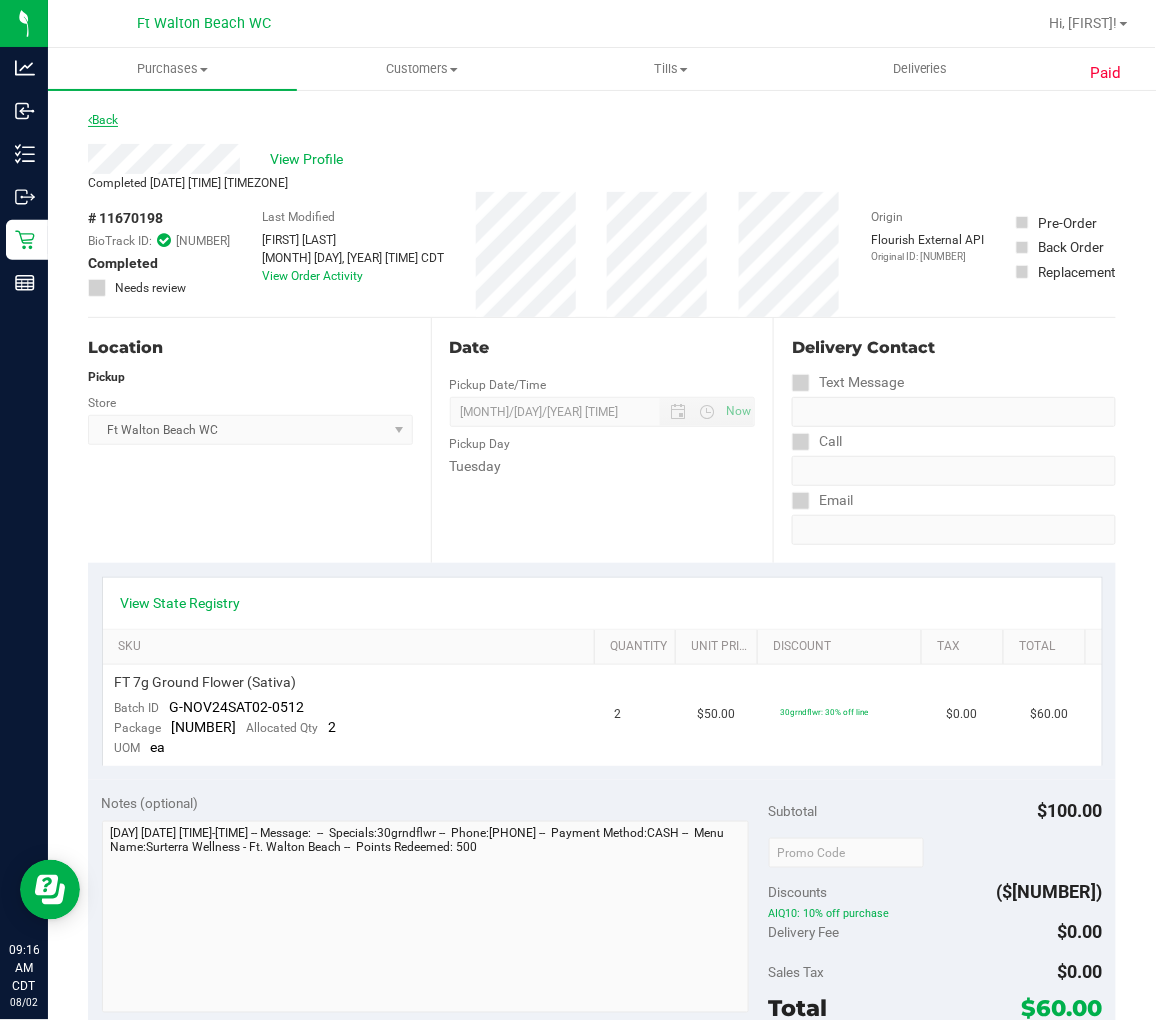 click on "Back" at bounding box center (103, 120) 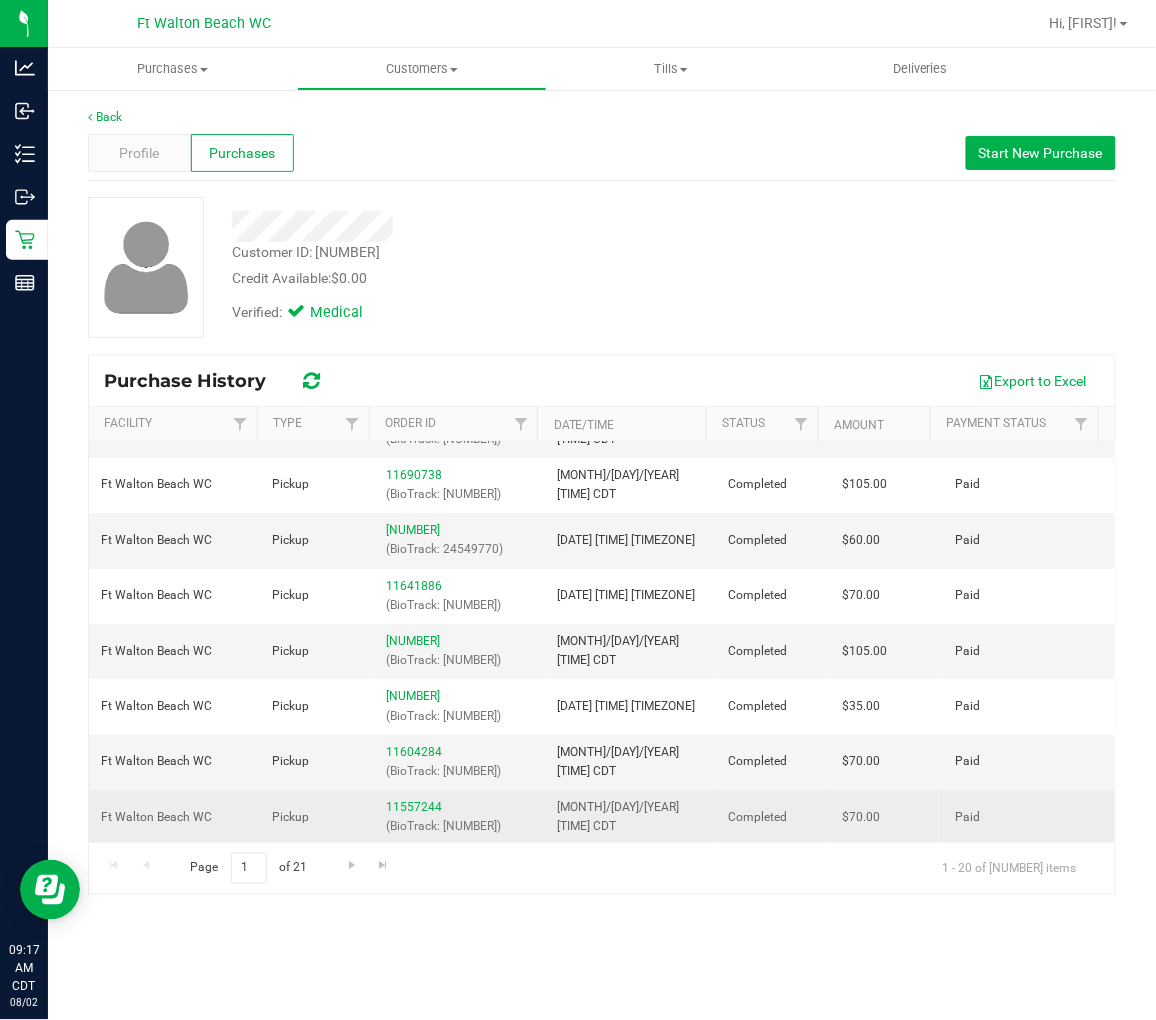 scroll, scrollTop: 0, scrollLeft: 0, axis: both 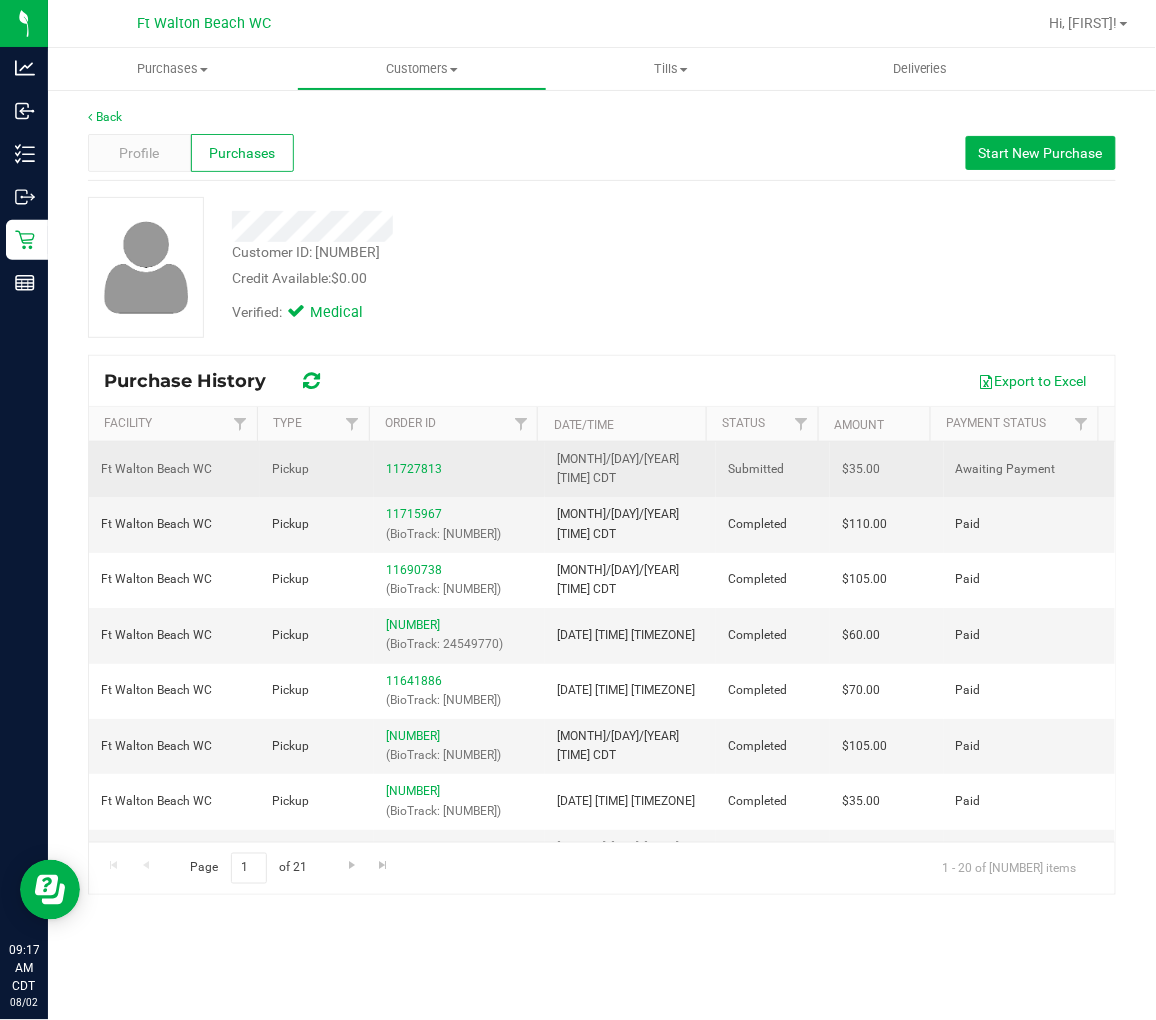 click on "11727813" at bounding box center (459, 469) 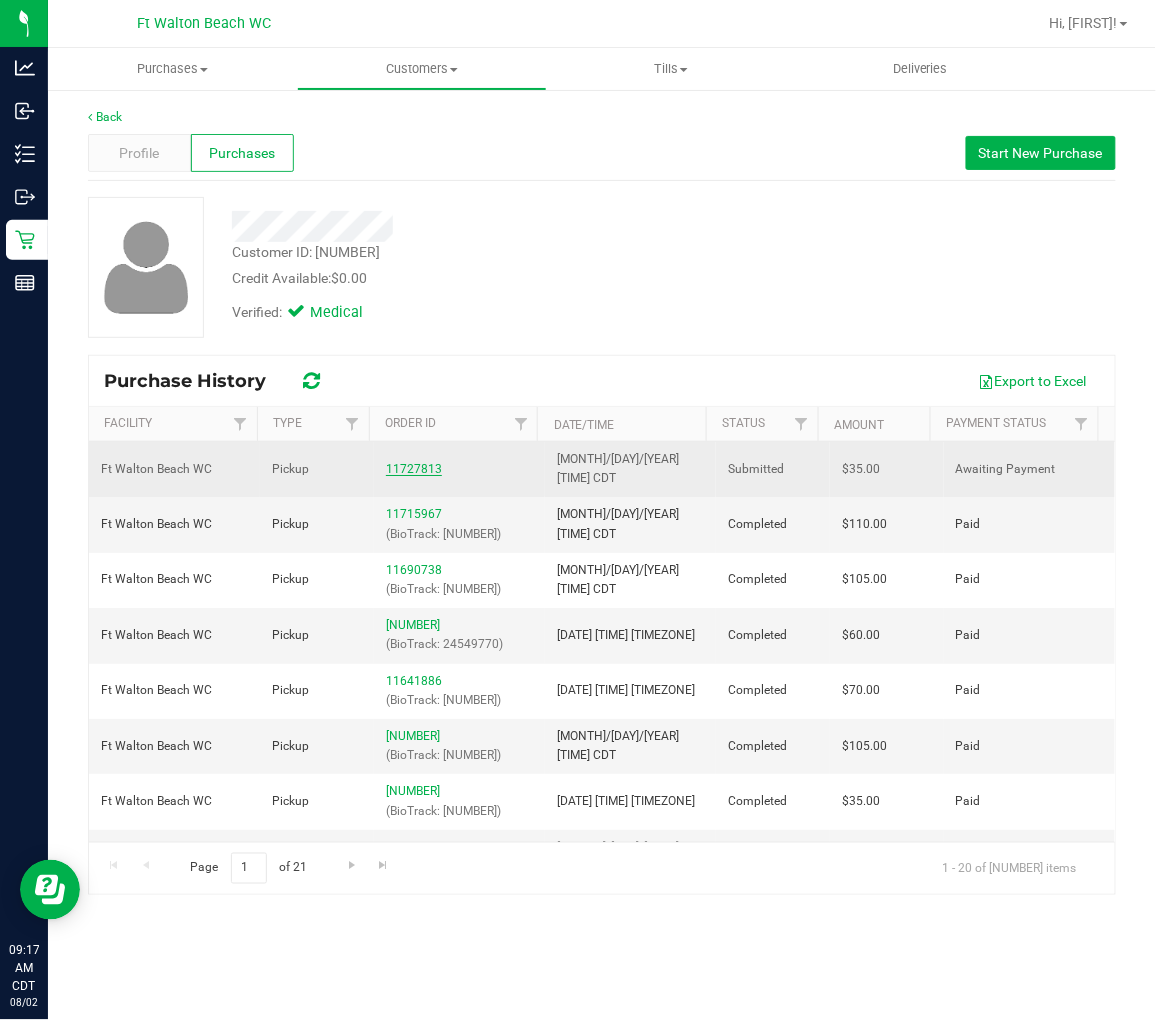 click on "11727813" at bounding box center (414, 469) 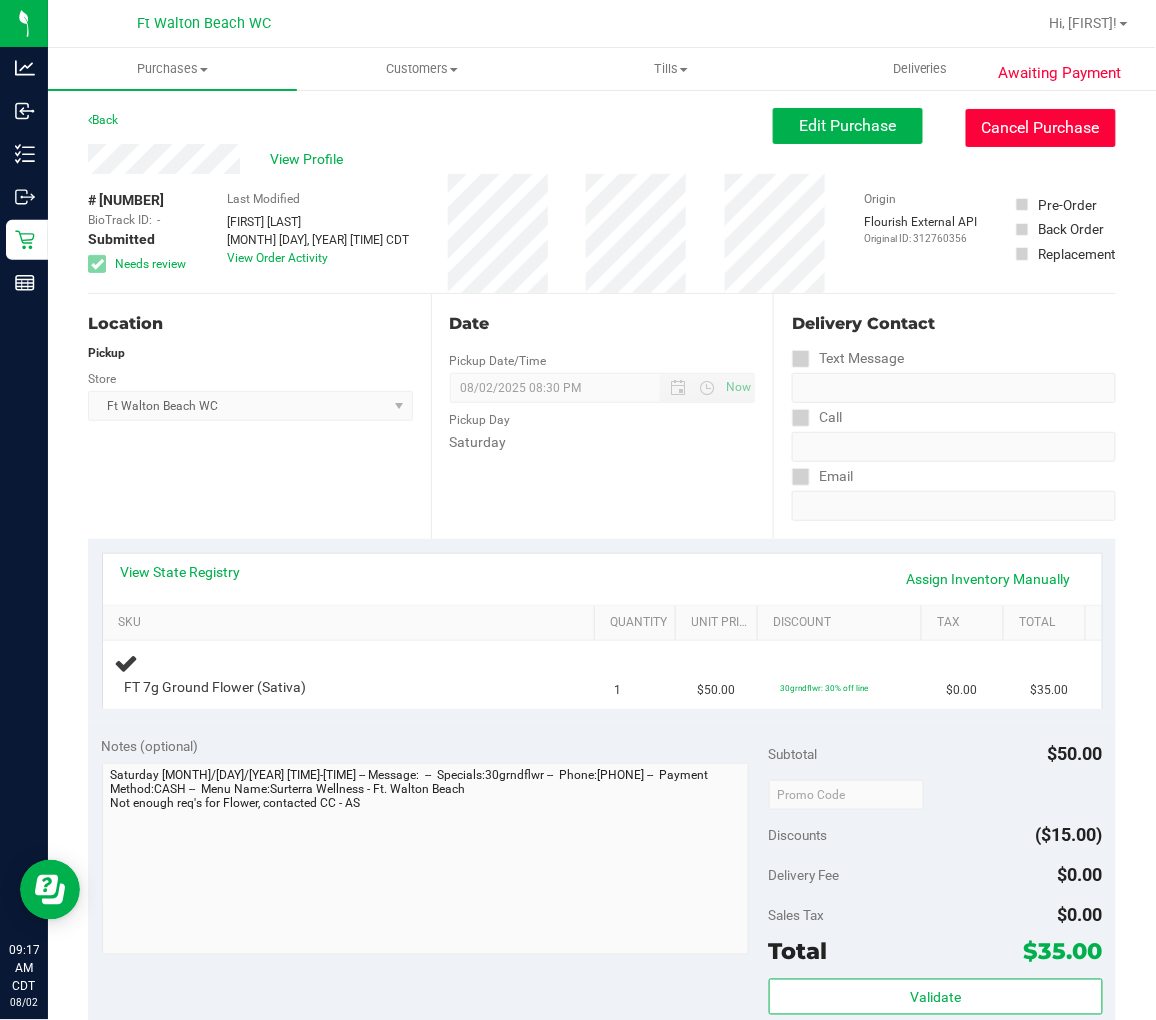 click on "Cancel Purchase" at bounding box center (1041, 128) 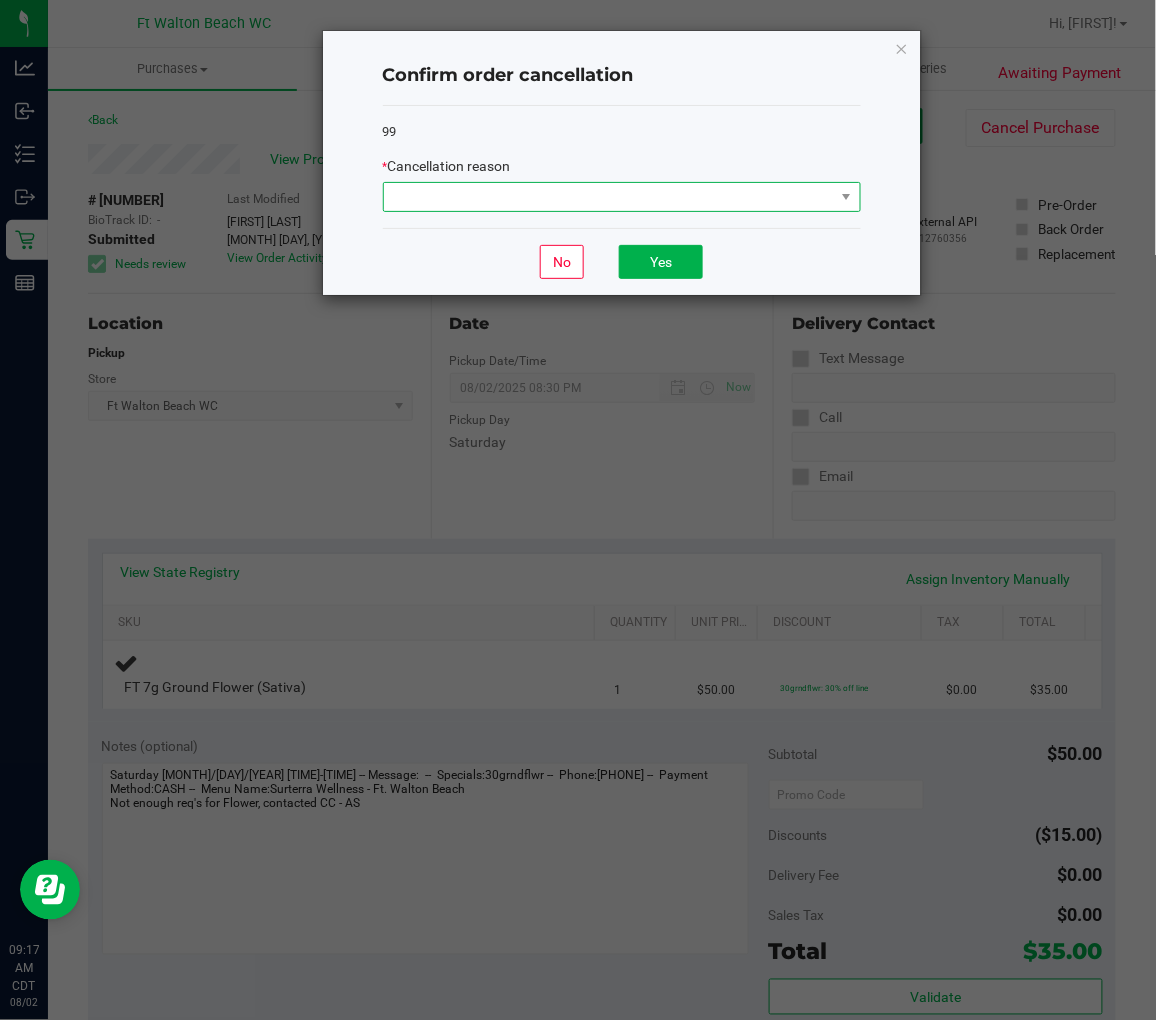 click at bounding box center (609, 197) 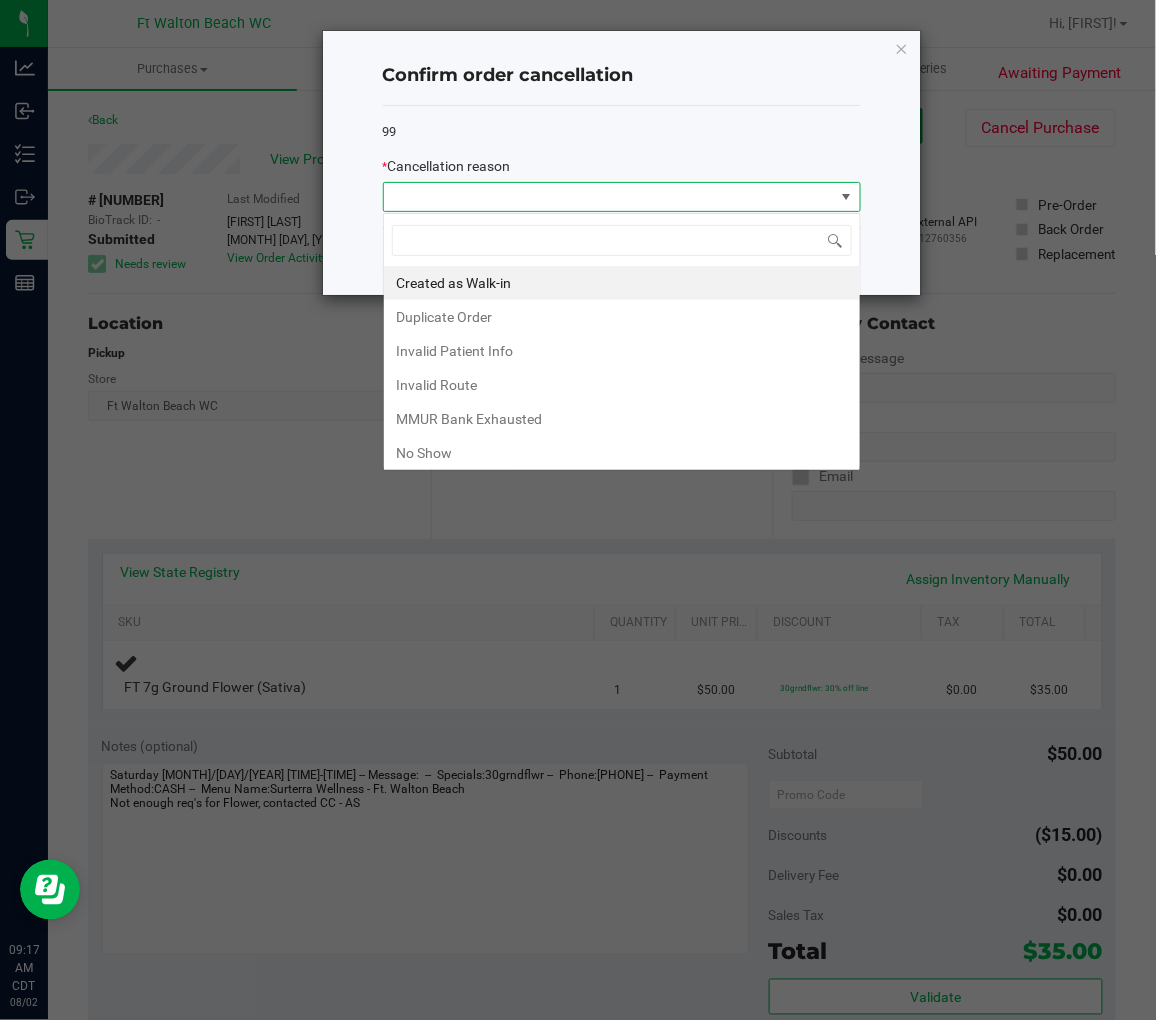 scroll, scrollTop: 99970, scrollLeft: 99522, axis: both 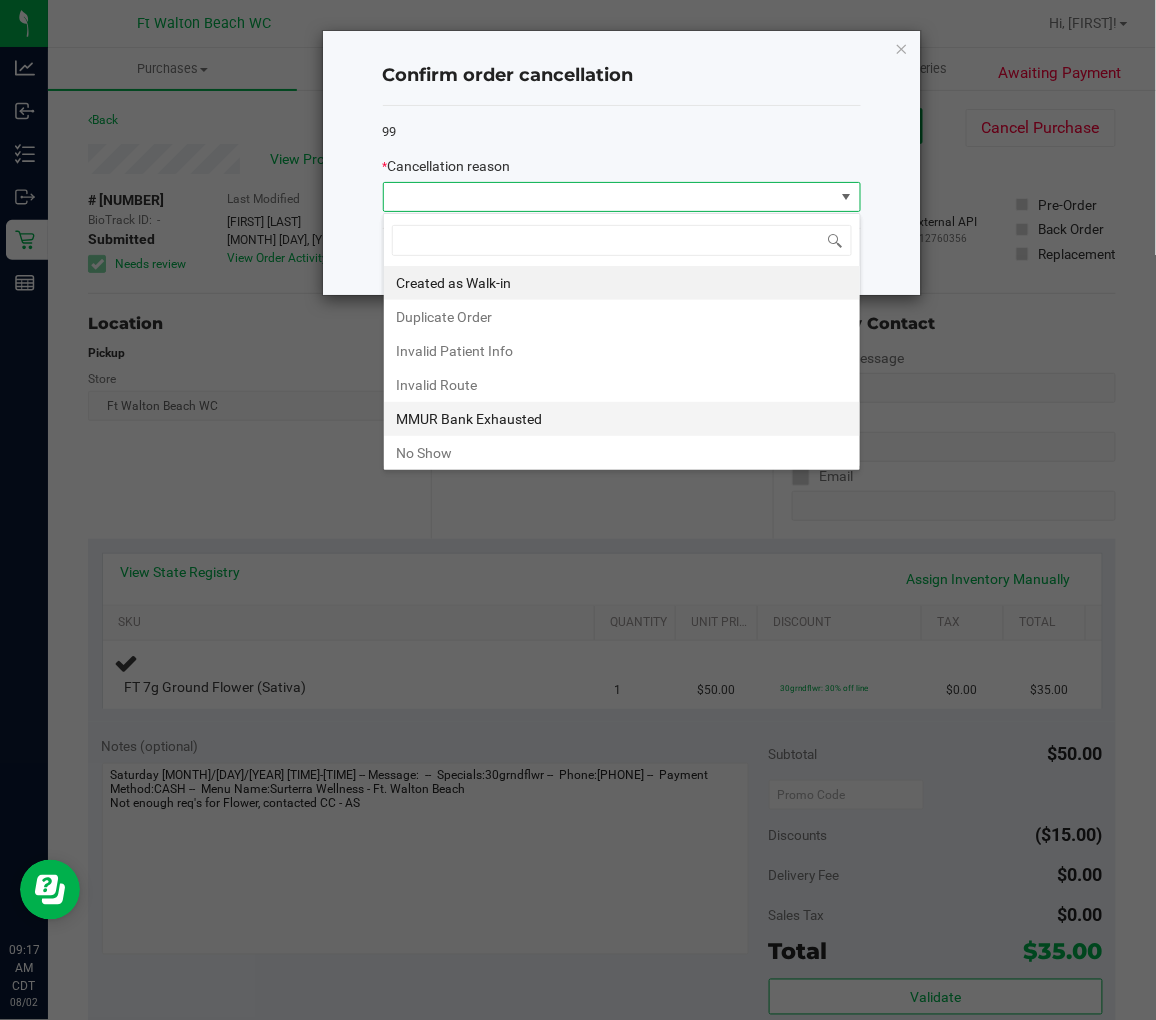 click on "MMUR Bank Exhausted" at bounding box center [622, 419] 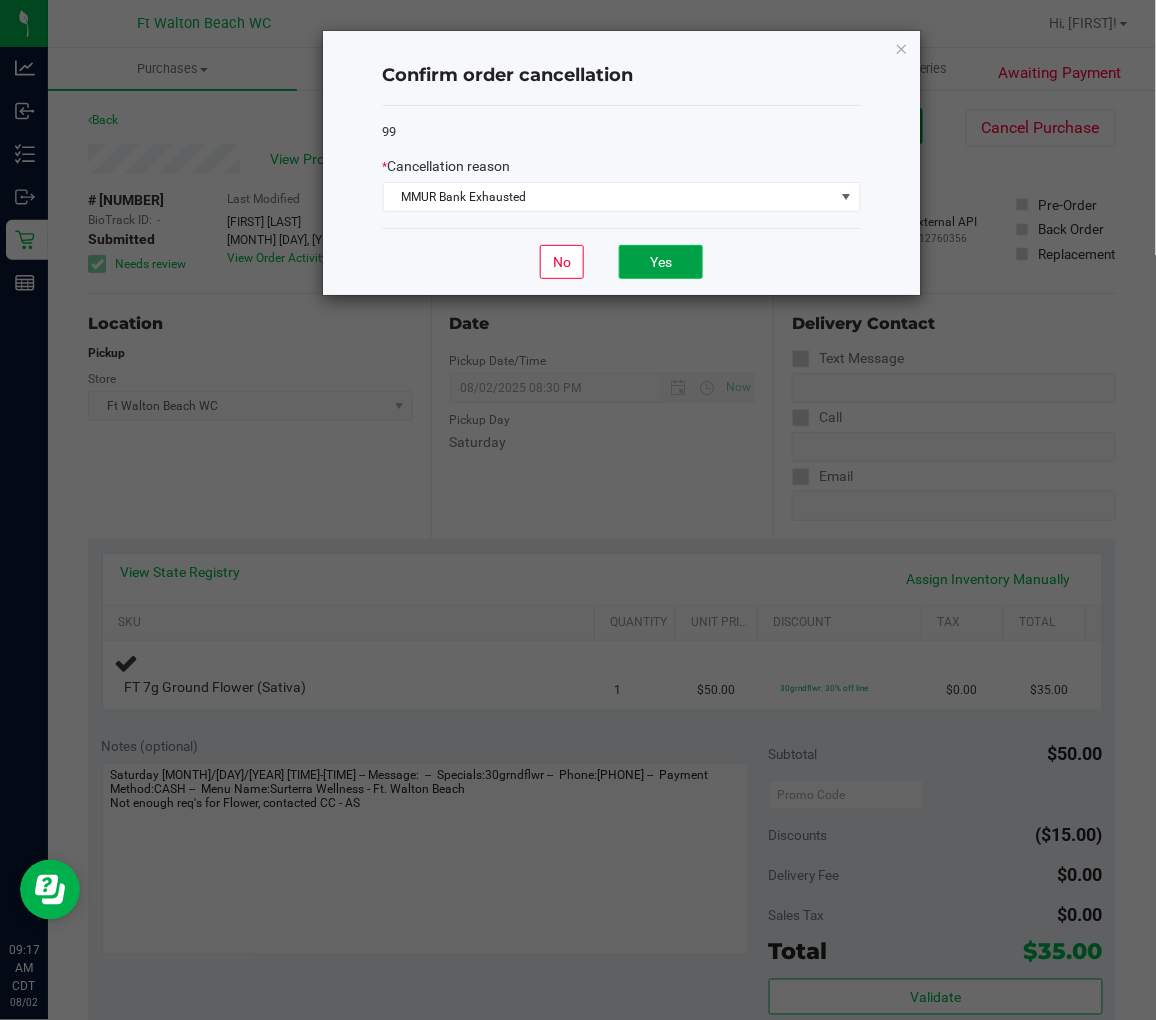 click on "Yes" 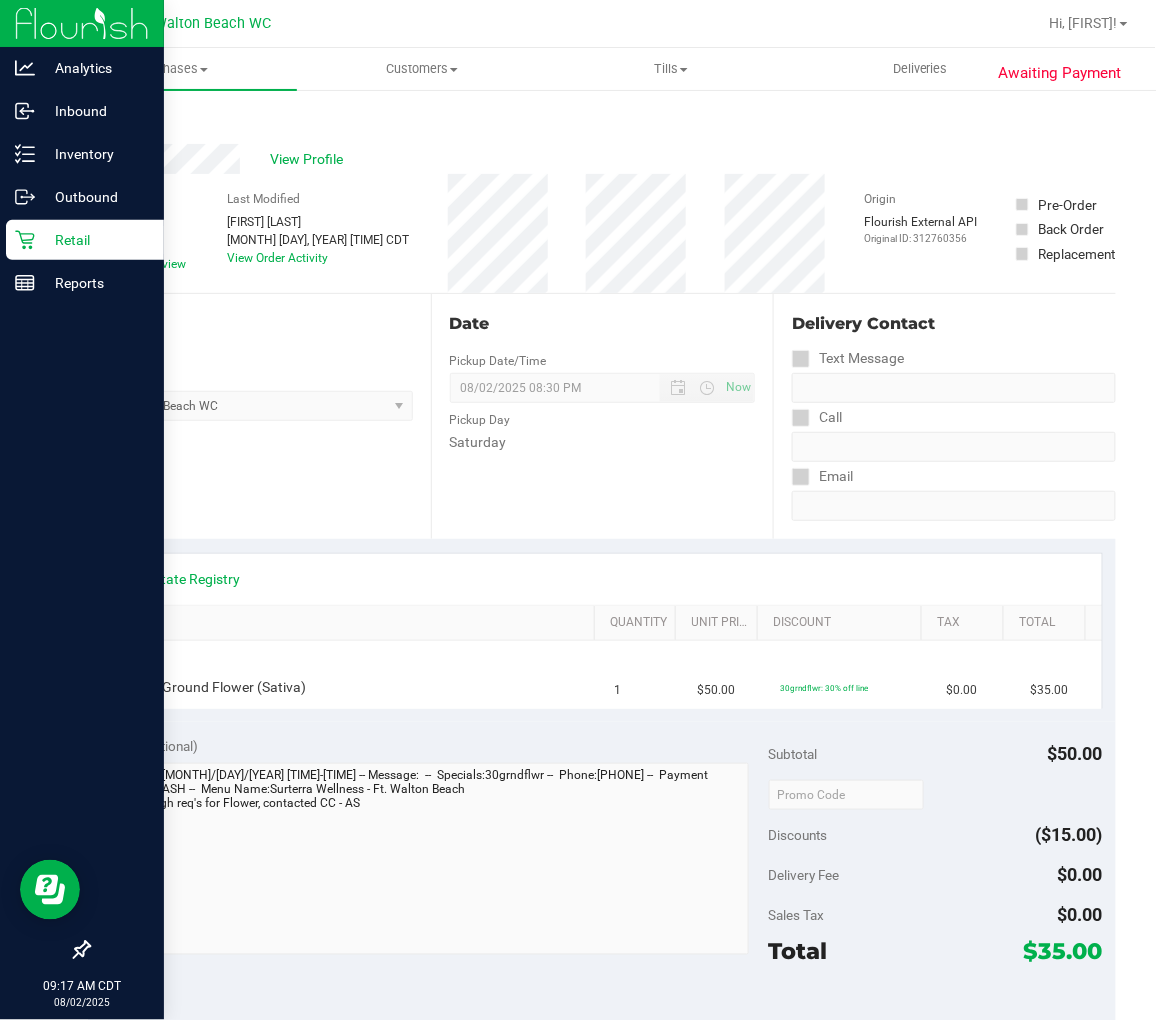 click 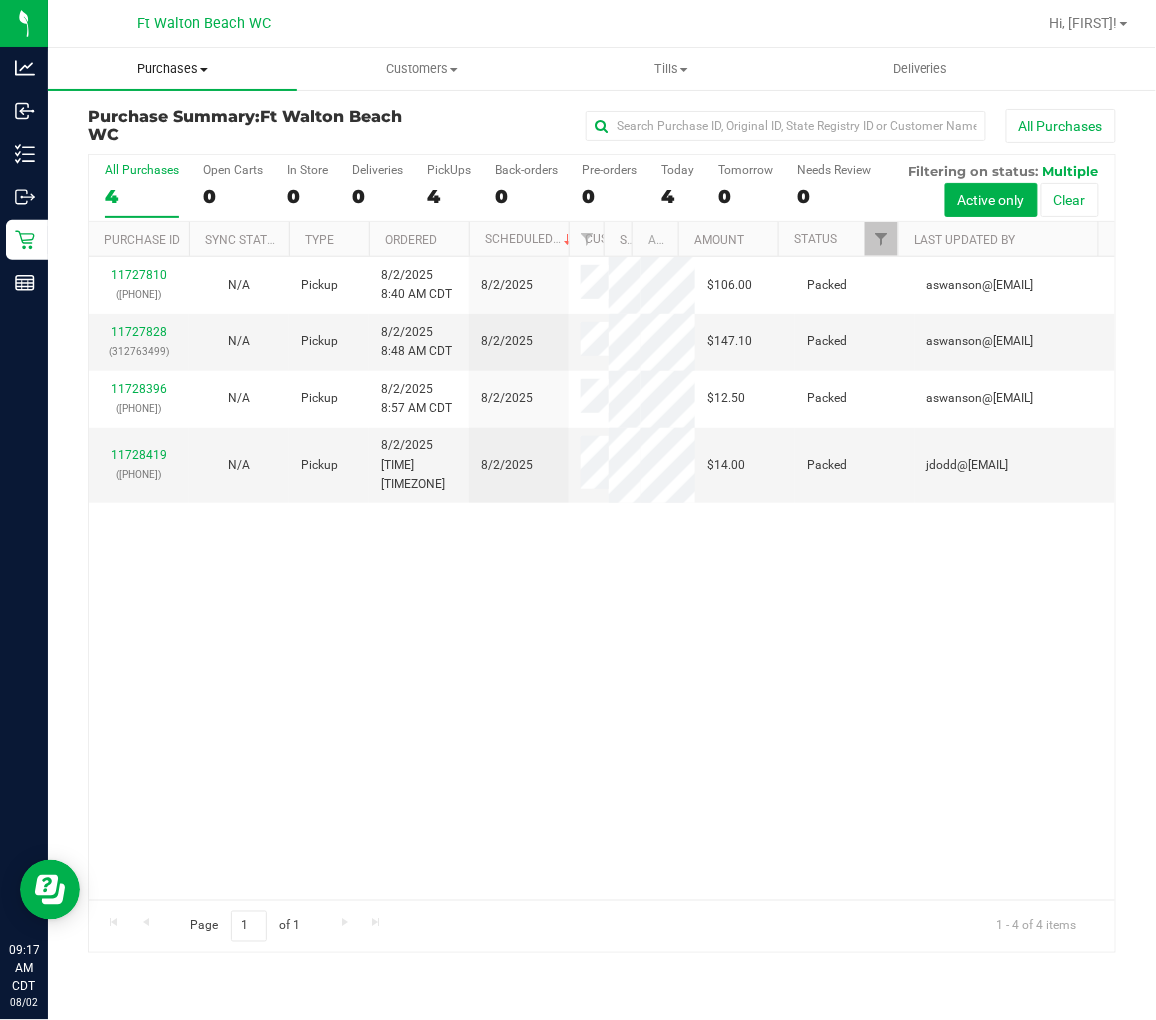 click on "Purchases" at bounding box center (172, 69) 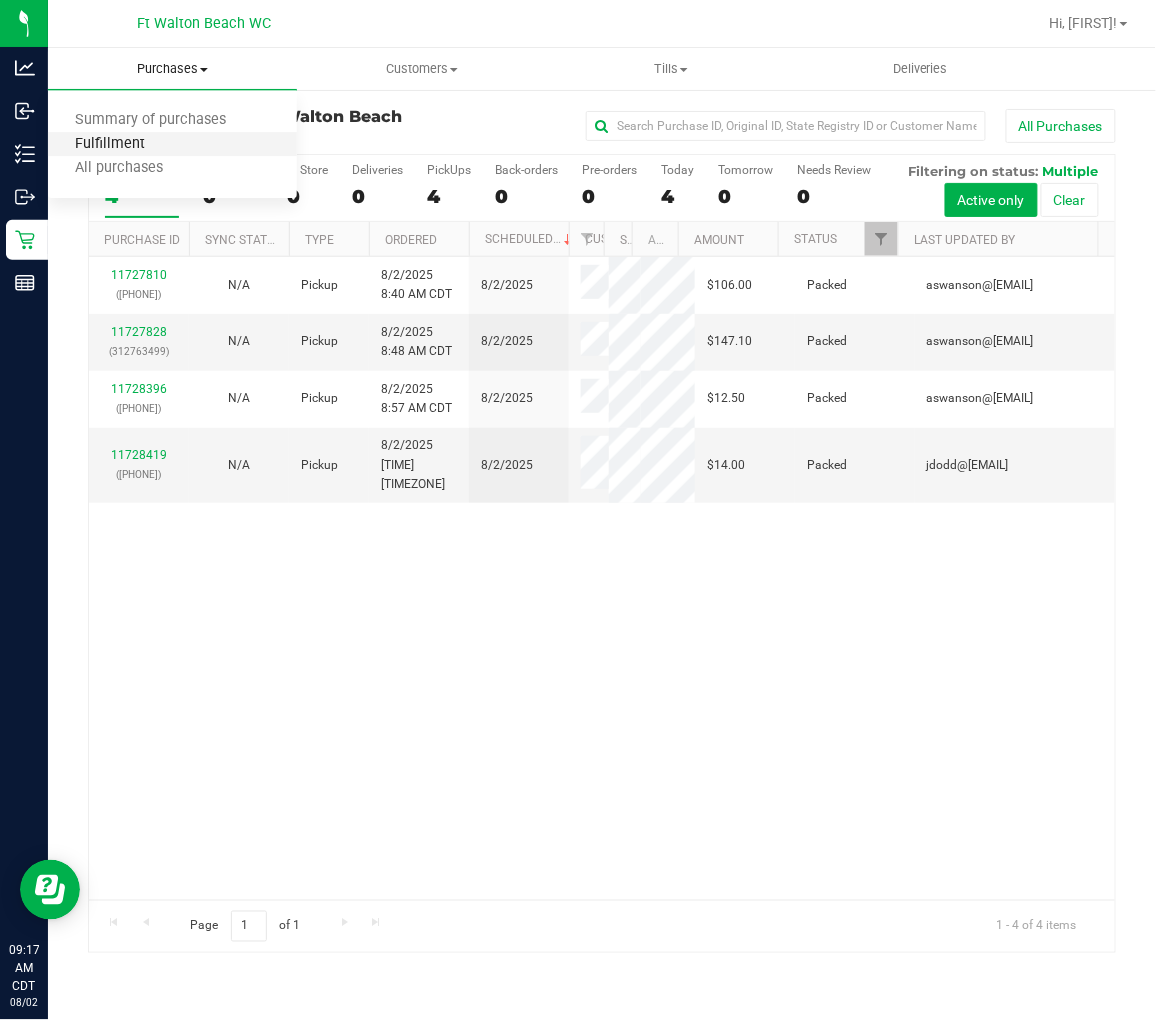 click on "Fulfillment" at bounding box center (110, 144) 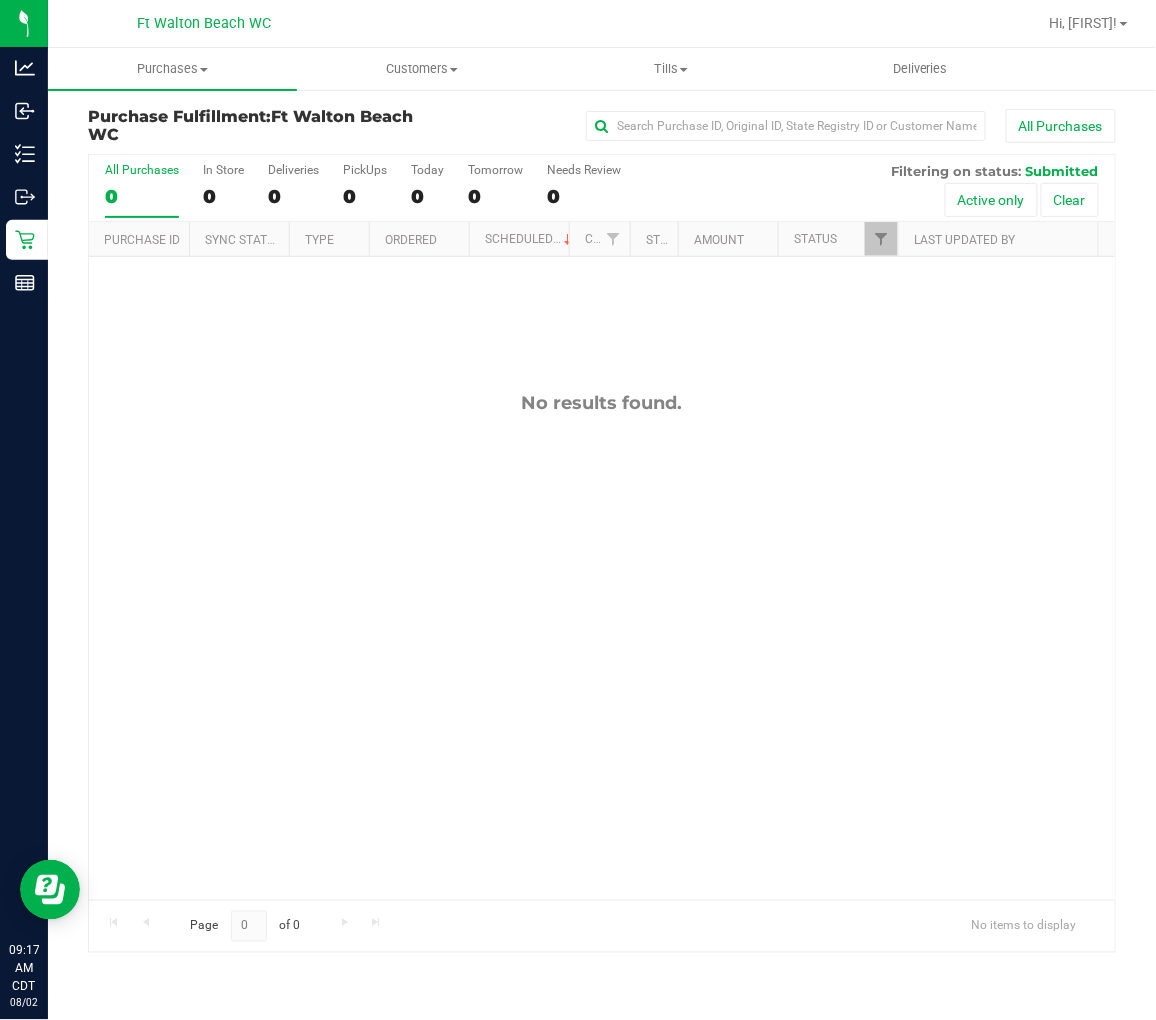 click on "No results found." at bounding box center (602, 646) 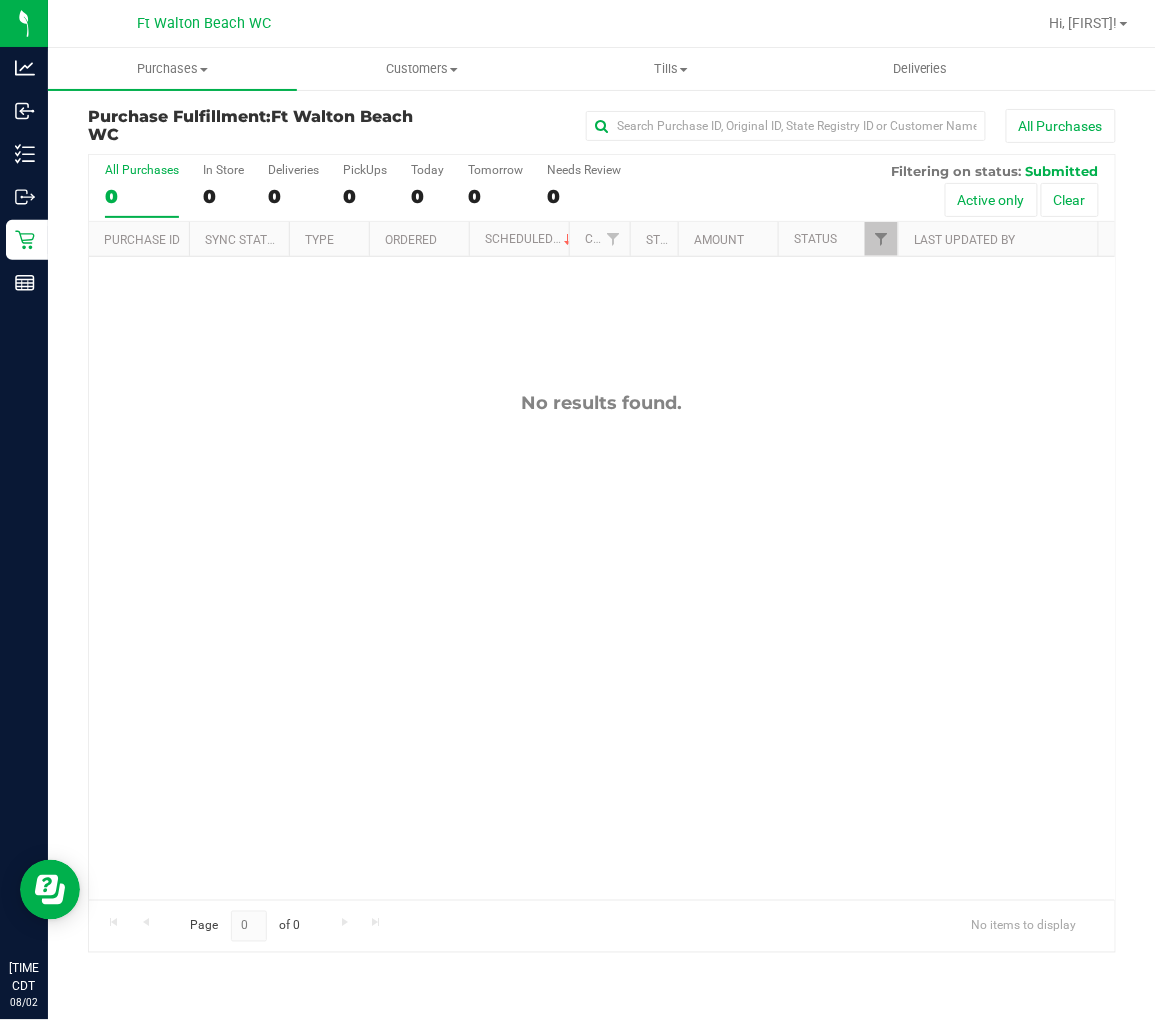 click on "No results found." at bounding box center [602, 646] 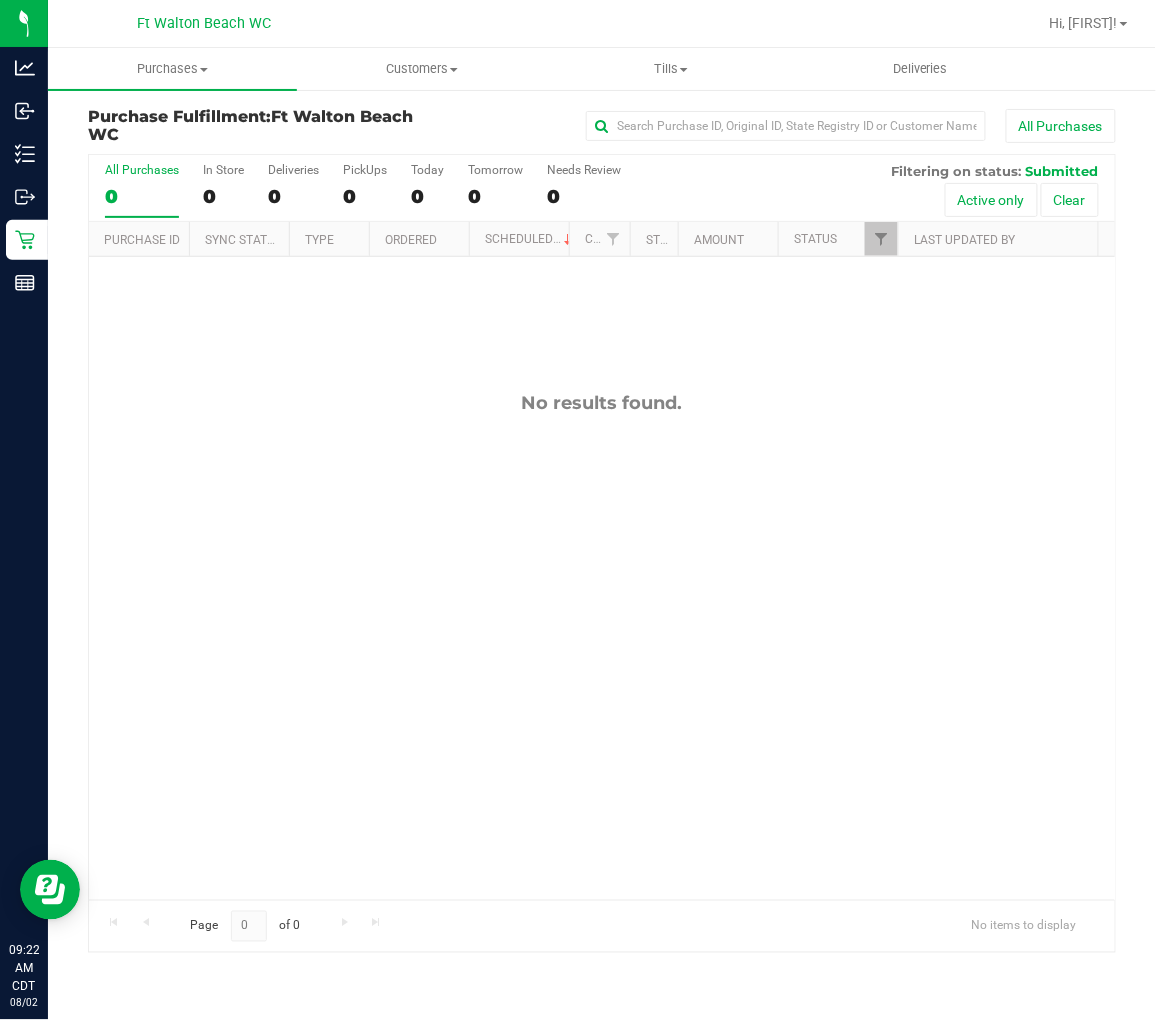 click on "No results found." at bounding box center (602, 646) 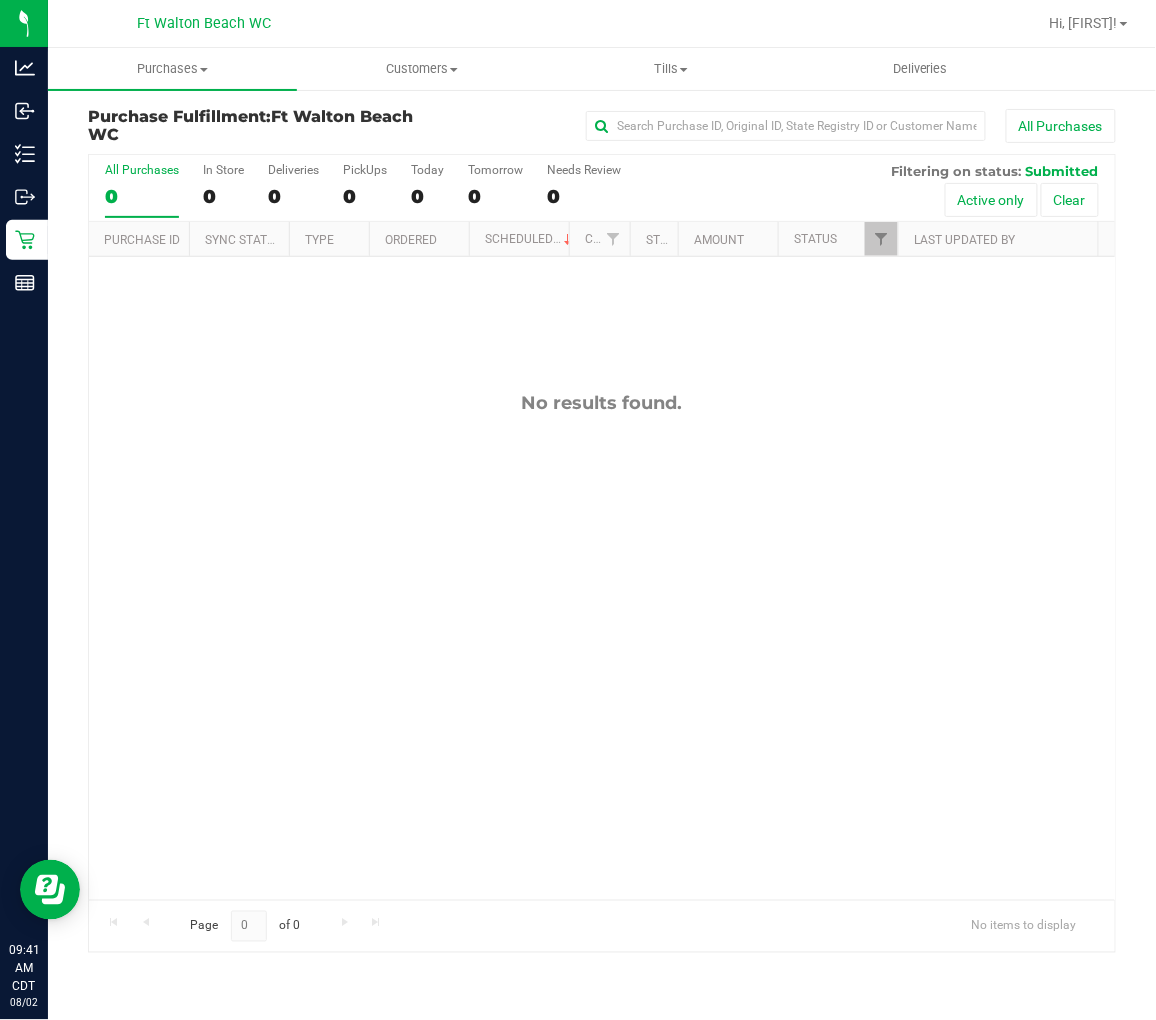click on "No results found." at bounding box center [602, 646] 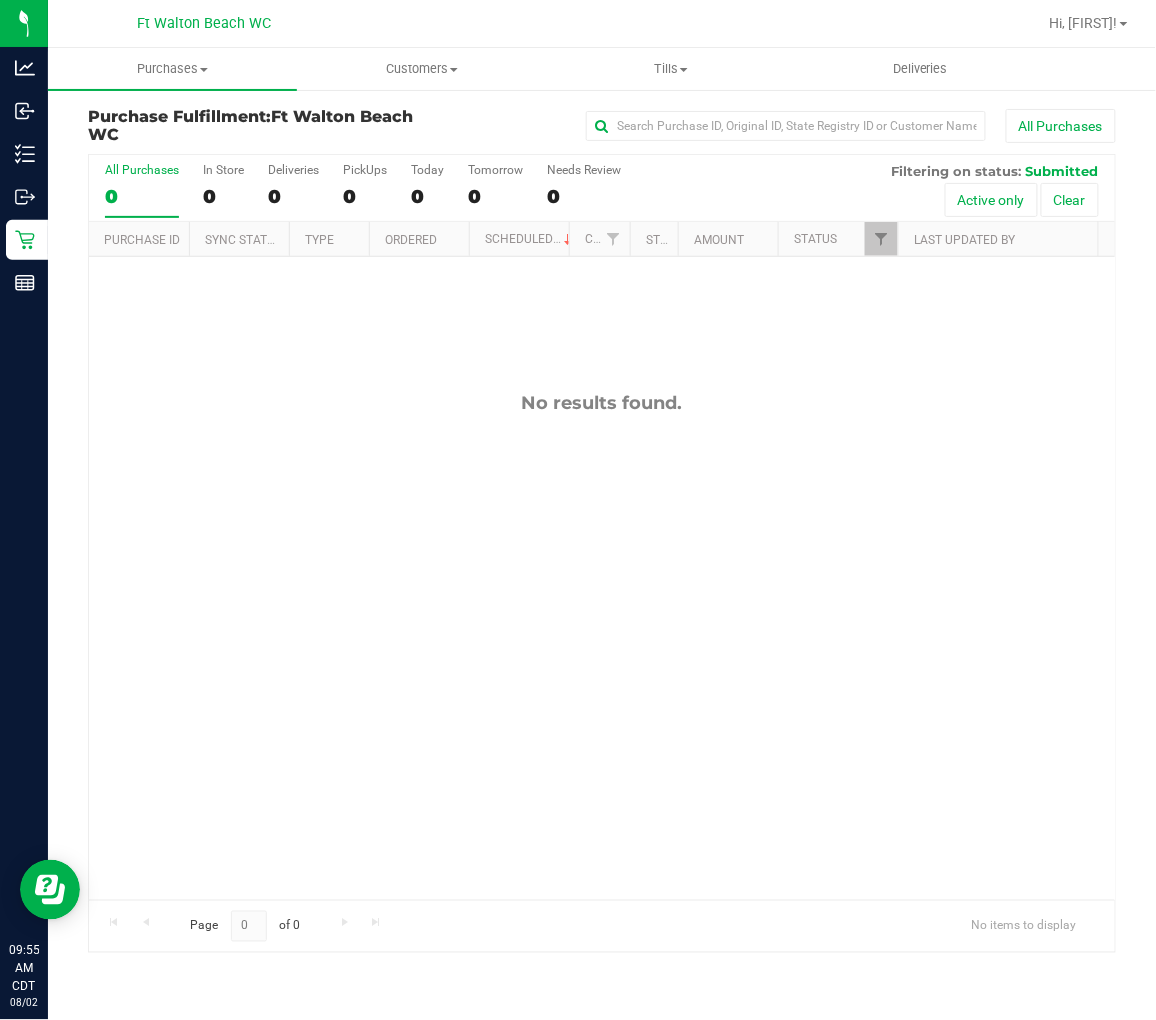 click on "No results found." at bounding box center [602, 646] 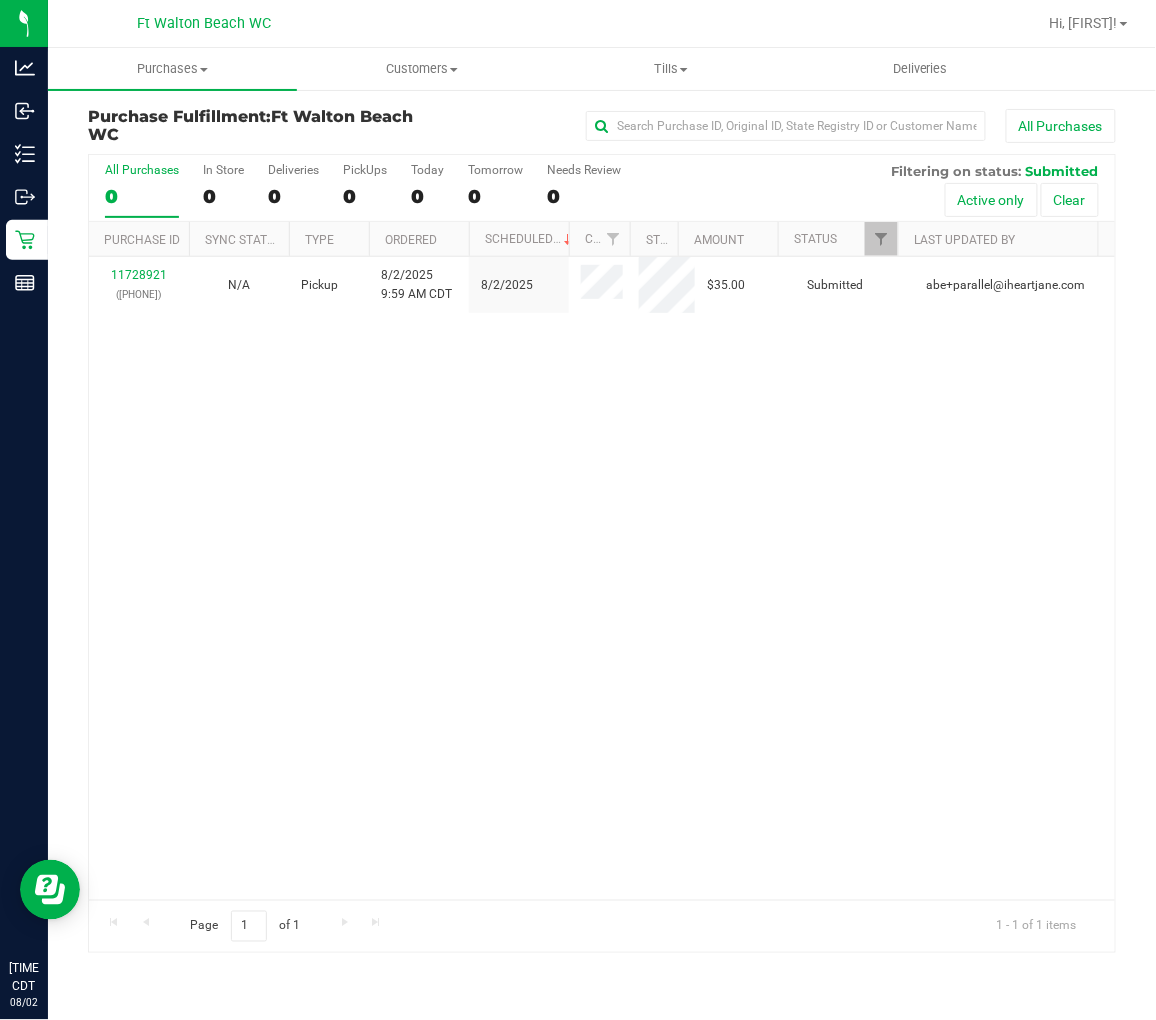 click on "[NUMBER]
(312797678)
N/A
Pickup [DATE] [TIME] CDT [DATE]
$35.00
Submitted abe+parallel@[EMAIL]" at bounding box center [602, 578] 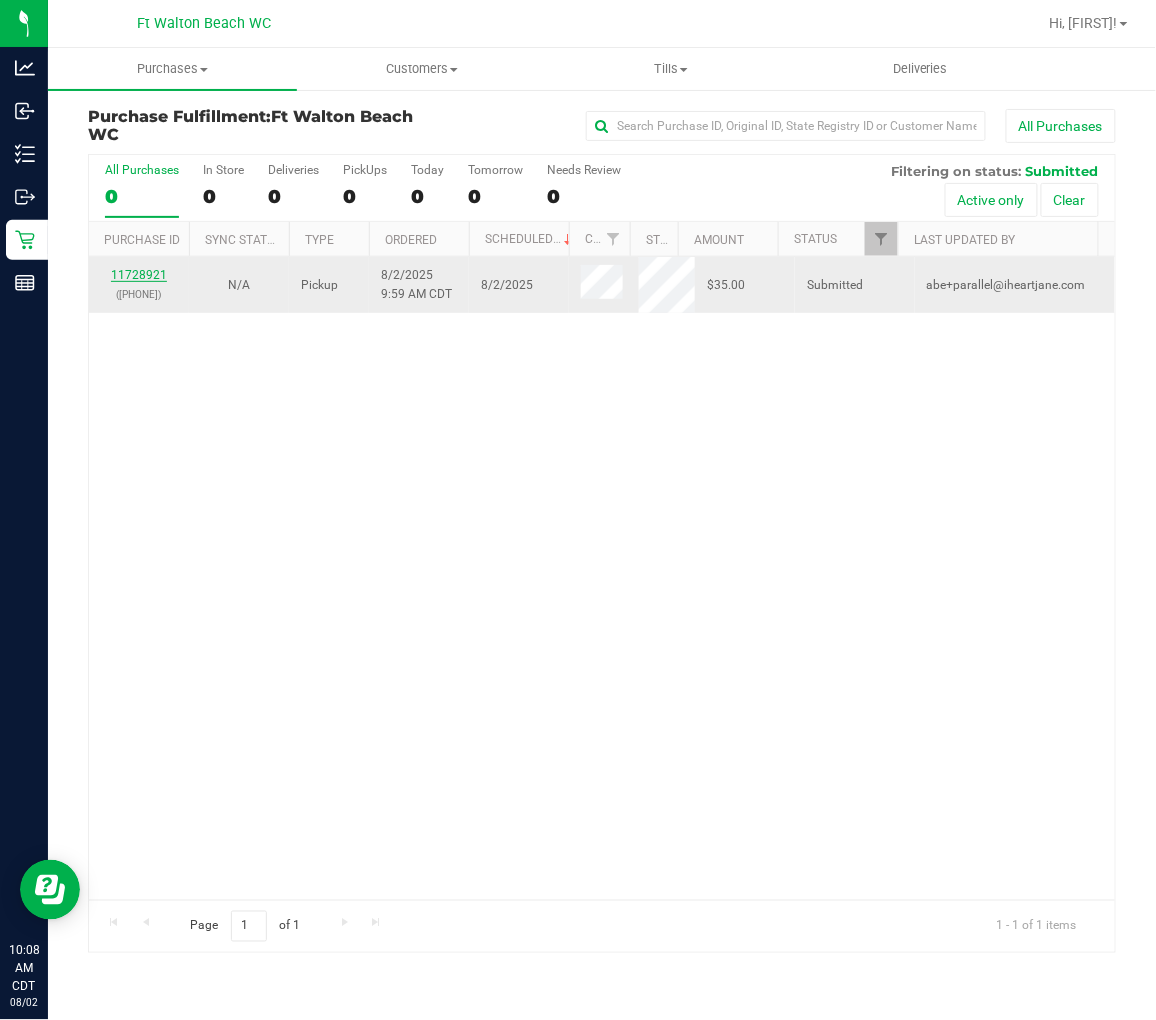 click on "11728921" at bounding box center [139, 275] 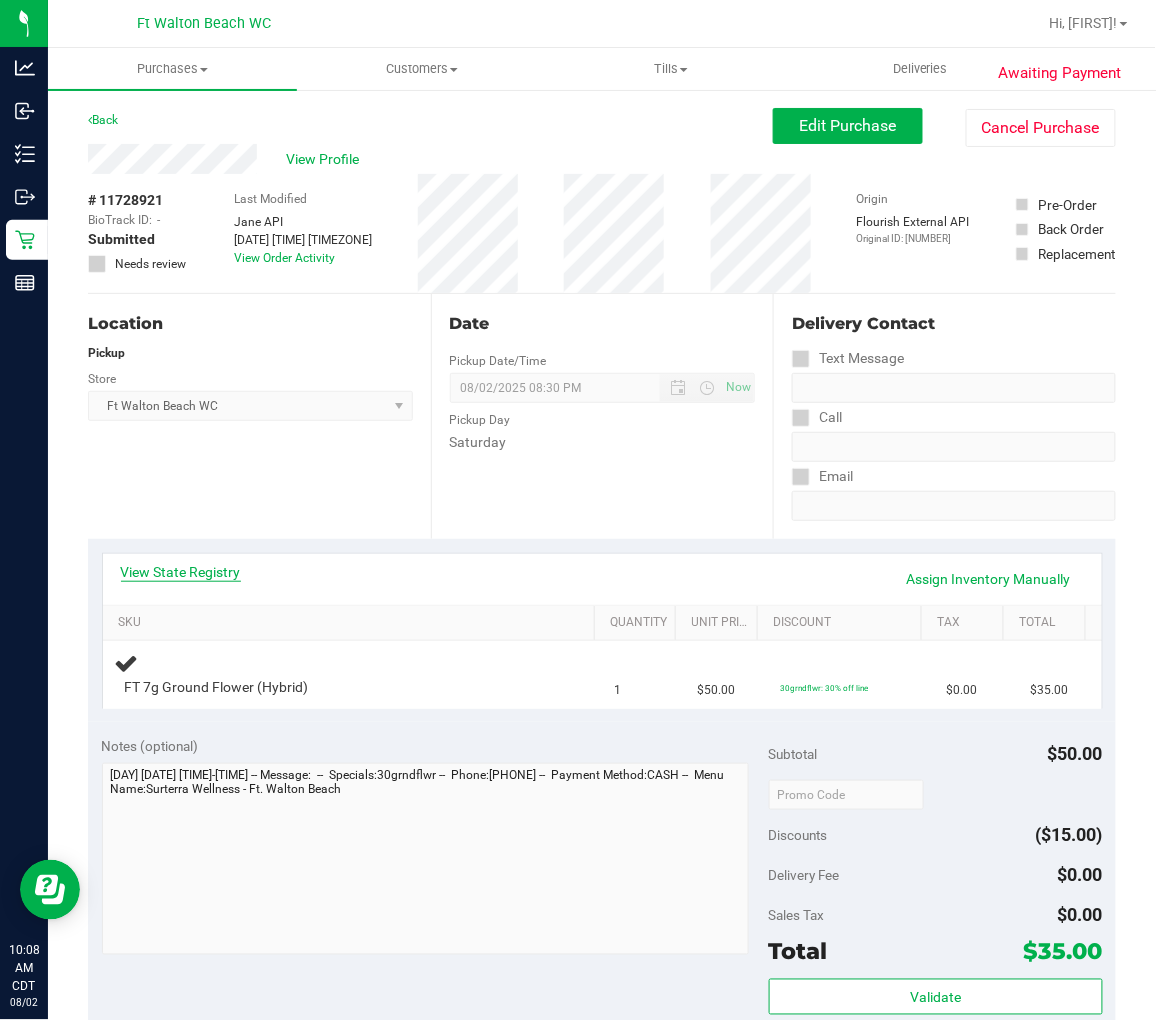 click on "View State Registry" at bounding box center [181, 572] 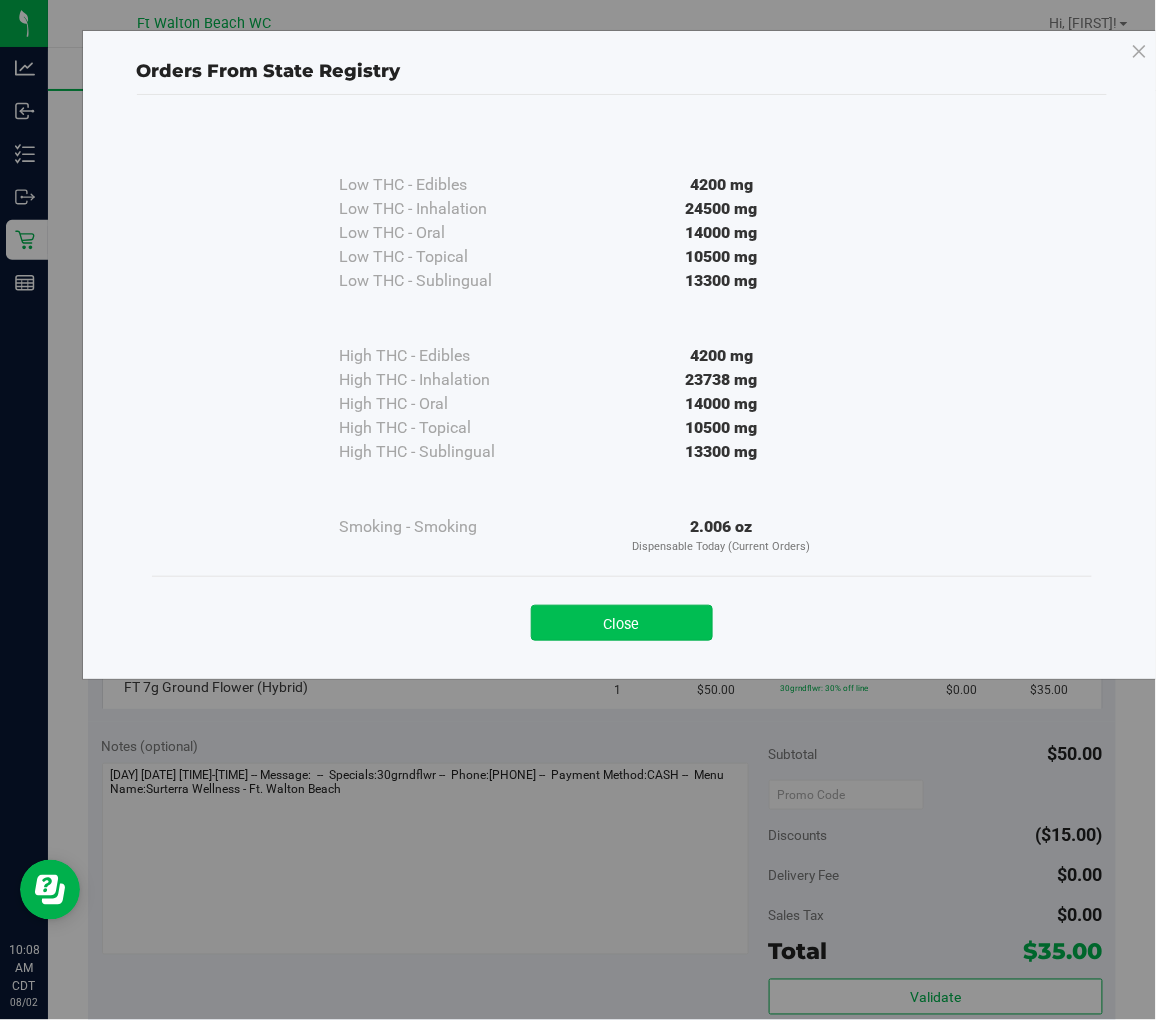 click on "Close" at bounding box center (622, 623) 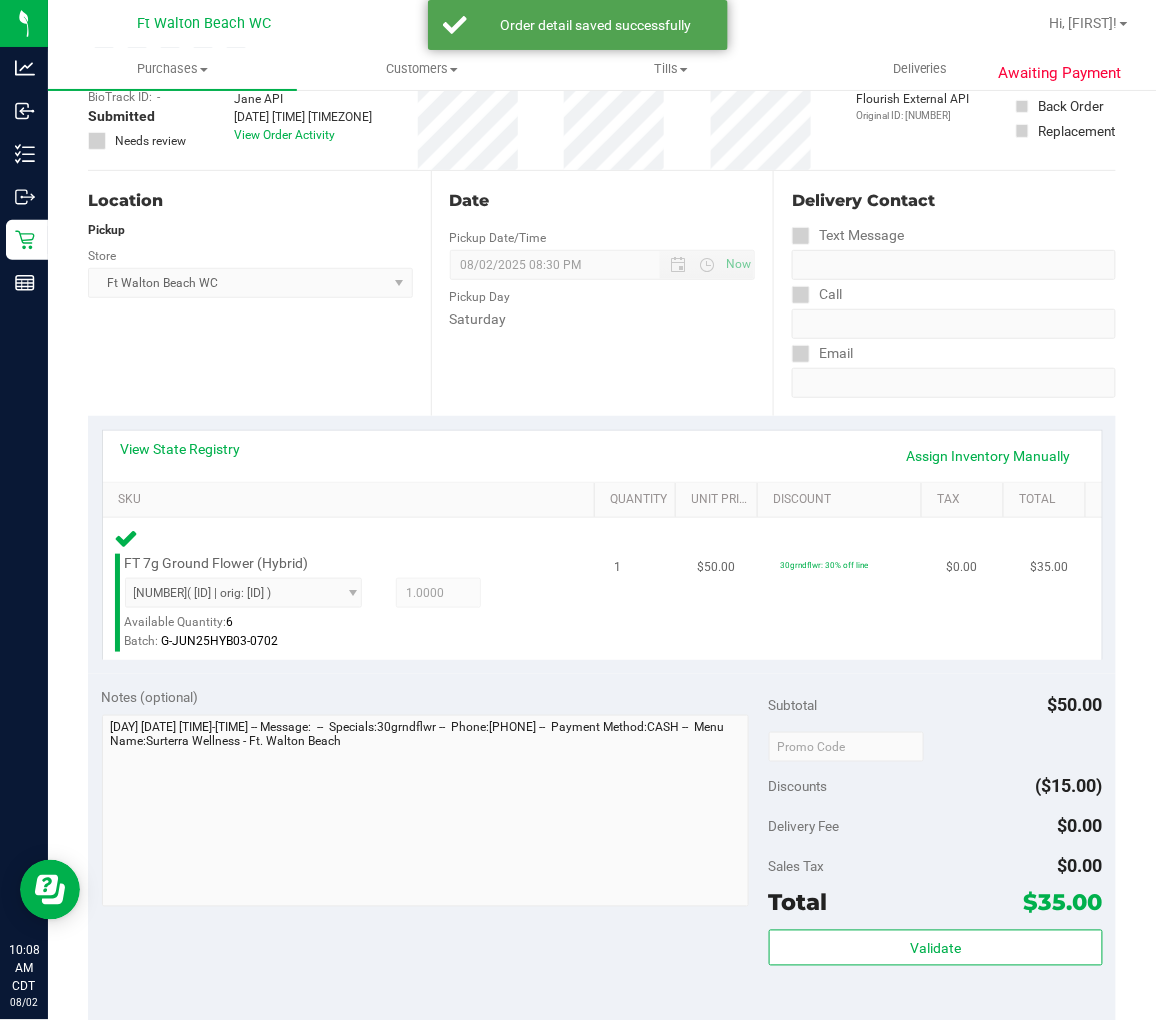 scroll, scrollTop: 444, scrollLeft: 0, axis: vertical 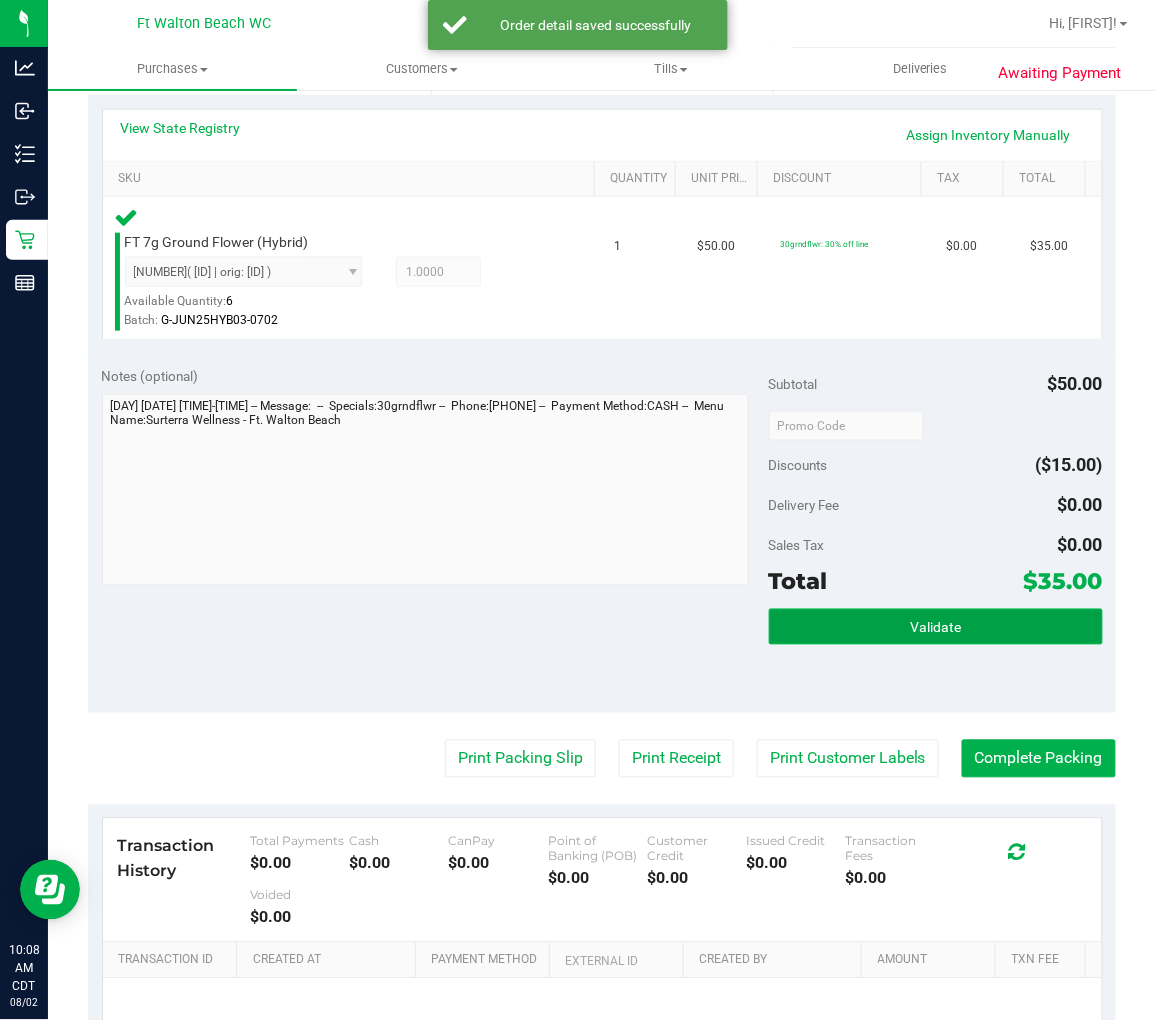 click on "Validate" at bounding box center [936, 627] 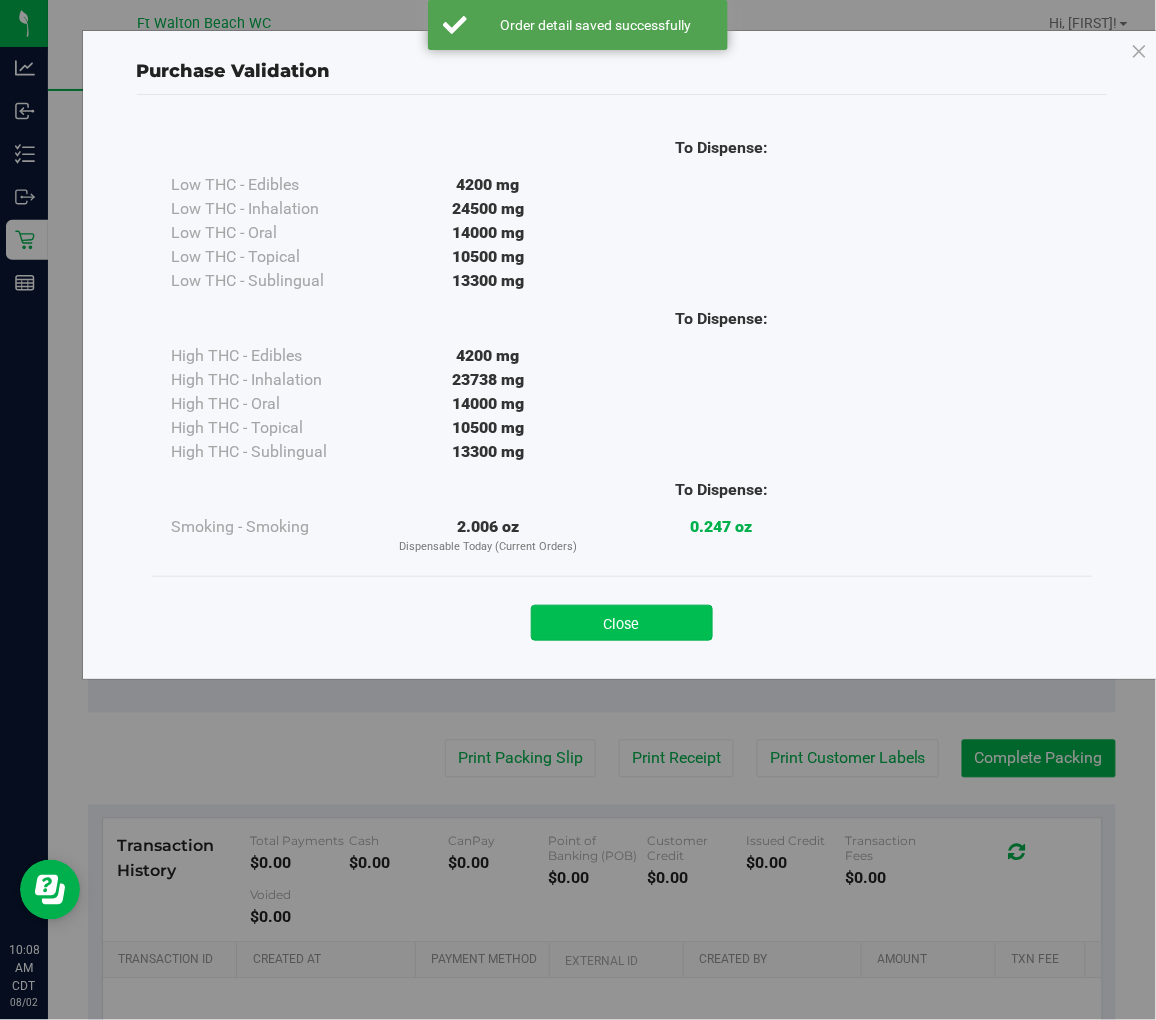 click on "Close" at bounding box center [622, 623] 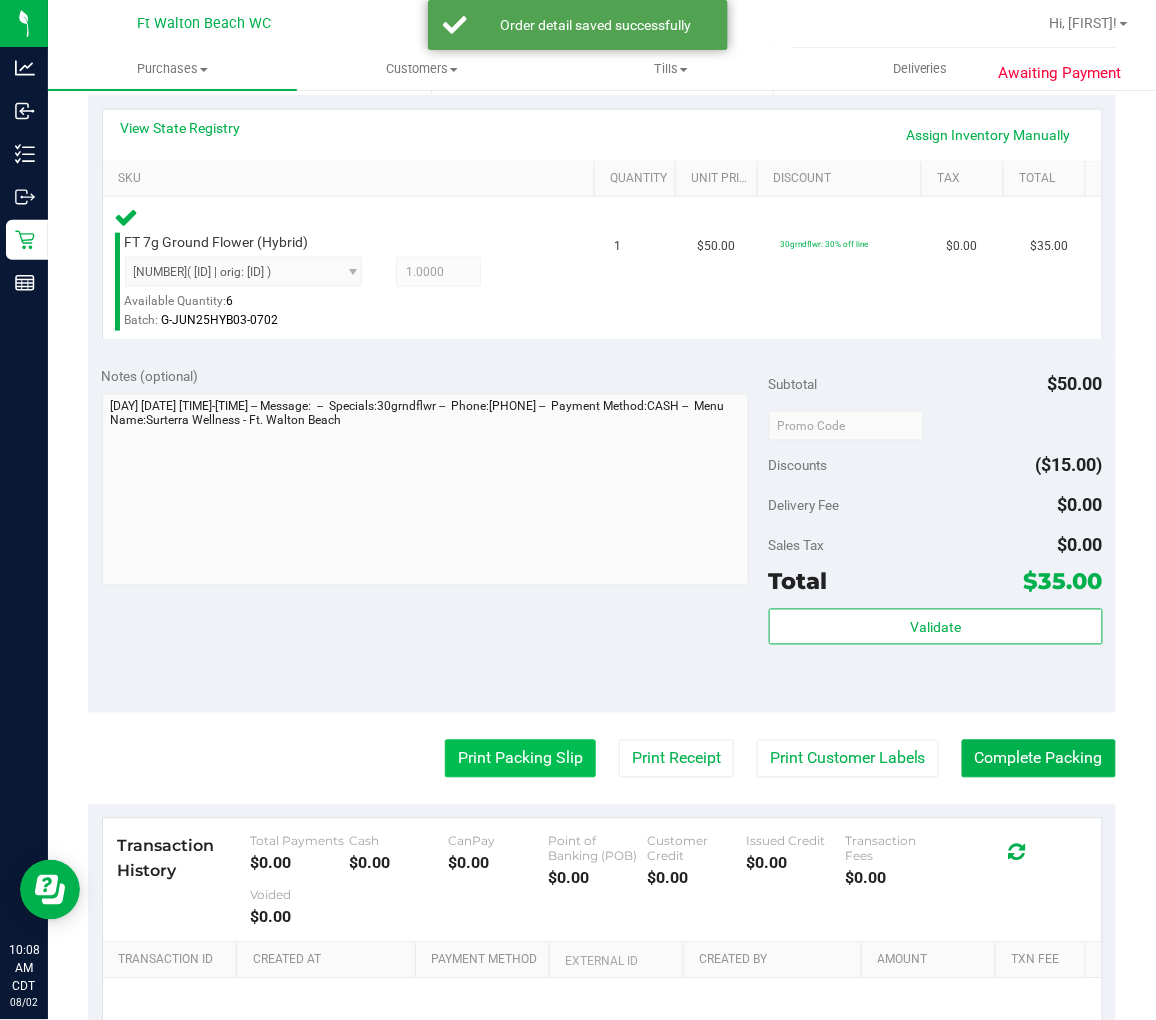 click on "Print Packing Slip" at bounding box center [520, 759] 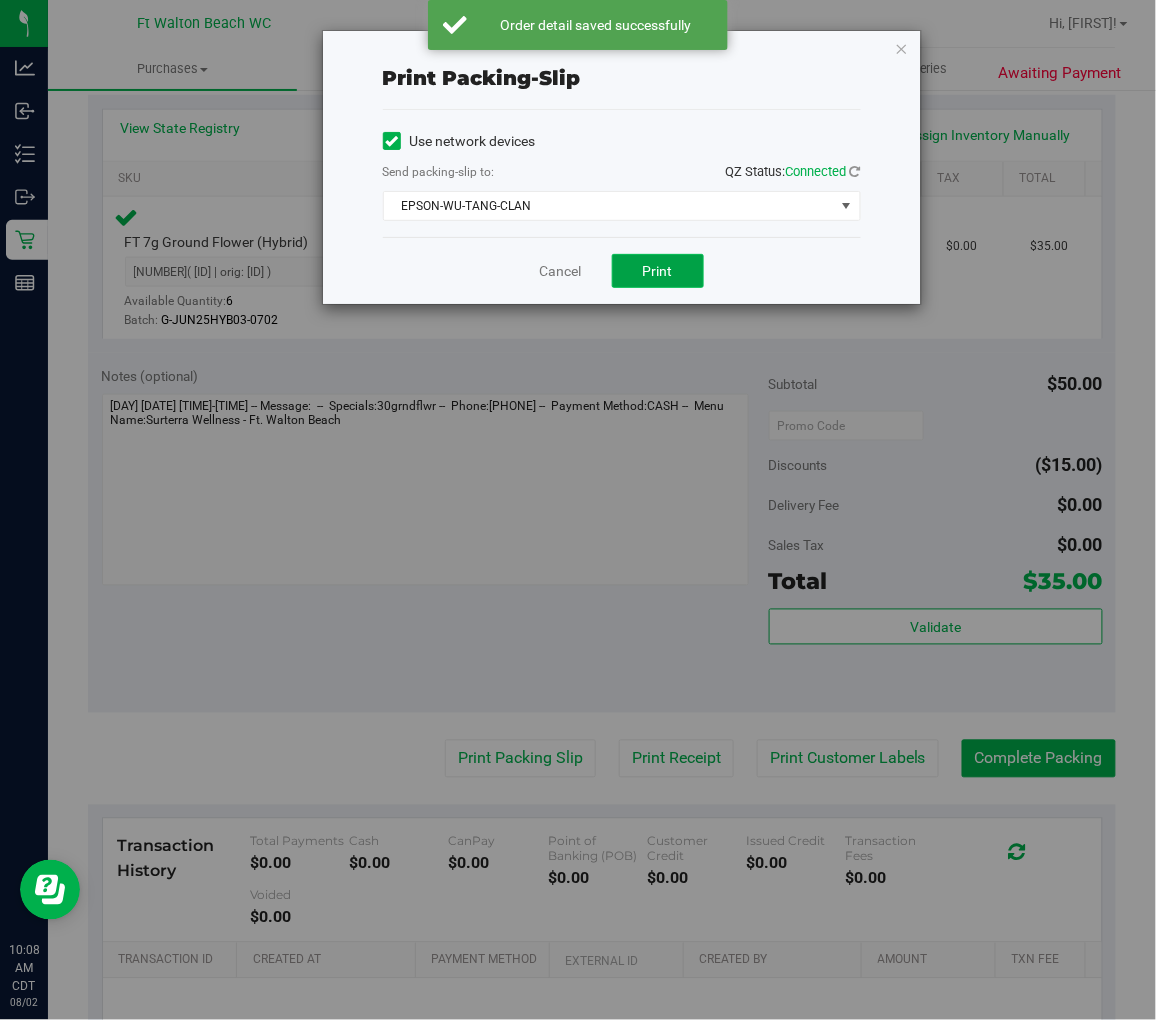 click on "Print" at bounding box center (658, 271) 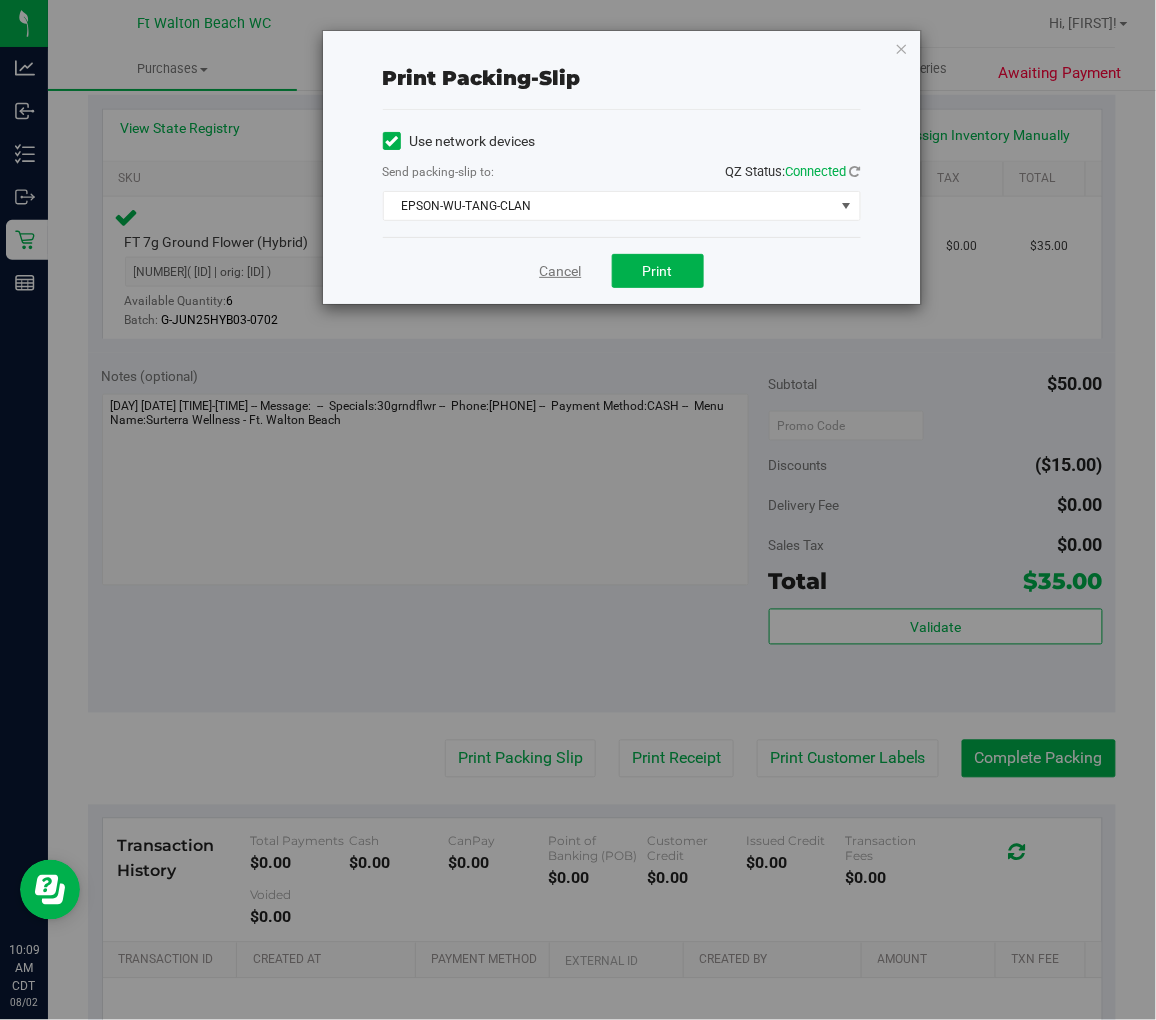 click on "Cancel" at bounding box center [561, 271] 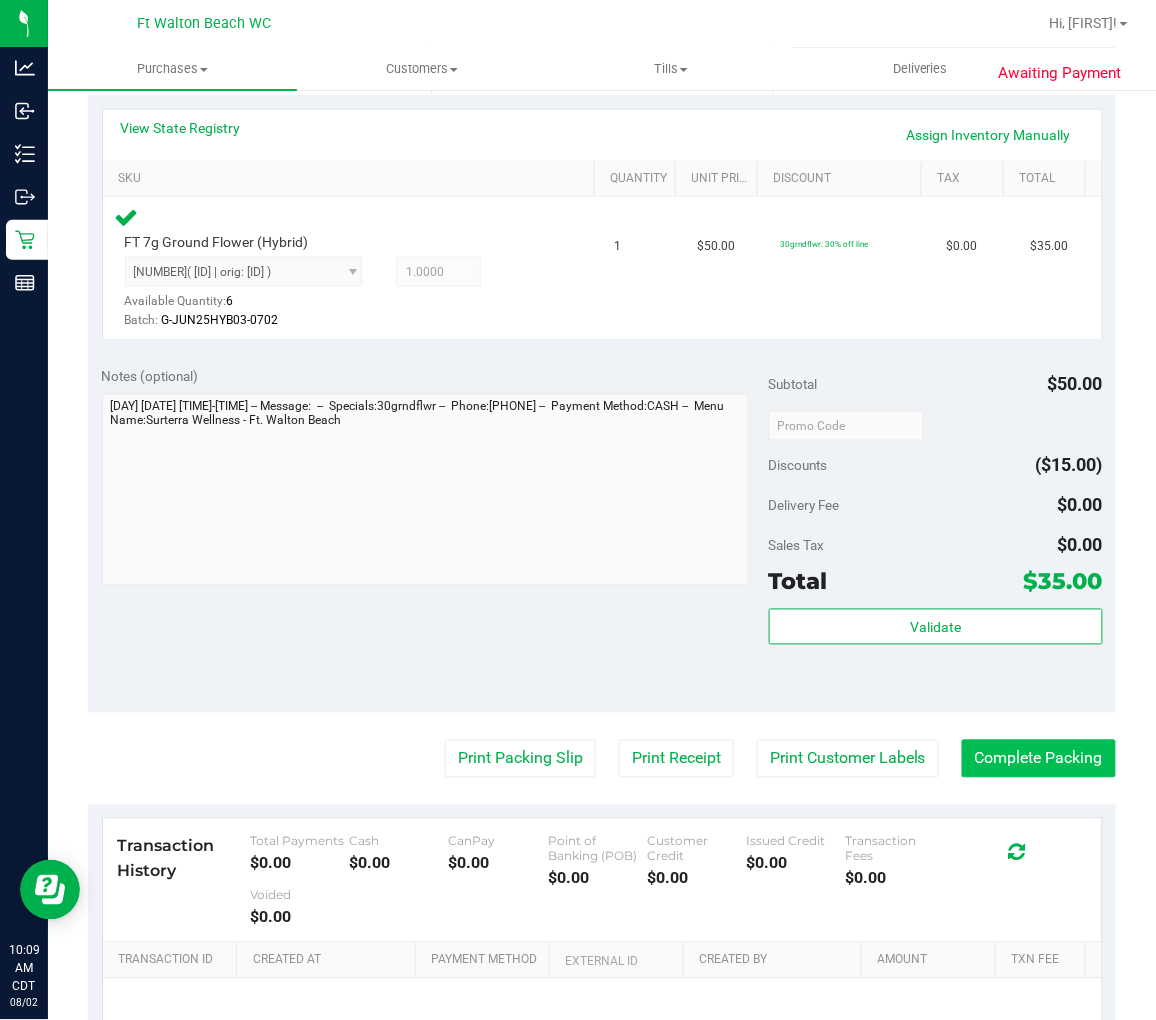 click on "Complete Packing" at bounding box center (1039, 759) 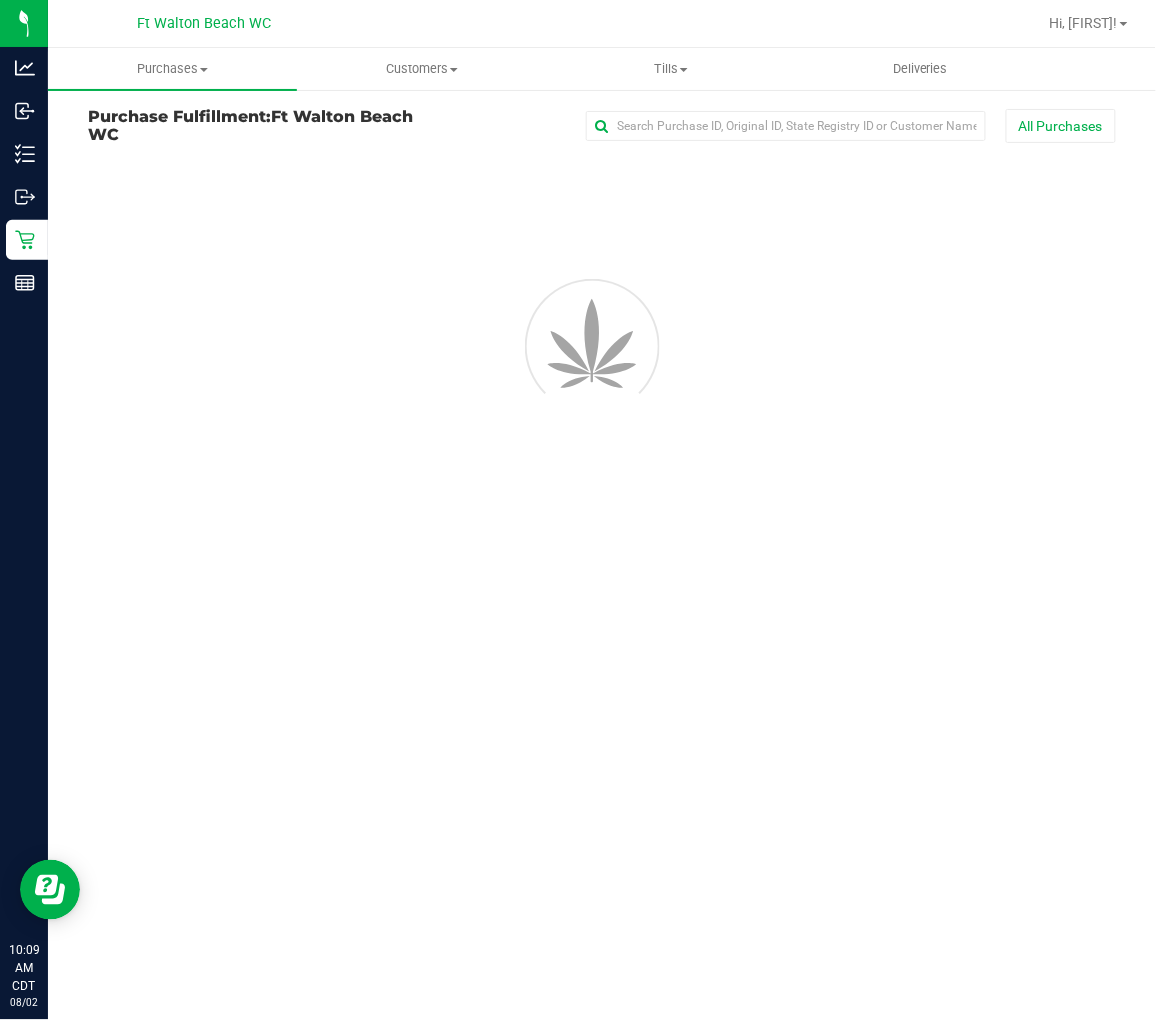 scroll, scrollTop: 0, scrollLeft: 0, axis: both 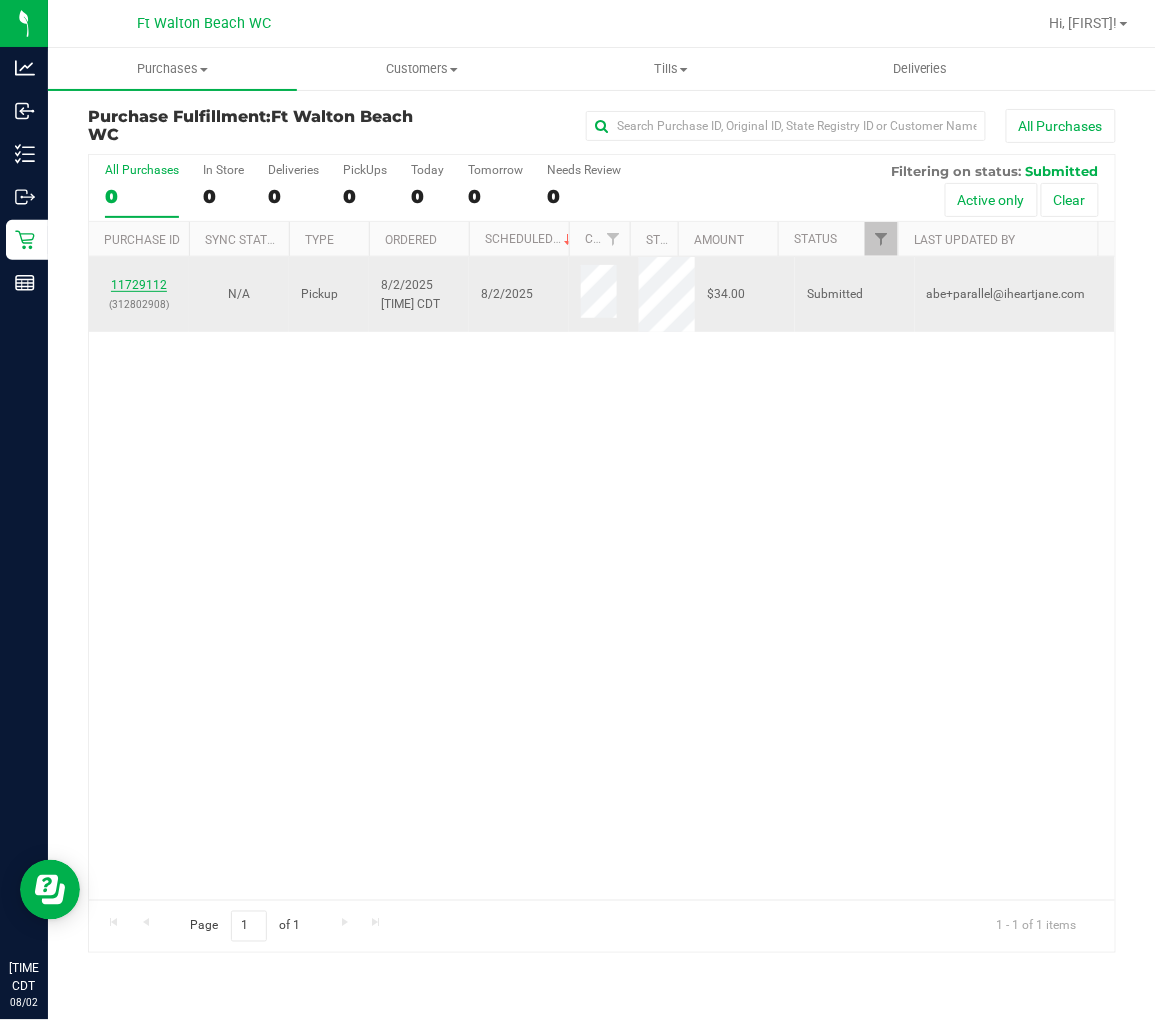 click on "11729112" at bounding box center [139, 285] 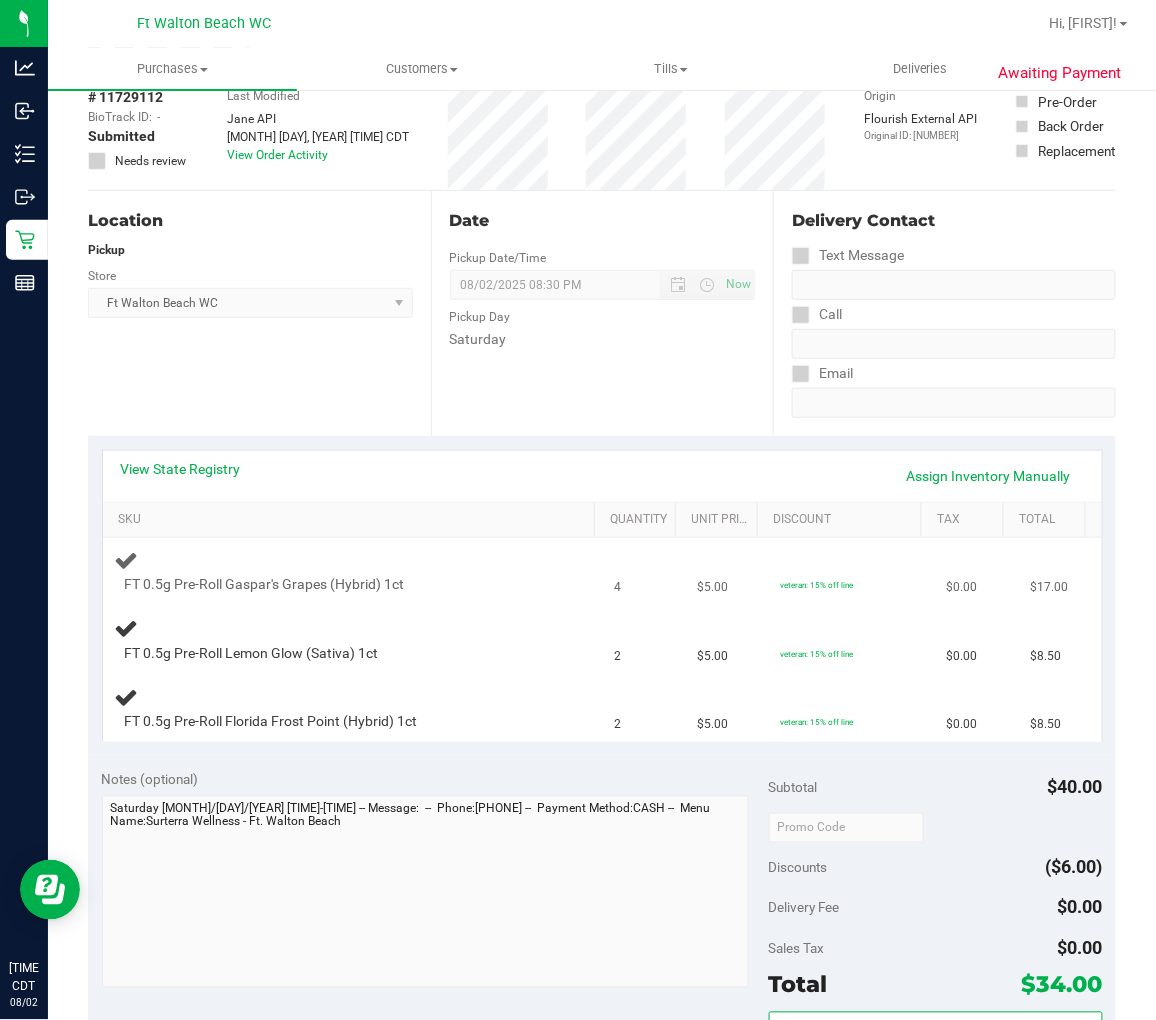 scroll, scrollTop: 222, scrollLeft: 0, axis: vertical 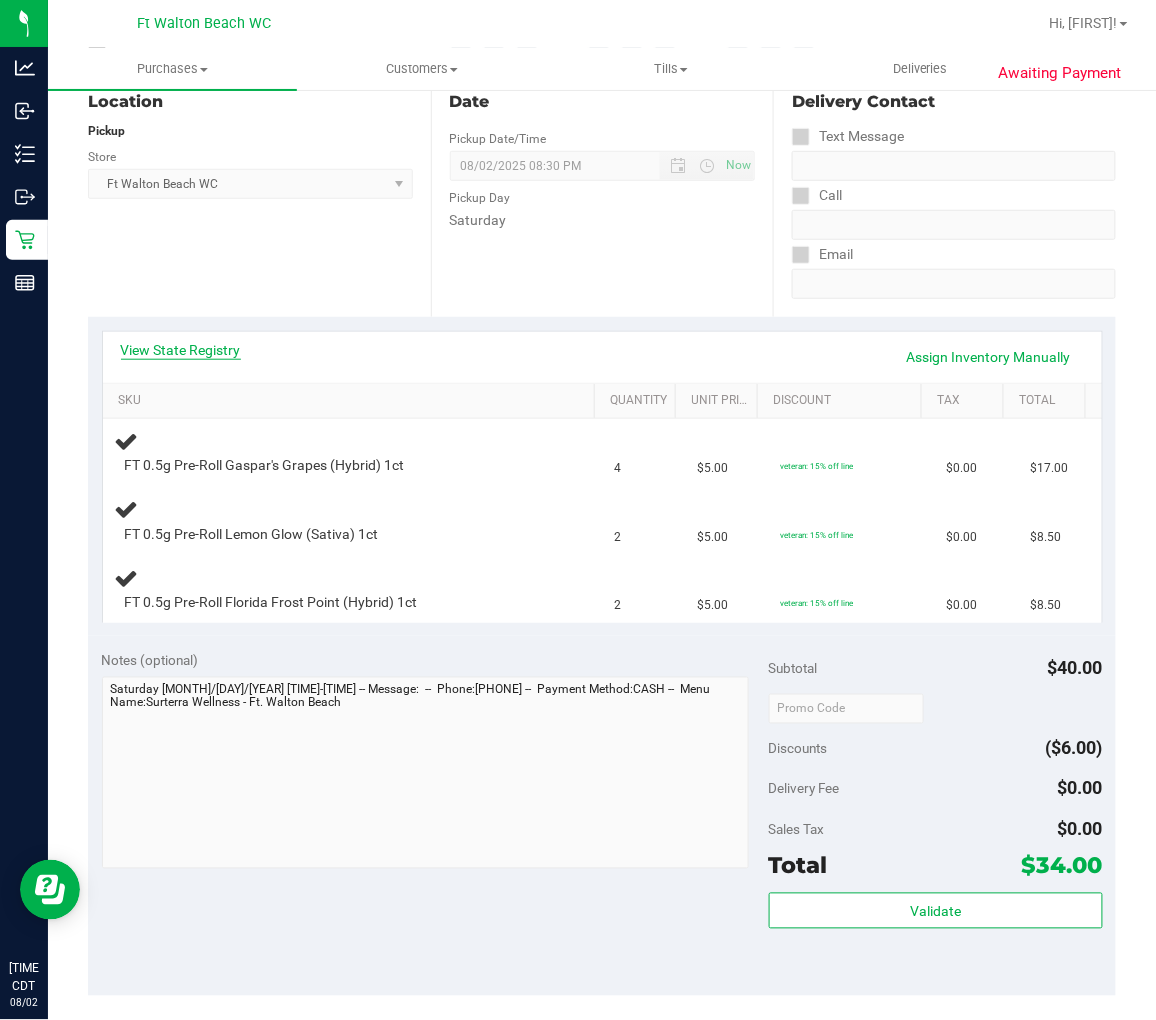 click on "View State Registry" at bounding box center (181, 350) 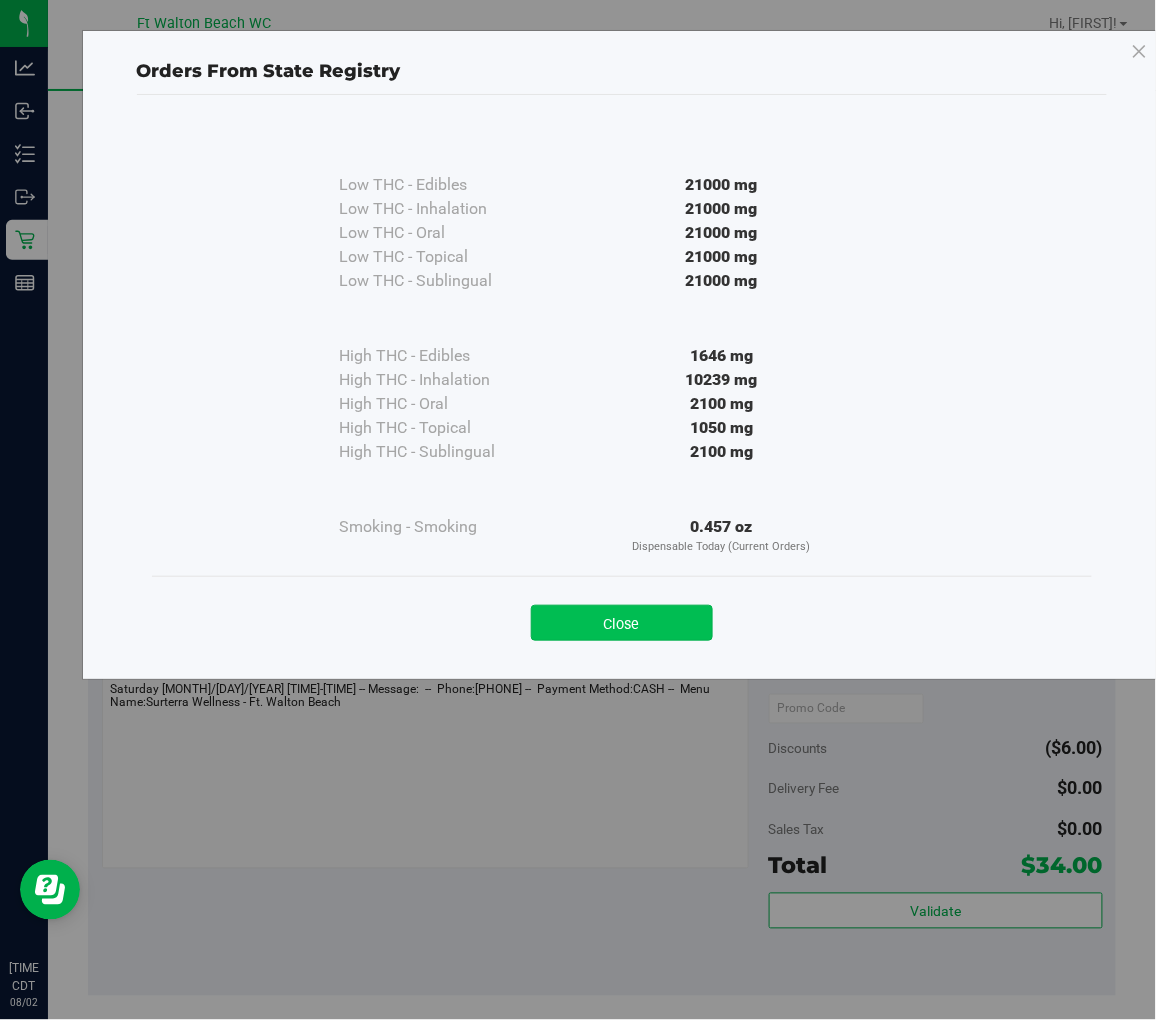 click on "Close" at bounding box center [622, 623] 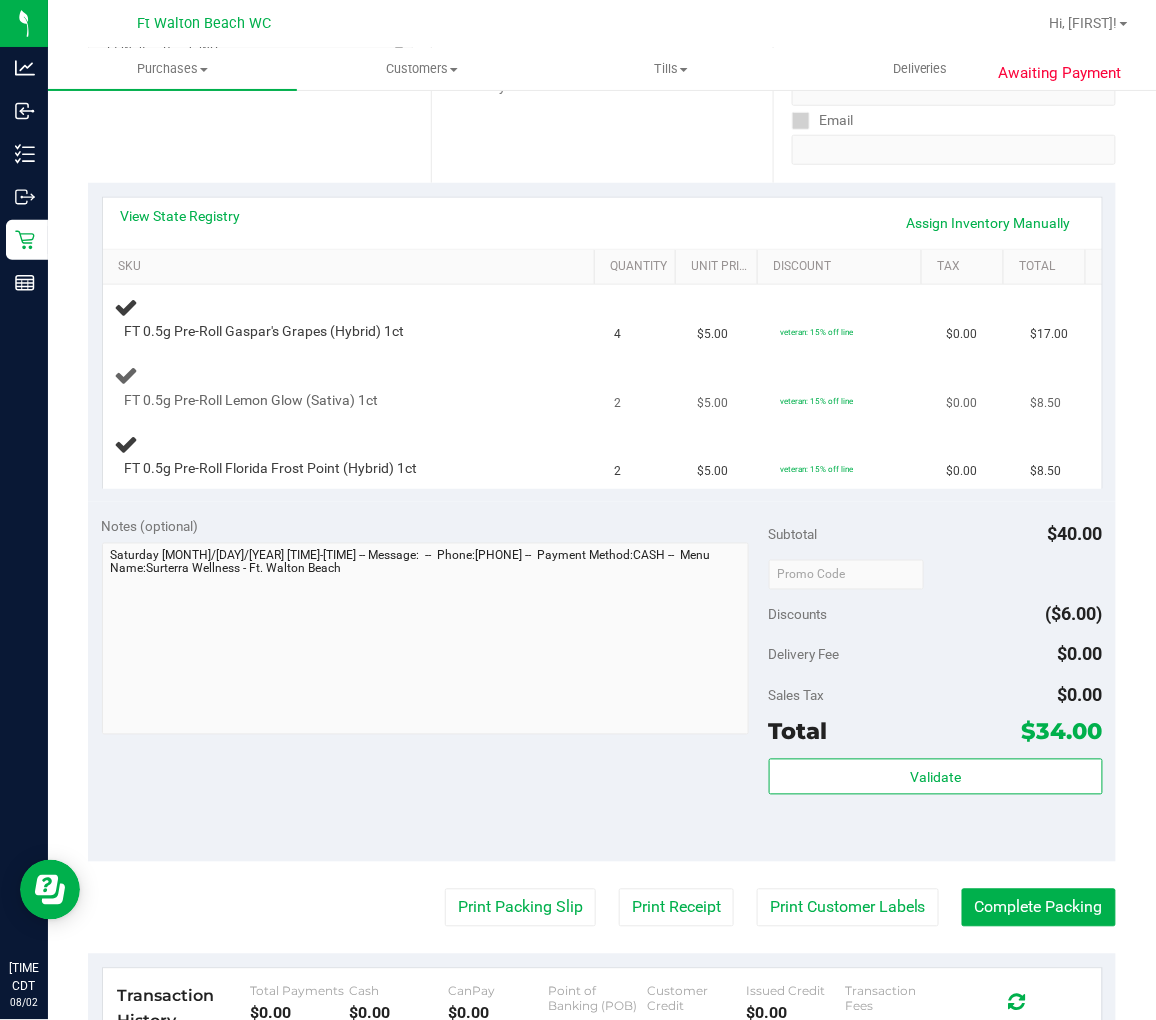 scroll, scrollTop: 555, scrollLeft: 0, axis: vertical 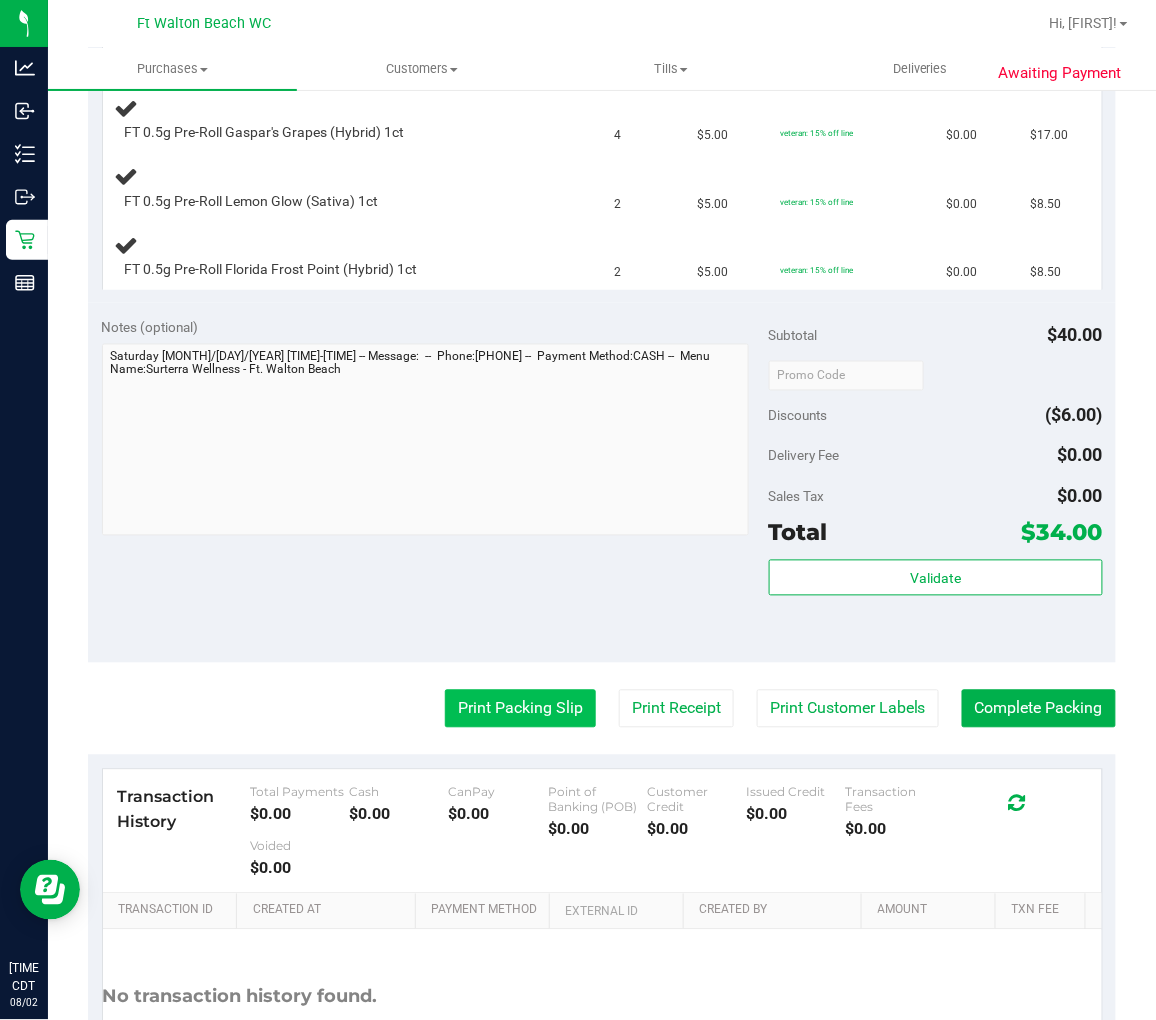 click on "Print Packing Slip" at bounding box center [520, 709] 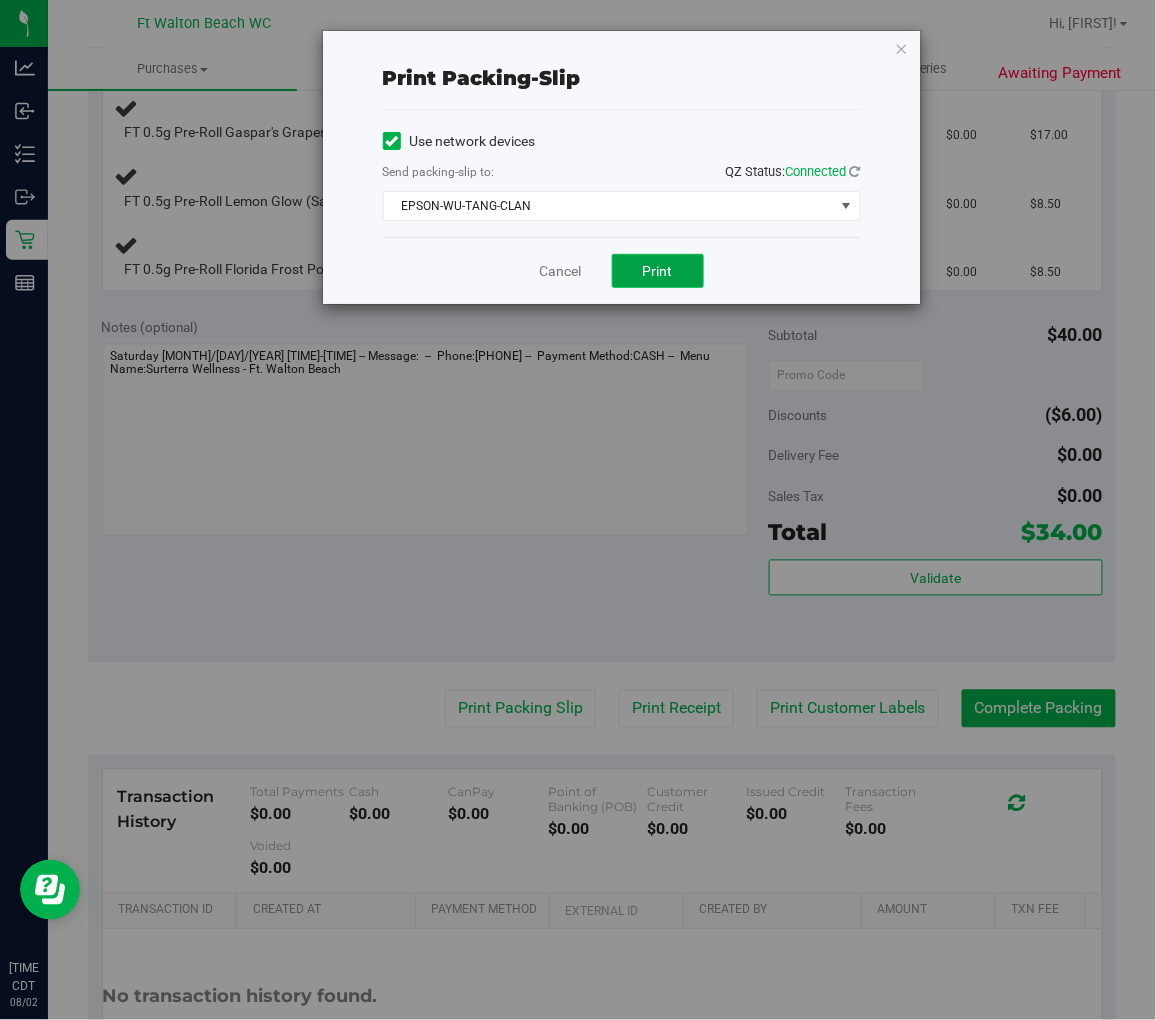 click on "Print" at bounding box center (658, 271) 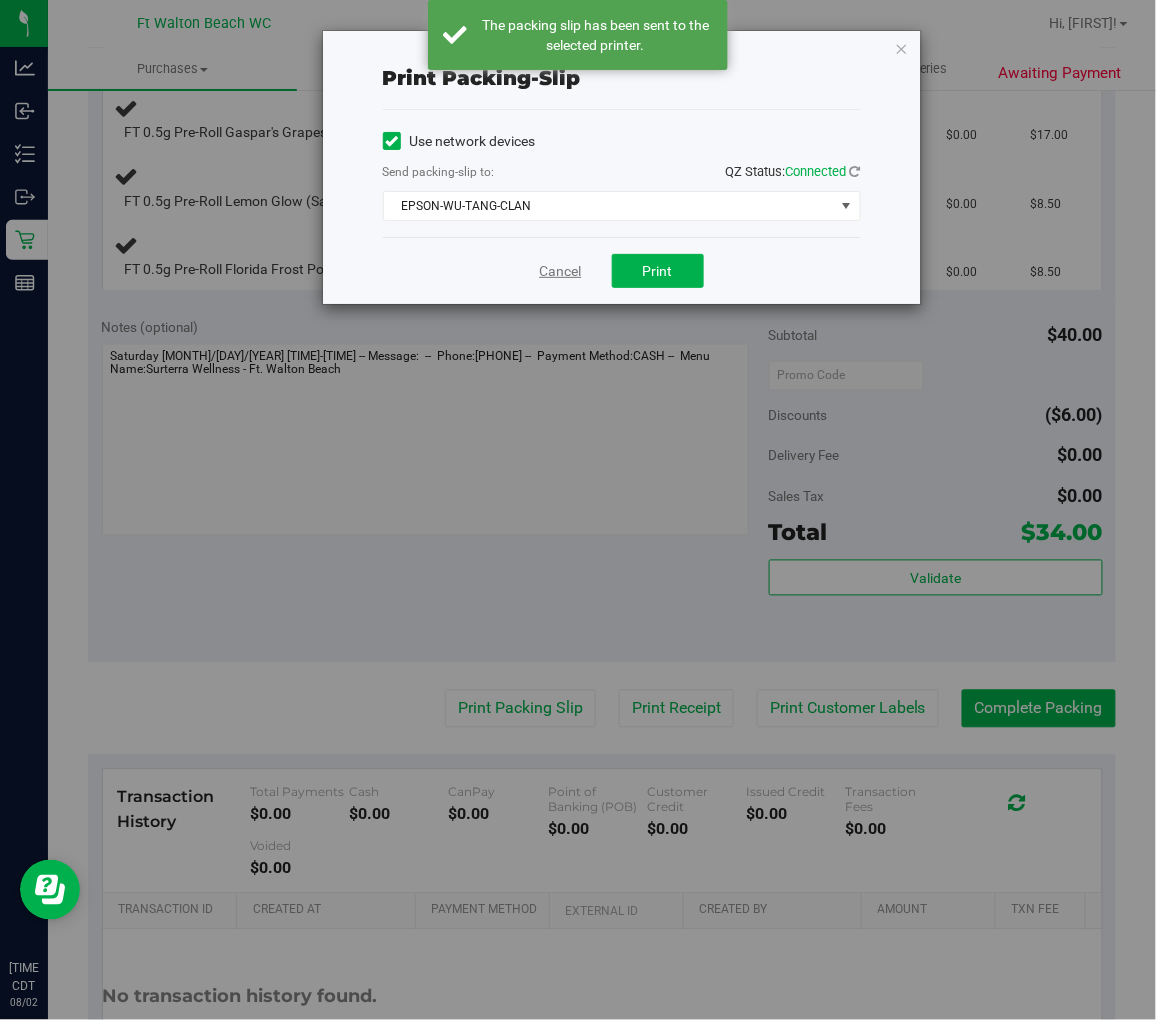 click on "Cancel" at bounding box center [561, 271] 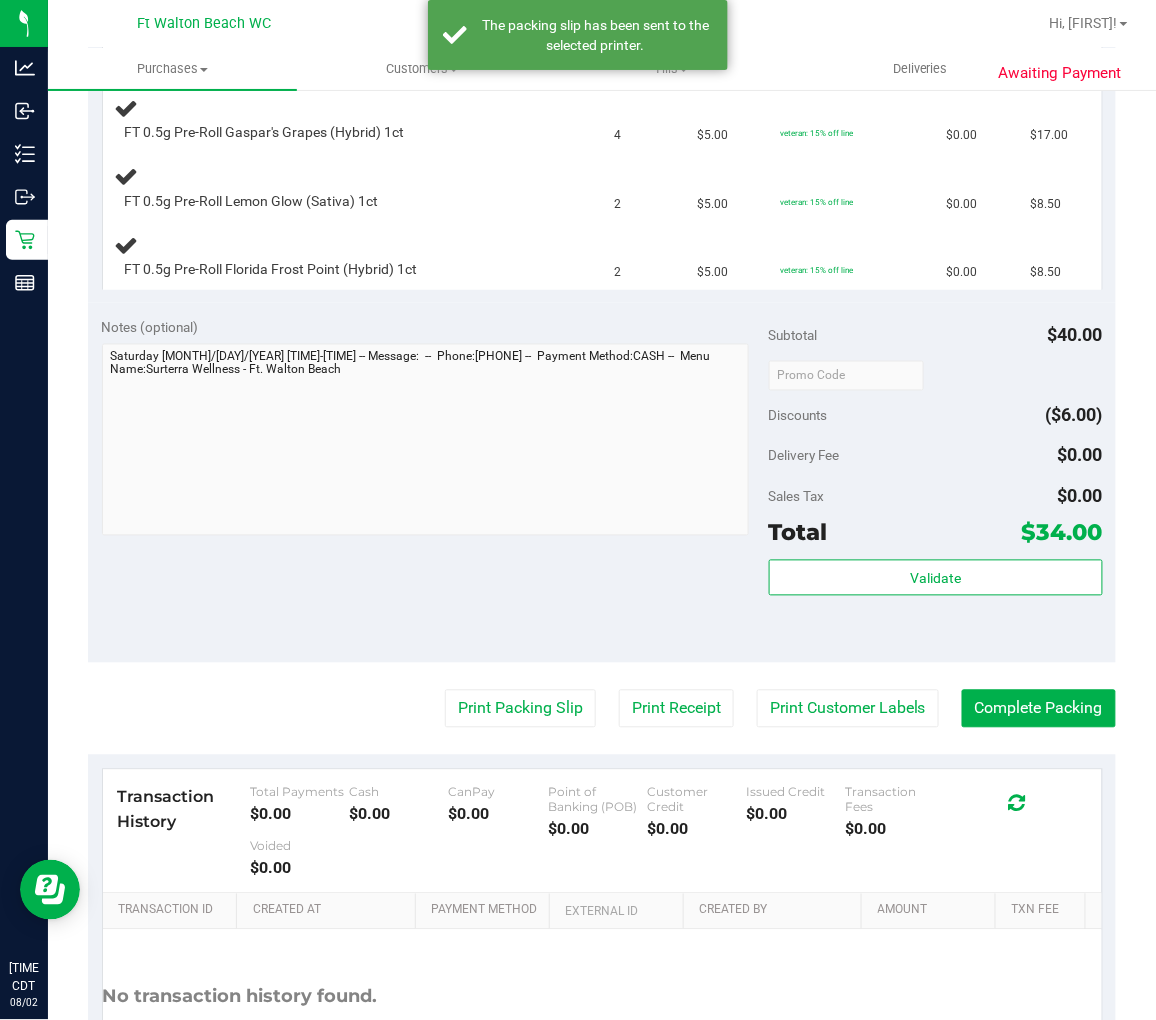 scroll, scrollTop: 222, scrollLeft: 0, axis: vertical 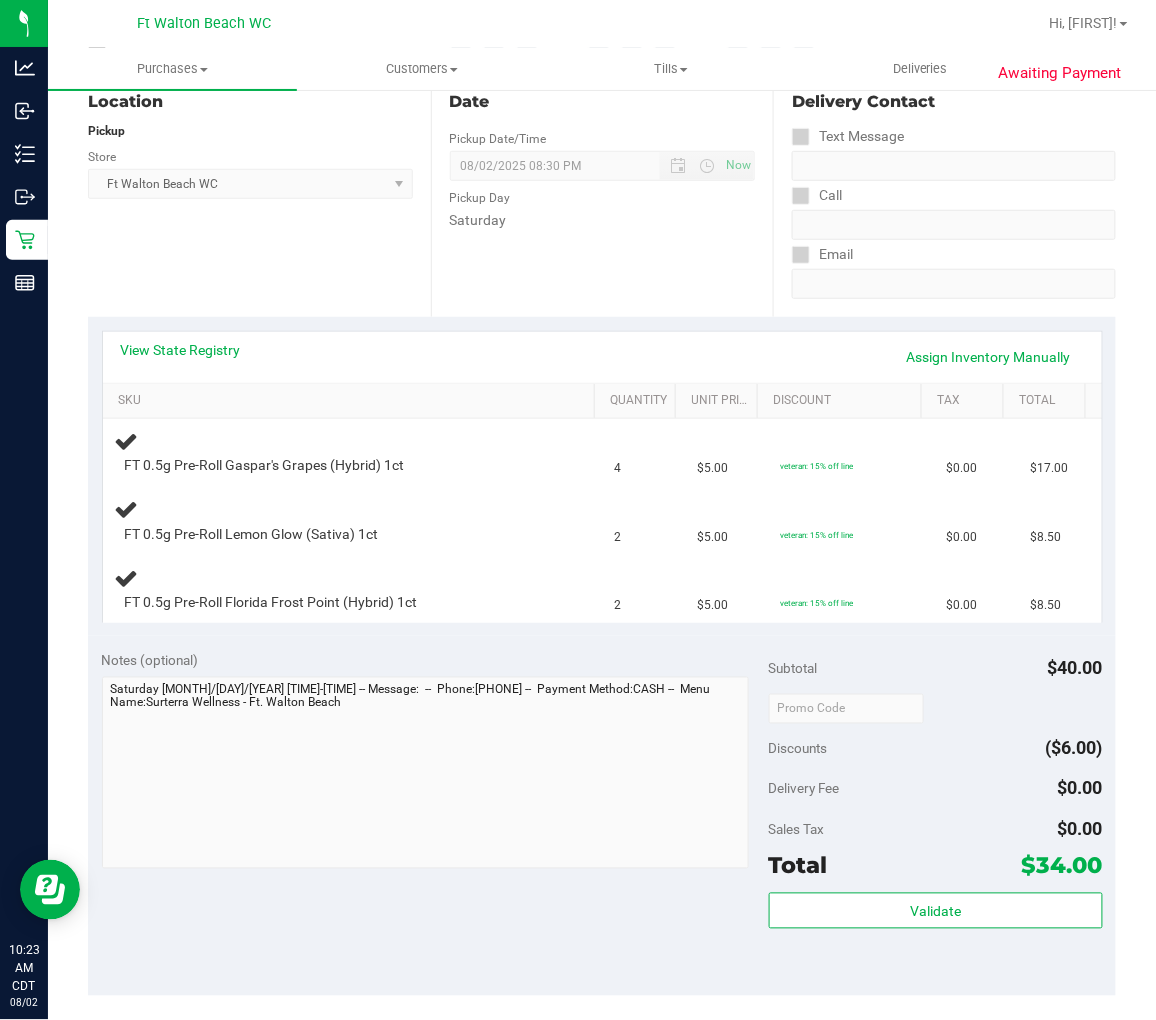 type 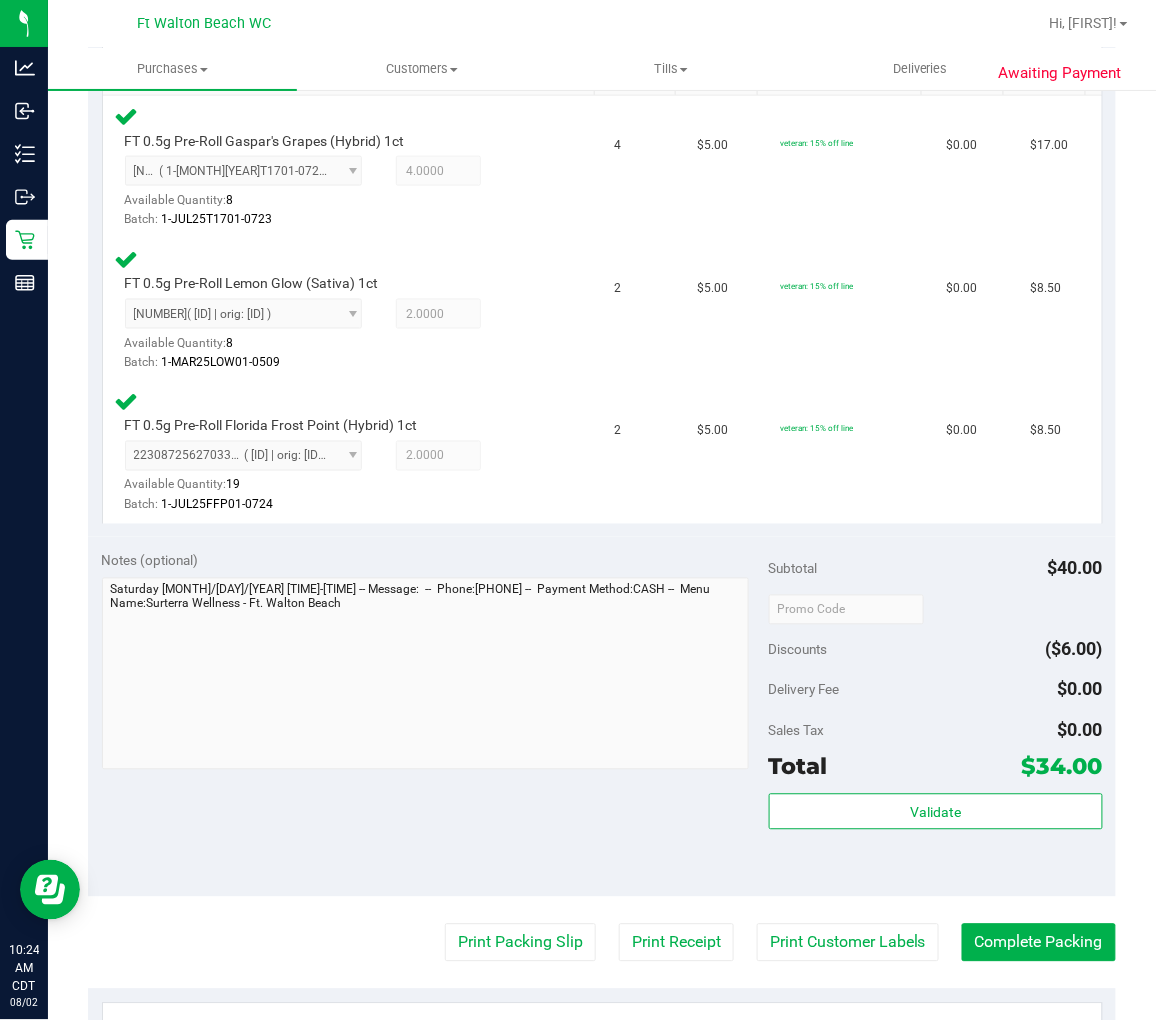 scroll, scrollTop: 555, scrollLeft: 0, axis: vertical 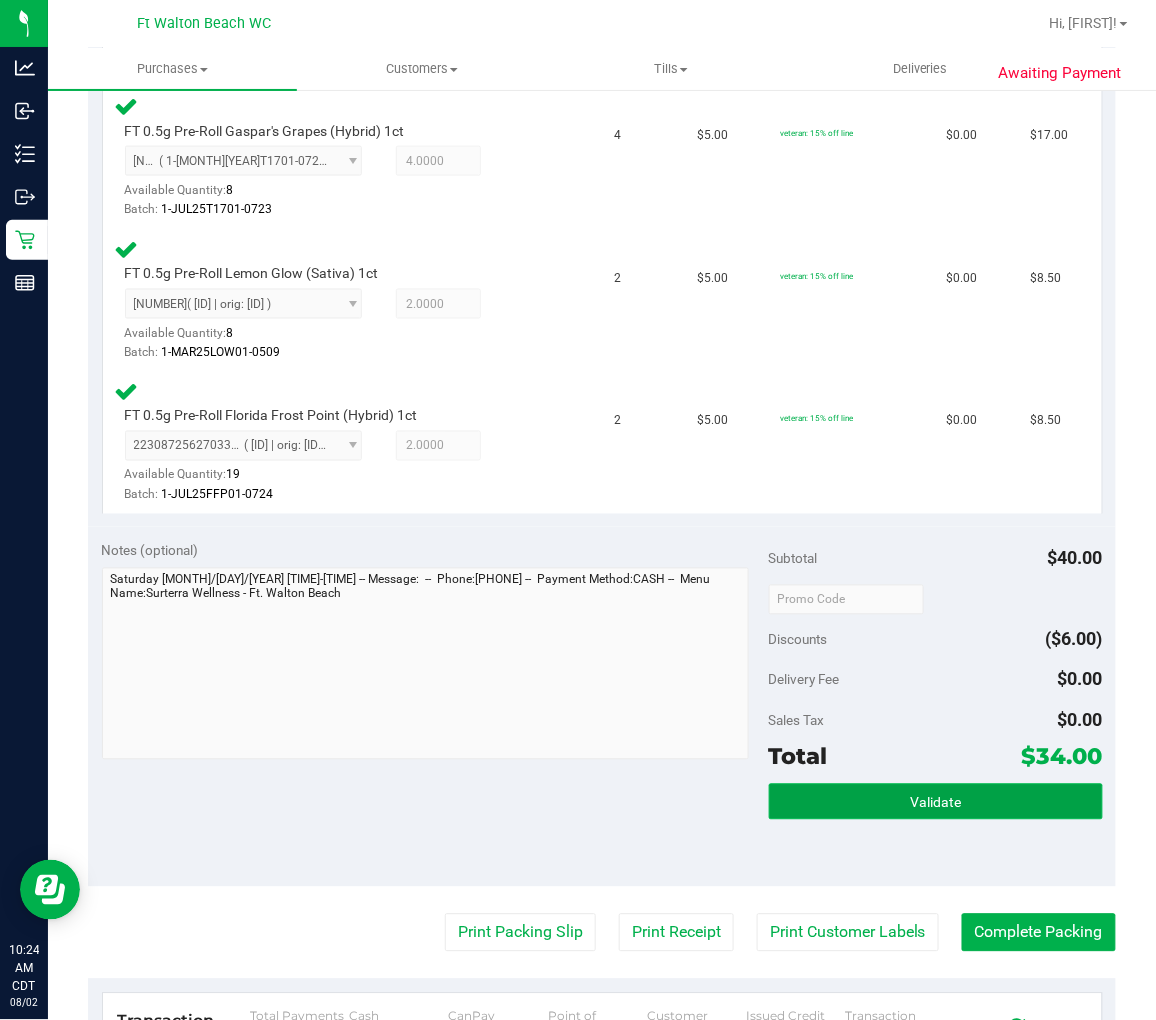 click on "Validate" at bounding box center (936, 802) 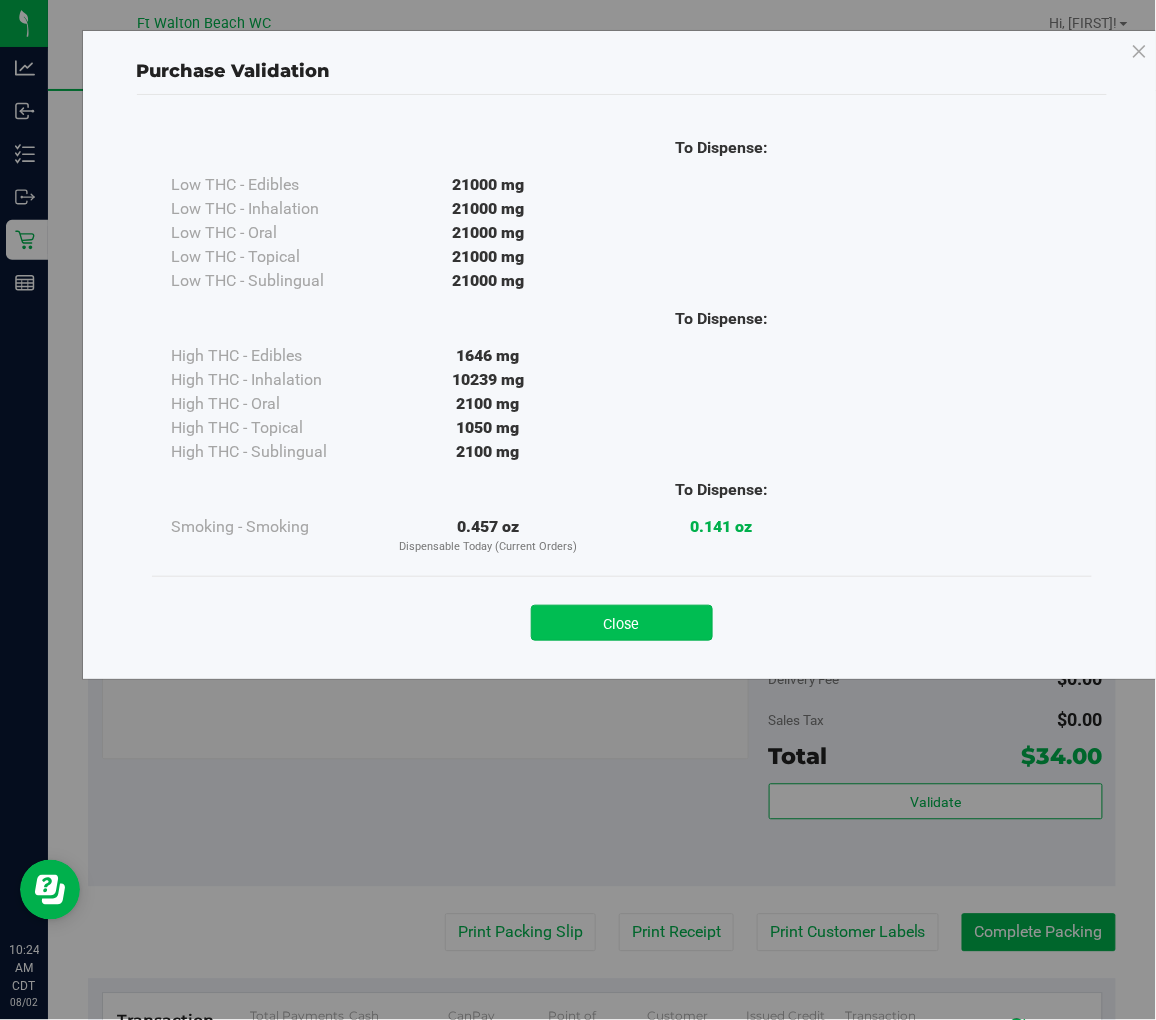 click on "Close" at bounding box center (622, 623) 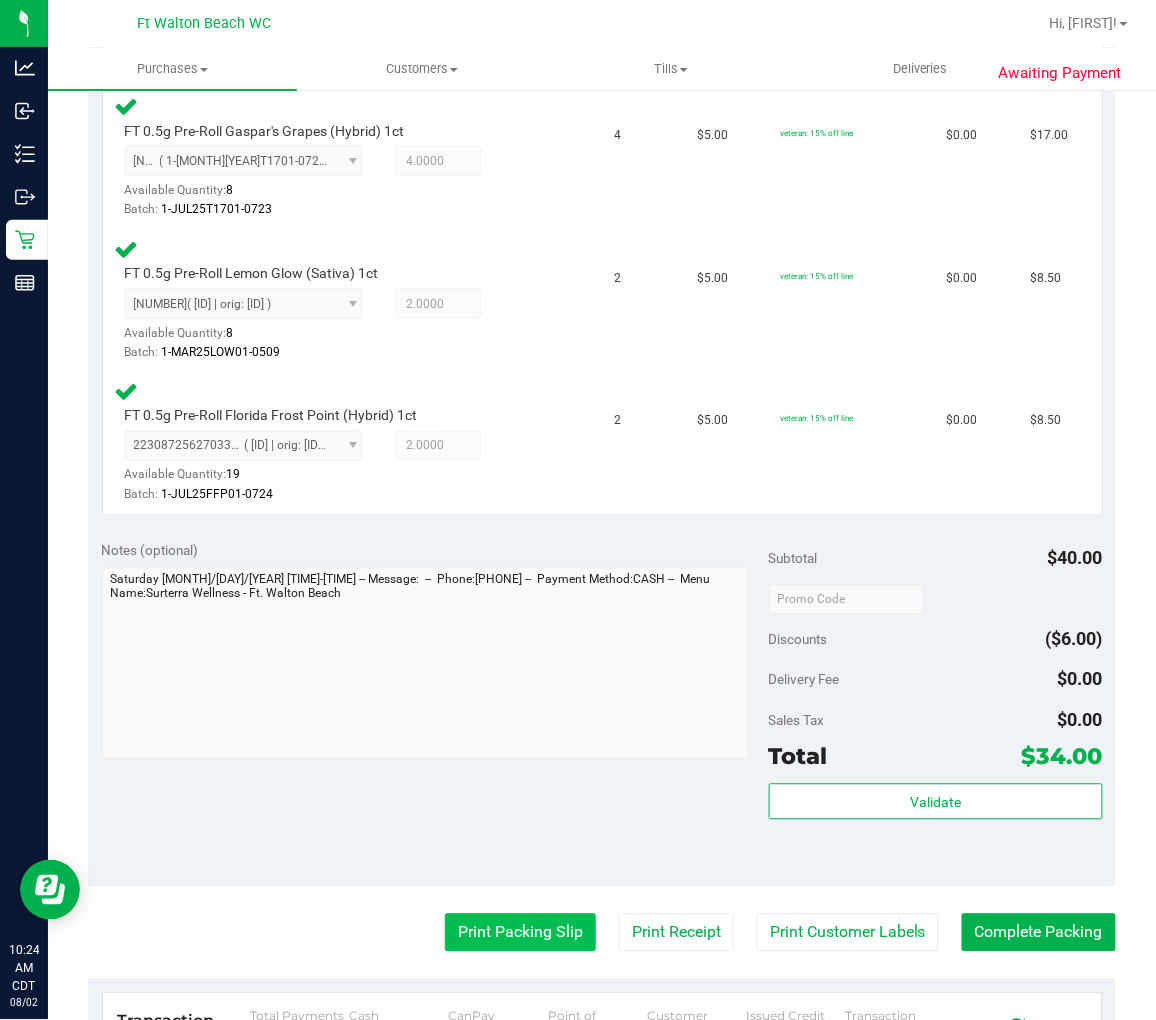 click on "Print Packing Slip" at bounding box center [520, 933] 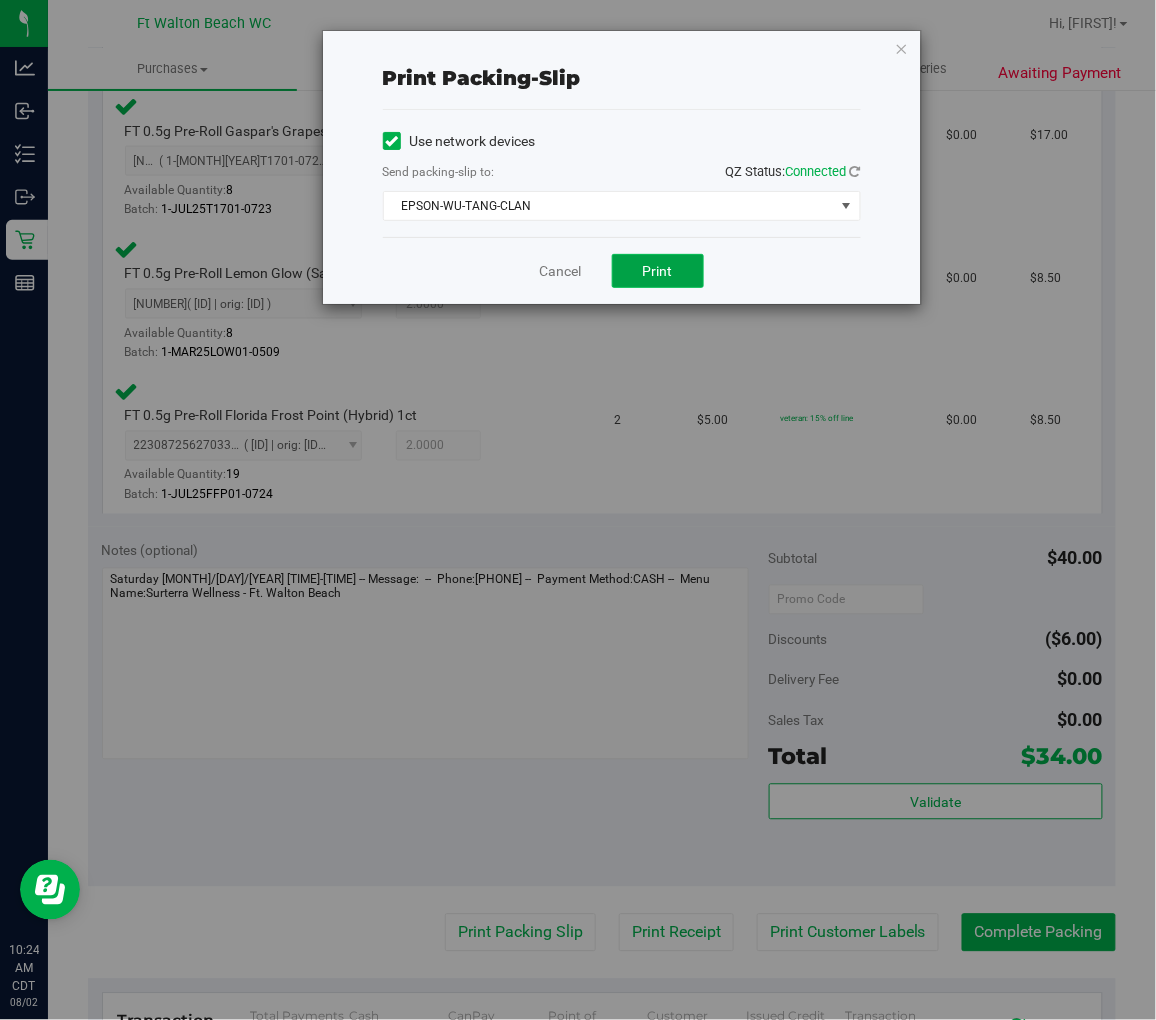 click on "Print" at bounding box center [658, 271] 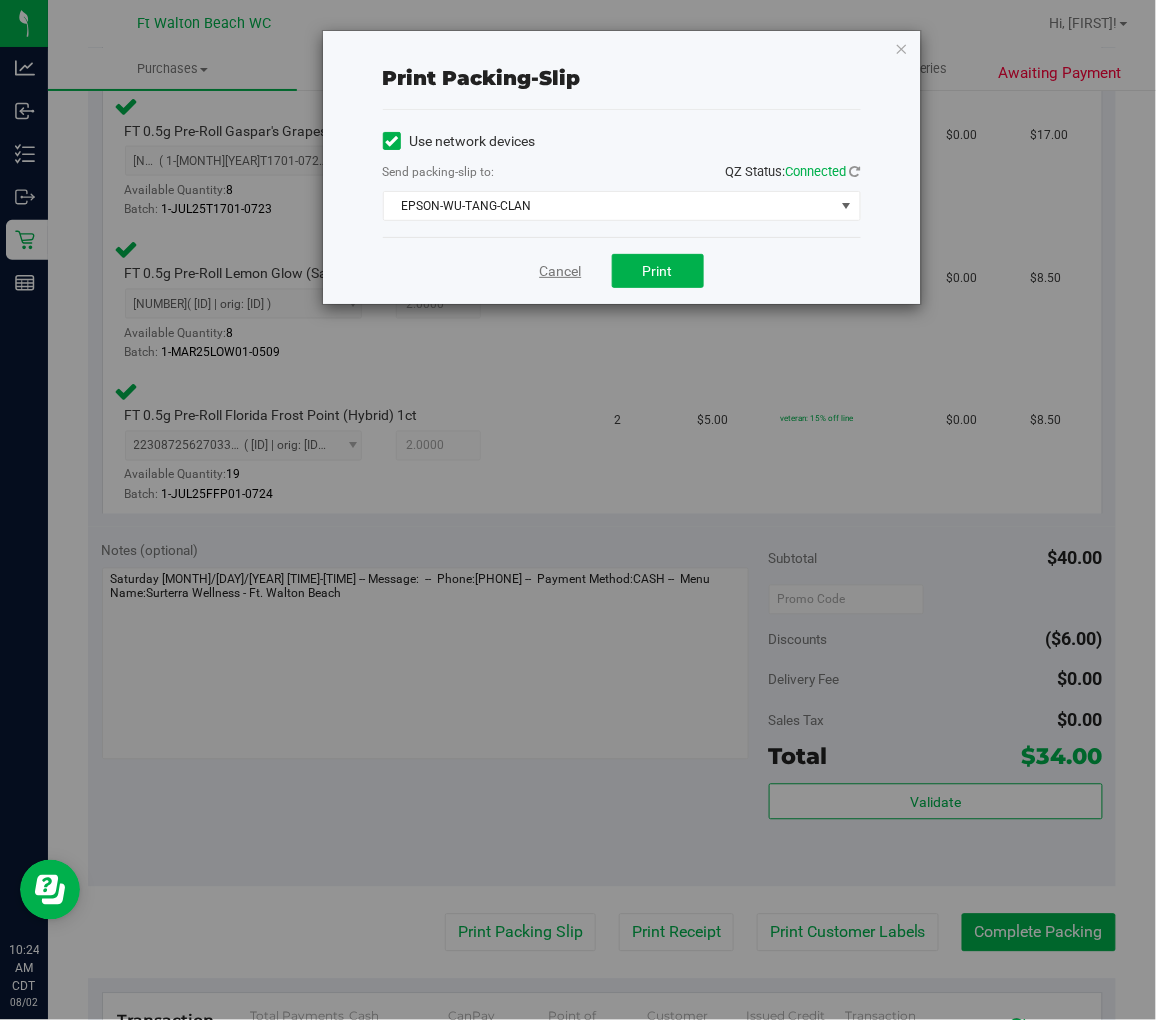 click on "Cancel" at bounding box center [561, 271] 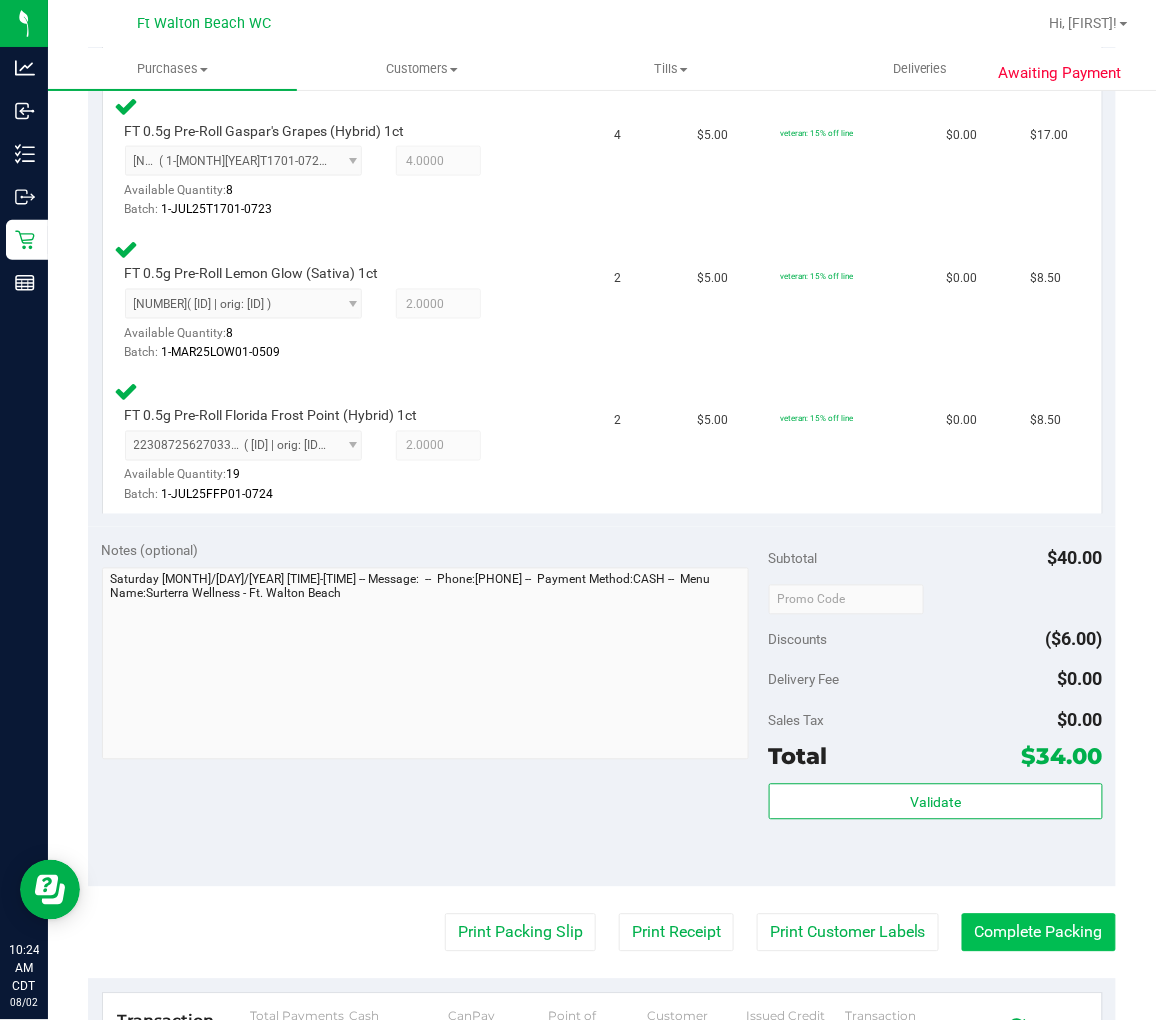 click on "Complete Packing" at bounding box center [1039, 933] 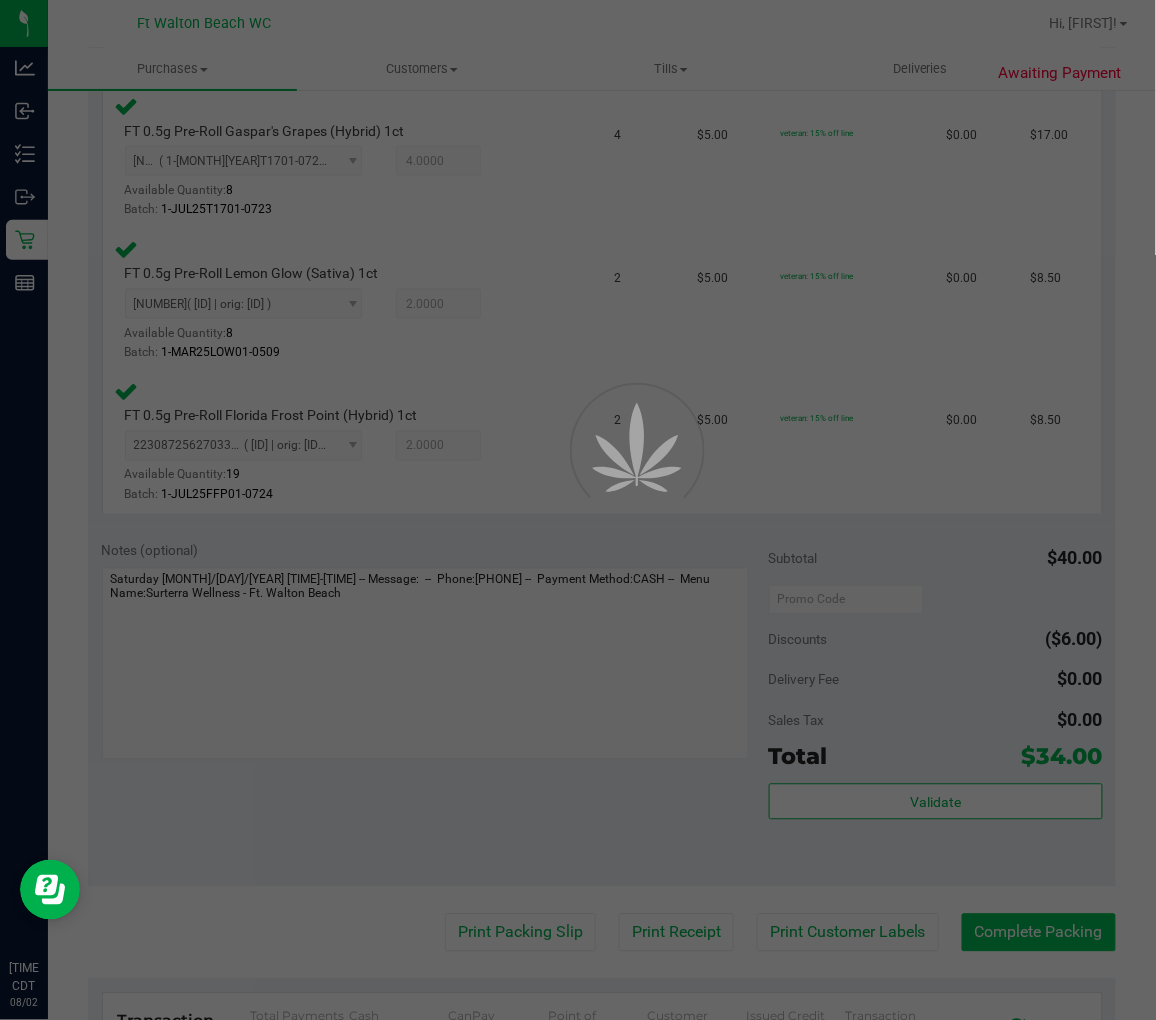 scroll, scrollTop: 0, scrollLeft: 0, axis: both 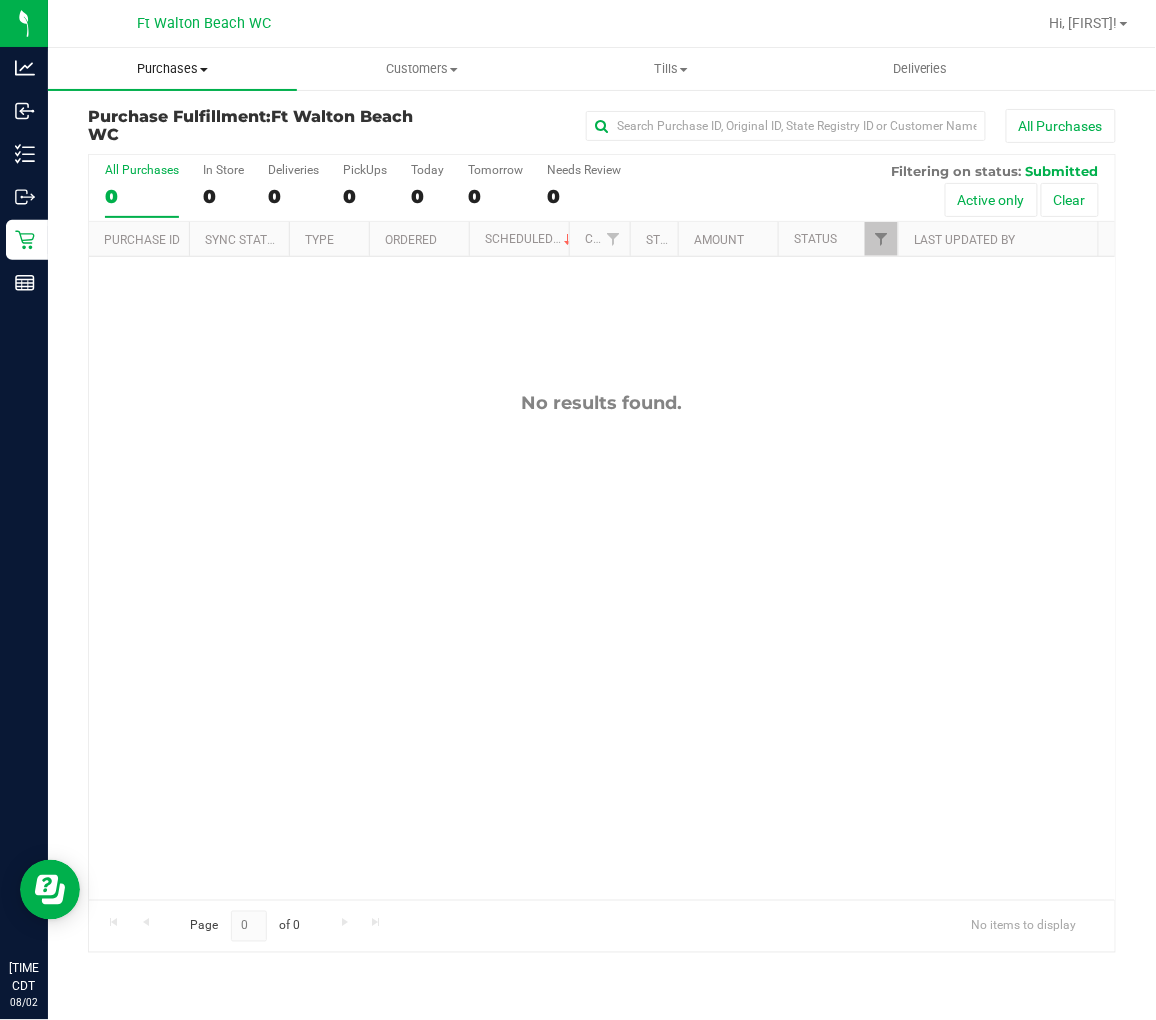 click on "Purchases" at bounding box center (172, 69) 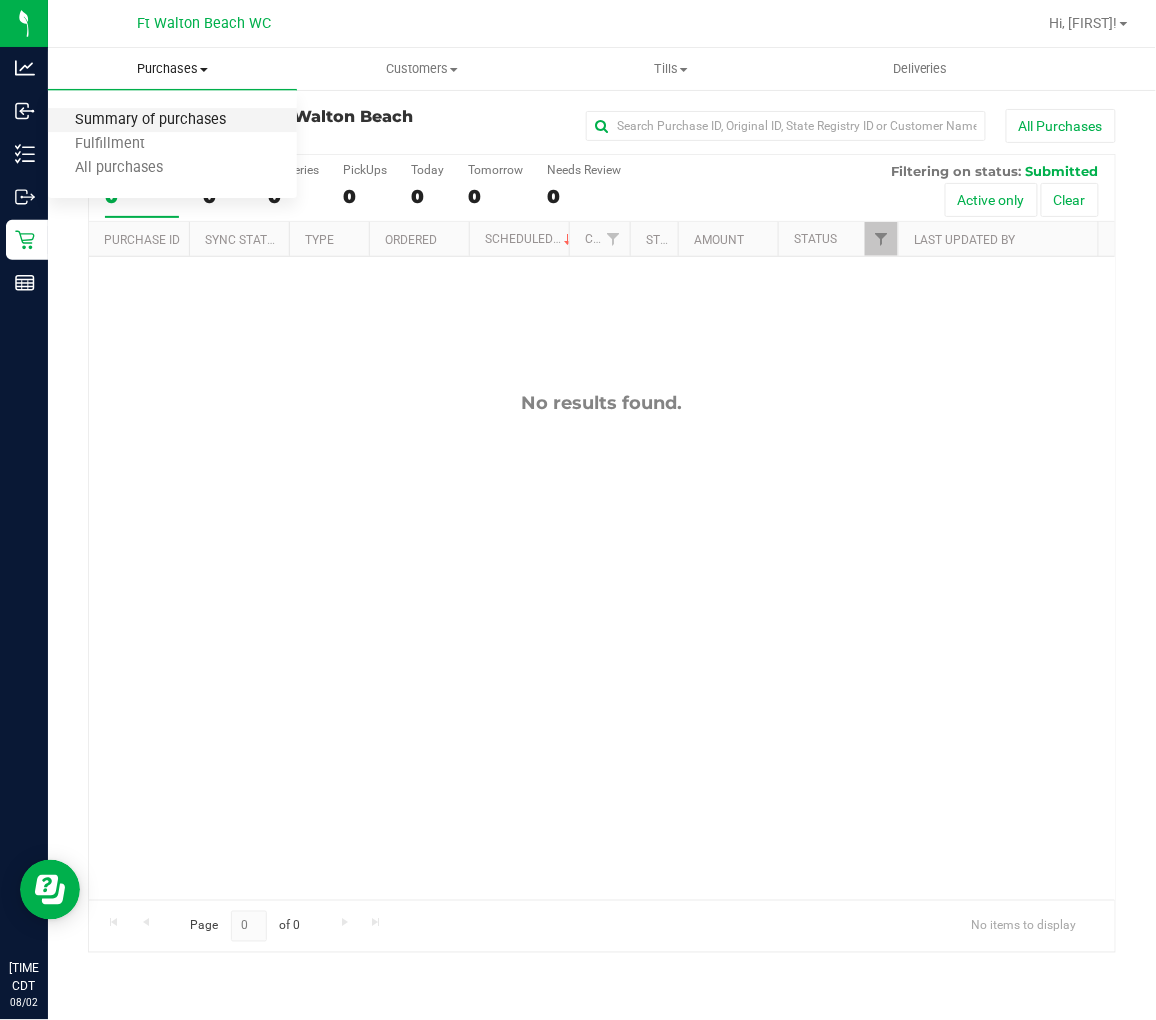 click on "Summary of purchases" at bounding box center [150, 120] 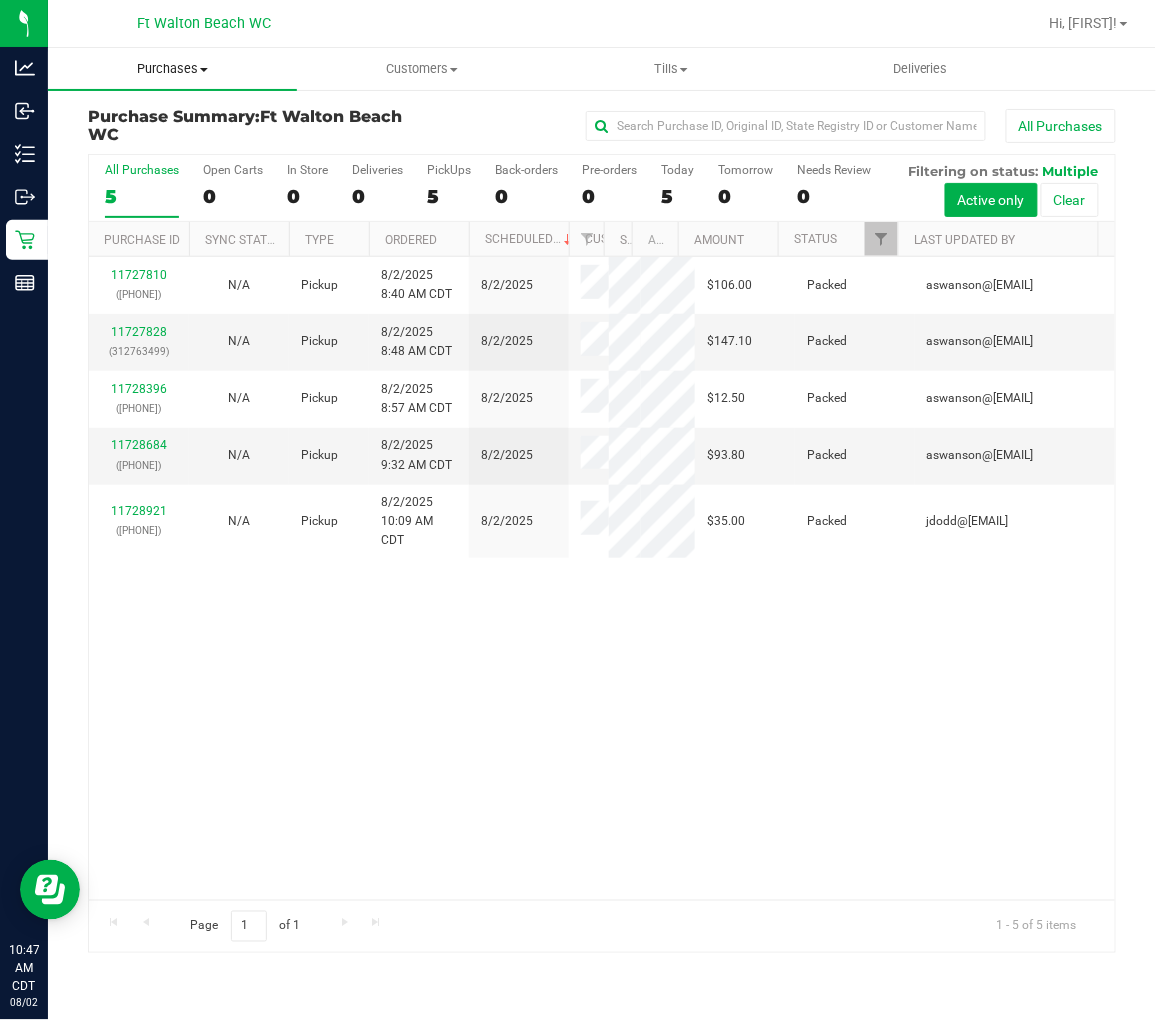 click on "Purchases" at bounding box center [172, 69] 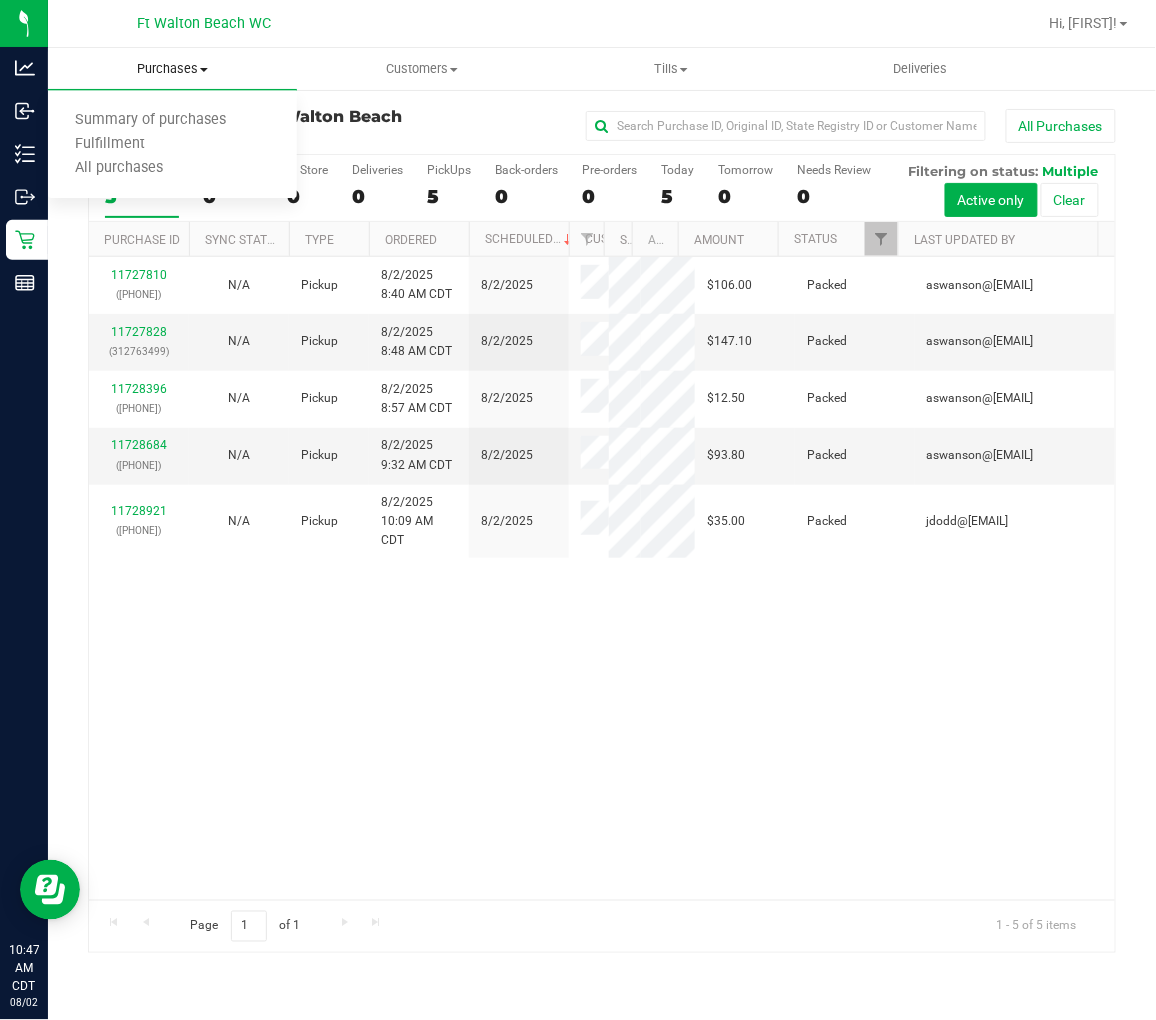 click on "Fulfillment" at bounding box center [110, 144] 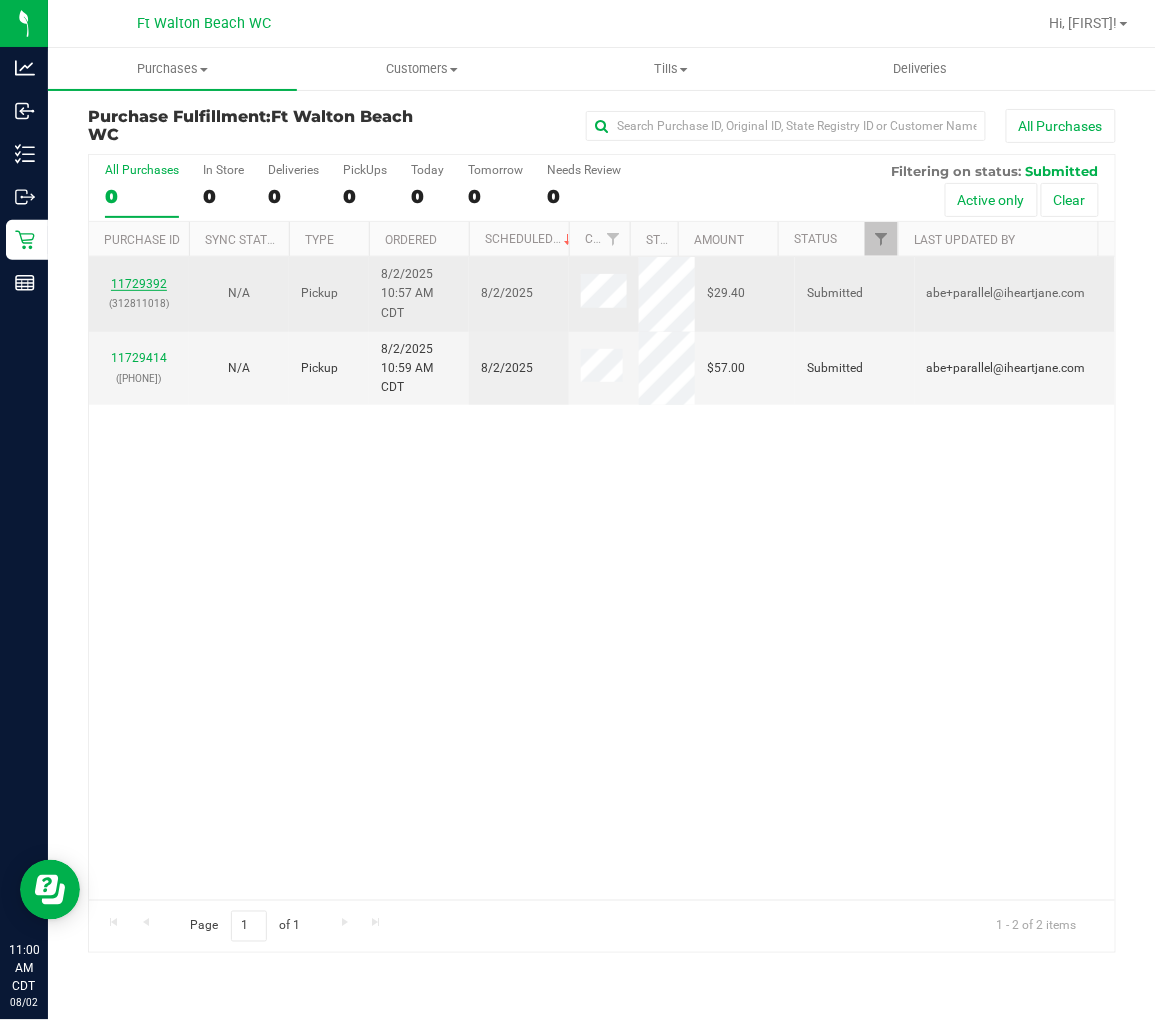 click on "11729392" at bounding box center [139, 284] 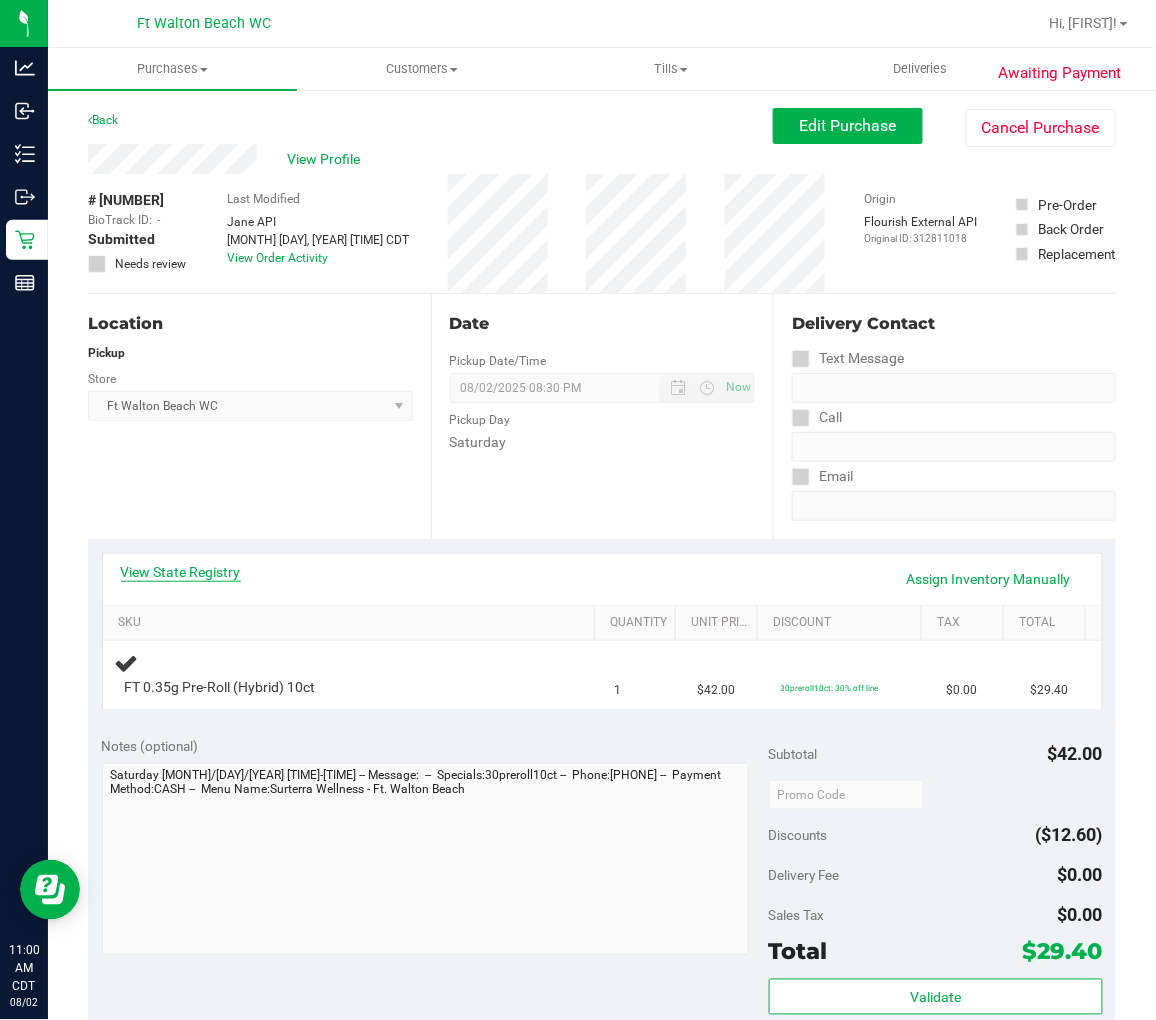 click on "View State Registry" at bounding box center (181, 572) 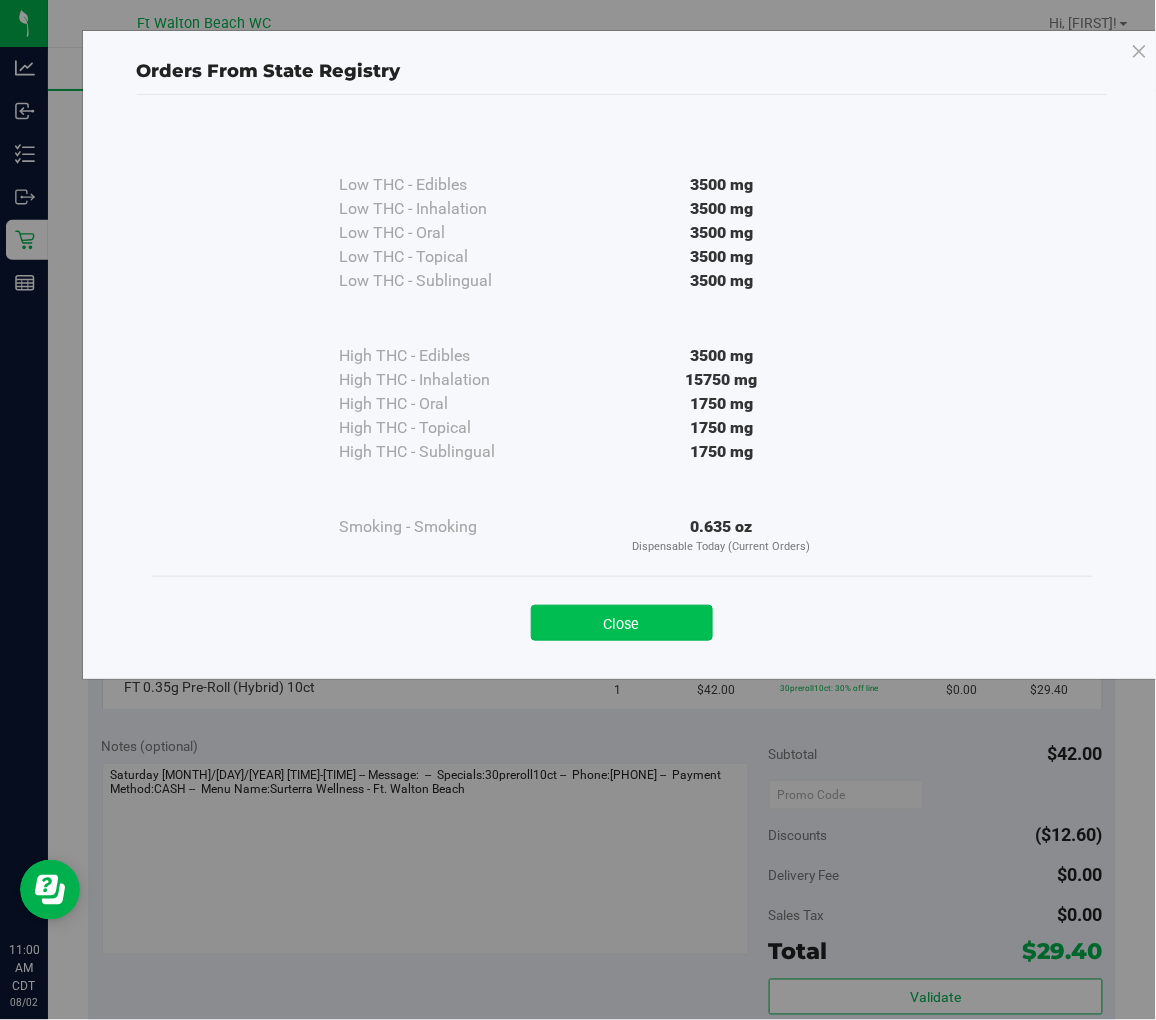 click on "Close" at bounding box center [622, 623] 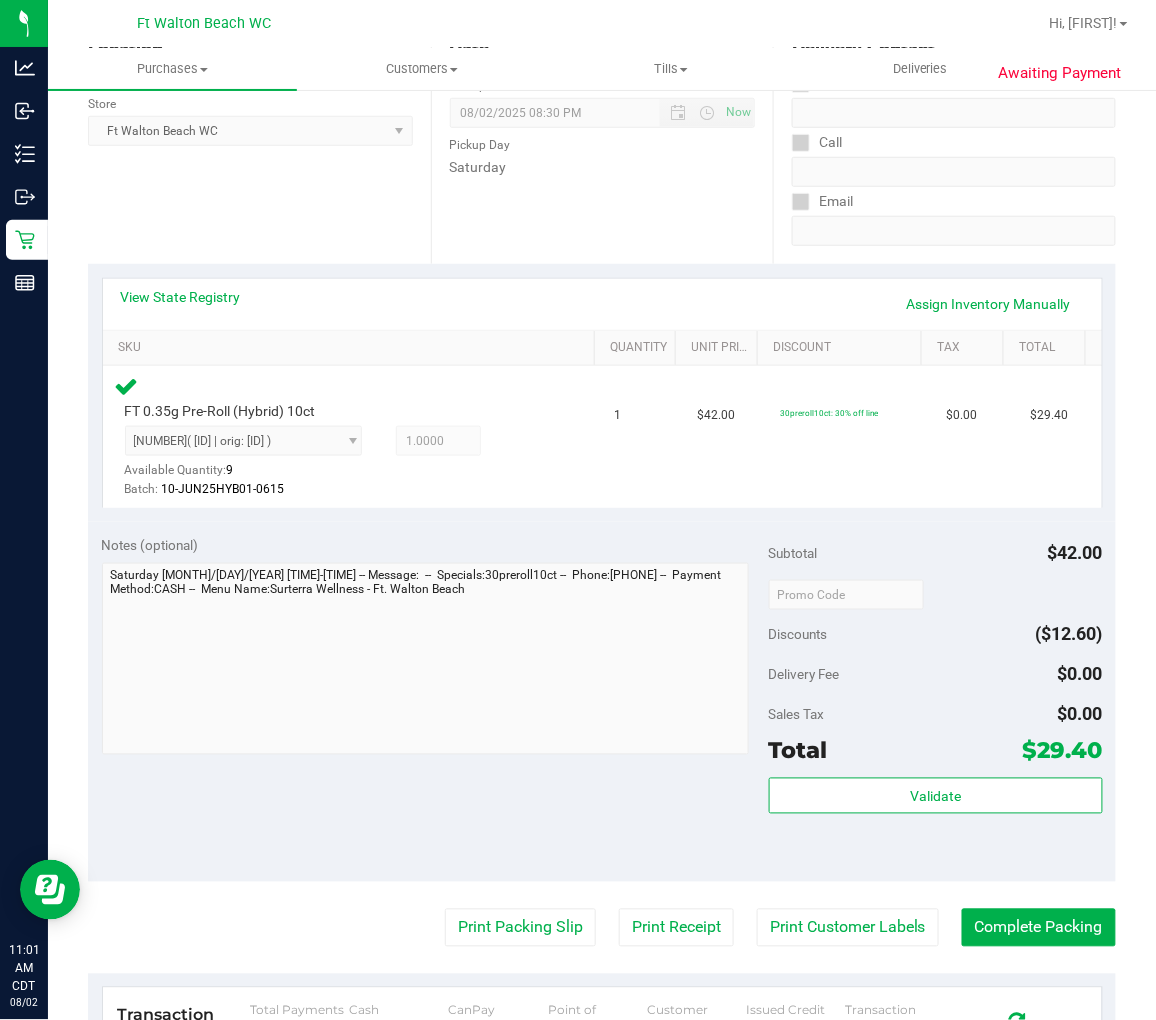 scroll, scrollTop: 333, scrollLeft: 0, axis: vertical 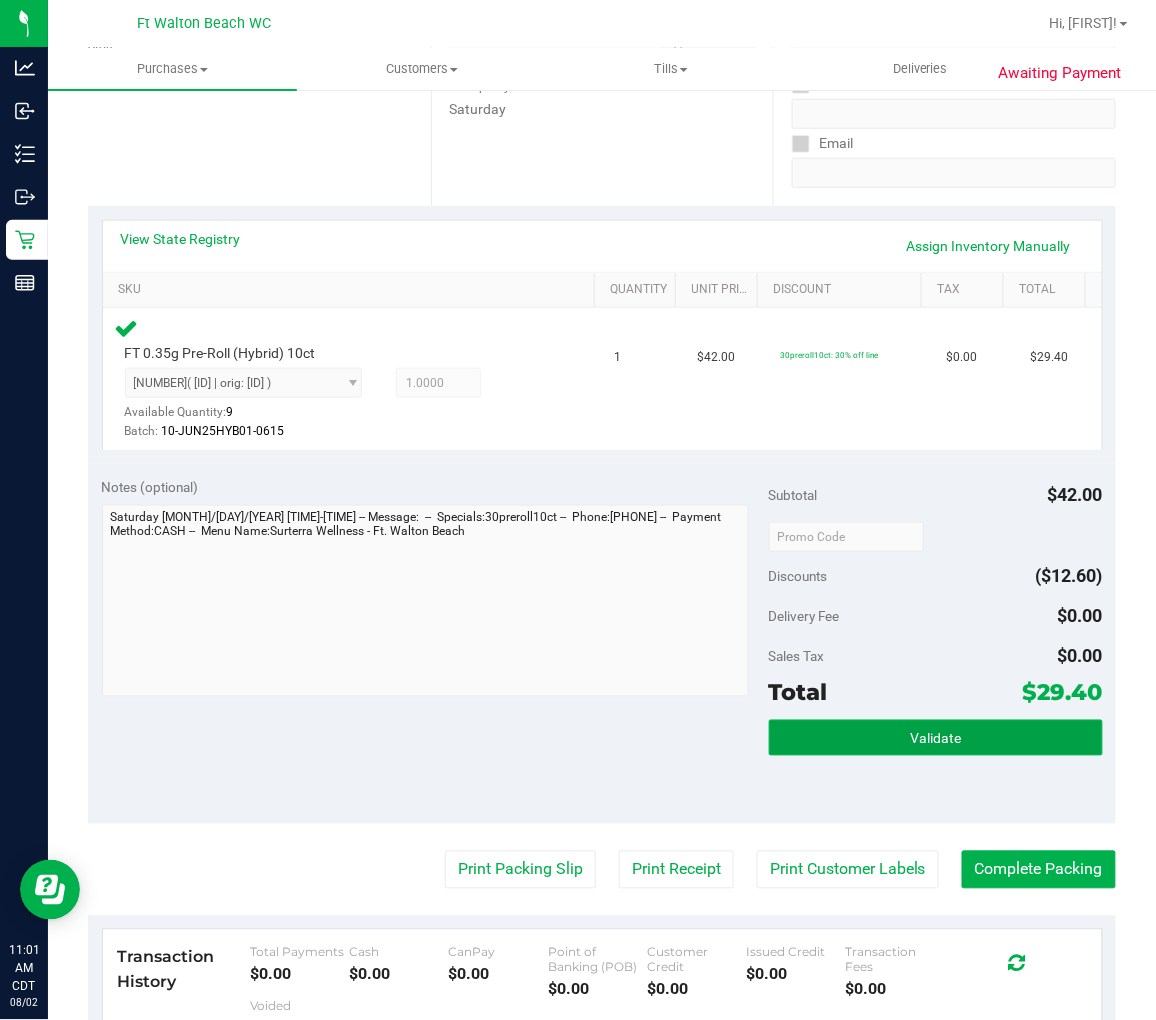 click on "Validate" at bounding box center (936, 738) 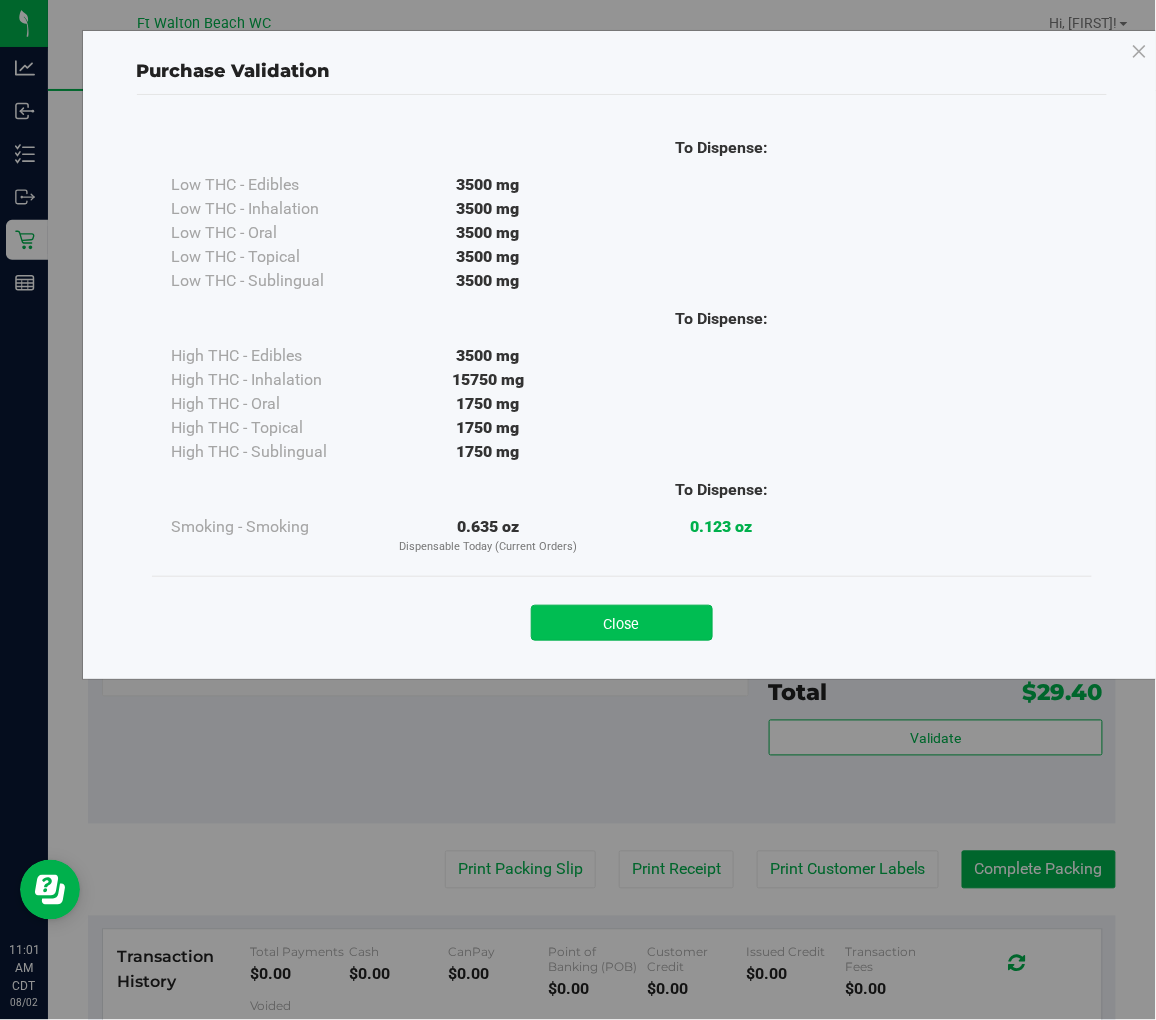click on "Close" at bounding box center [622, 623] 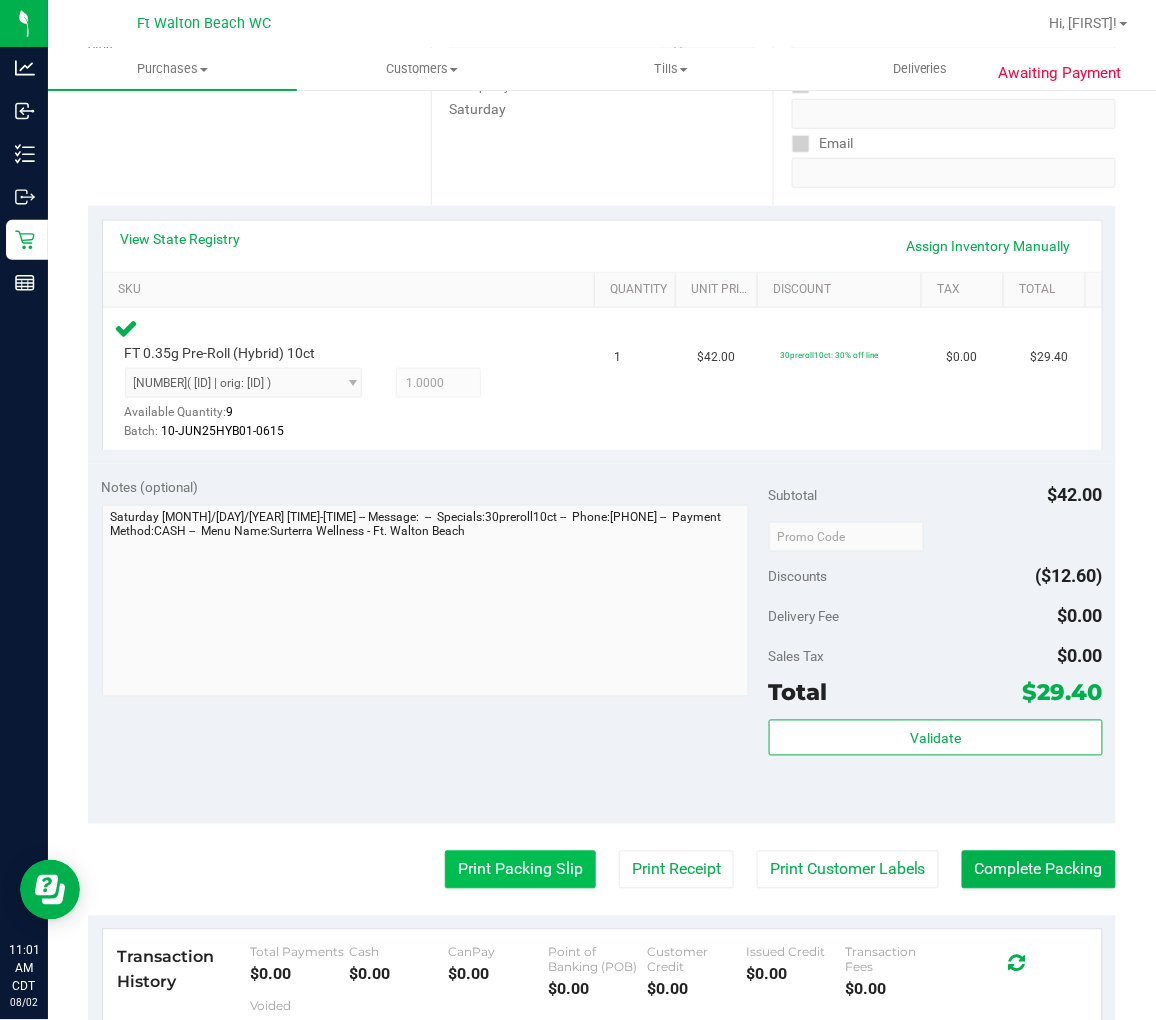 click on "Print Packing Slip" at bounding box center [520, 870] 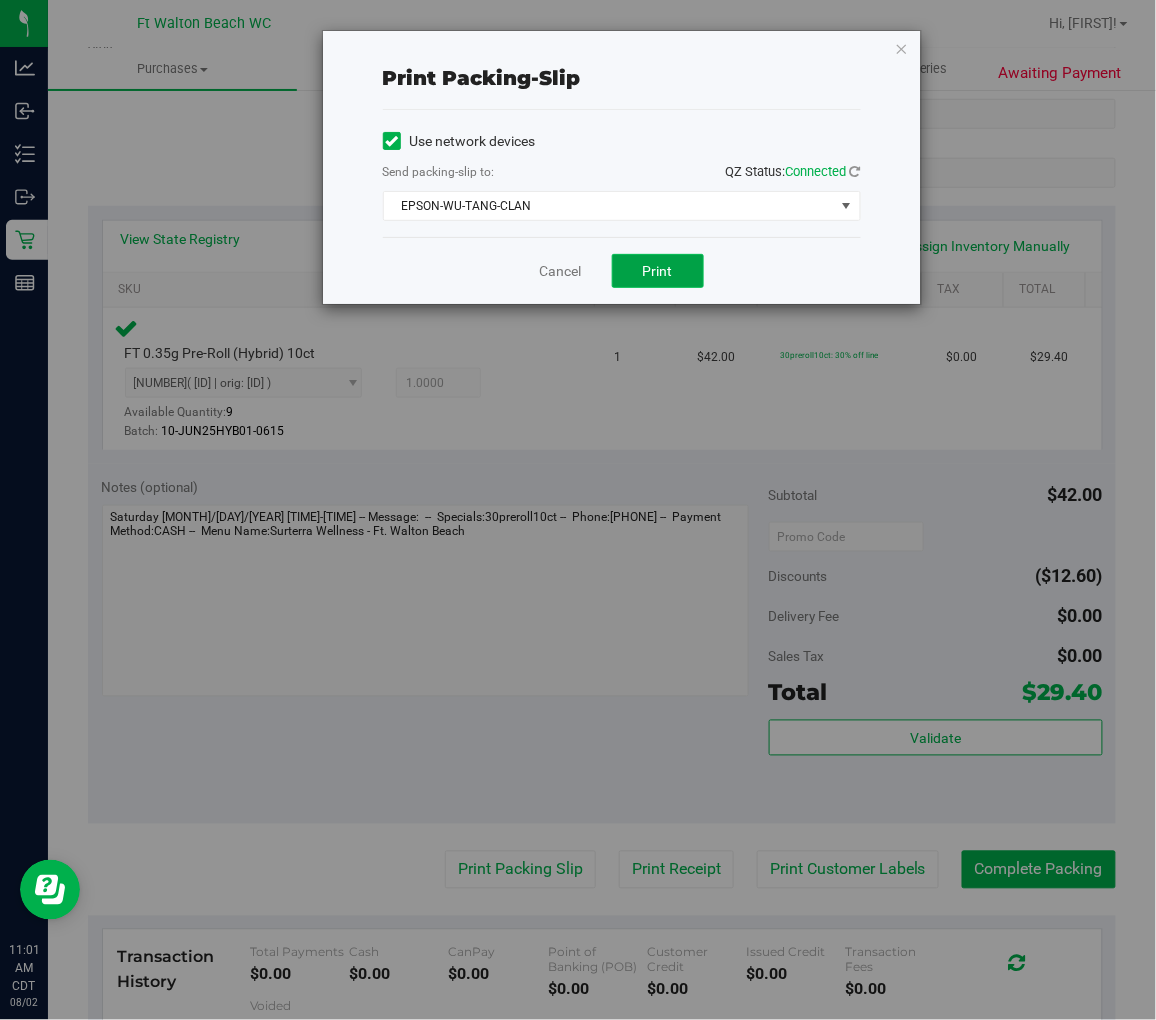 click on "Print" at bounding box center [658, 271] 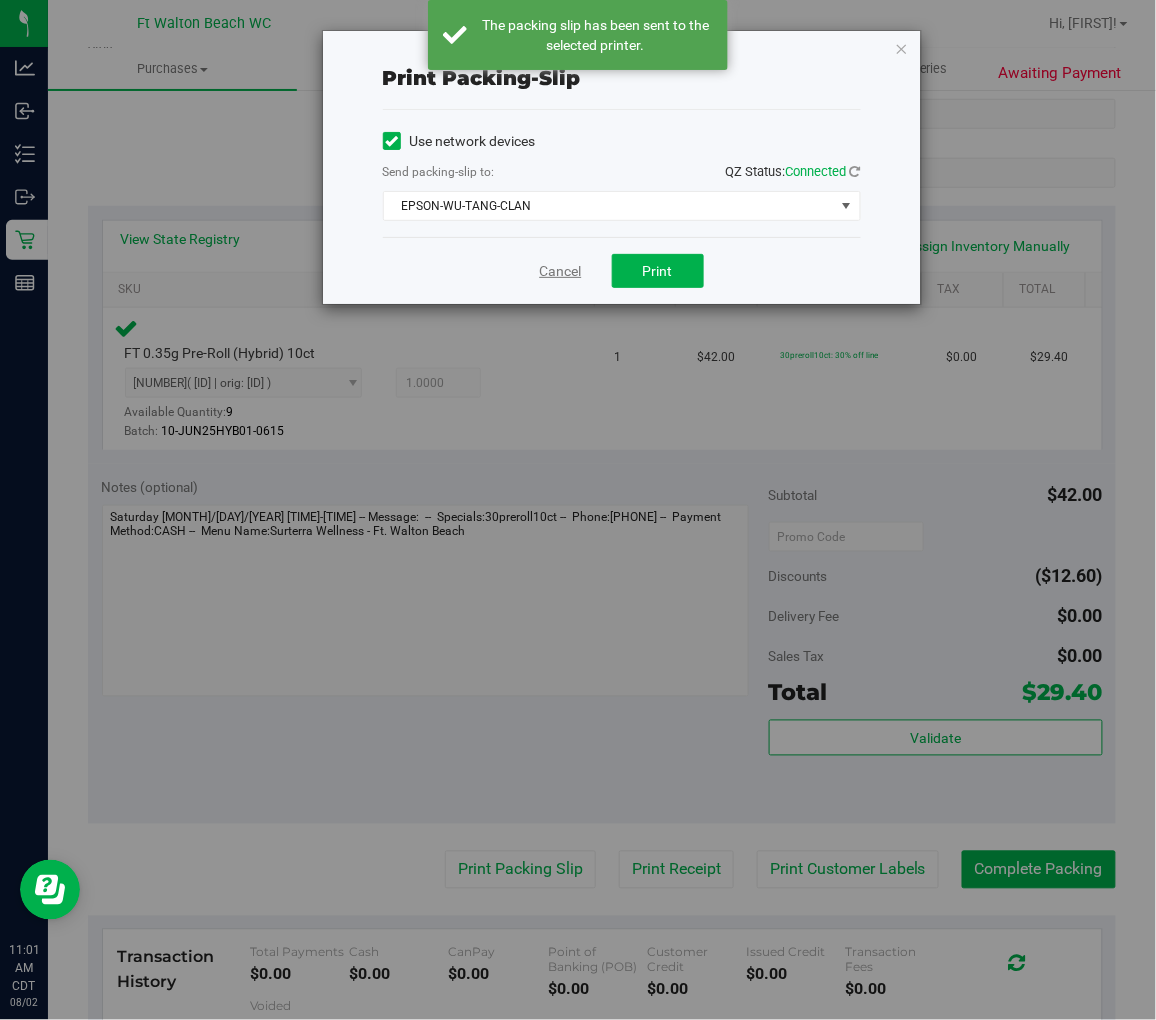 click on "Cancel" at bounding box center [561, 271] 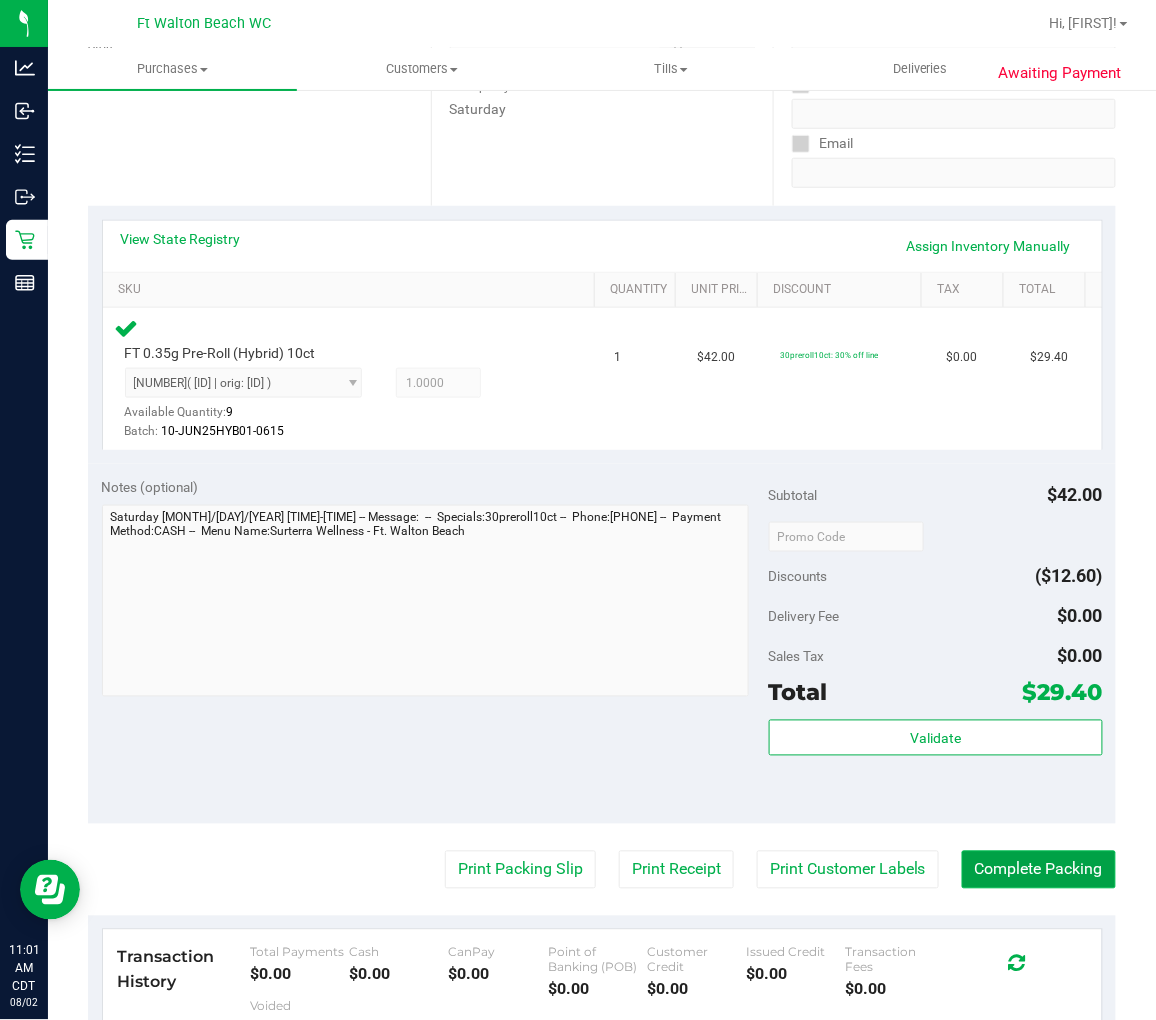 click on "Complete Packing" at bounding box center (1039, 870) 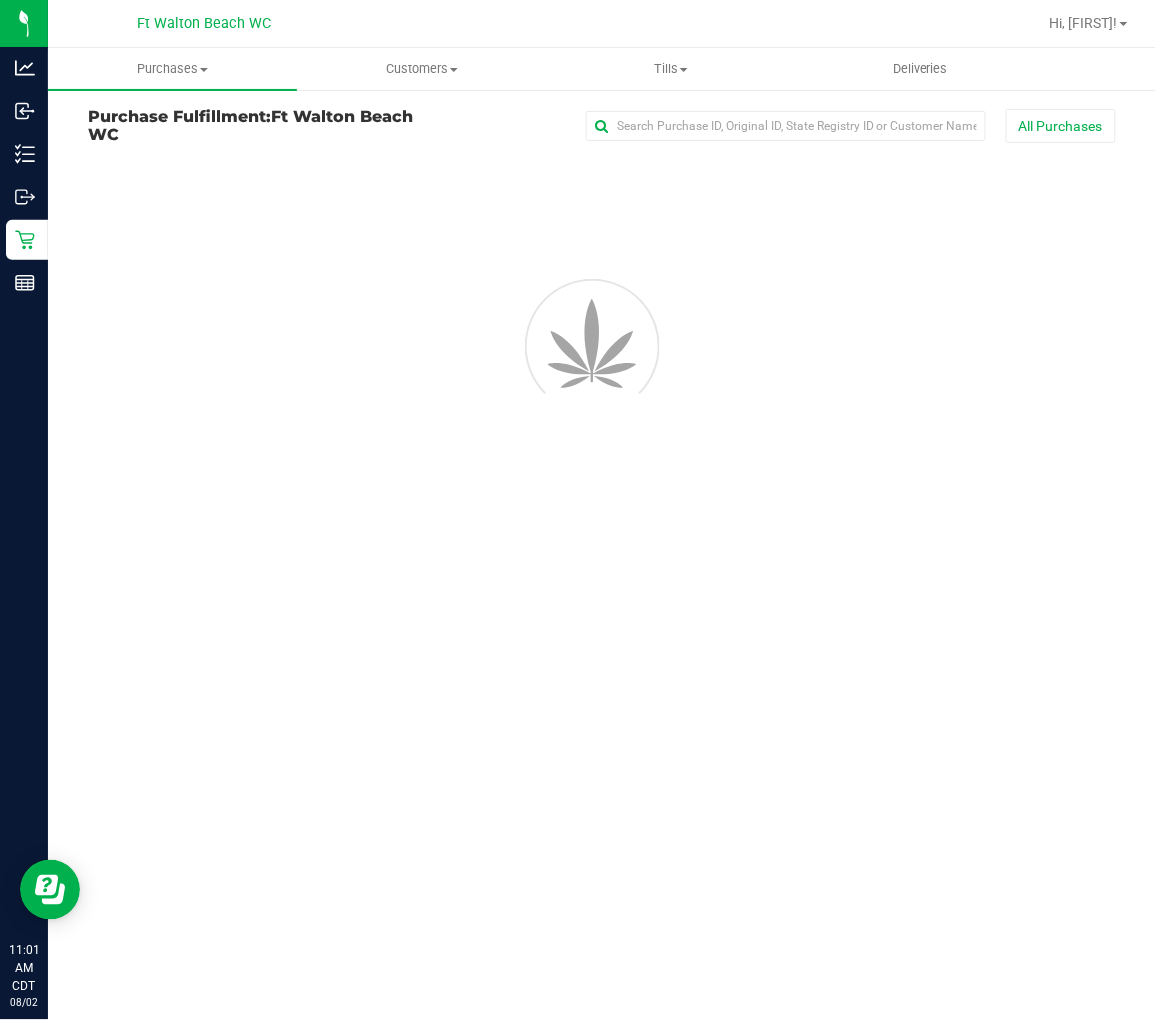 scroll, scrollTop: 0, scrollLeft: 0, axis: both 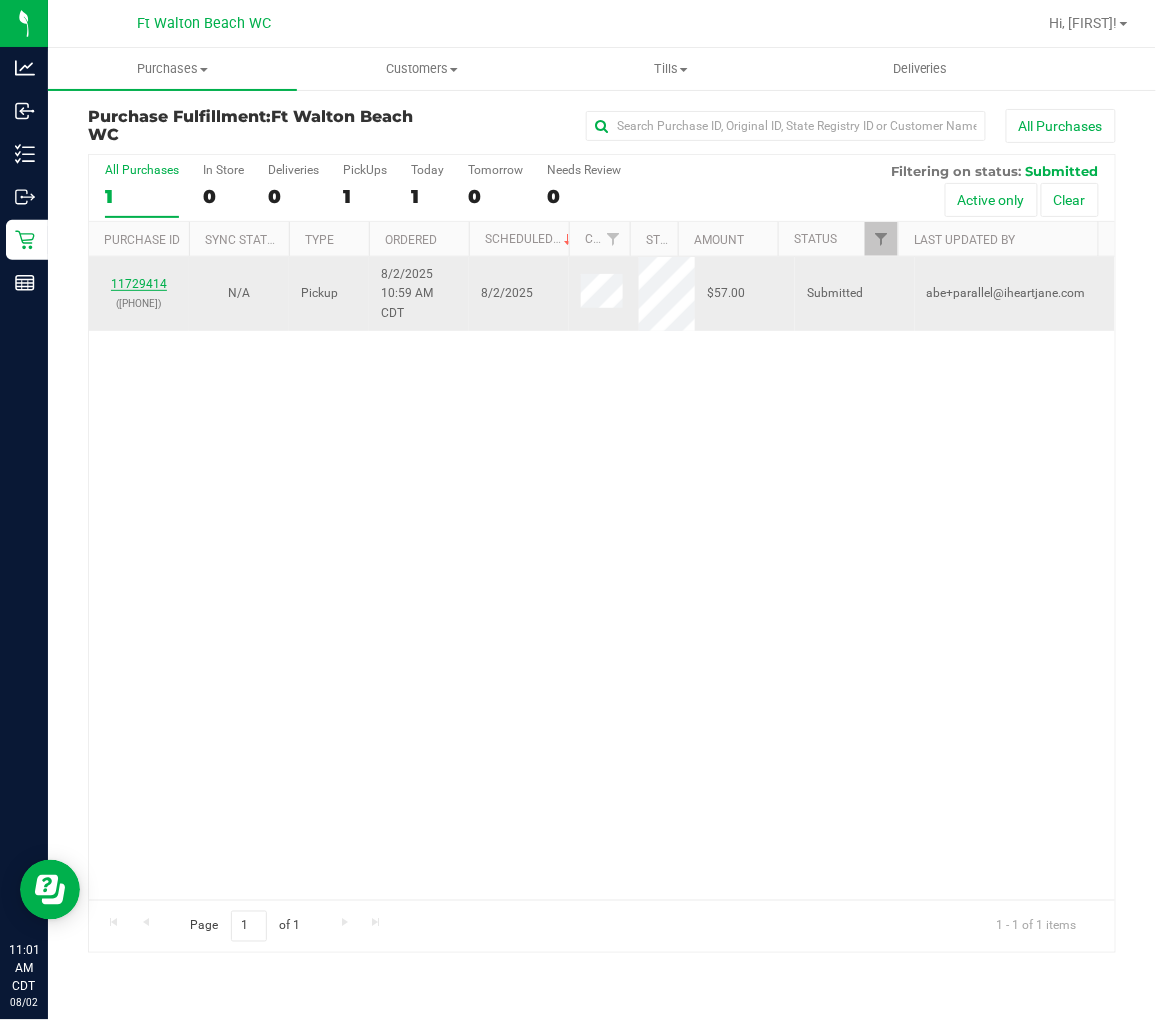 click on "11729414" at bounding box center (139, 284) 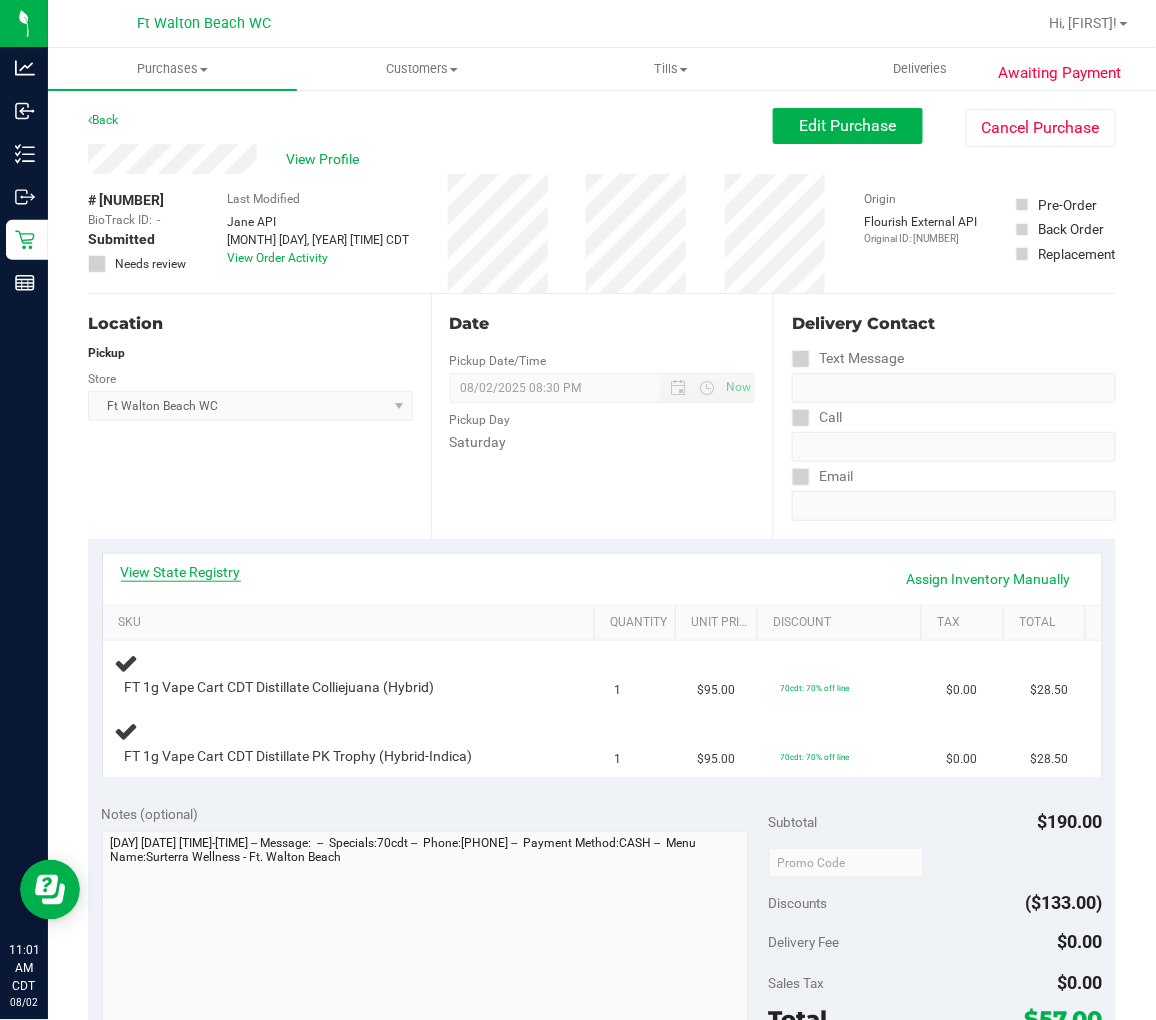 click on "View State Registry" at bounding box center [181, 572] 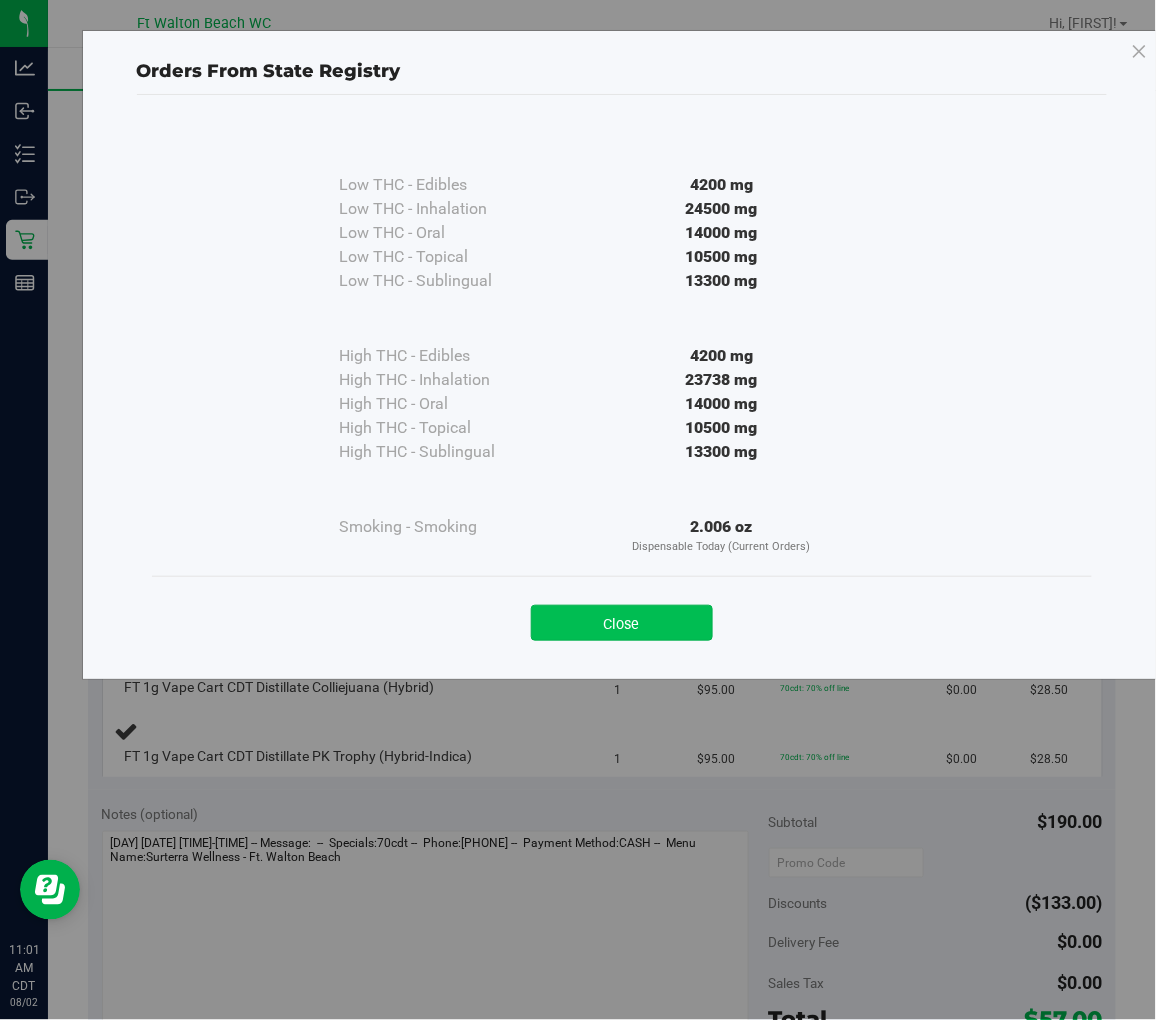 click on "Close" at bounding box center [622, 623] 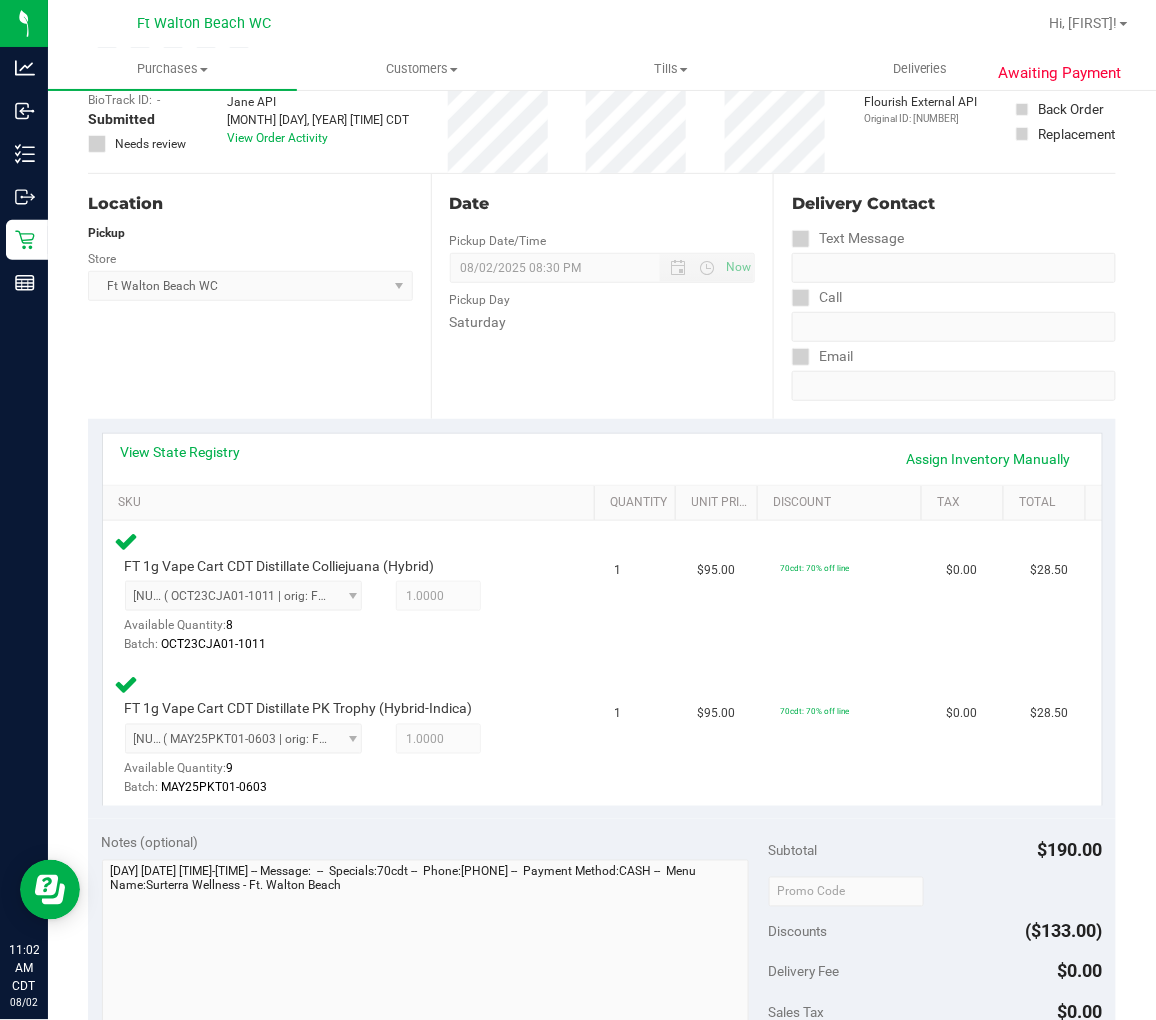 scroll, scrollTop: 333, scrollLeft: 0, axis: vertical 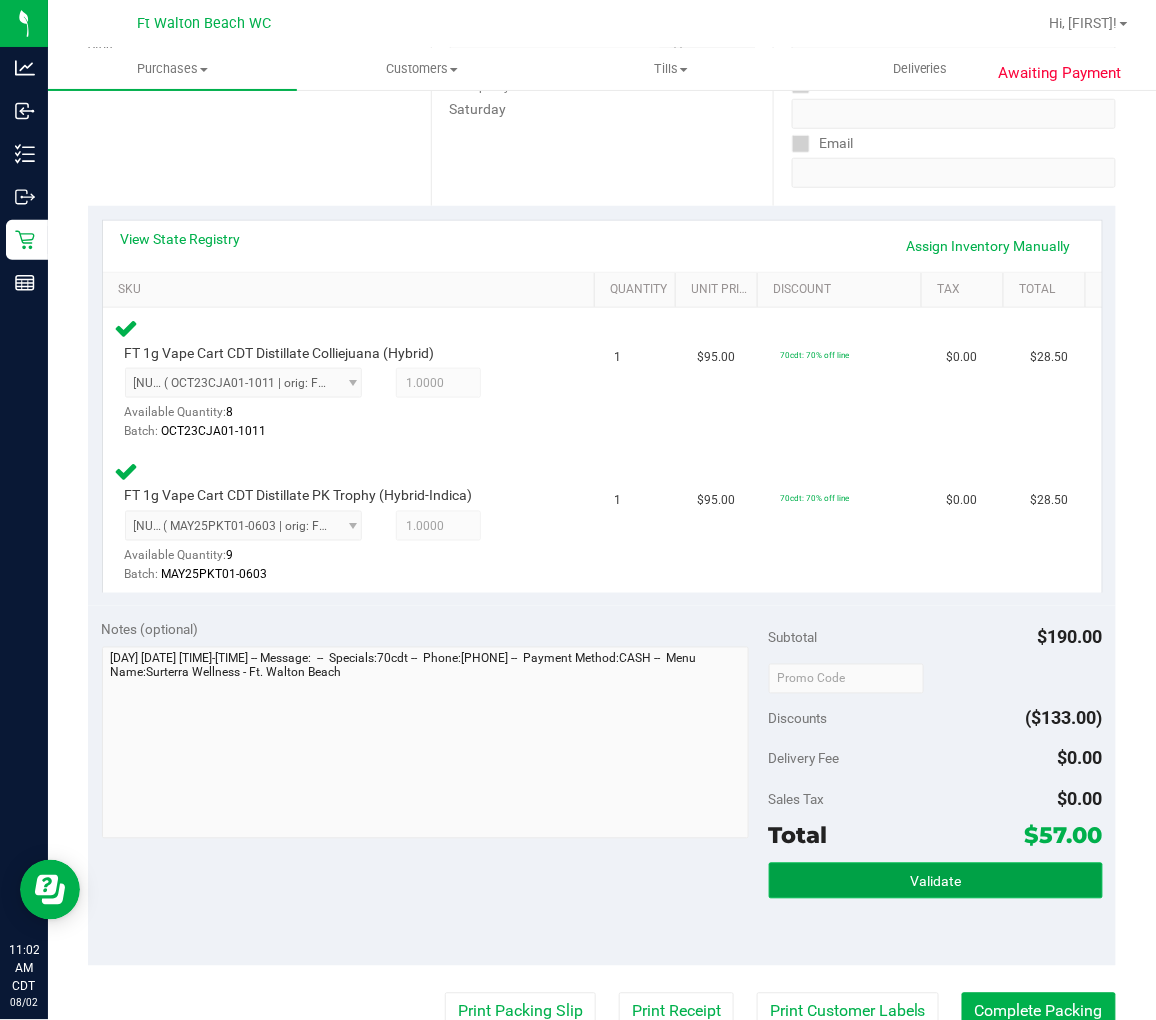 click on "Validate" at bounding box center [936, 881] 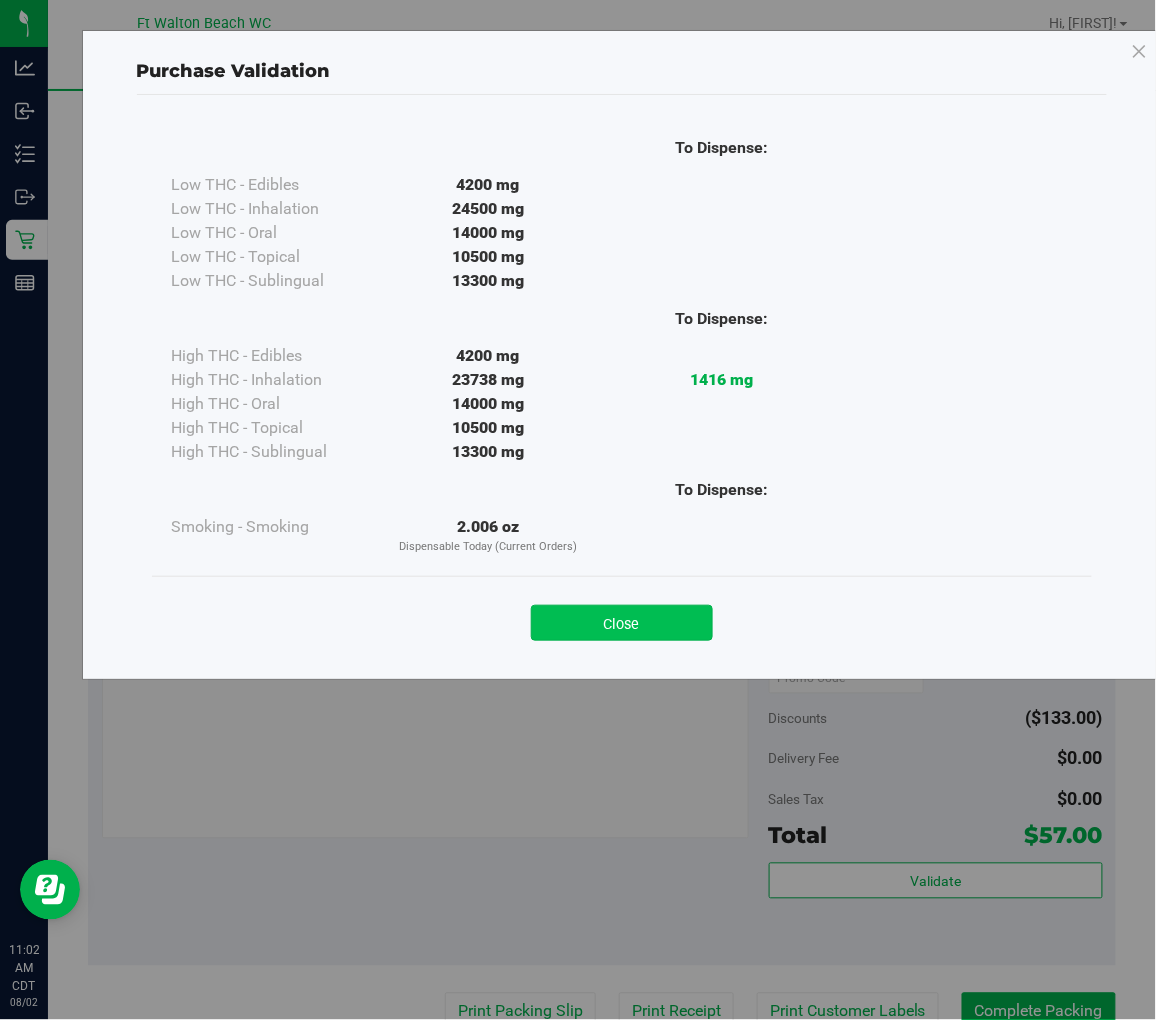 click on "Close" at bounding box center (622, 623) 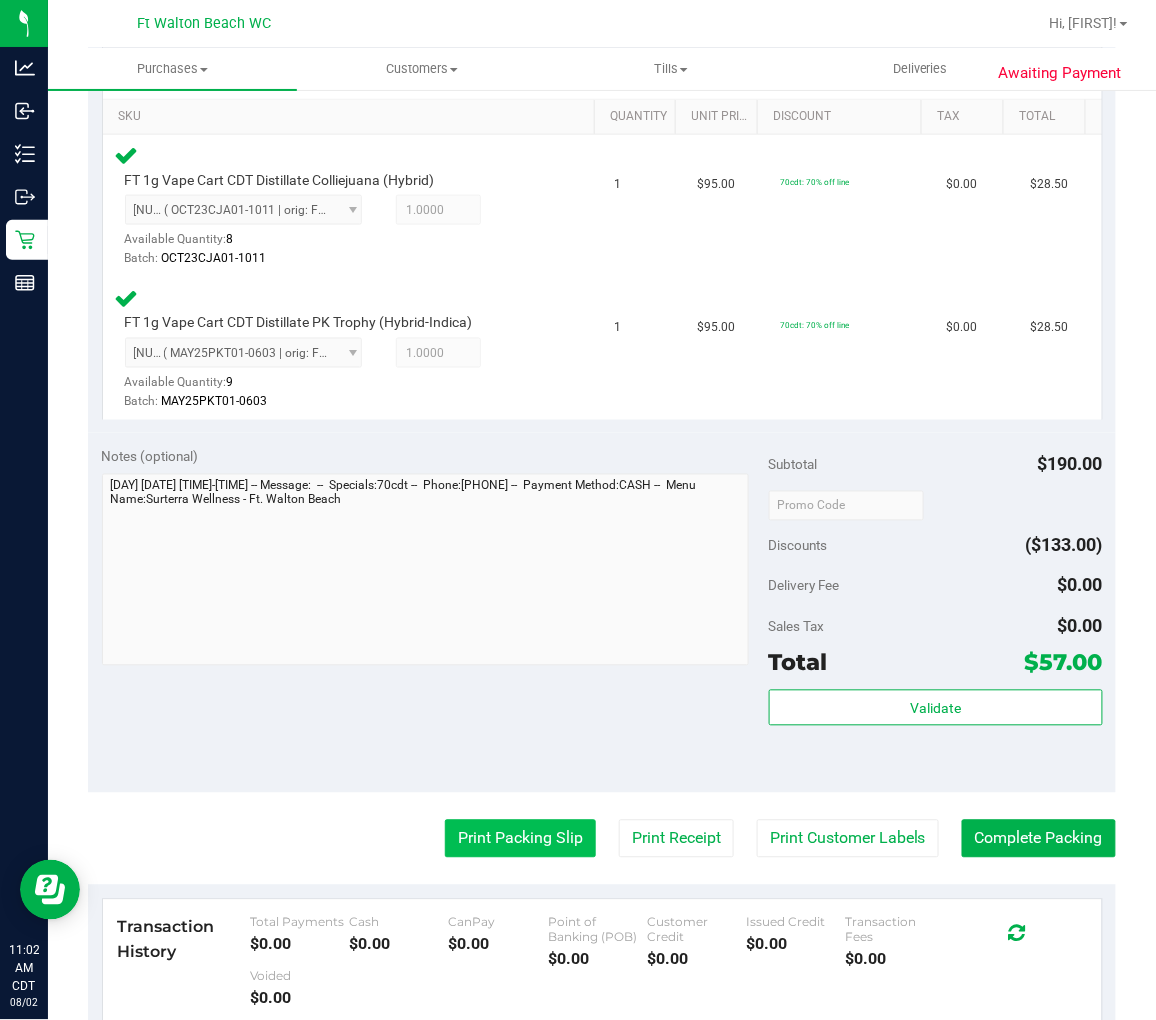 scroll, scrollTop: 555, scrollLeft: 0, axis: vertical 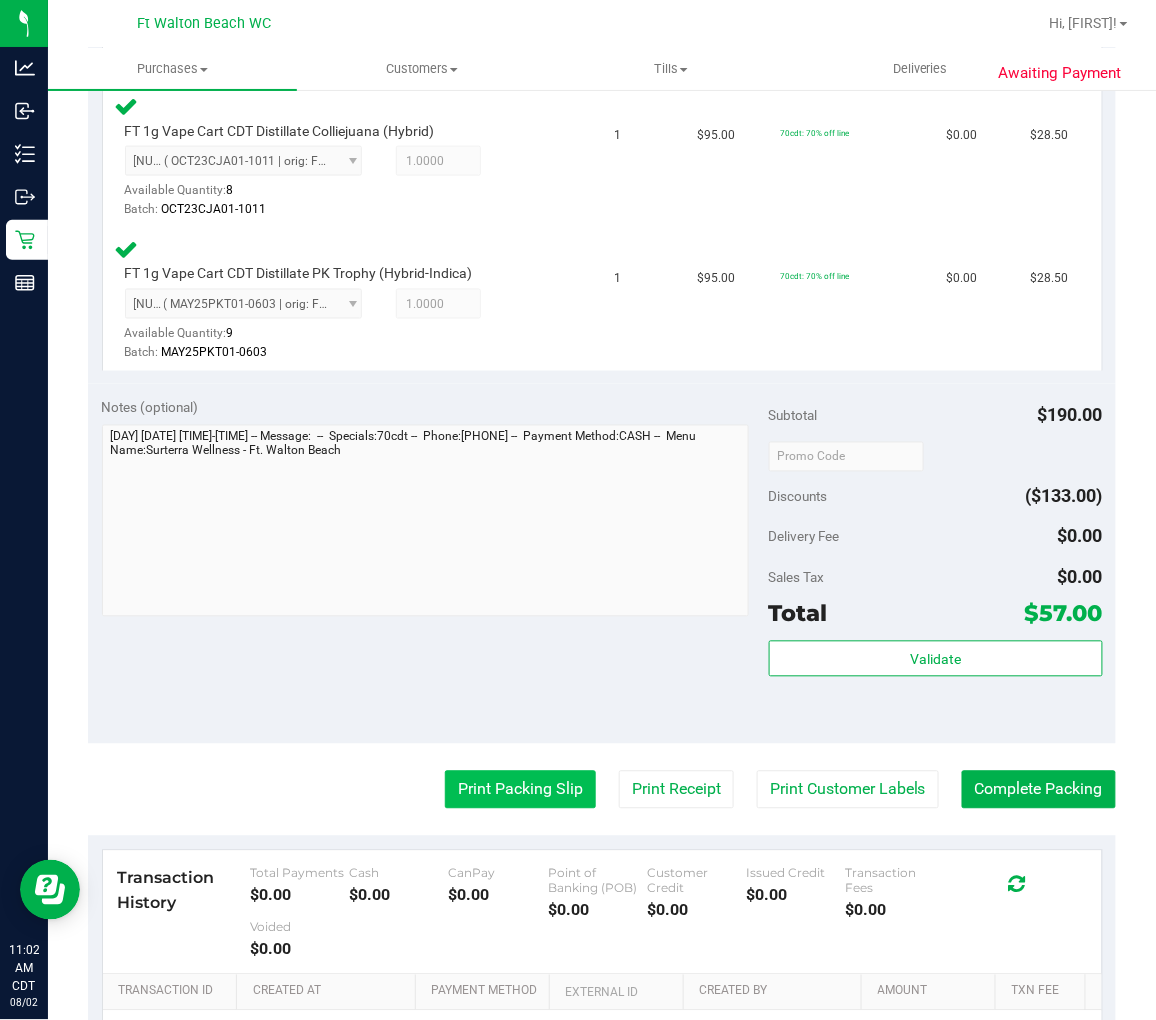 click on "Print Packing Slip" at bounding box center [520, 790] 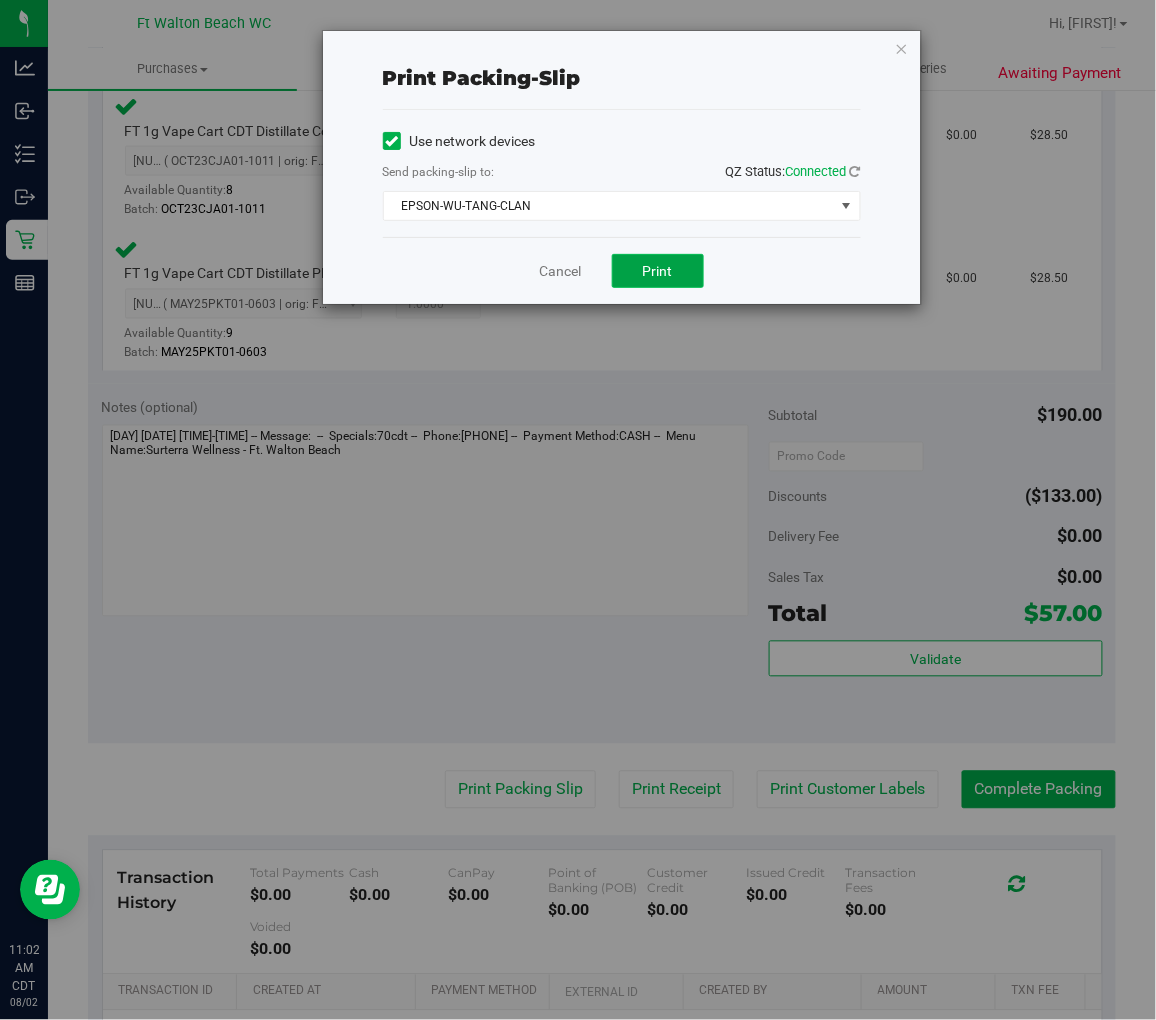 click on "Print" at bounding box center [658, 271] 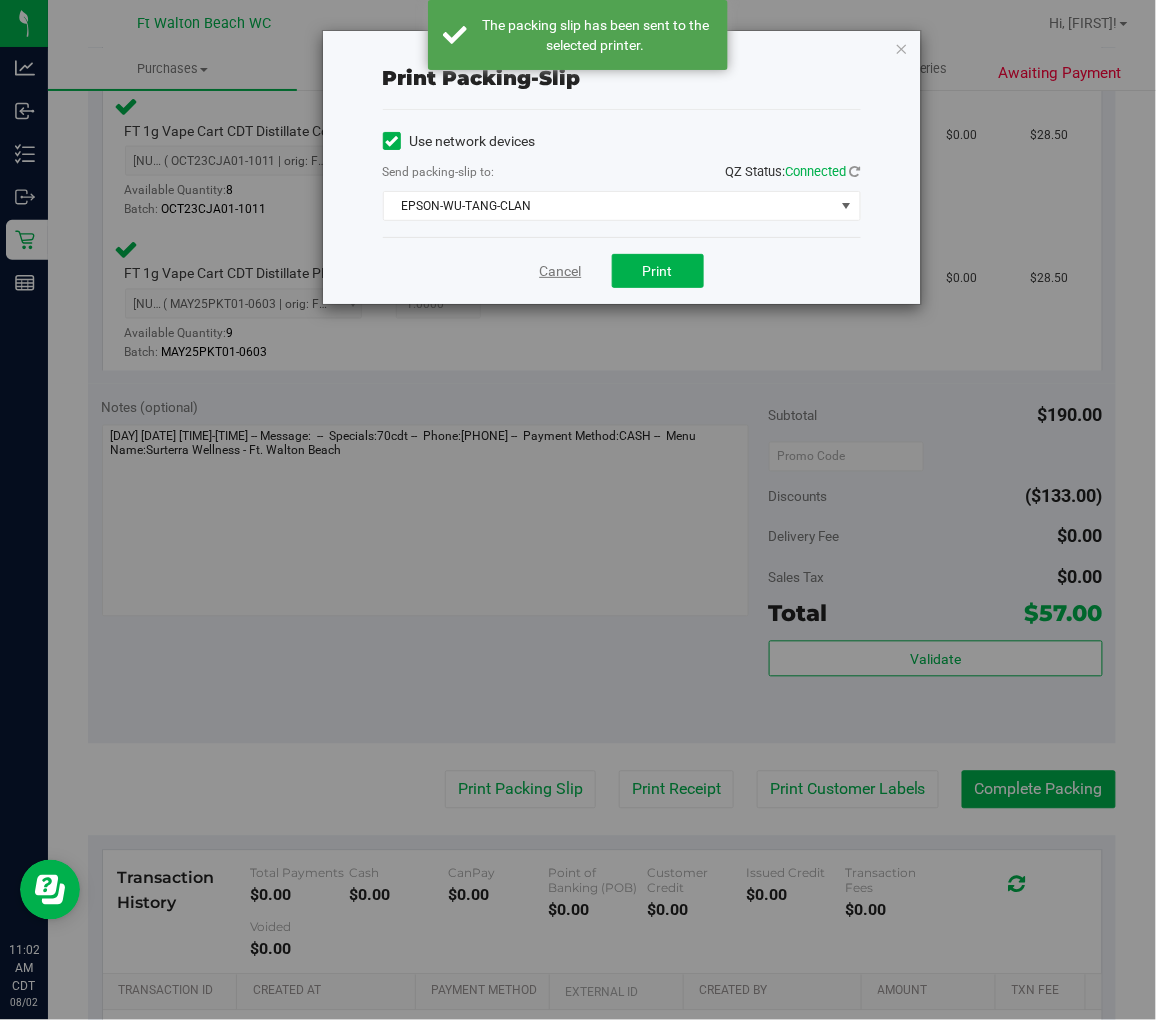 click on "Cancel" at bounding box center (561, 271) 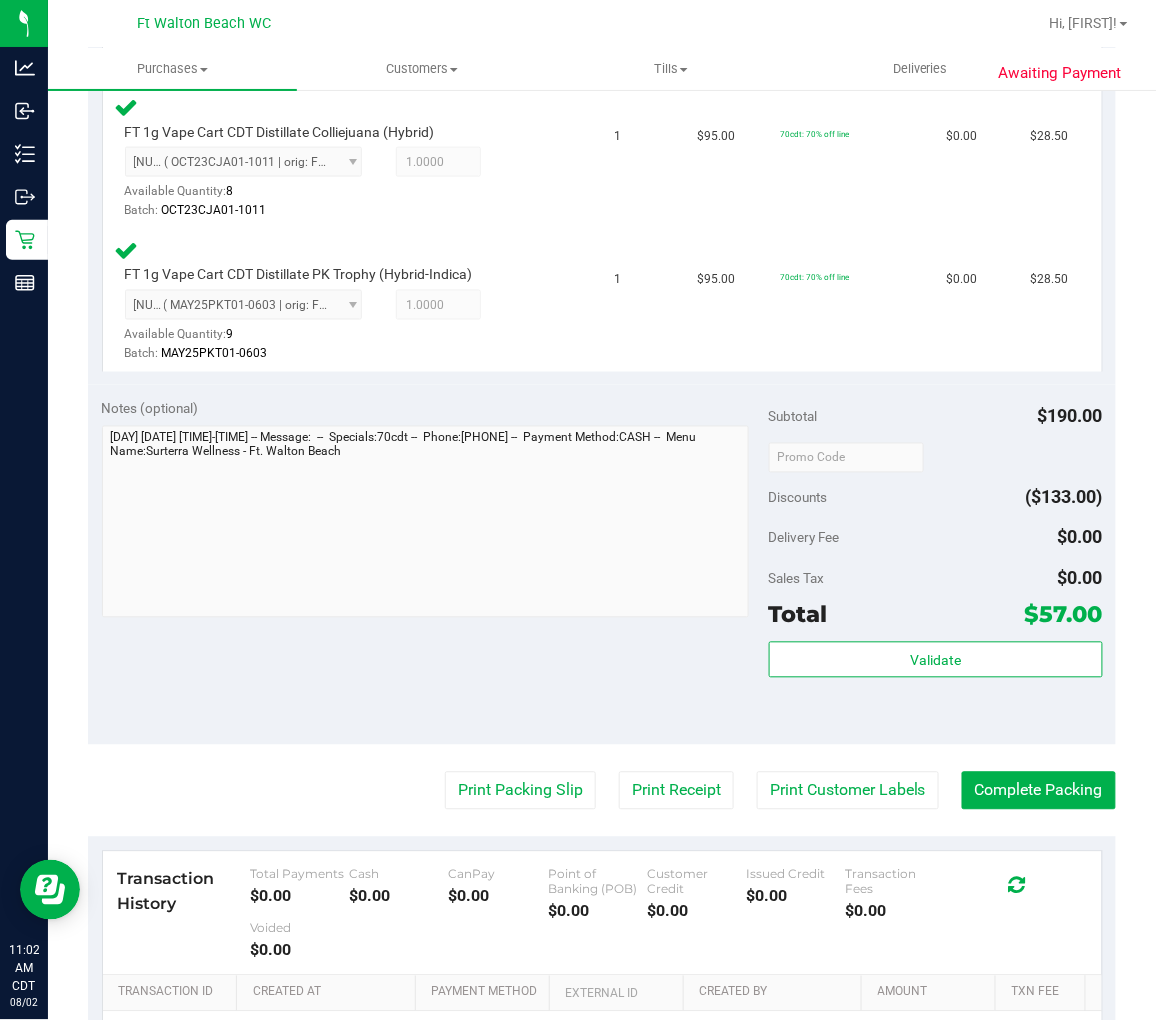 scroll, scrollTop: 555, scrollLeft: 0, axis: vertical 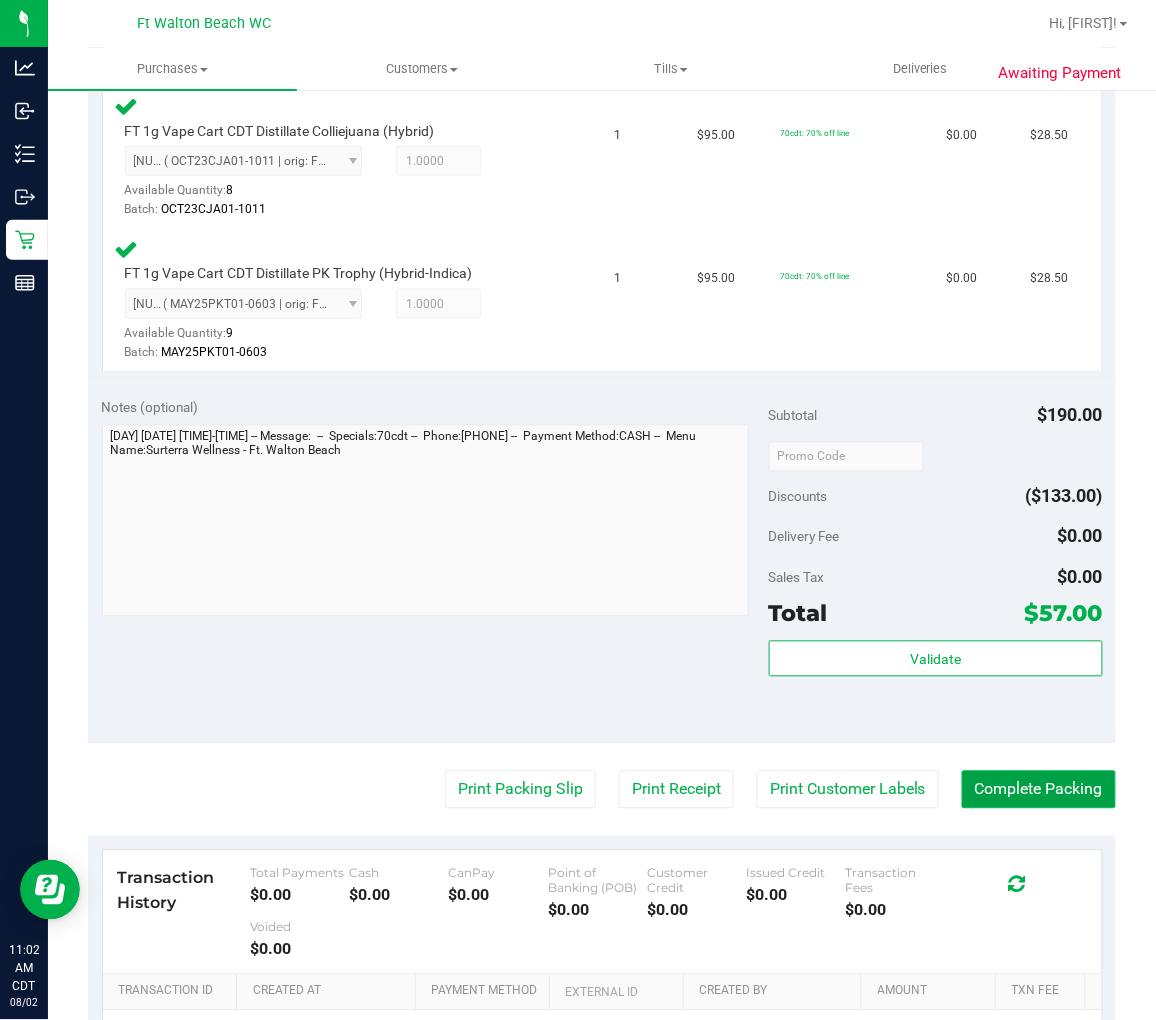 click on "Complete Packing" at bounding box center (1039, 790) 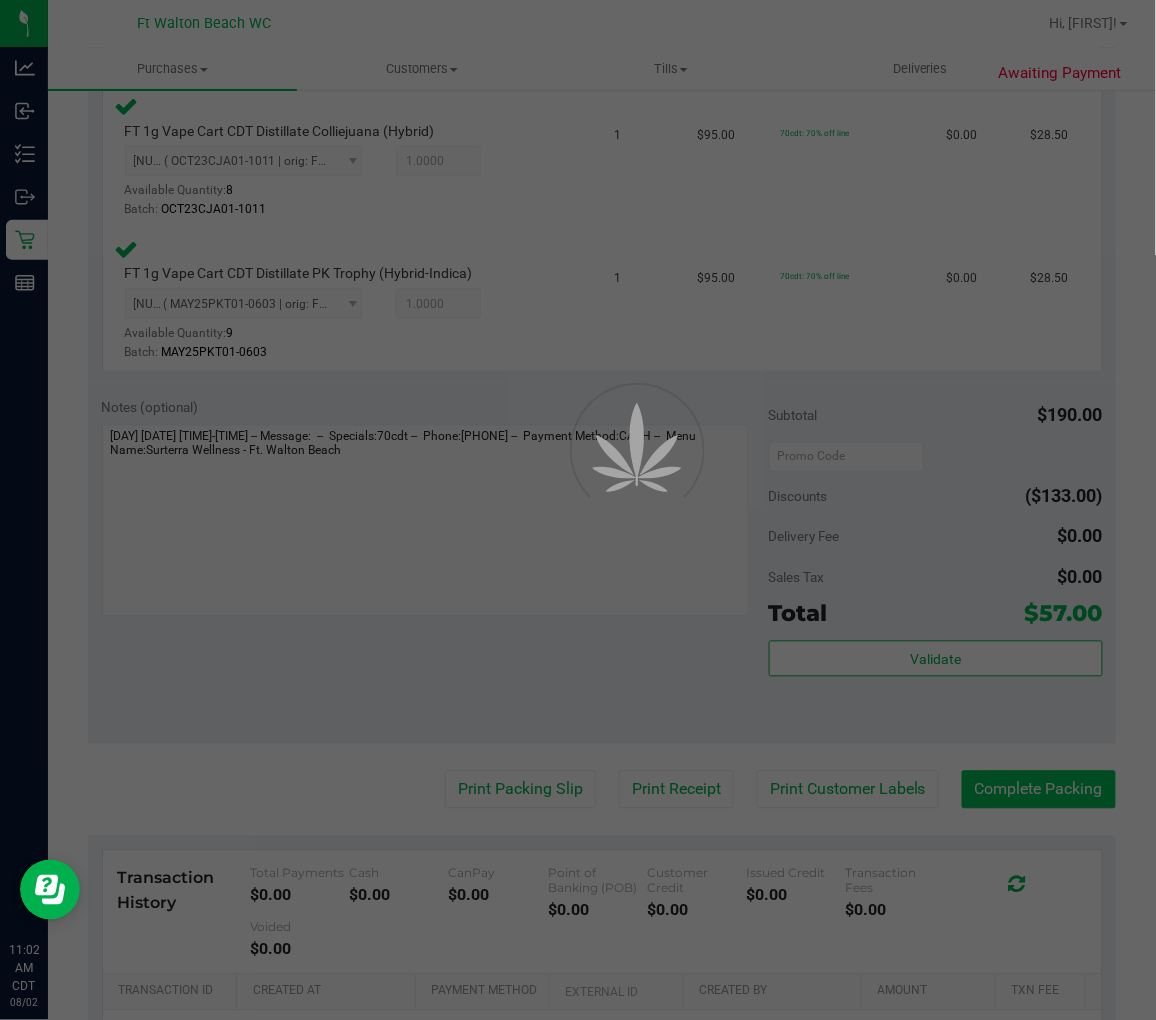 scroll, scrollTop: 0, scrollLeft: 0, axis: both 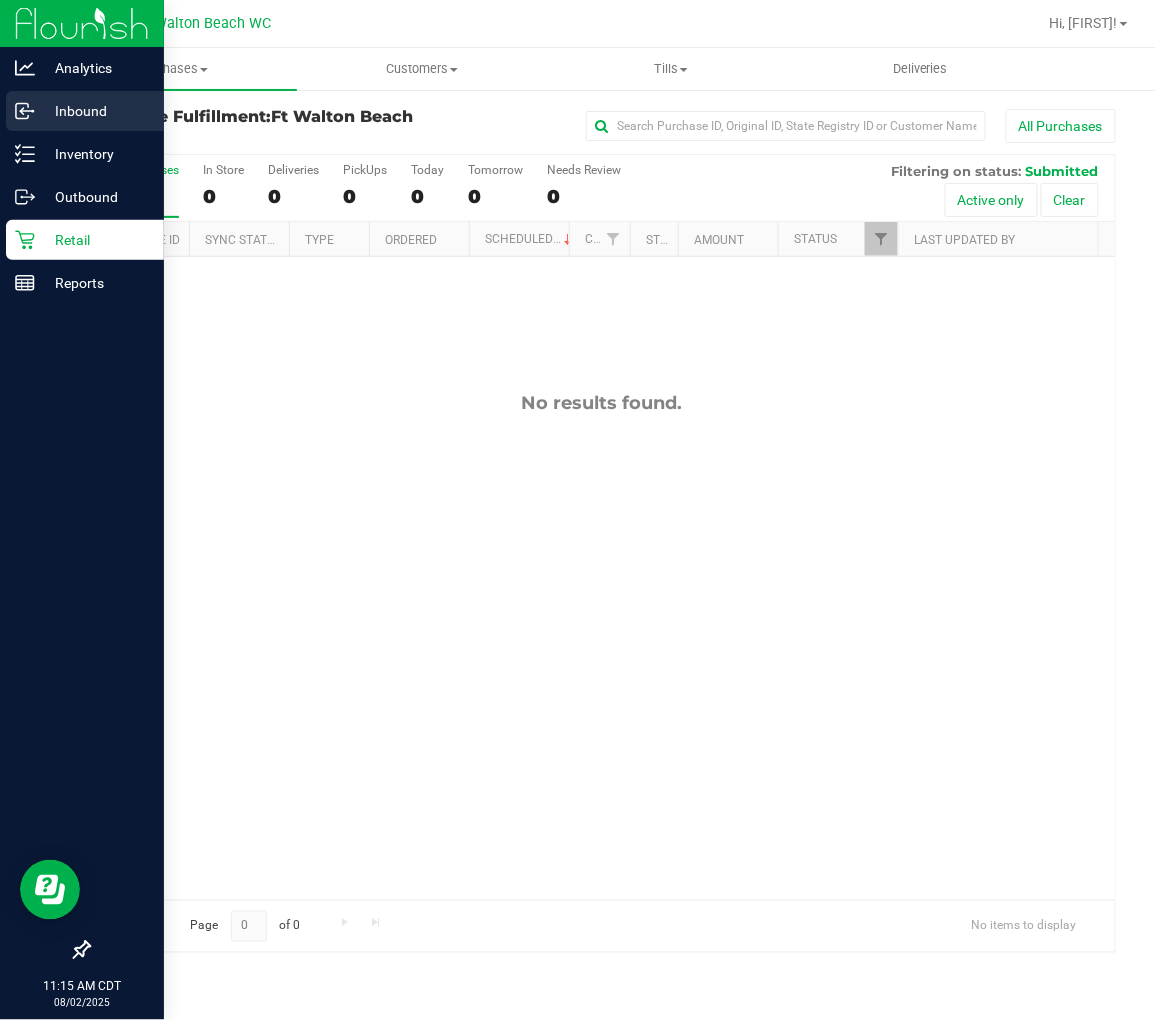 click on "Inbound" at bounding box center (95, 111) 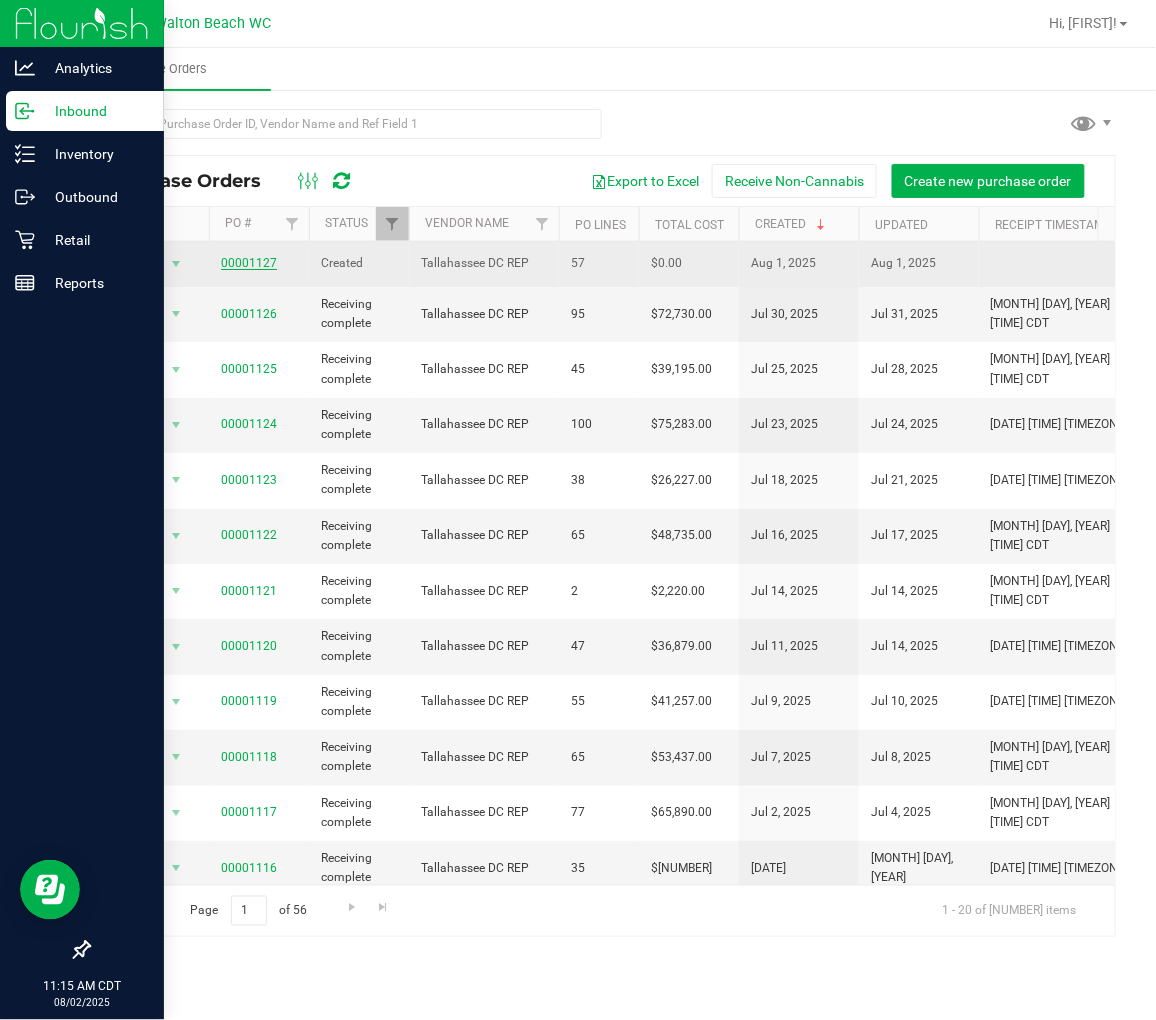 click on "00001127" at bounding box center [249, 263] 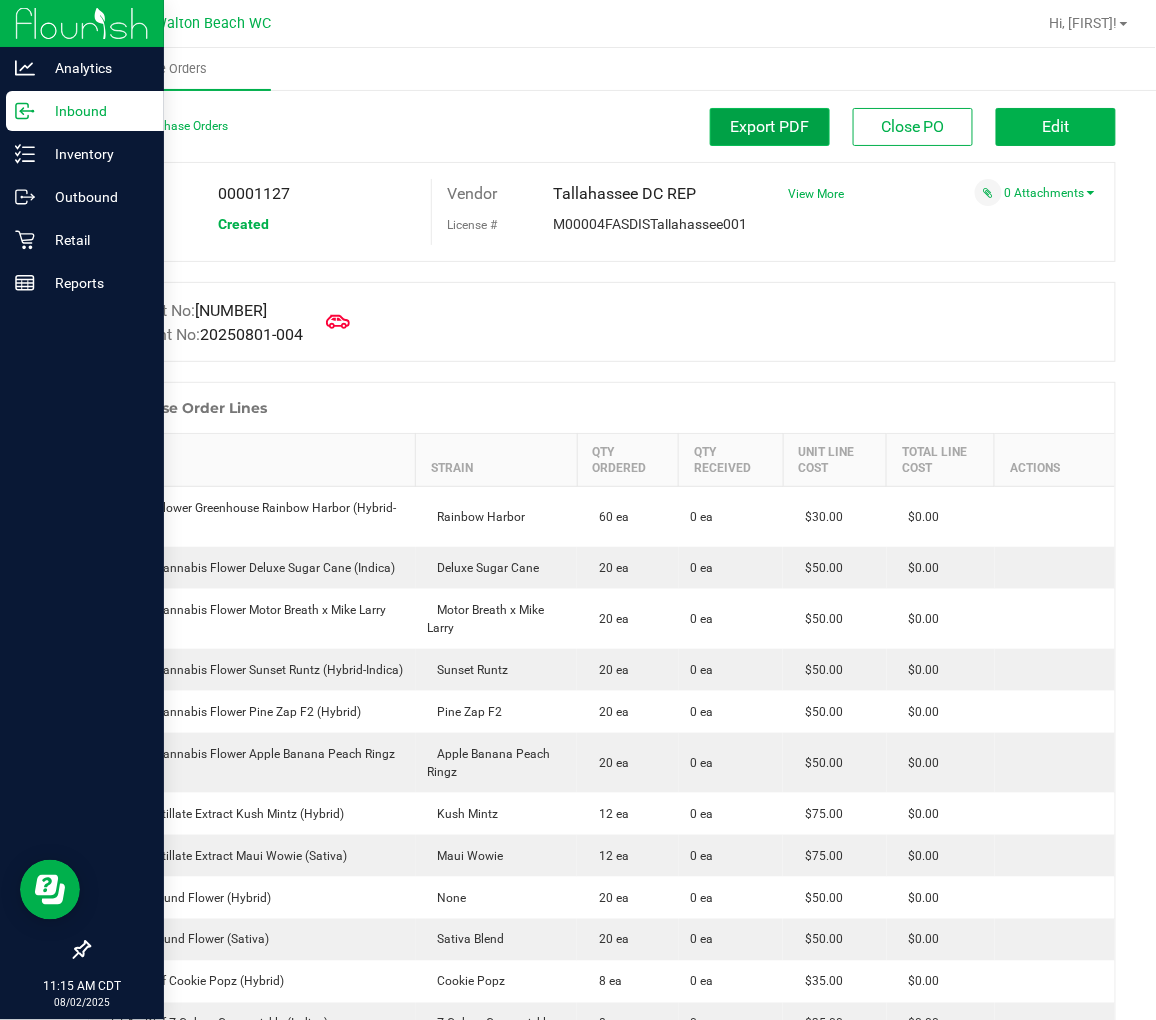 click on "Export PDF" at bounding box center [770, 126] 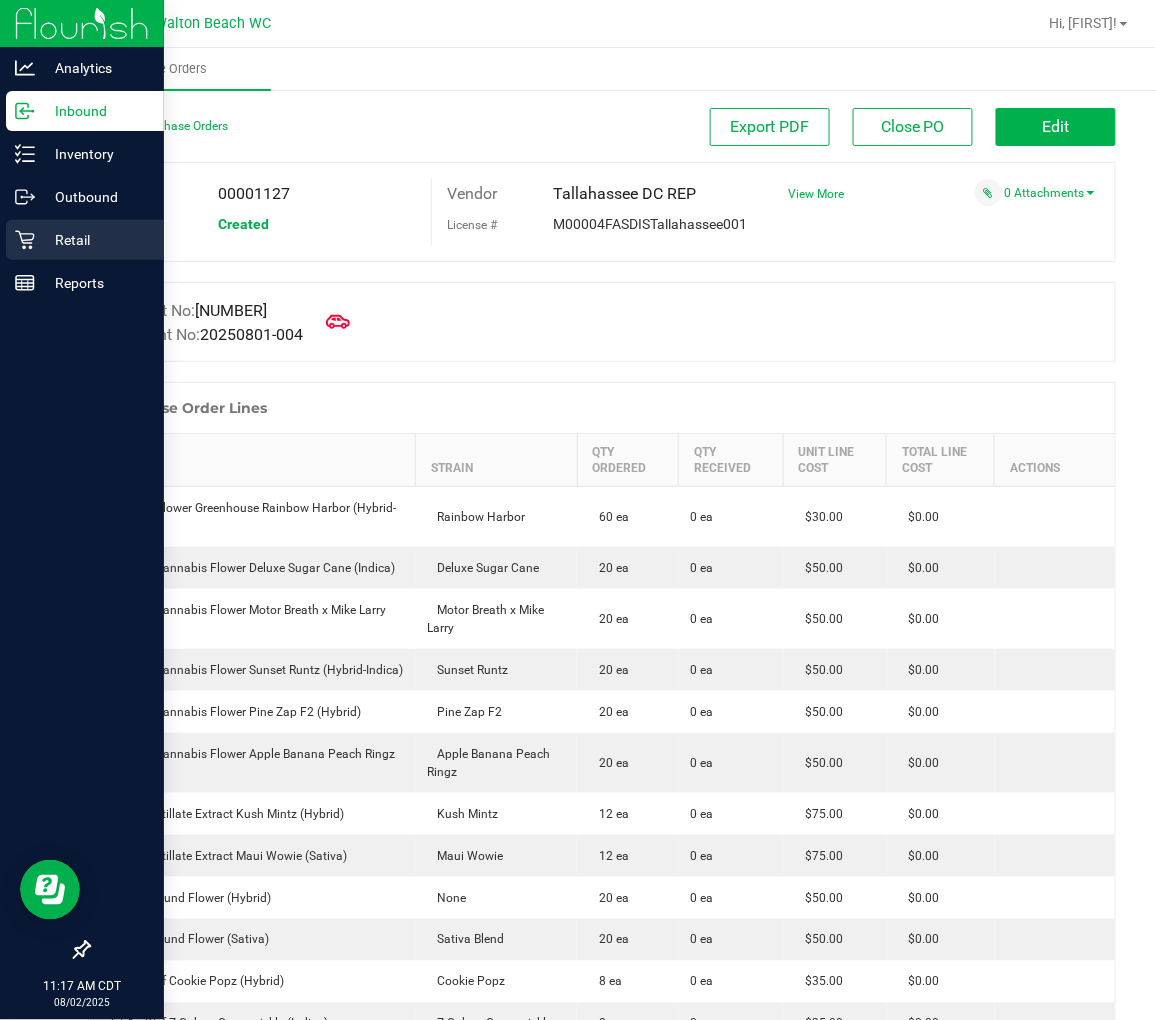 click on "Retail" at bounding box center (95, 240) 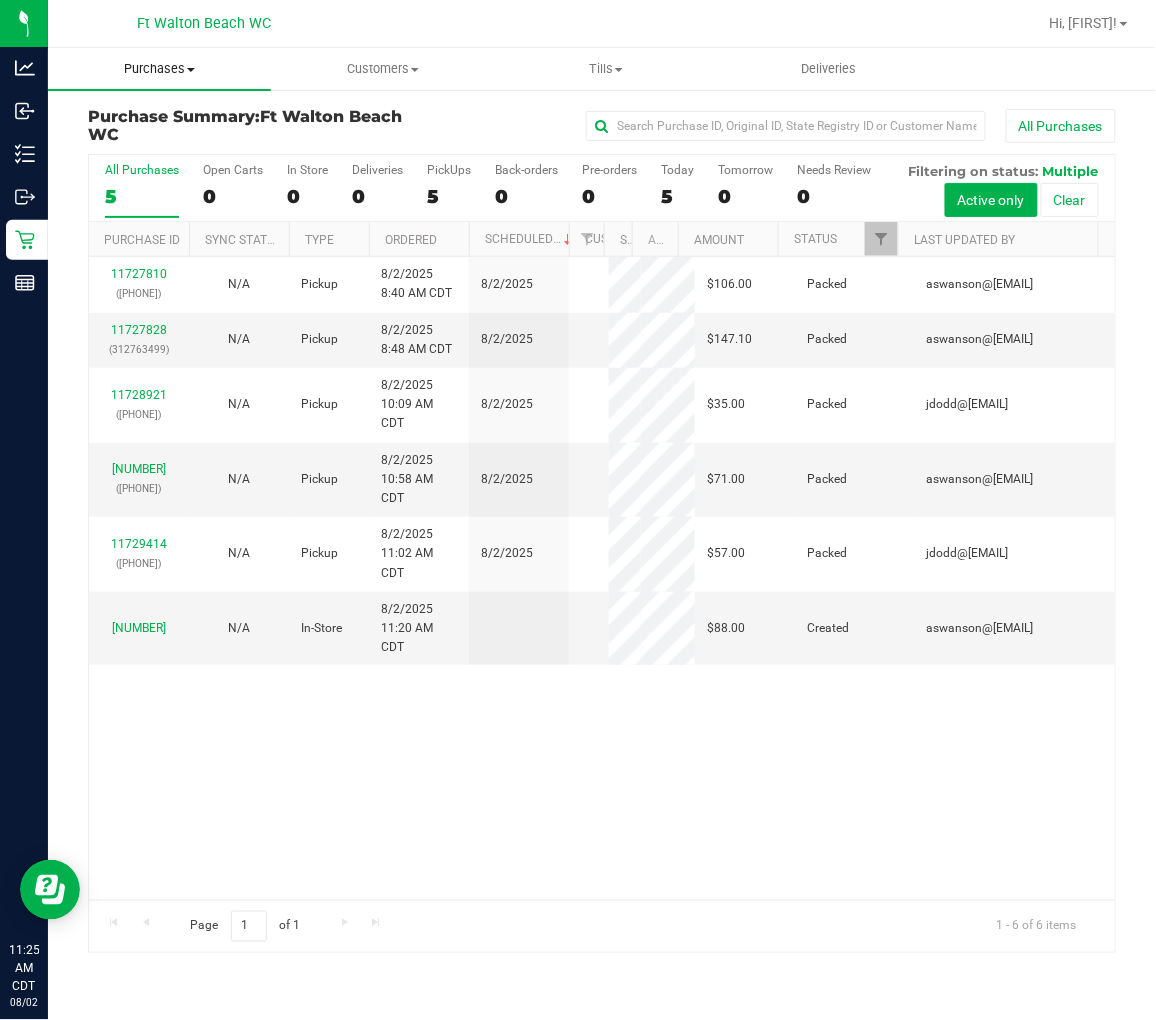 click on "Purchases" at bounding box center [159, 69] 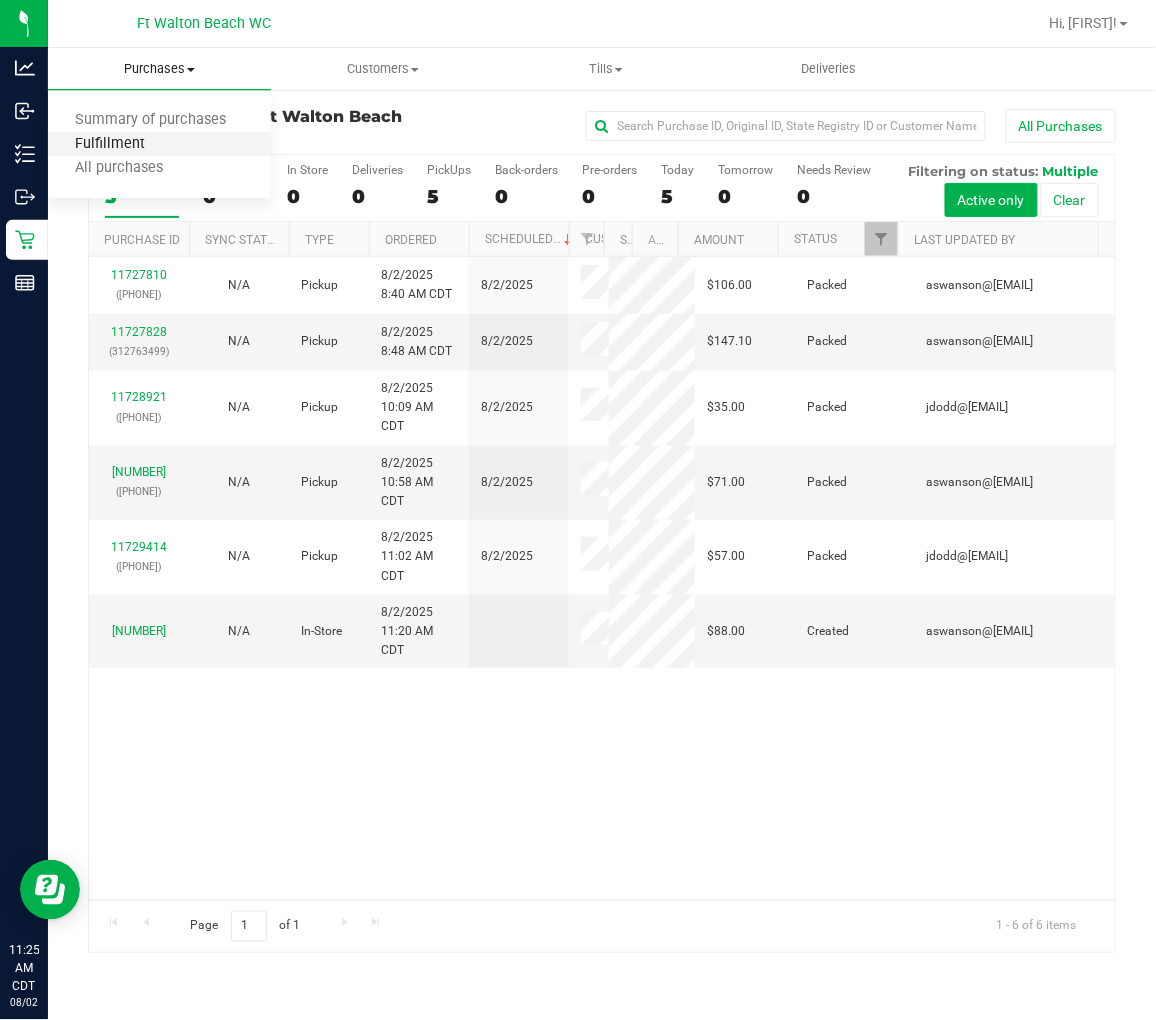 click on "Fulfillment" at bounding box center (110, 144) 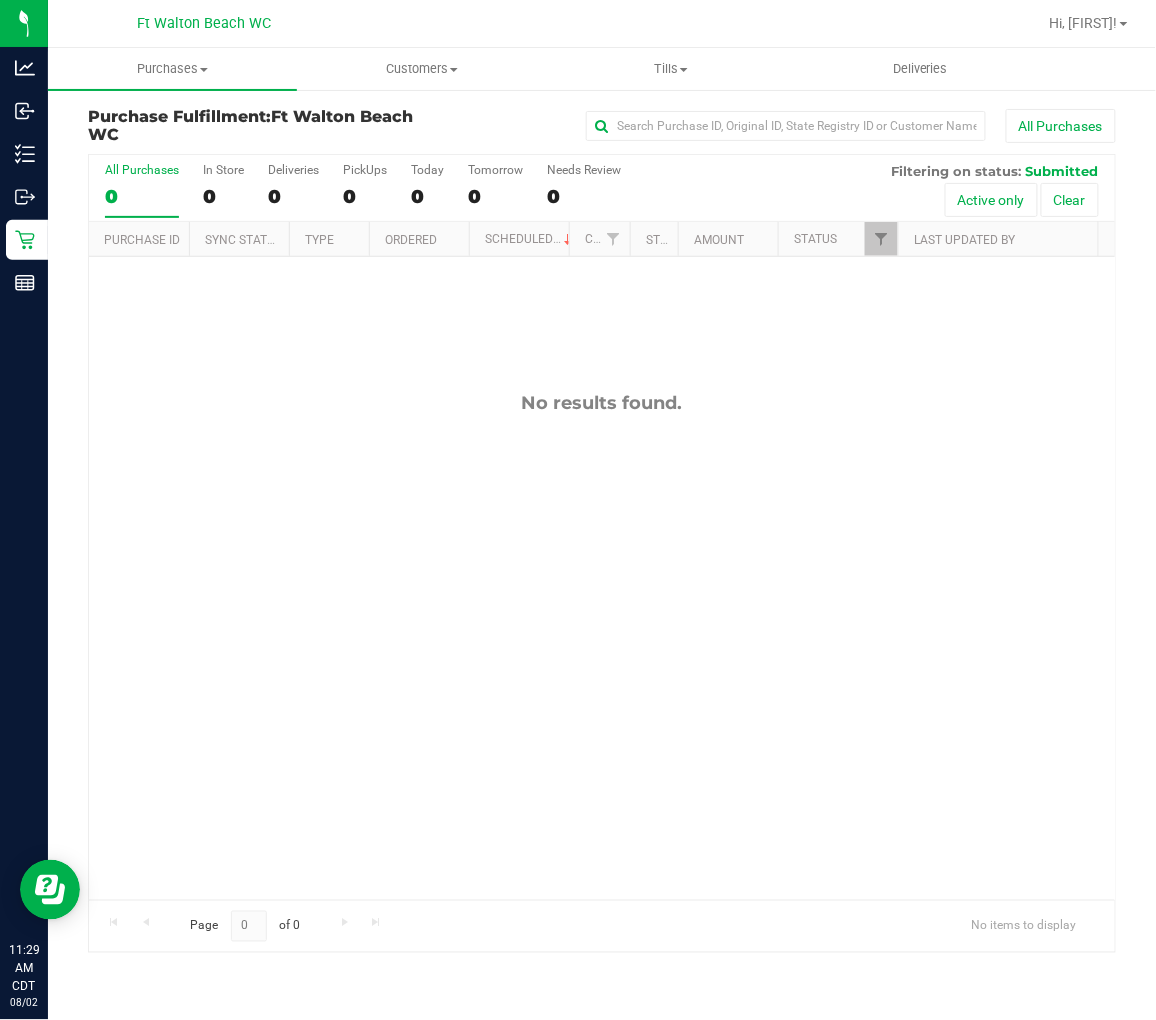 click on "No results found." at bounding box center (602, 646) 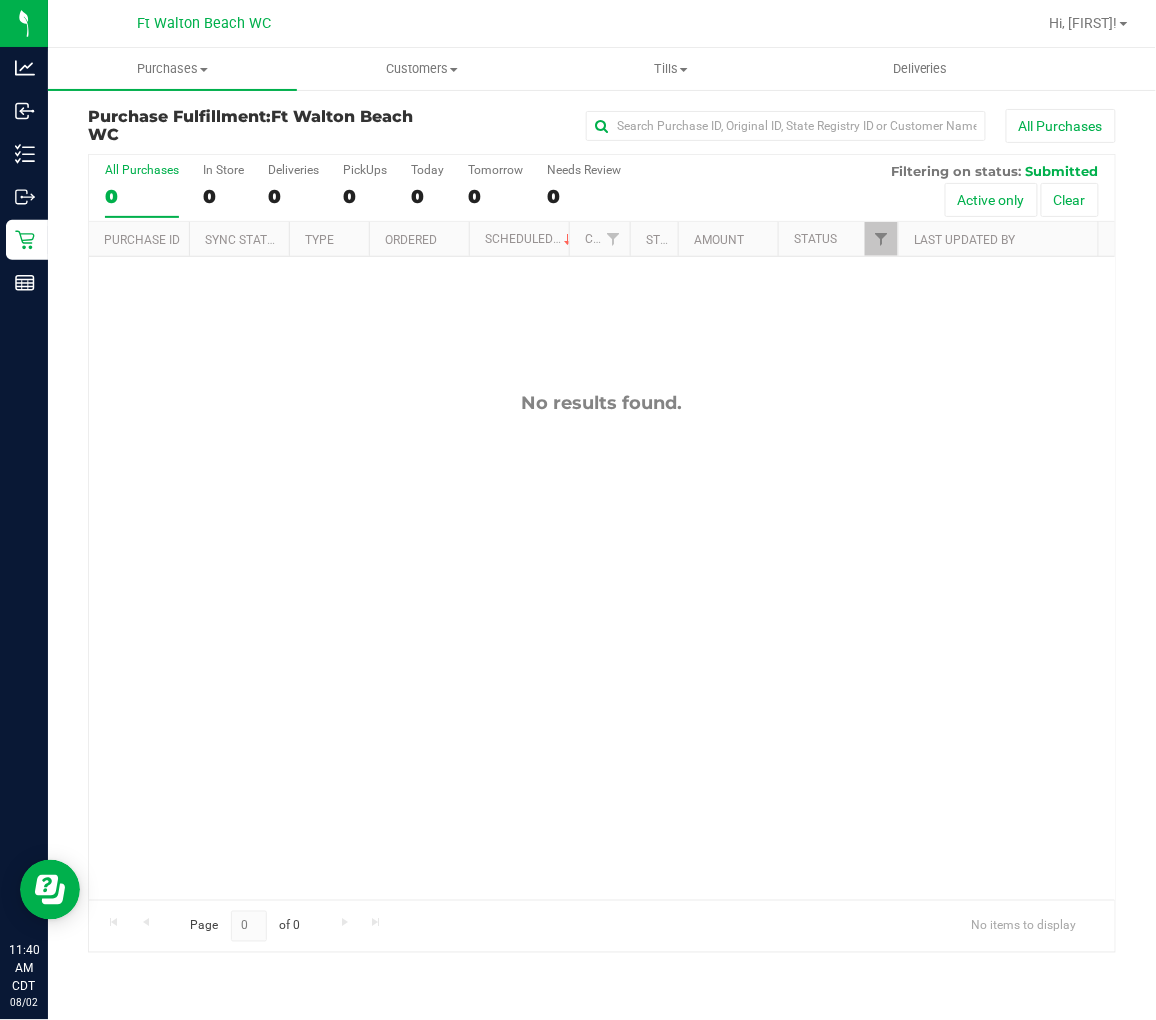 click on "No results found." at bounding box center (602, 403) 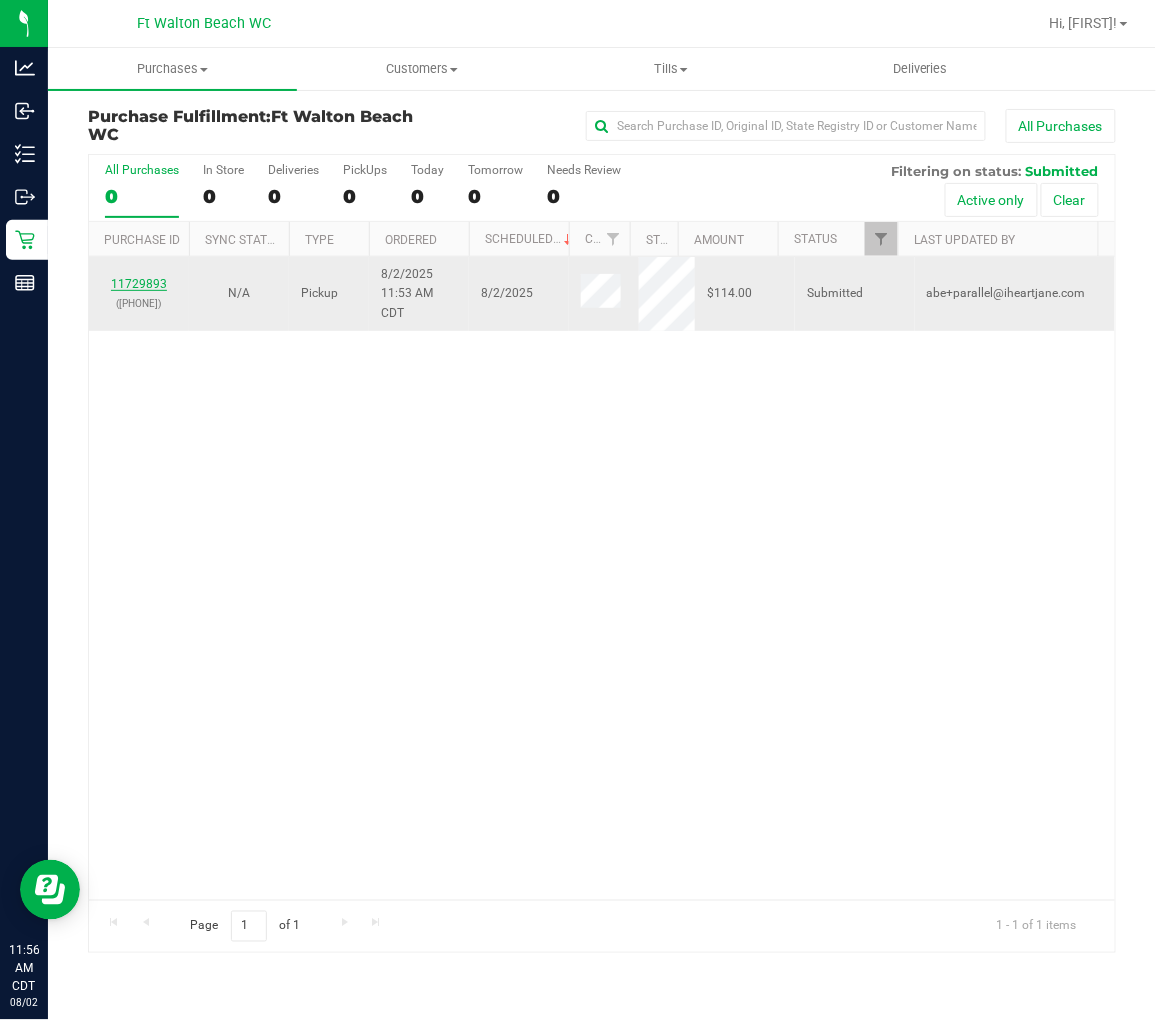 click on "11729893" at bounding box center (139, 284) 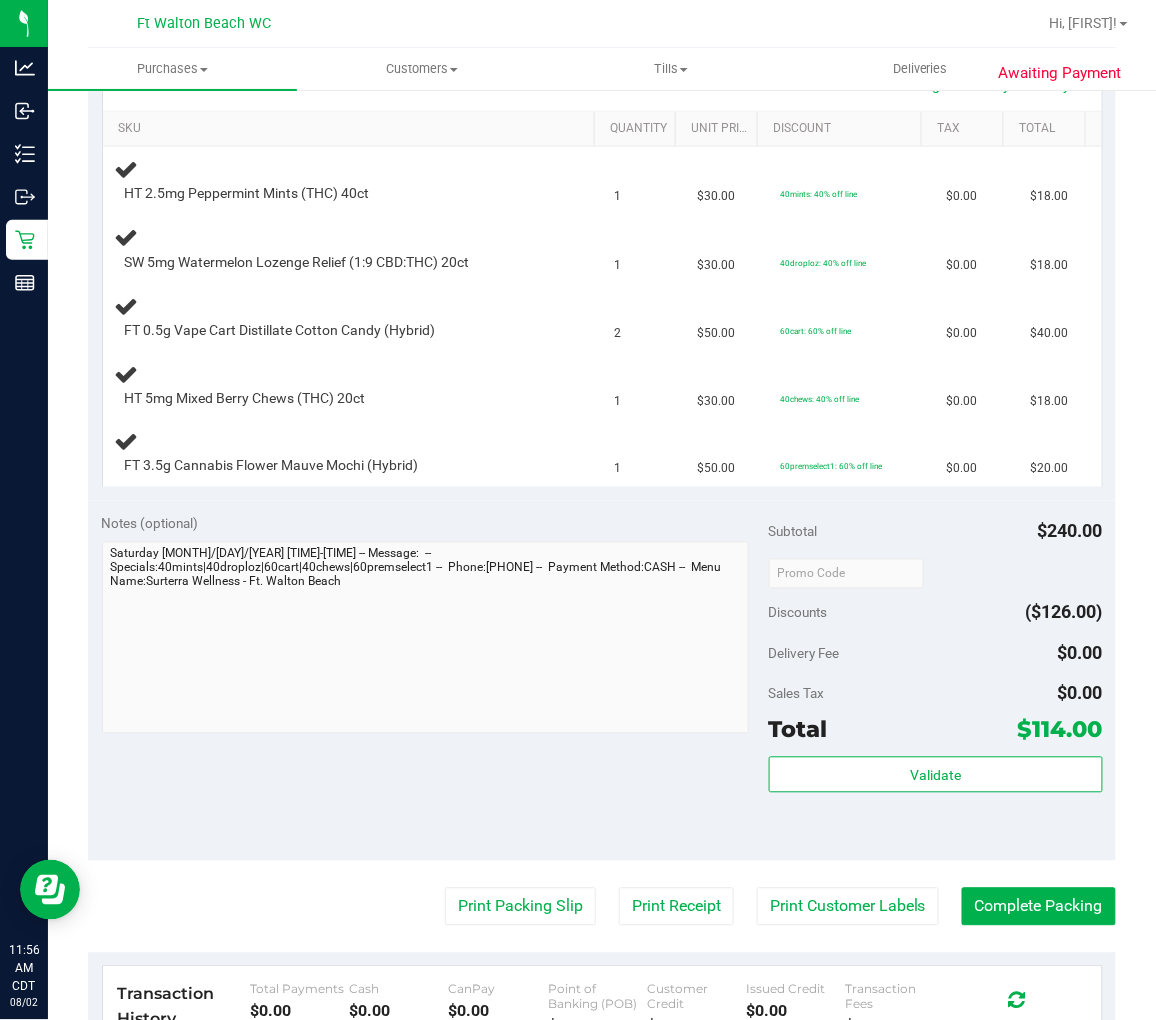 scroll, scrollTop: 555, scrollLeft: 0, axis: vertical 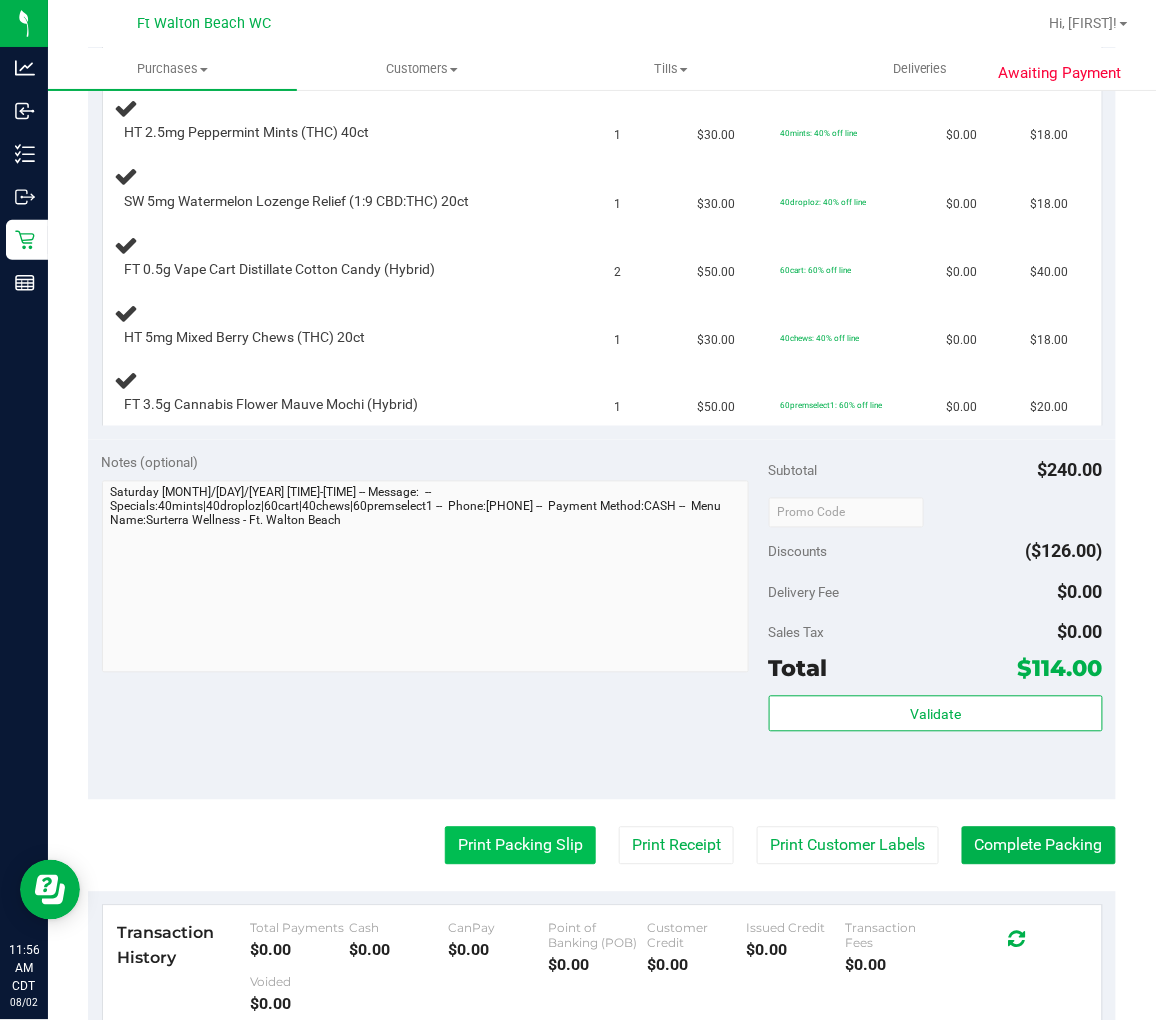 click on "Print Packing Slip" at bounding box center [520, 846] 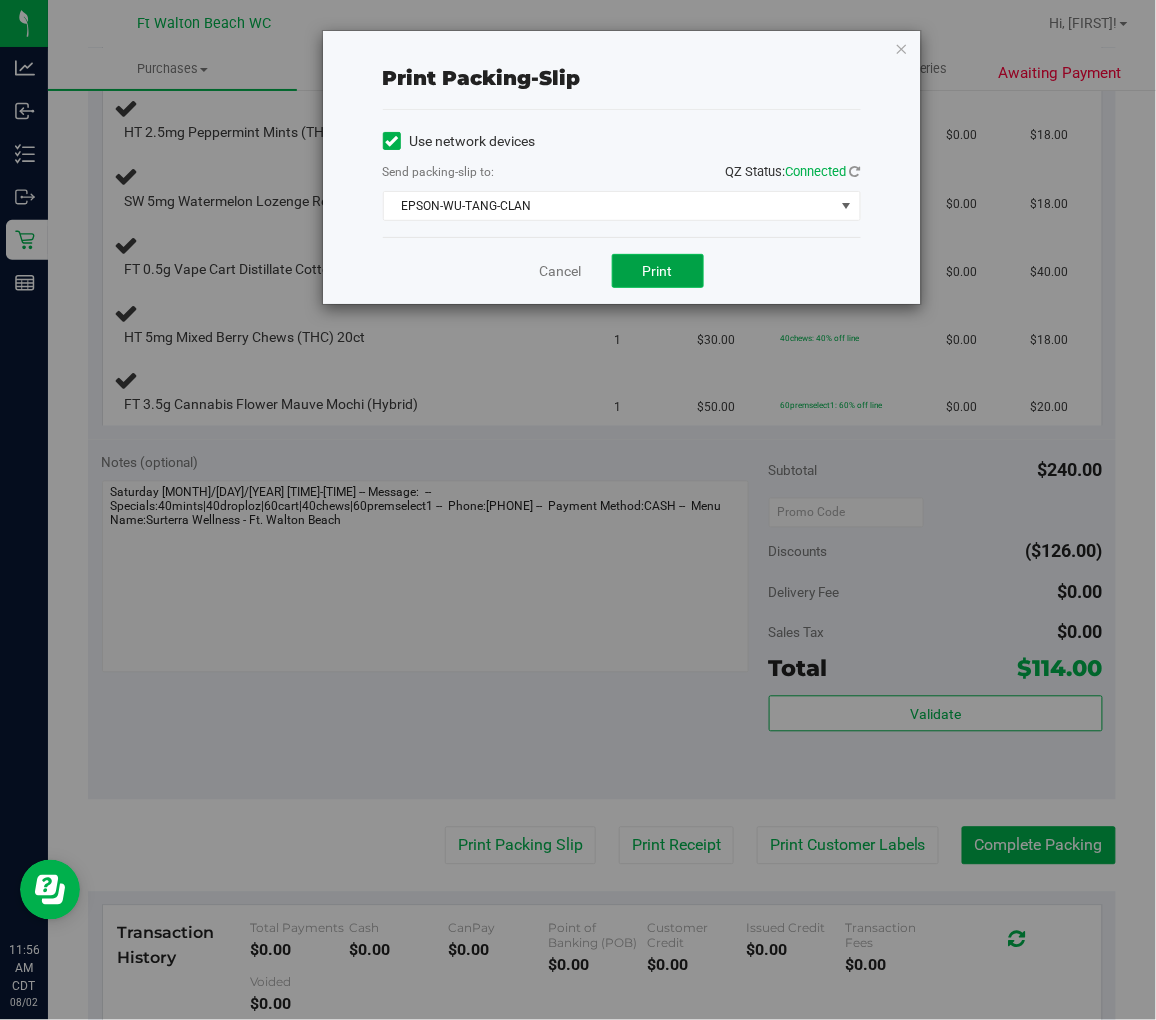 click on "Print" at bounding box center [658, 271] 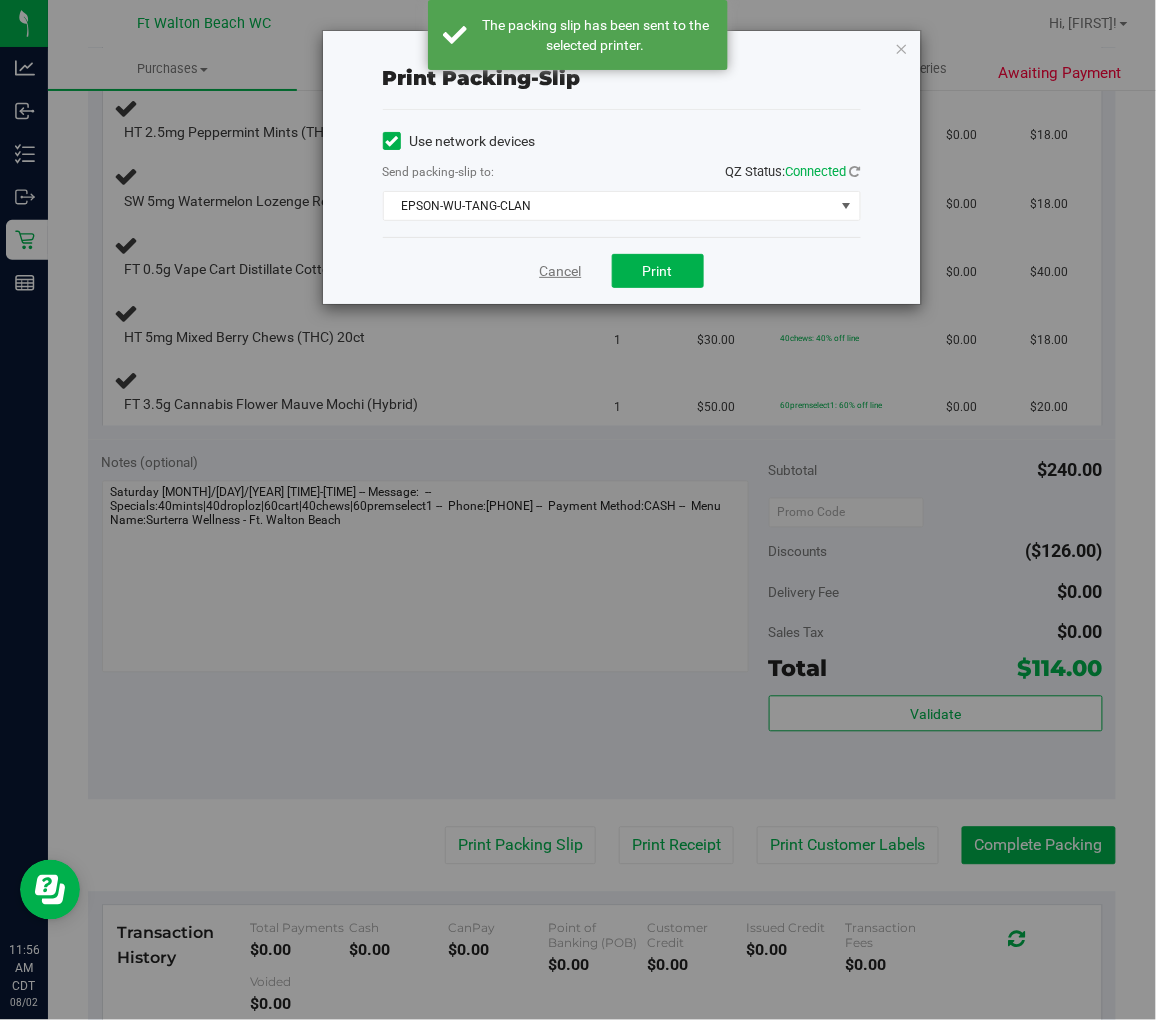 click on "Cancel" at bounding box center [561, 271] 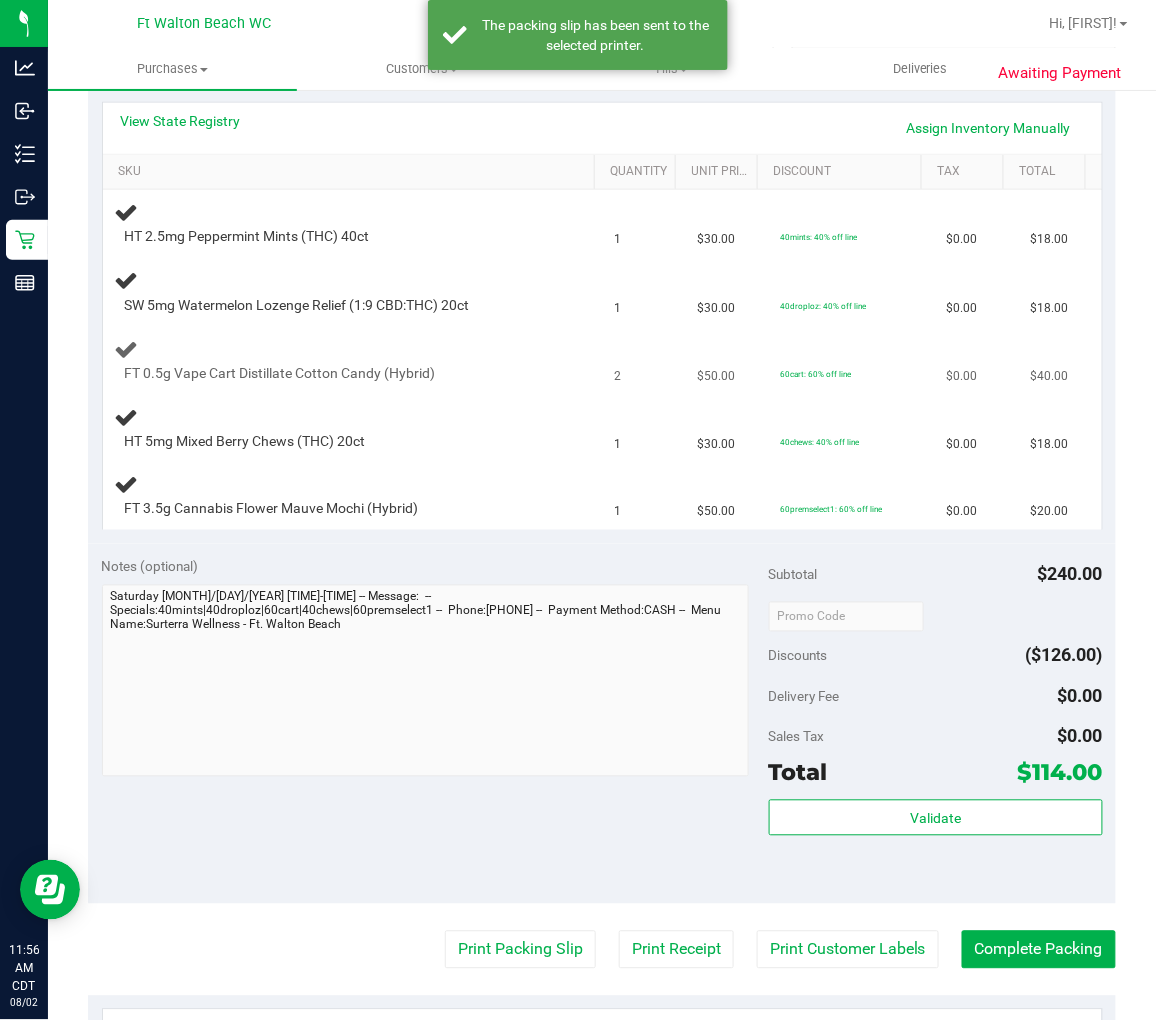 scroll, scrollTop: 333, scrollLeft: 0, axis: vertical 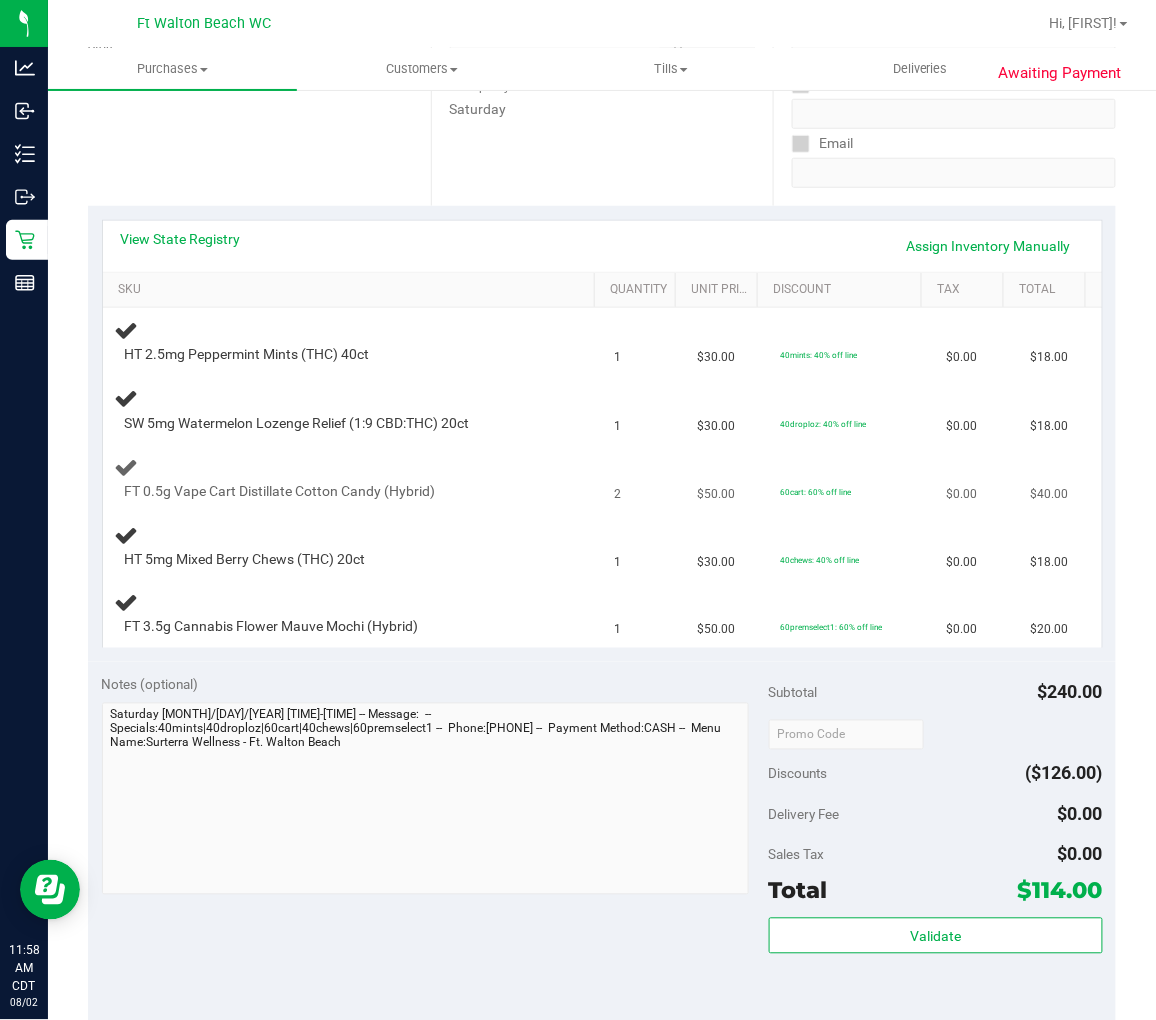 type 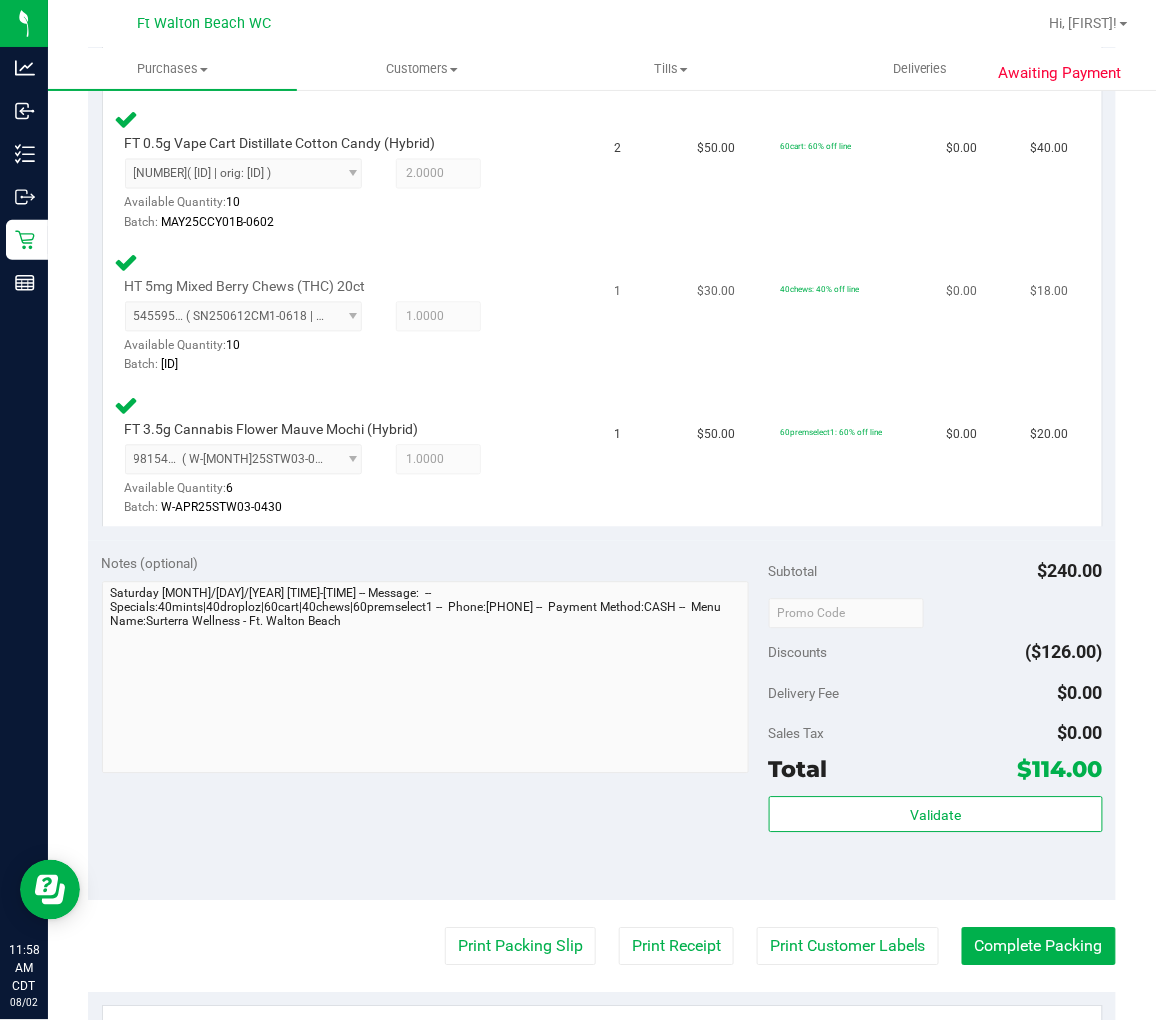 scroll, scrollTop: 1000, scrollLeft: 0, axis: vertical 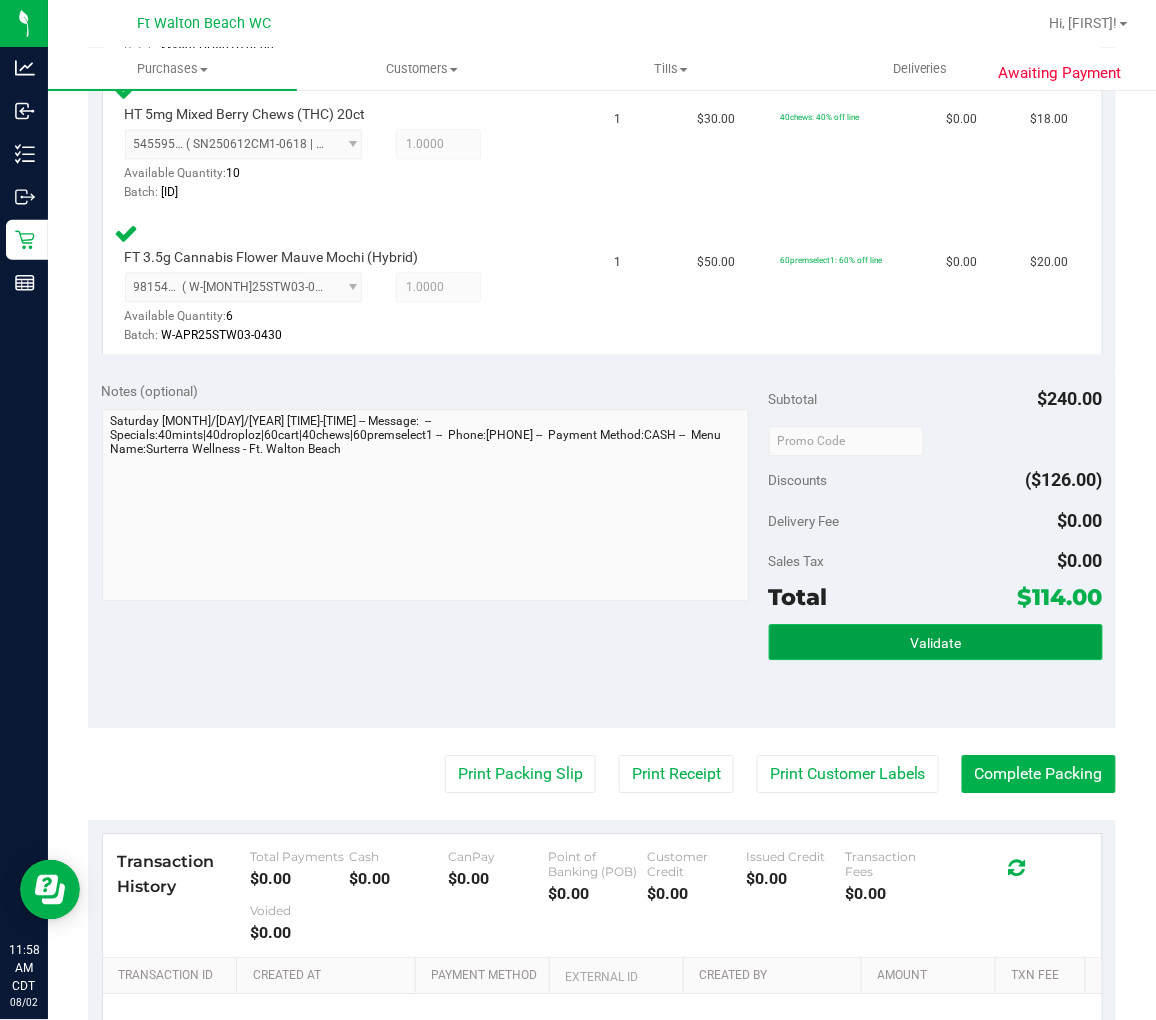 click on "Validate" at bounding box center (936, 642) 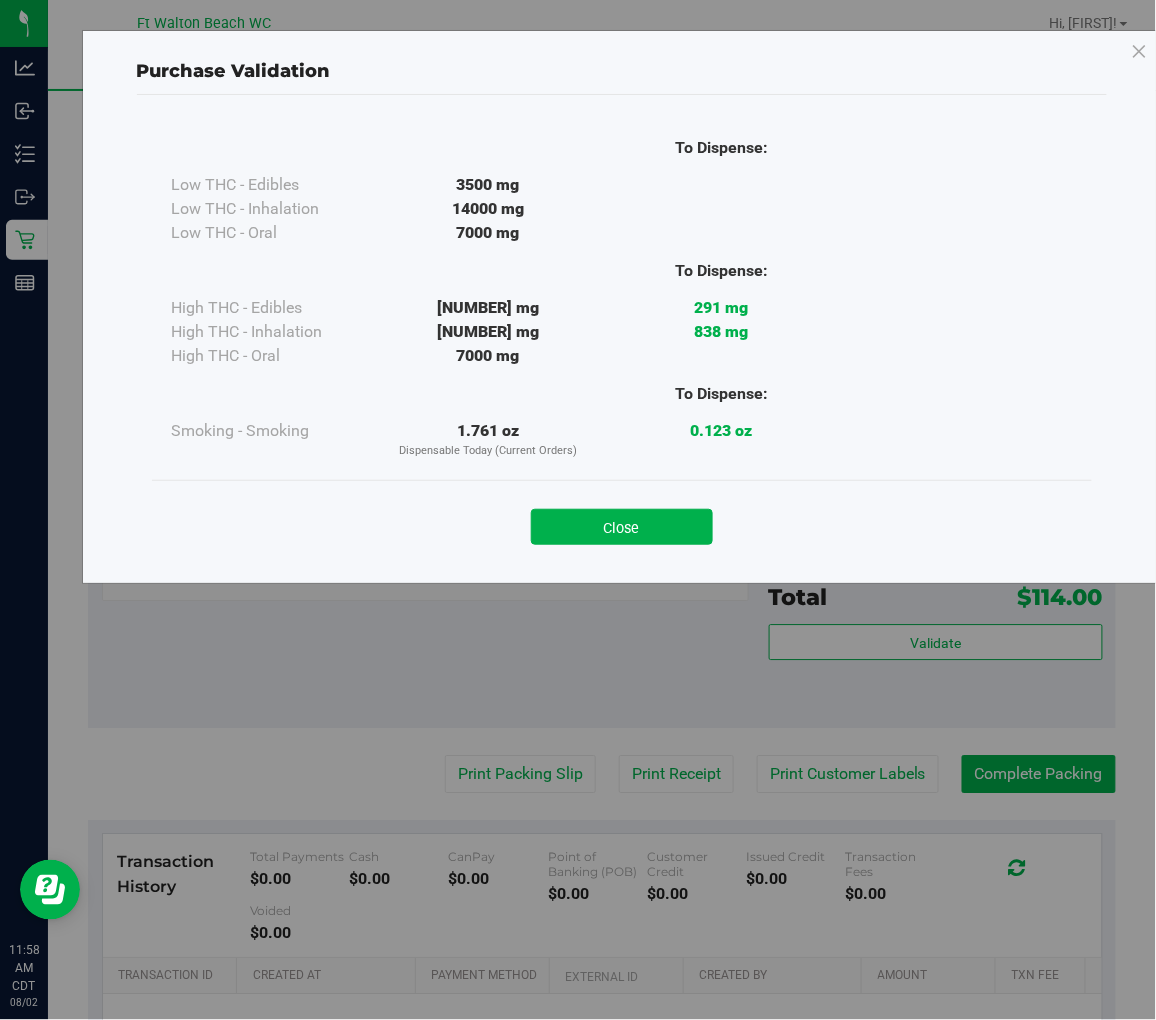 click on "Close" at bounding box center [622, 527] 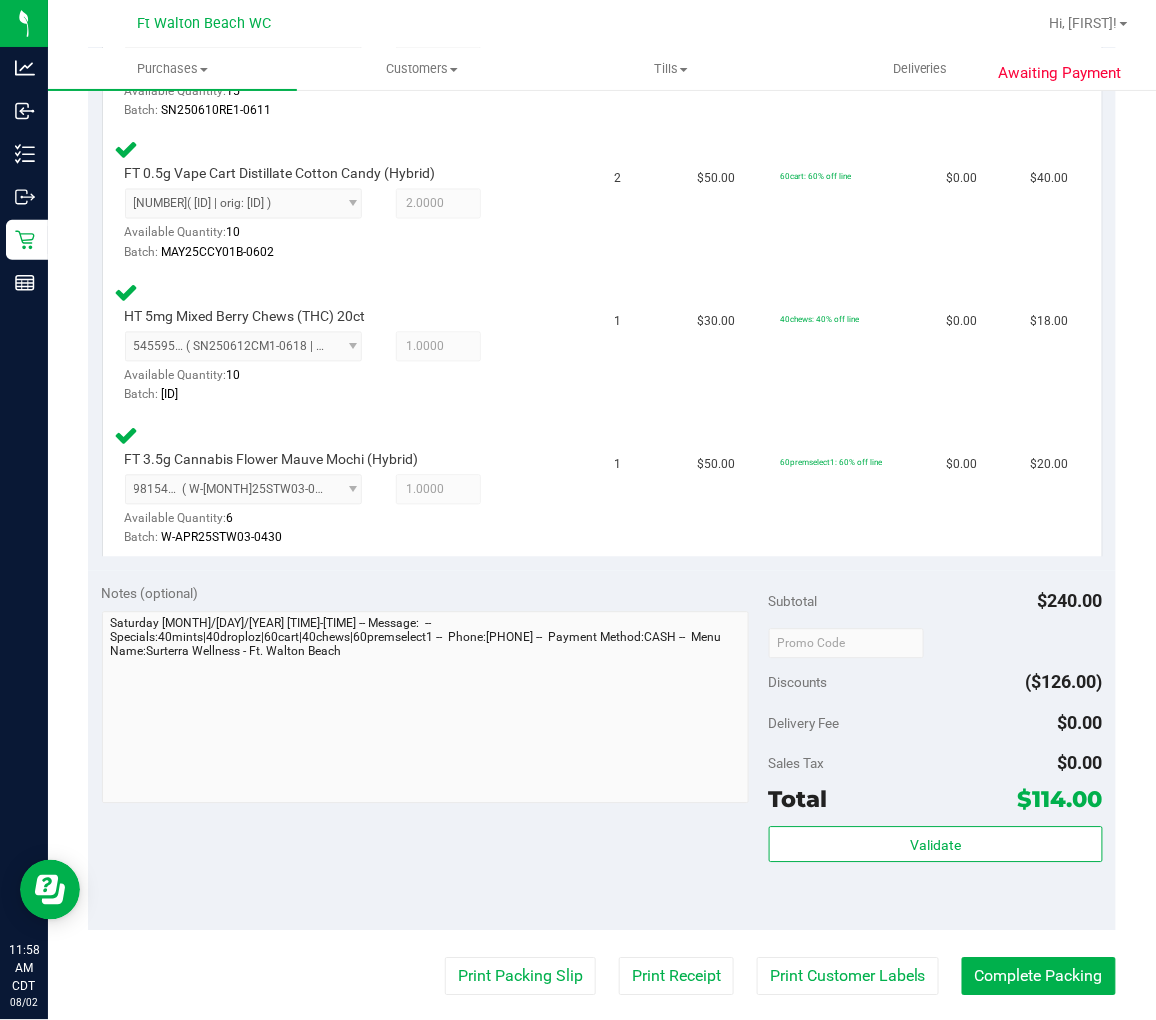 scroll, scrollTop: 1000, scrollLeft: 0, axis: vertical 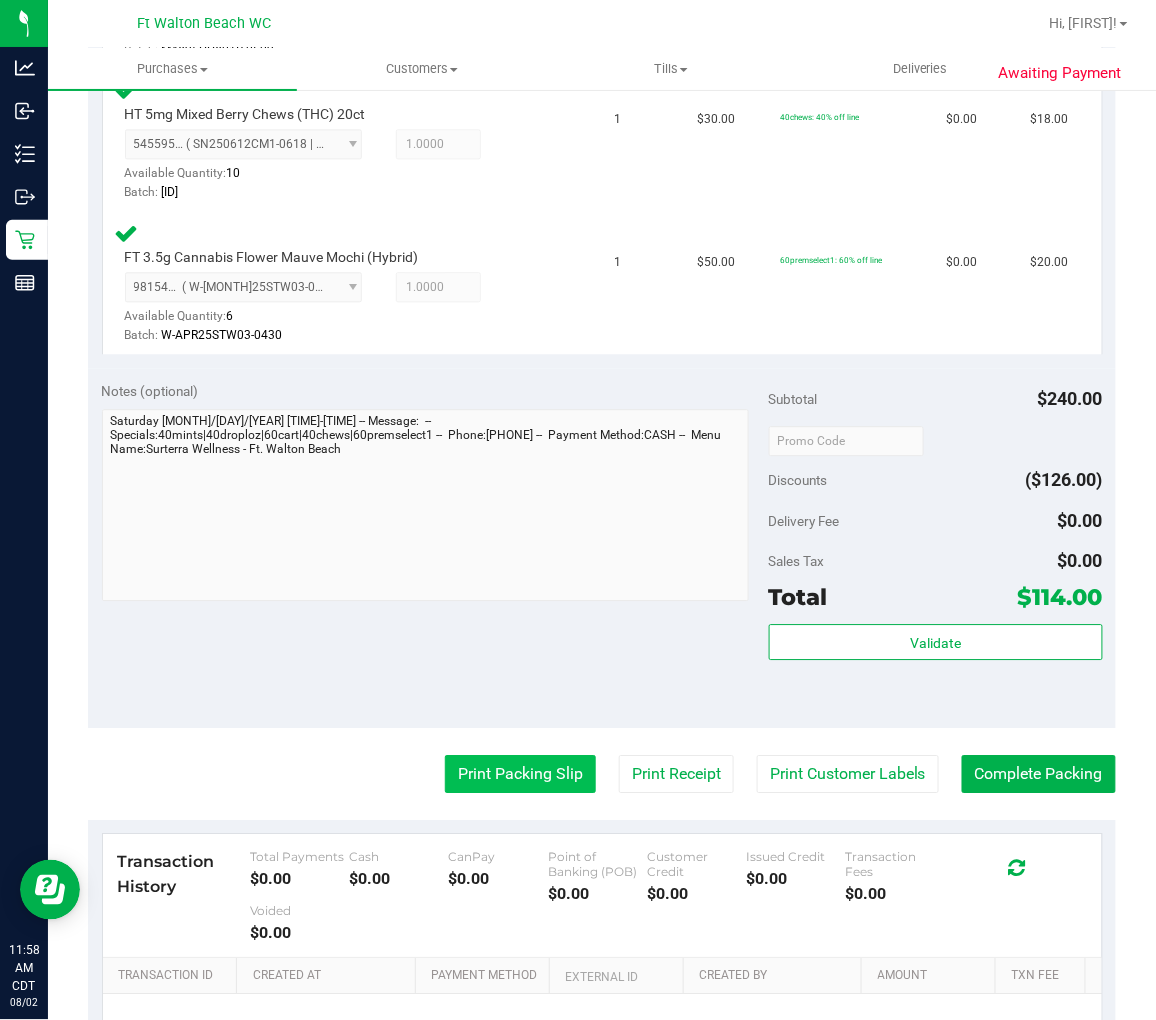 click on "Print Packing Slip" at bounding box center [520, 774] 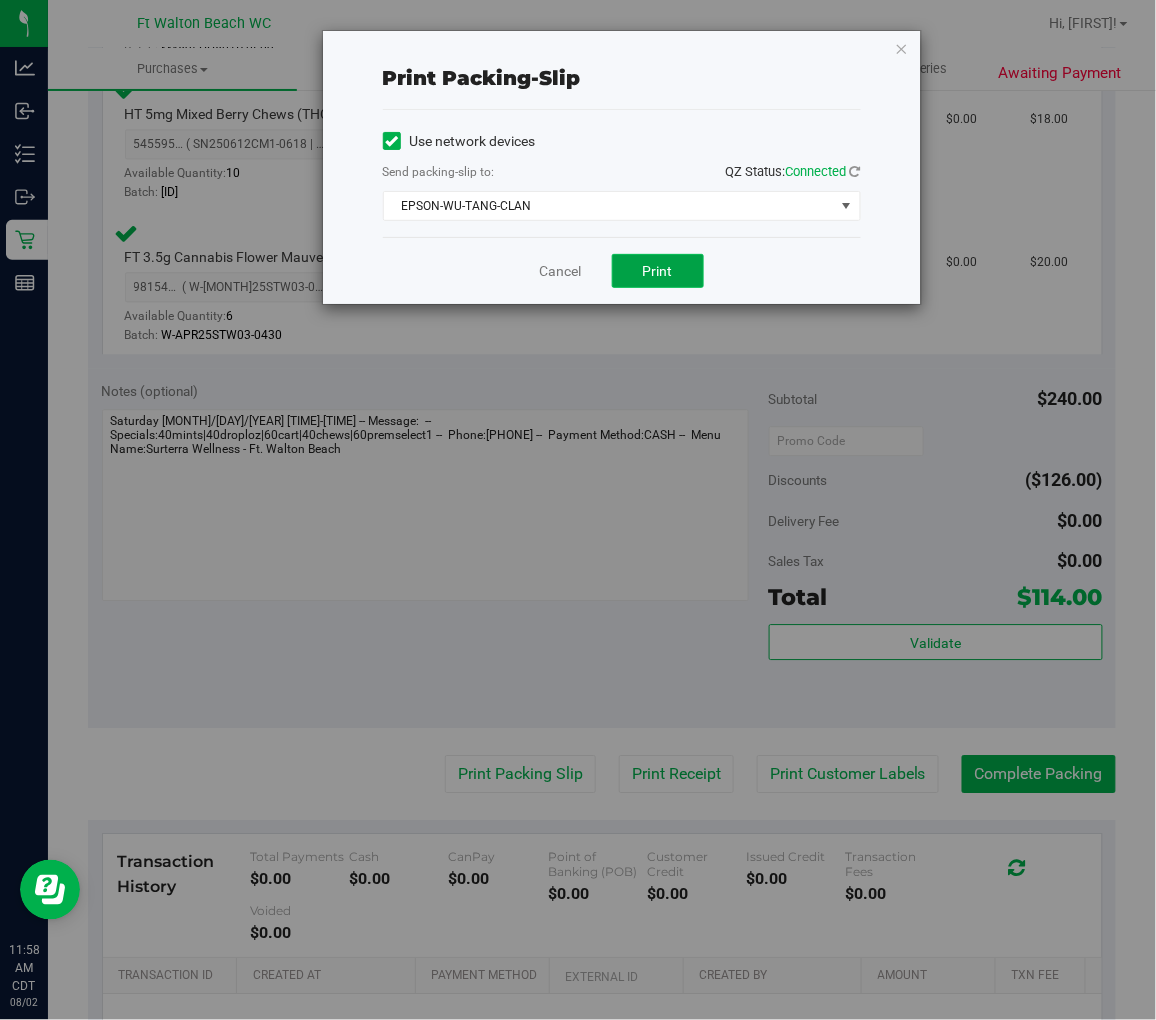 click on "Print" at bounding box center (658, 271) 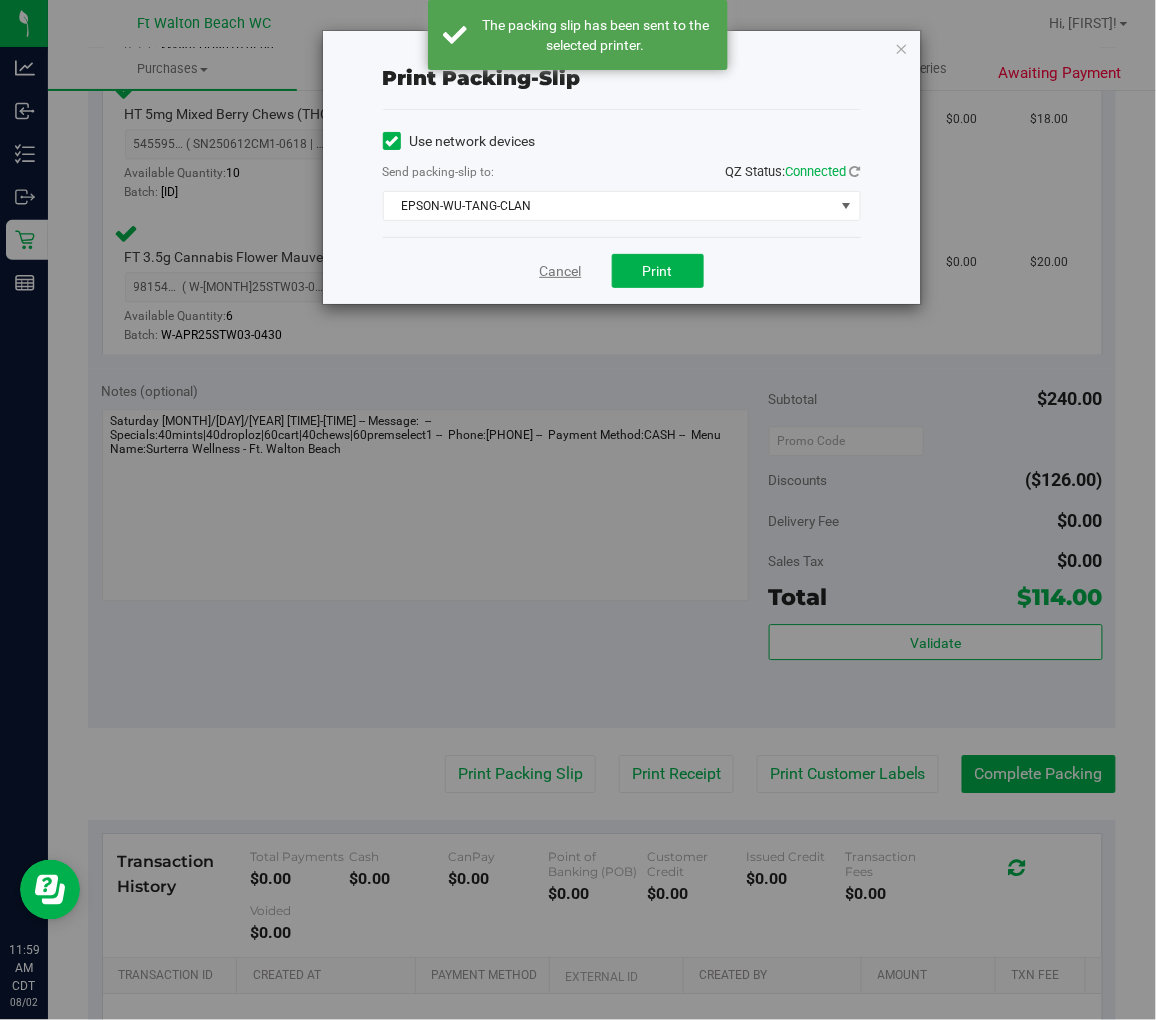 click on "Cancel" at bounding box center (561, 271) 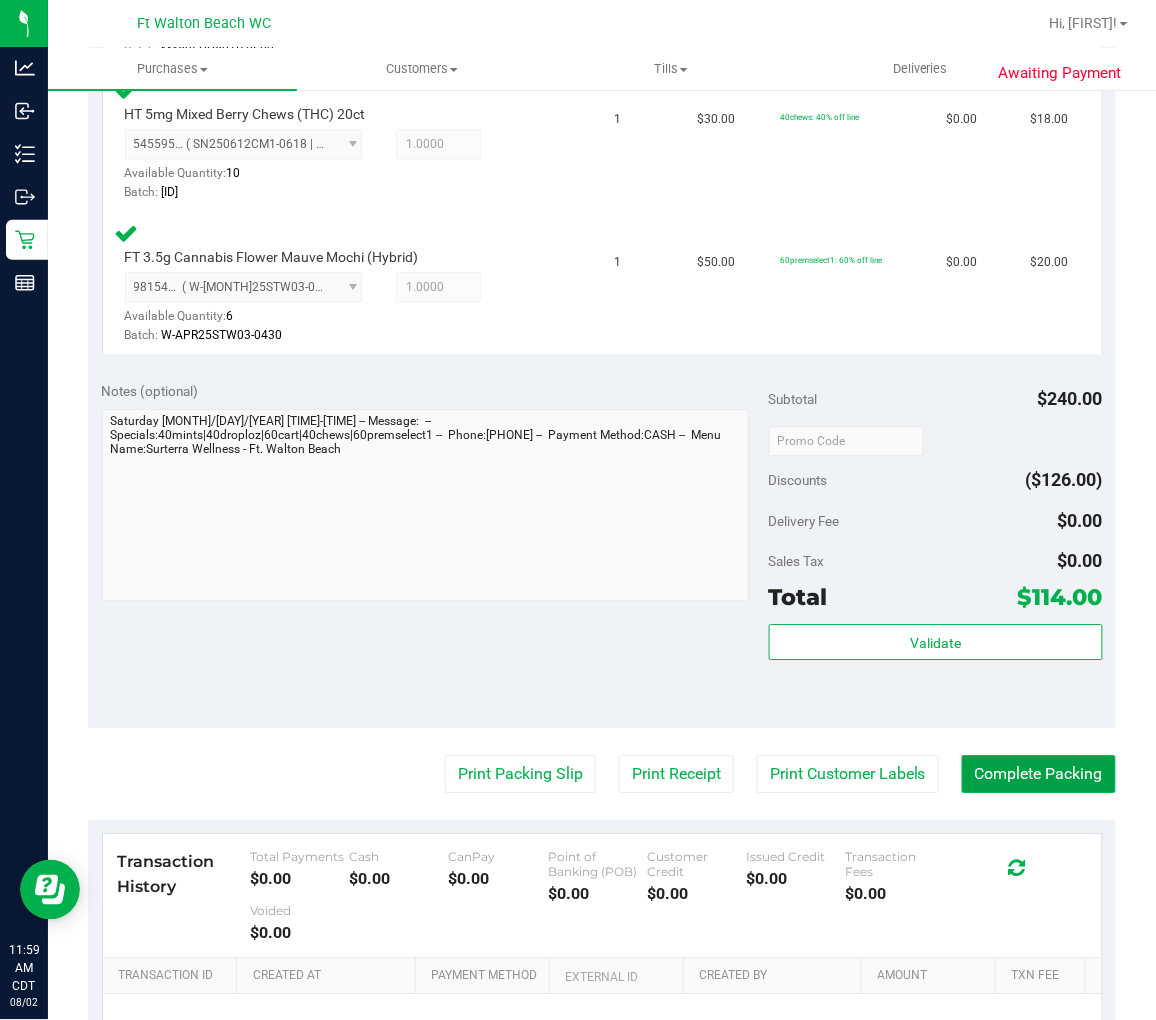 click on "Complete Packing" at bounding box center [1039, 774] 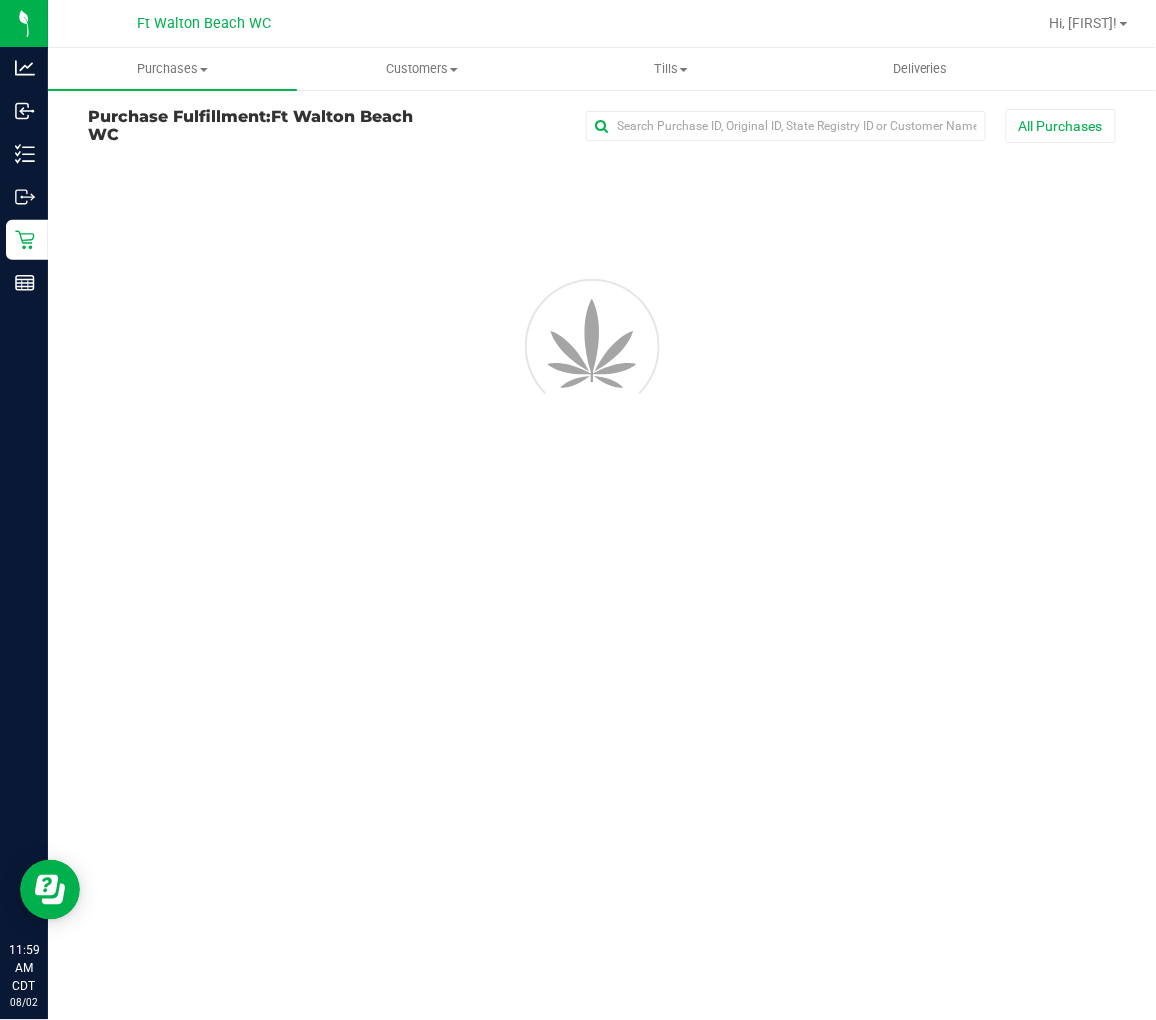 scroll, scrollTop: 0, scrollLeft: 0, axis: both 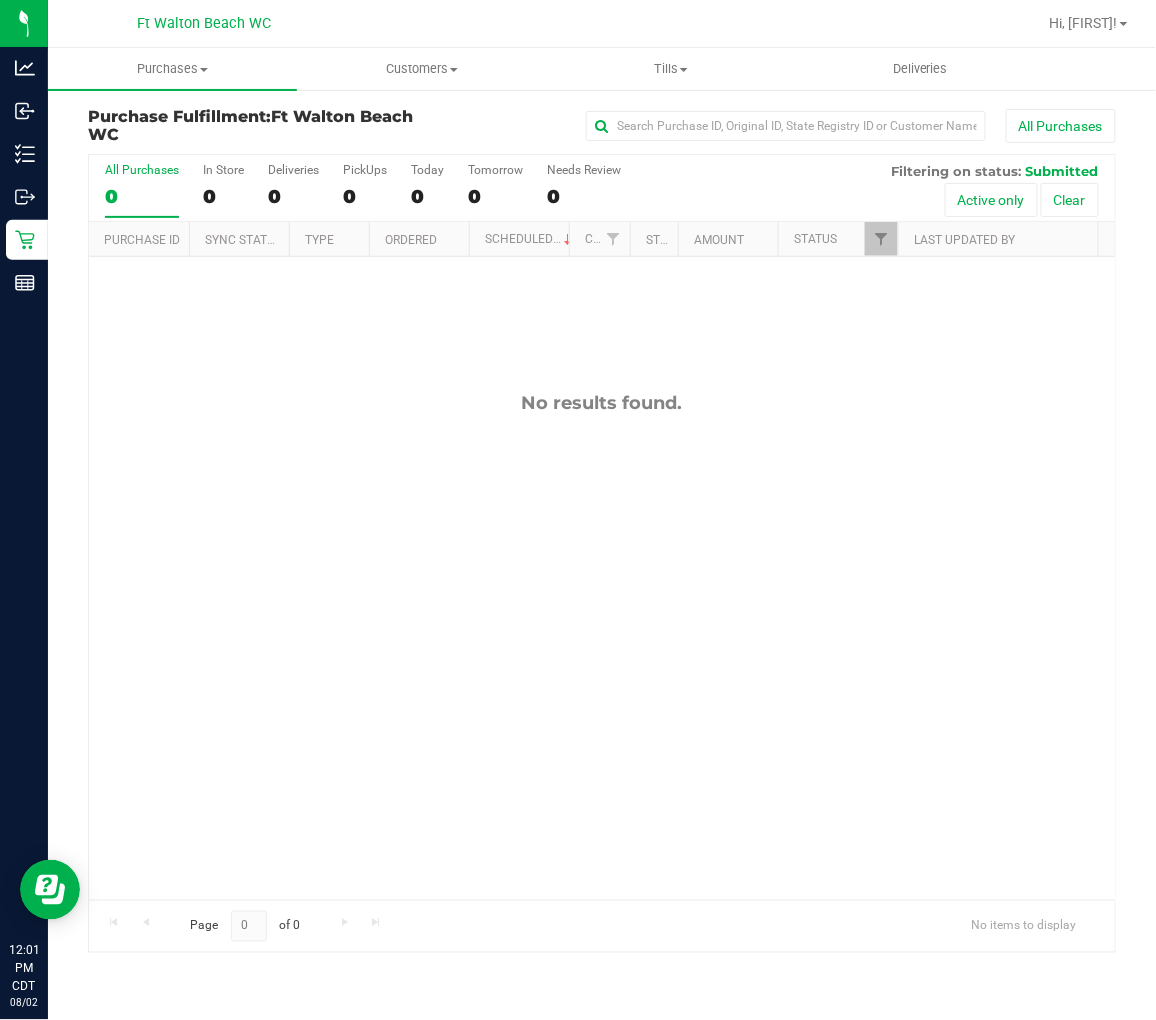 click on "No results found." at bounding box center (602, 403) 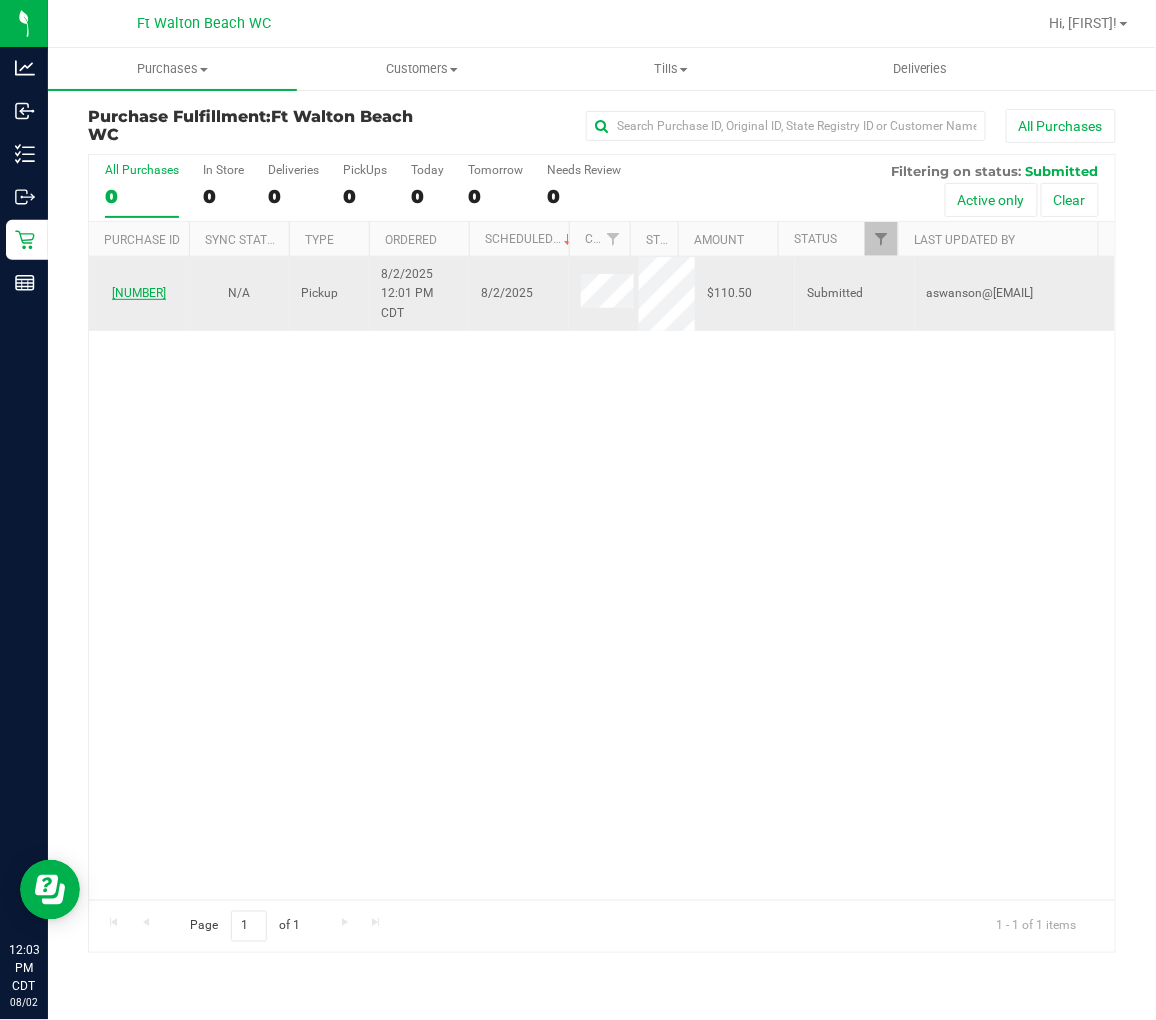 click on "[NUMBER]" at bounding box center (139, 293) 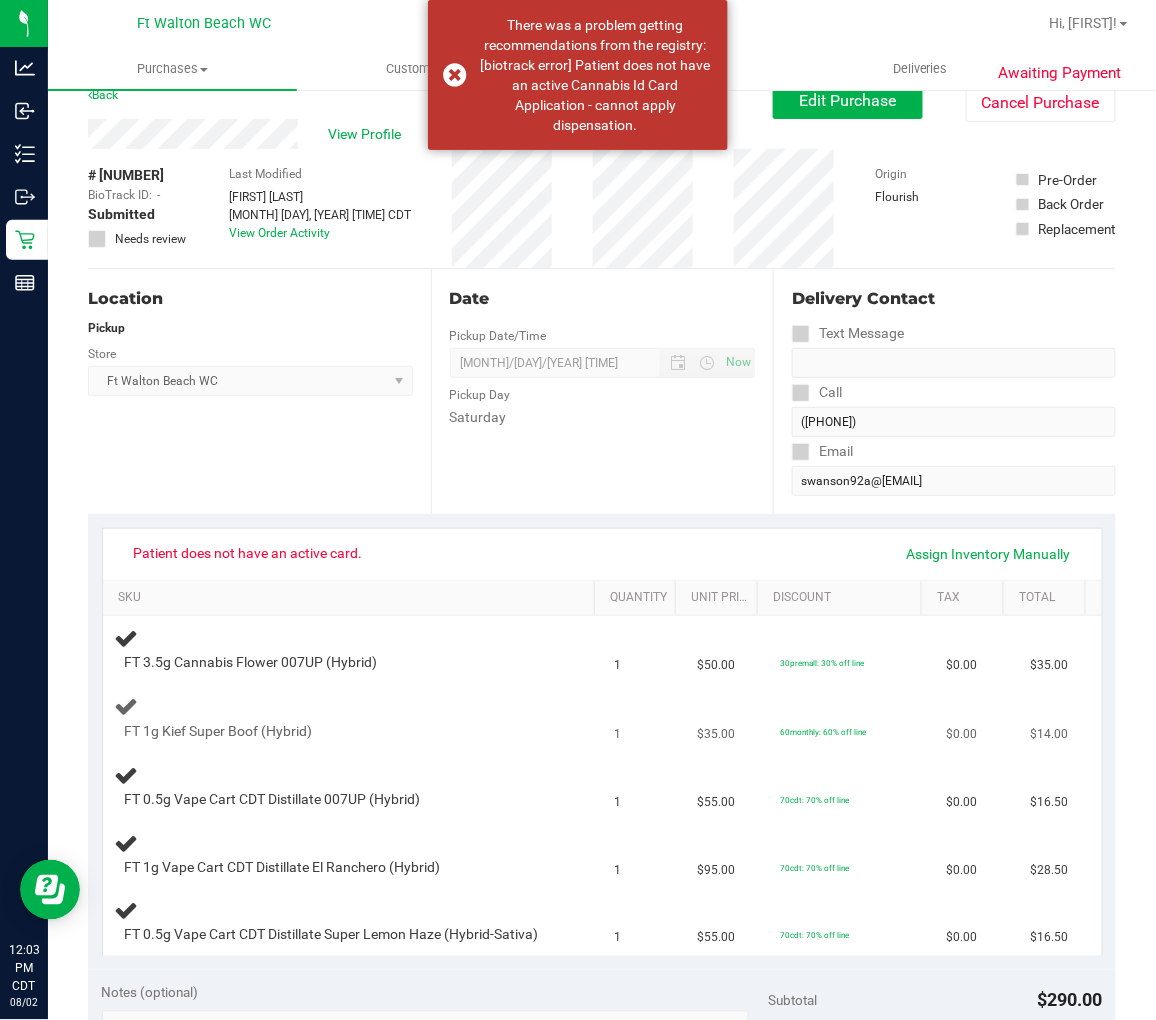 scroll, scrollTop: 0, scrollLeft: 0, axis: both 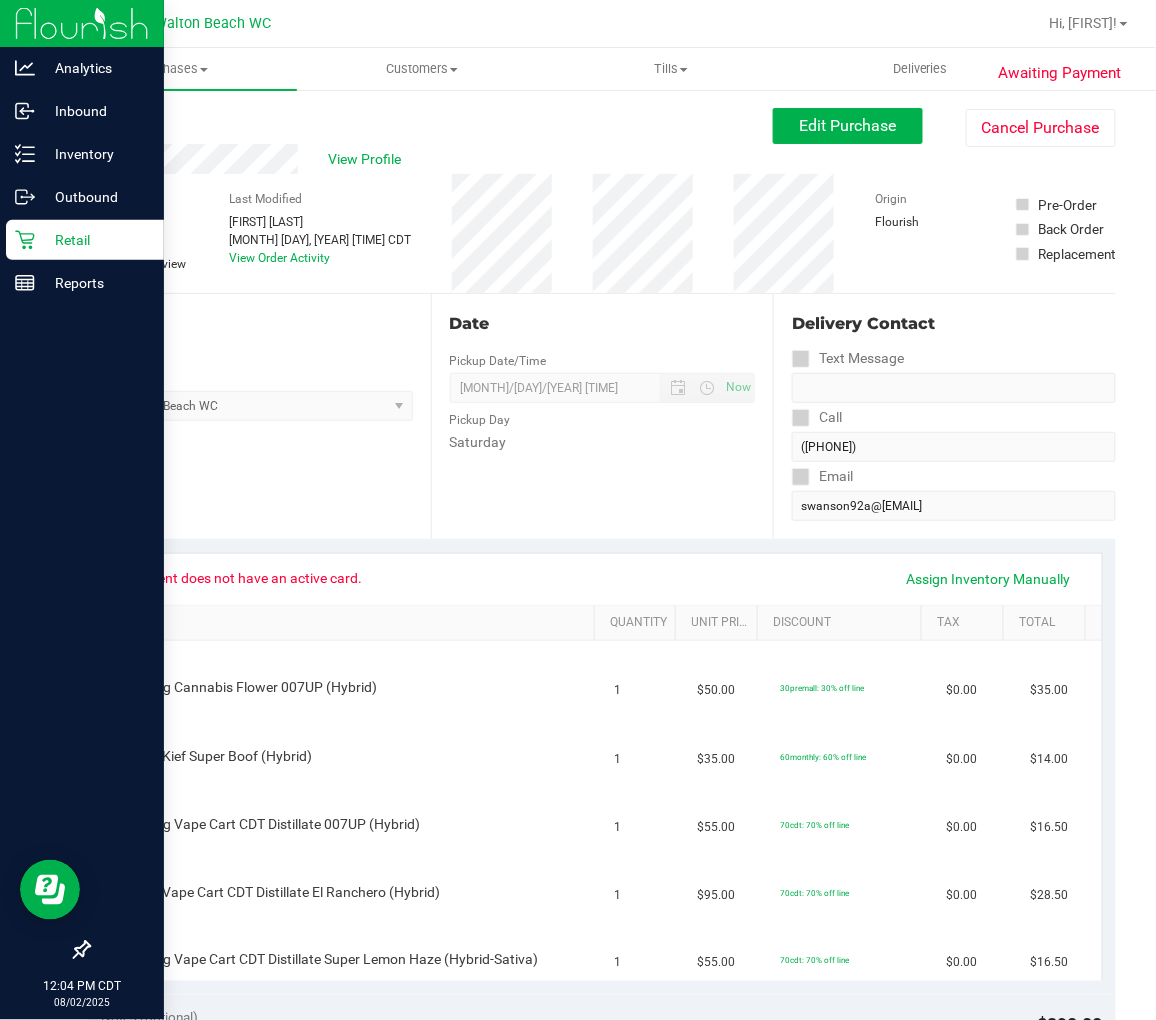 click on "Retail" at bounding box center (95, 240) 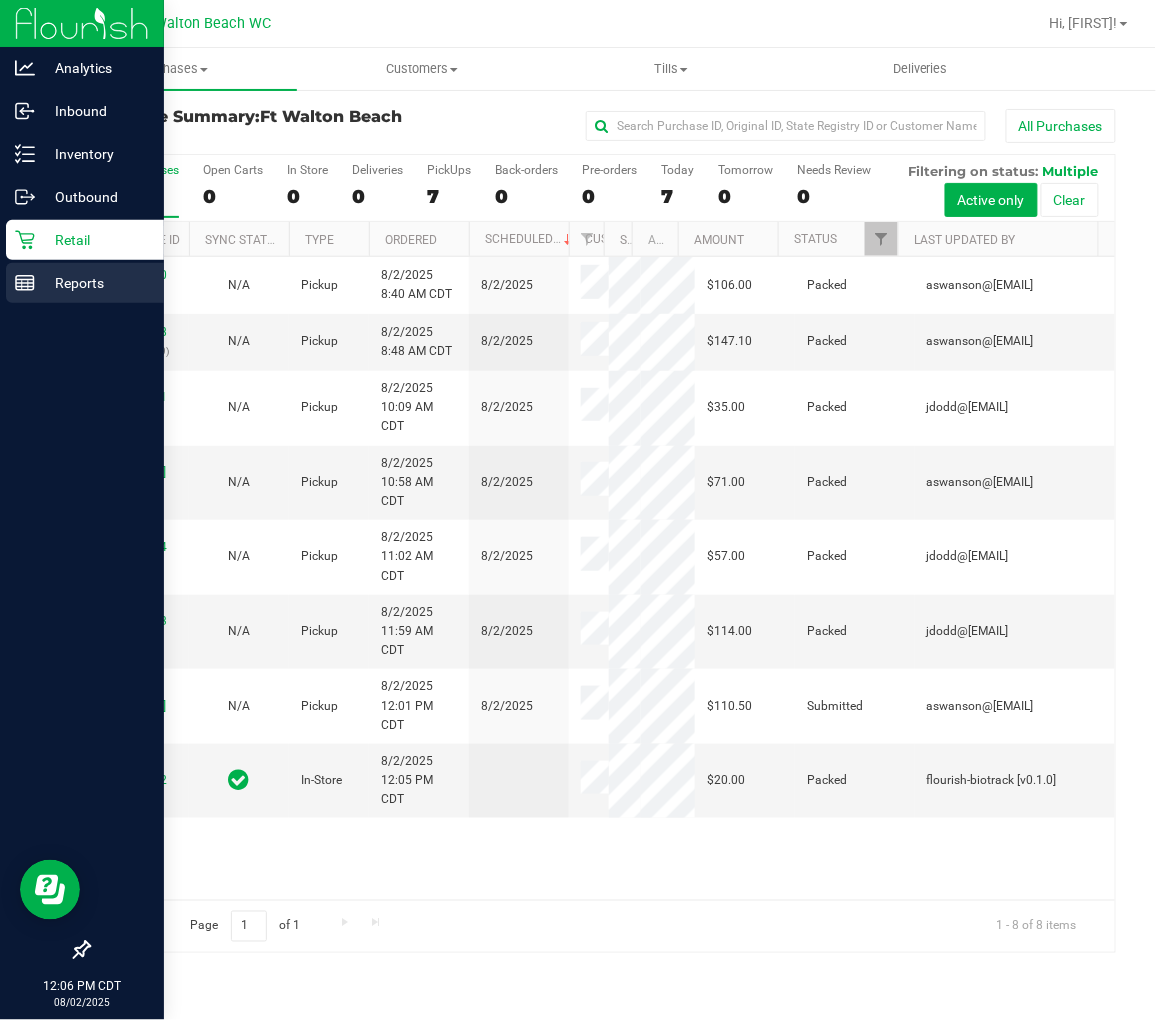 click on "Reports" at bounding box center [85, 283] 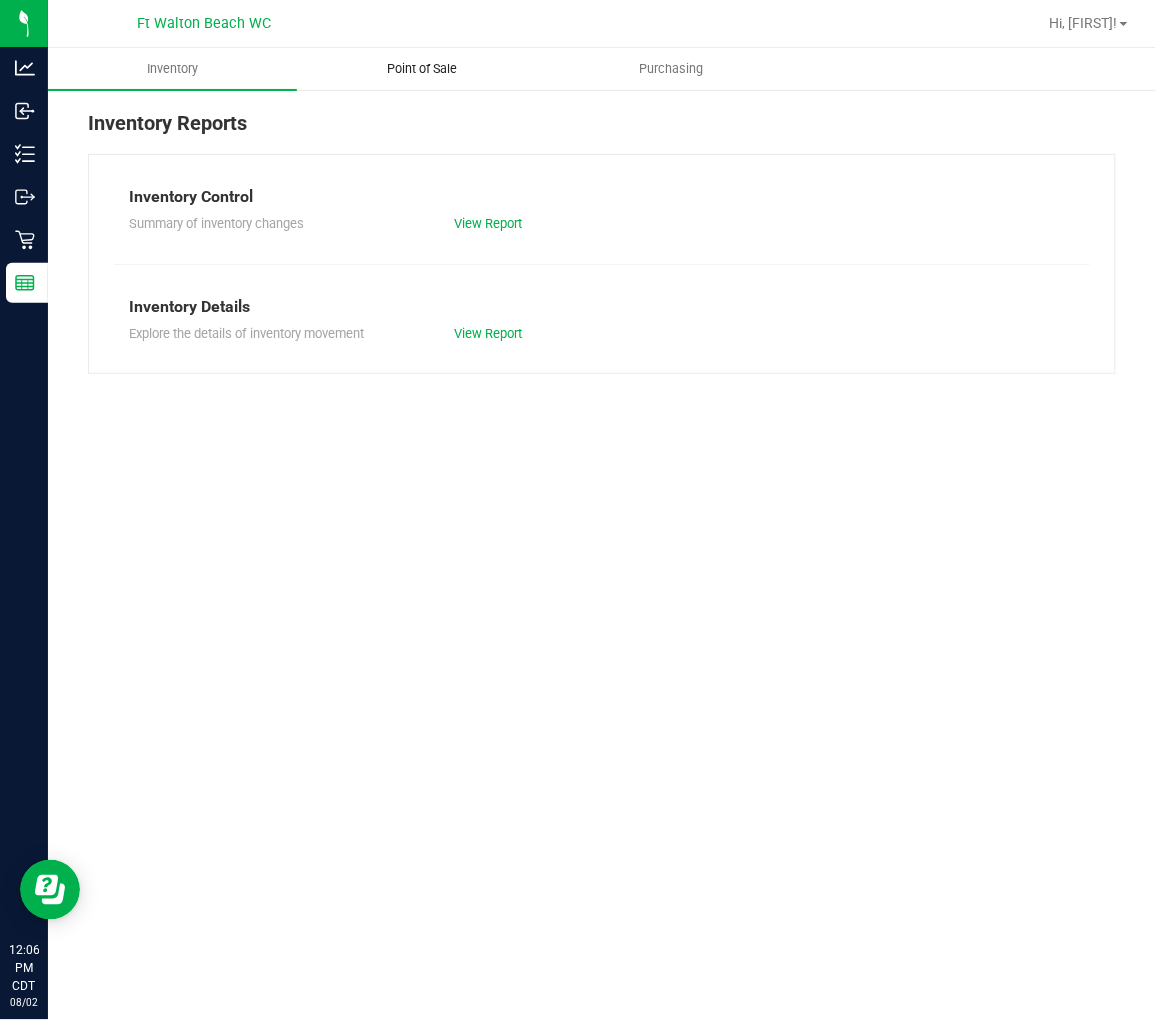 click on "Point of Sale" at bounding box center (422, 69) 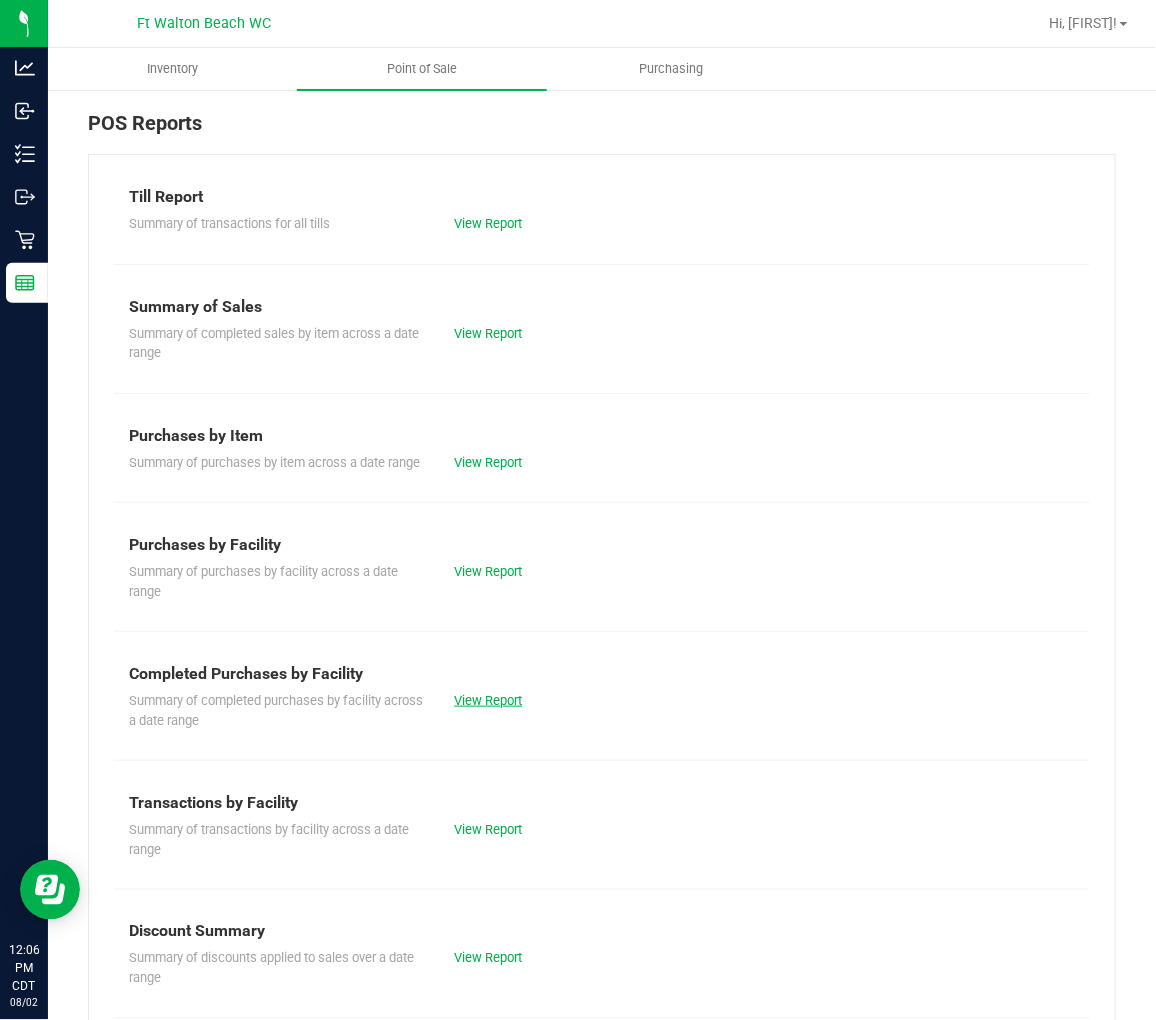 click on "View Report" at bounding box center (488, 700) 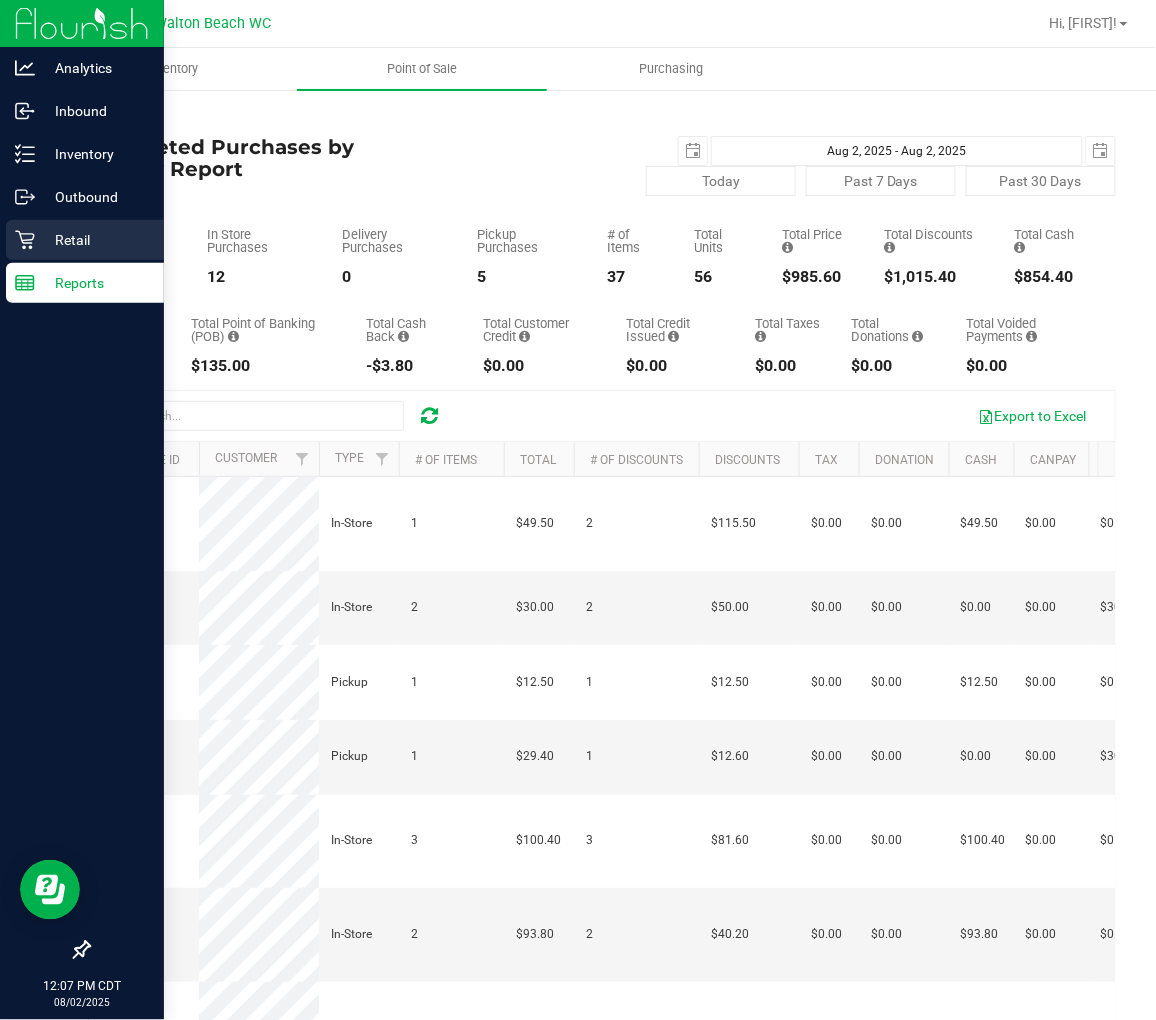 click on "Retail" at bounding box center [95, 240] 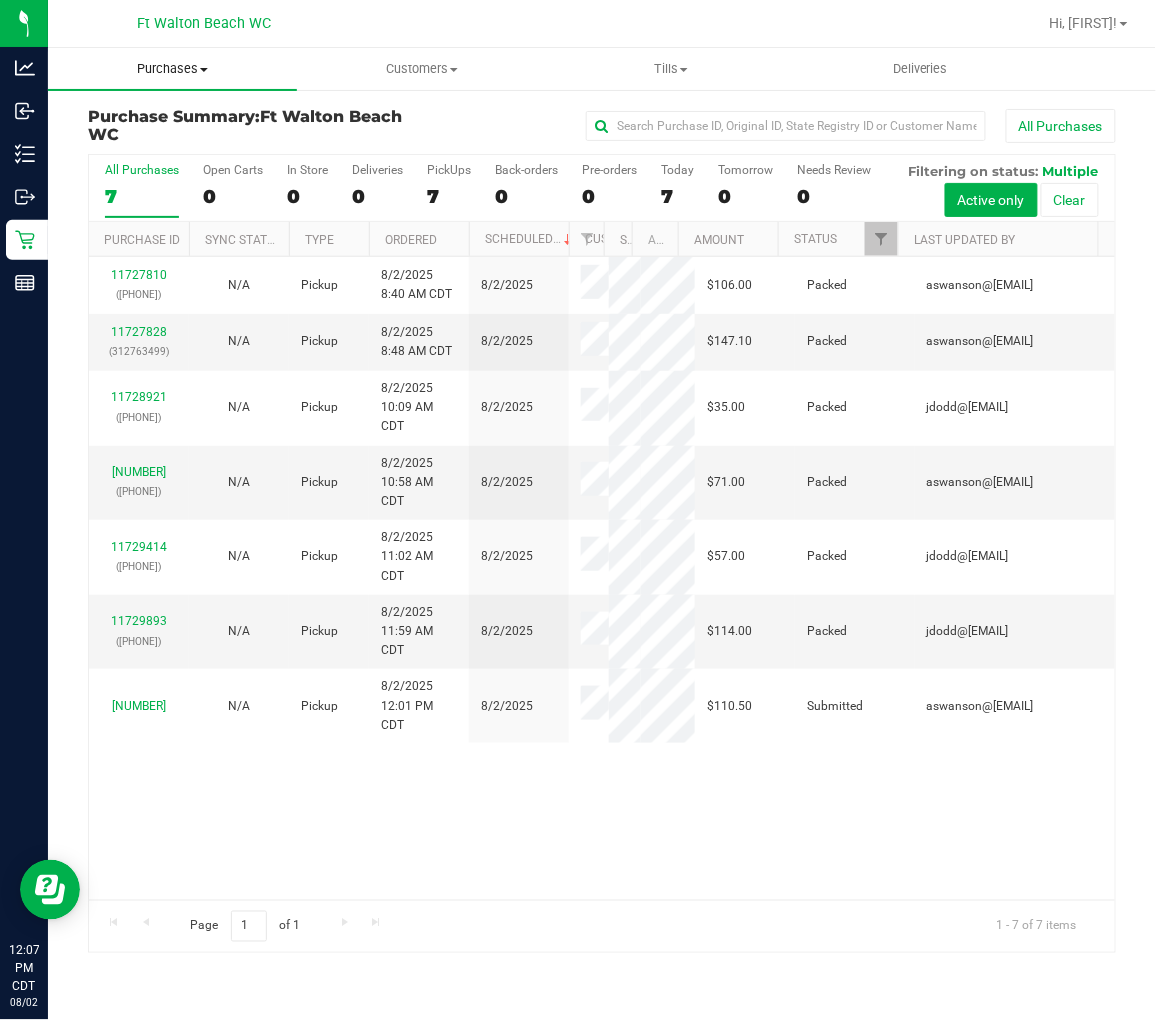click on "Purchases" at bounding box center (172, 69) 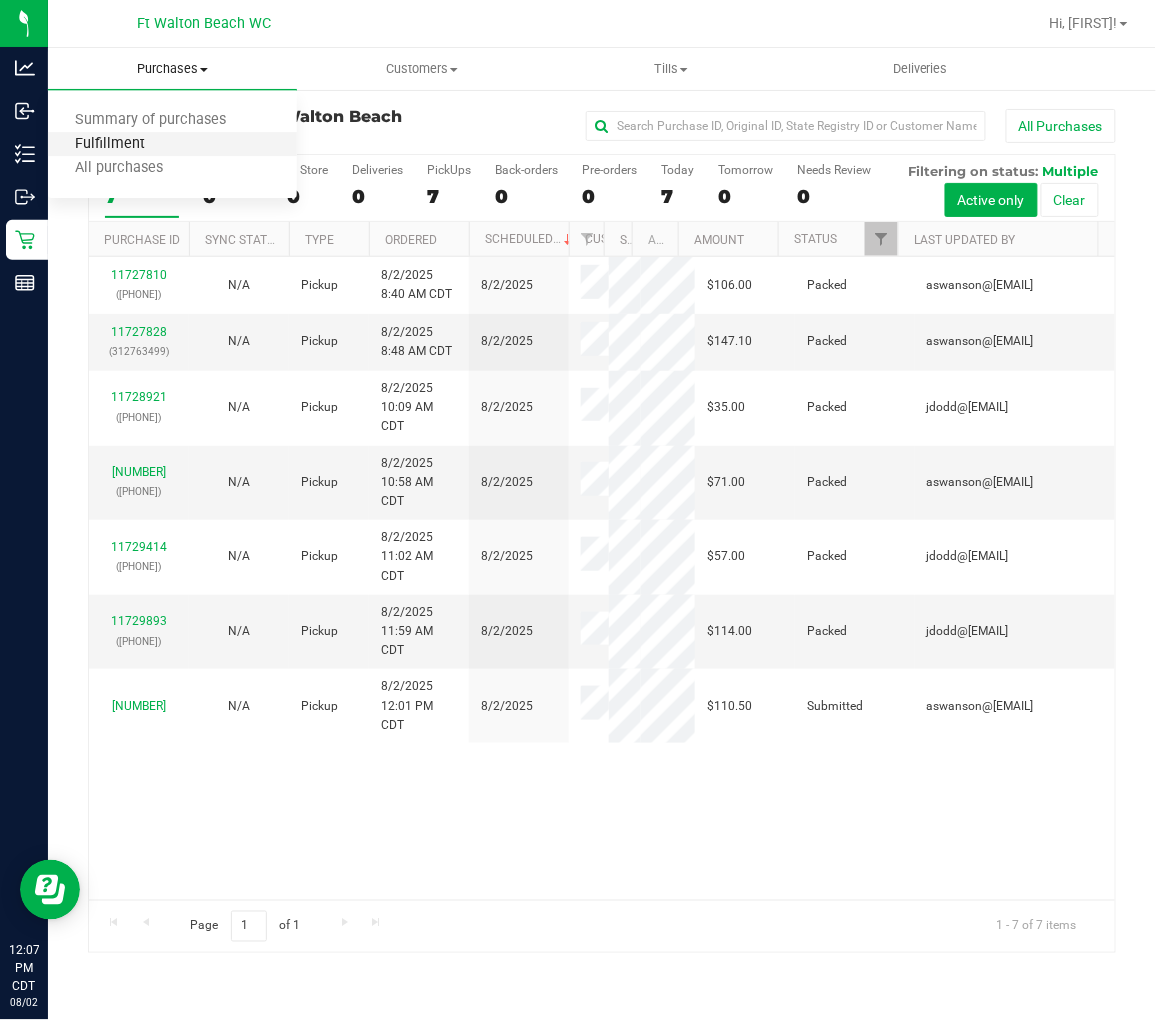click on "Fulfillment" at bounding box center [110, 144] 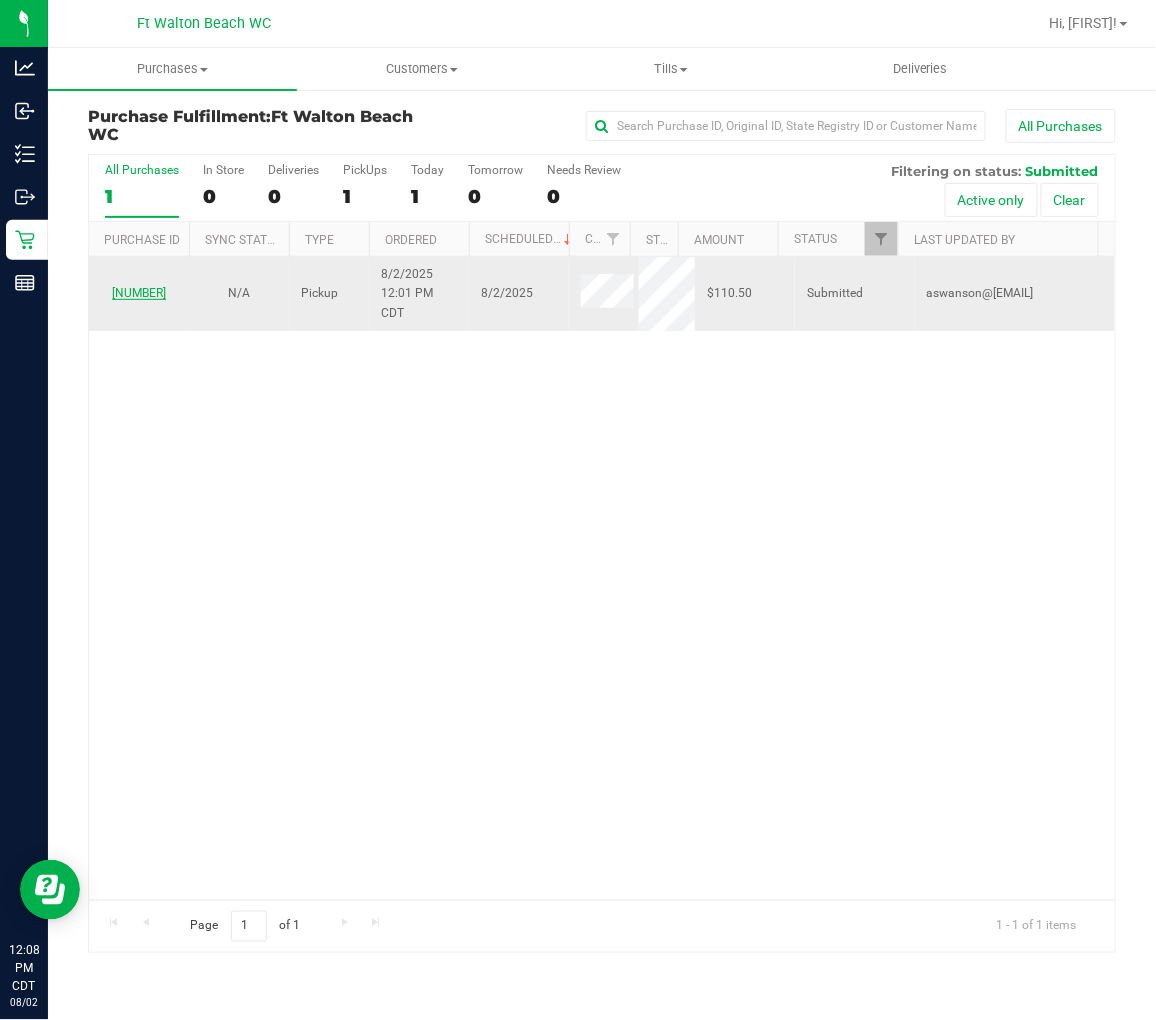 click on "[NUMBER]" at bounding box center (139, 293) 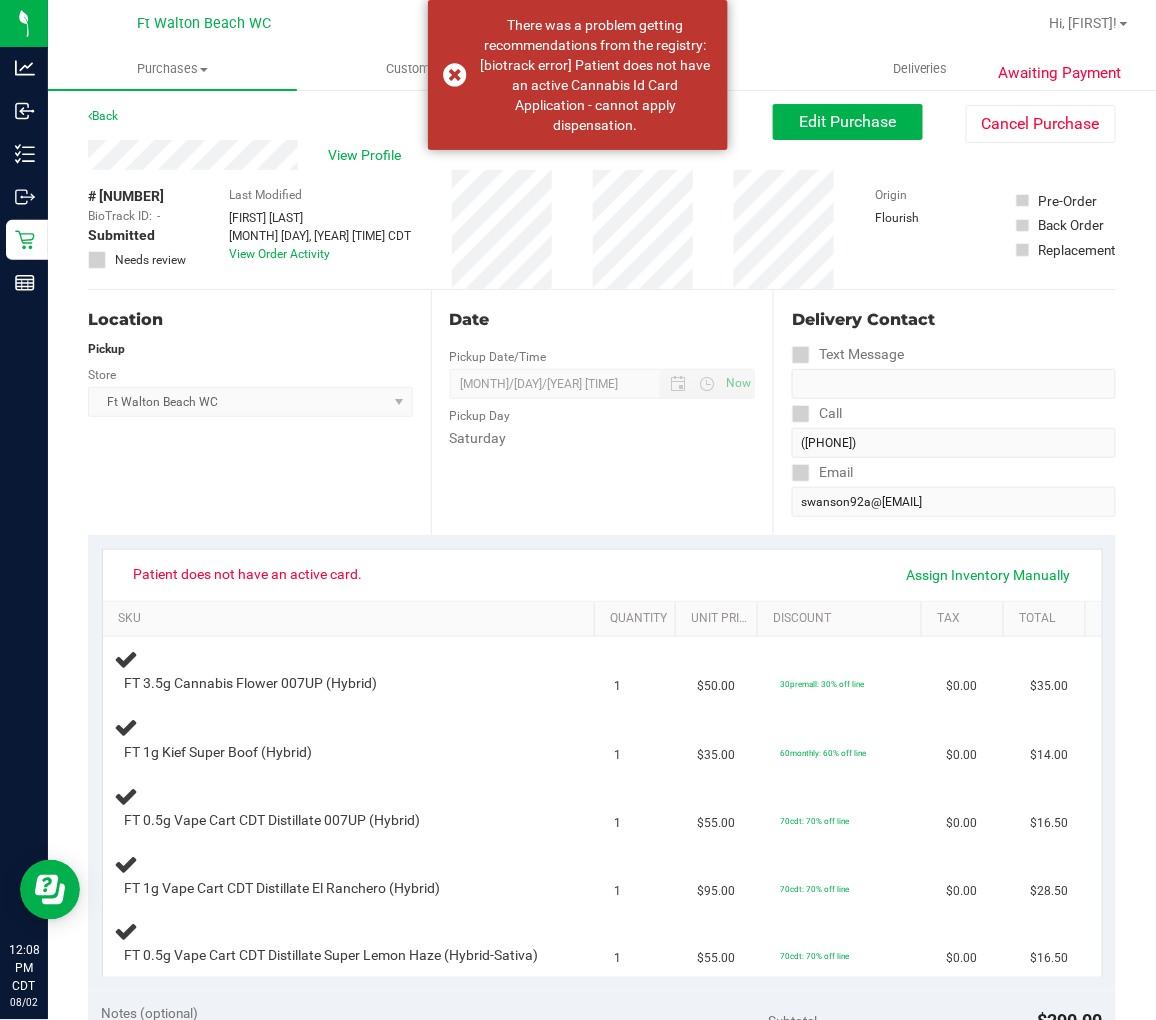 scroll, scrollTop: 0, scrollLeft: 0, axis: both 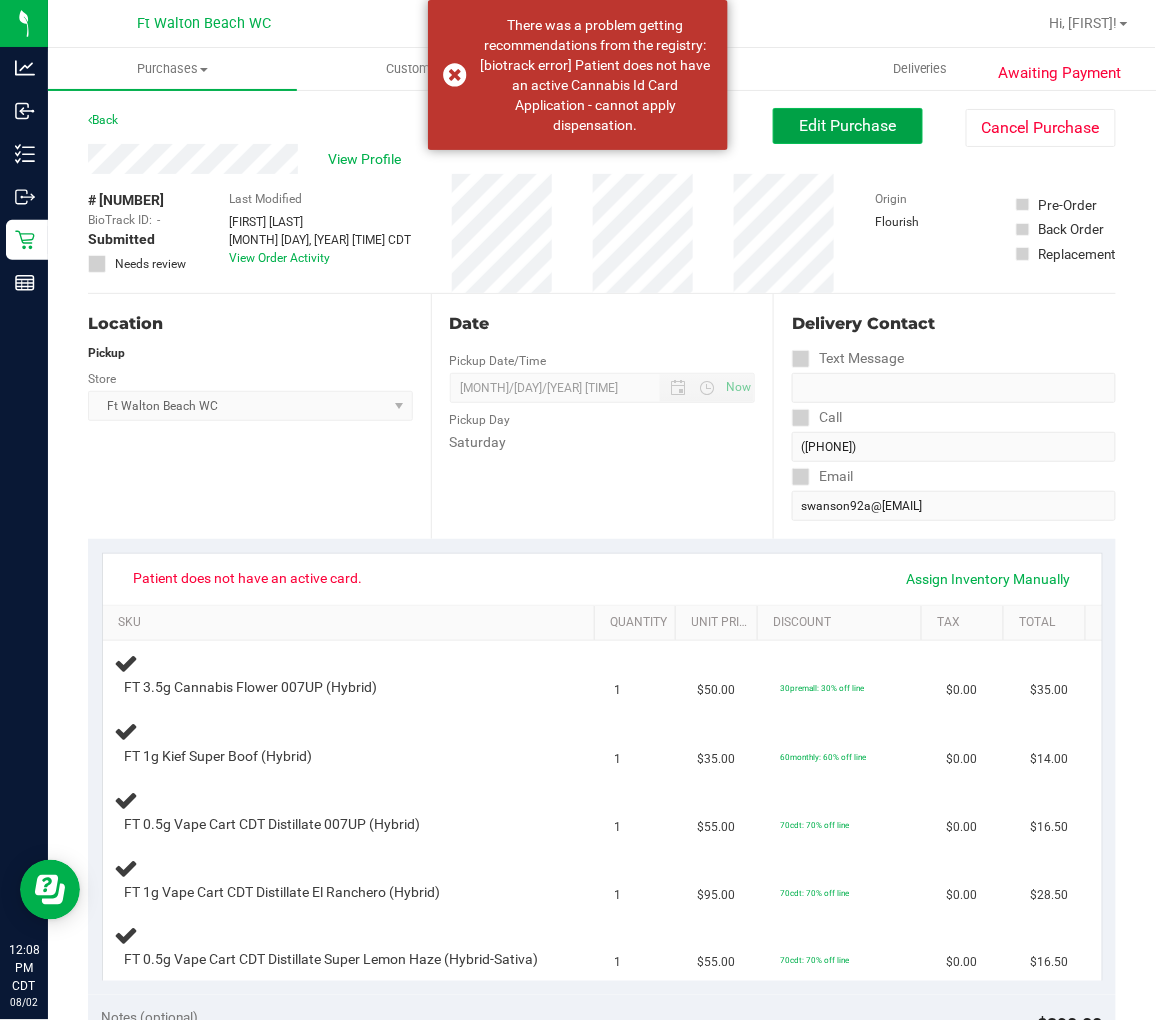 click on "Edit Purchase" at bounding box center [848, 125] 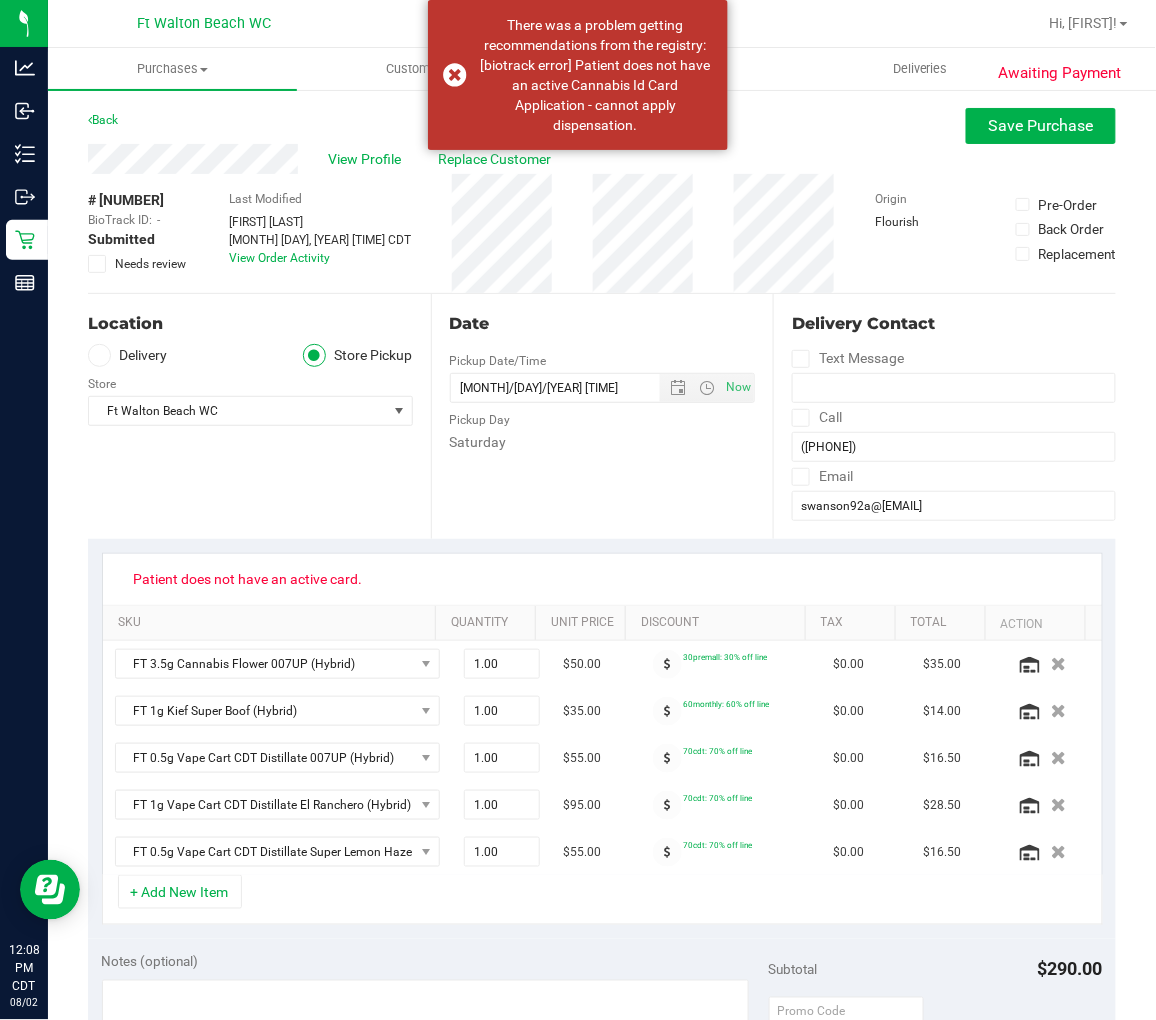 click at bounding box center (97, 264) 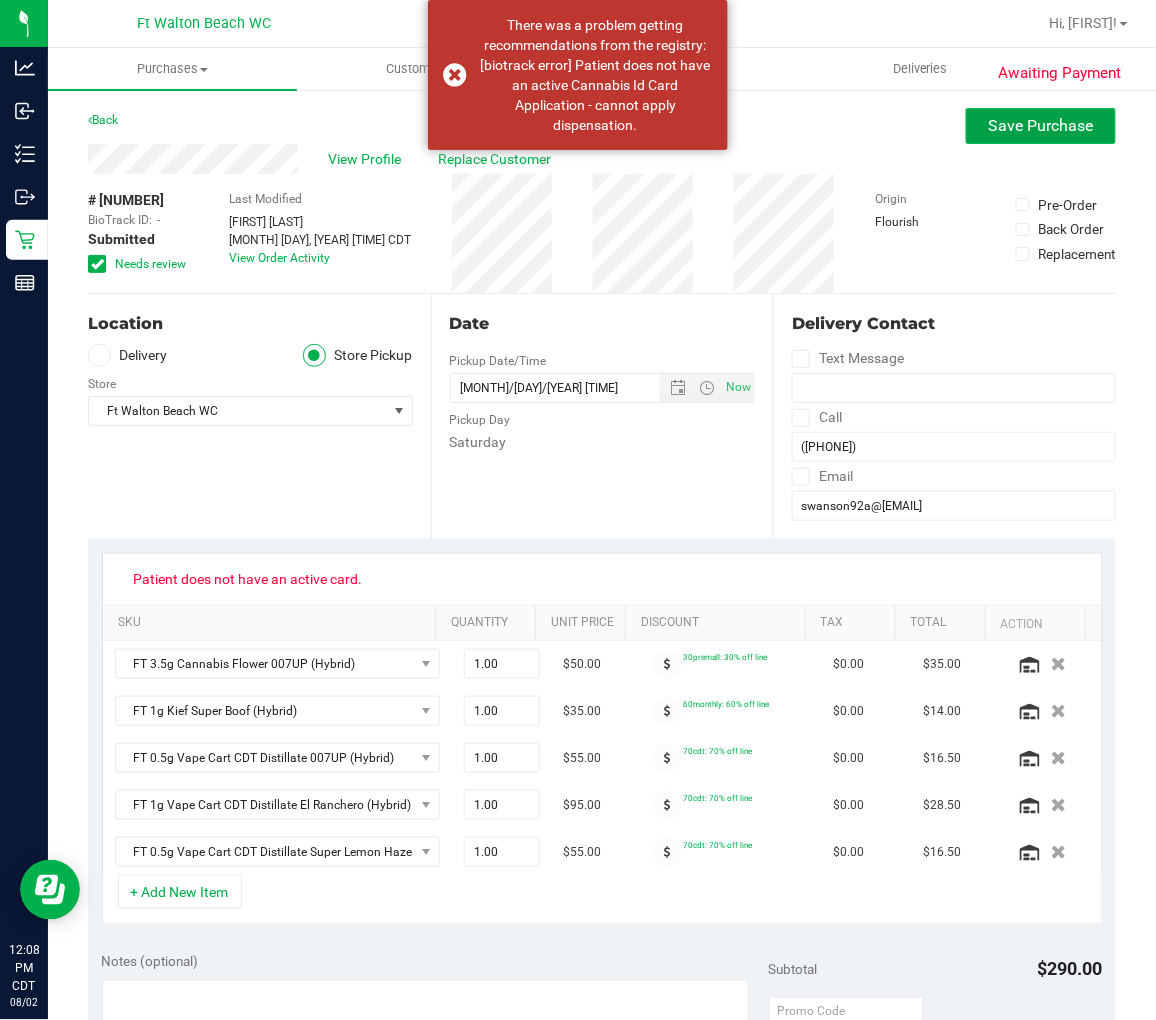 click on "Save Purchase" at bounding box center [1041, 125] 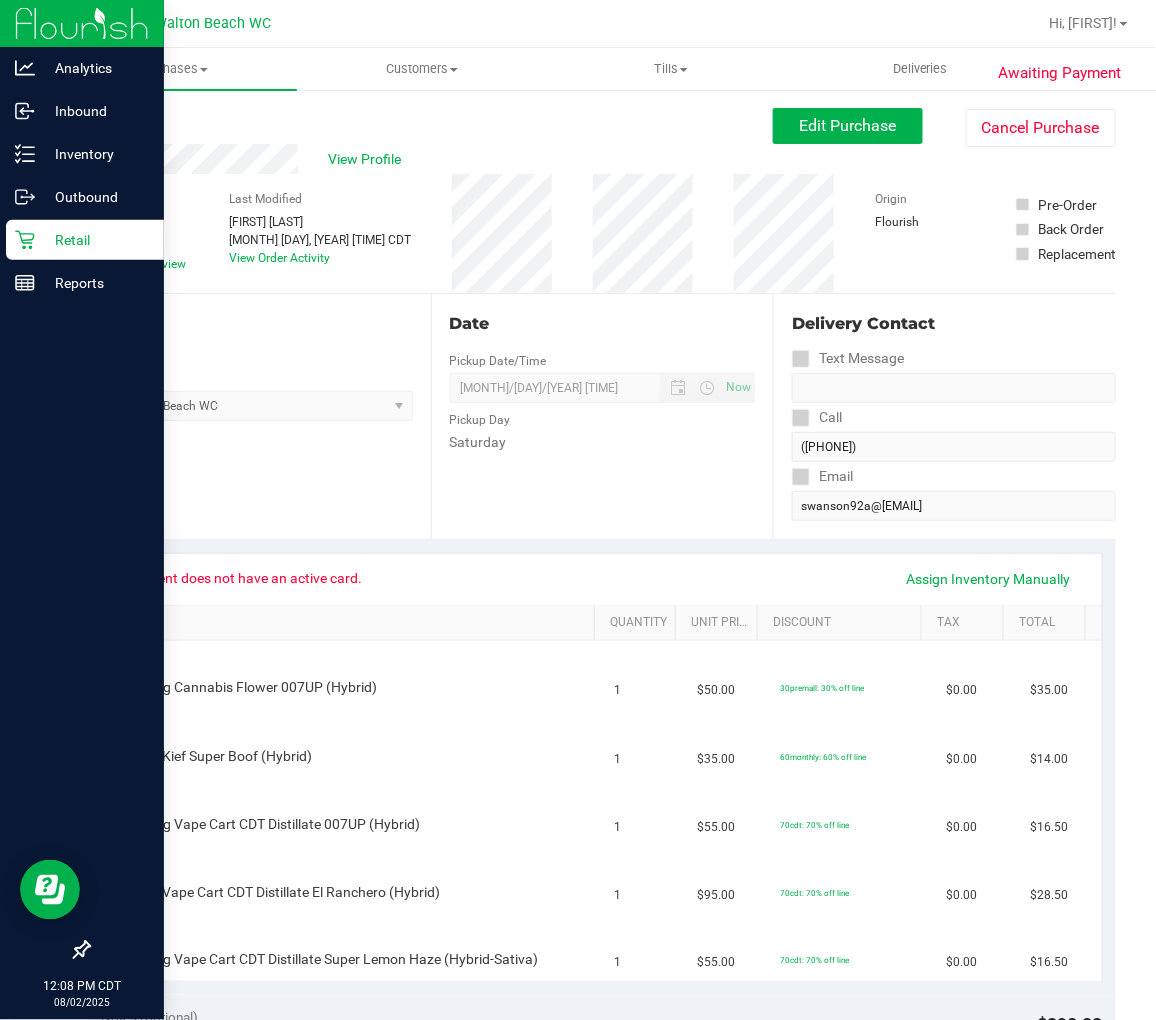 click on "Retail" at bounding box center [95, 240] 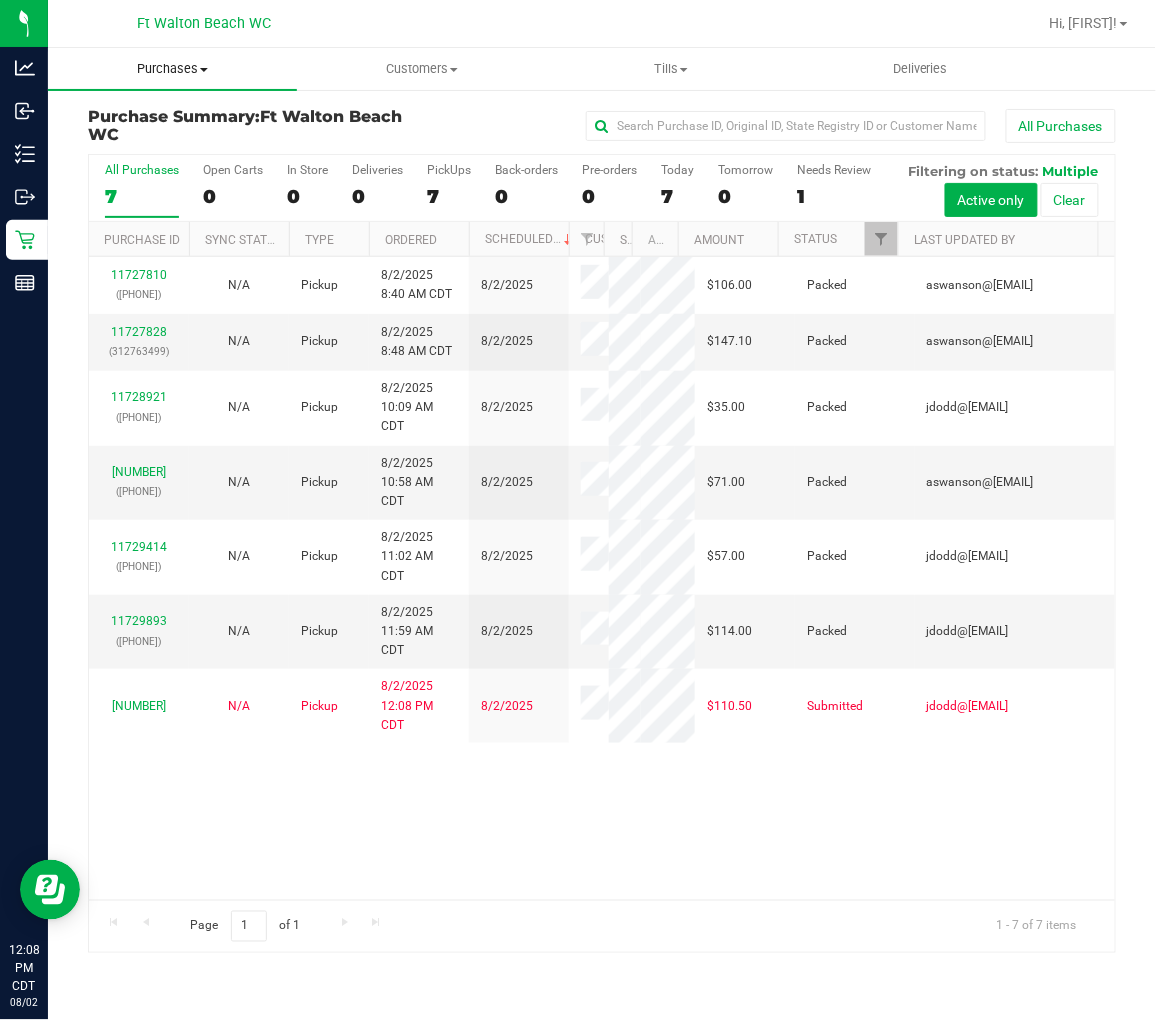 click on "Purchases" at bounding box center (172, 69) 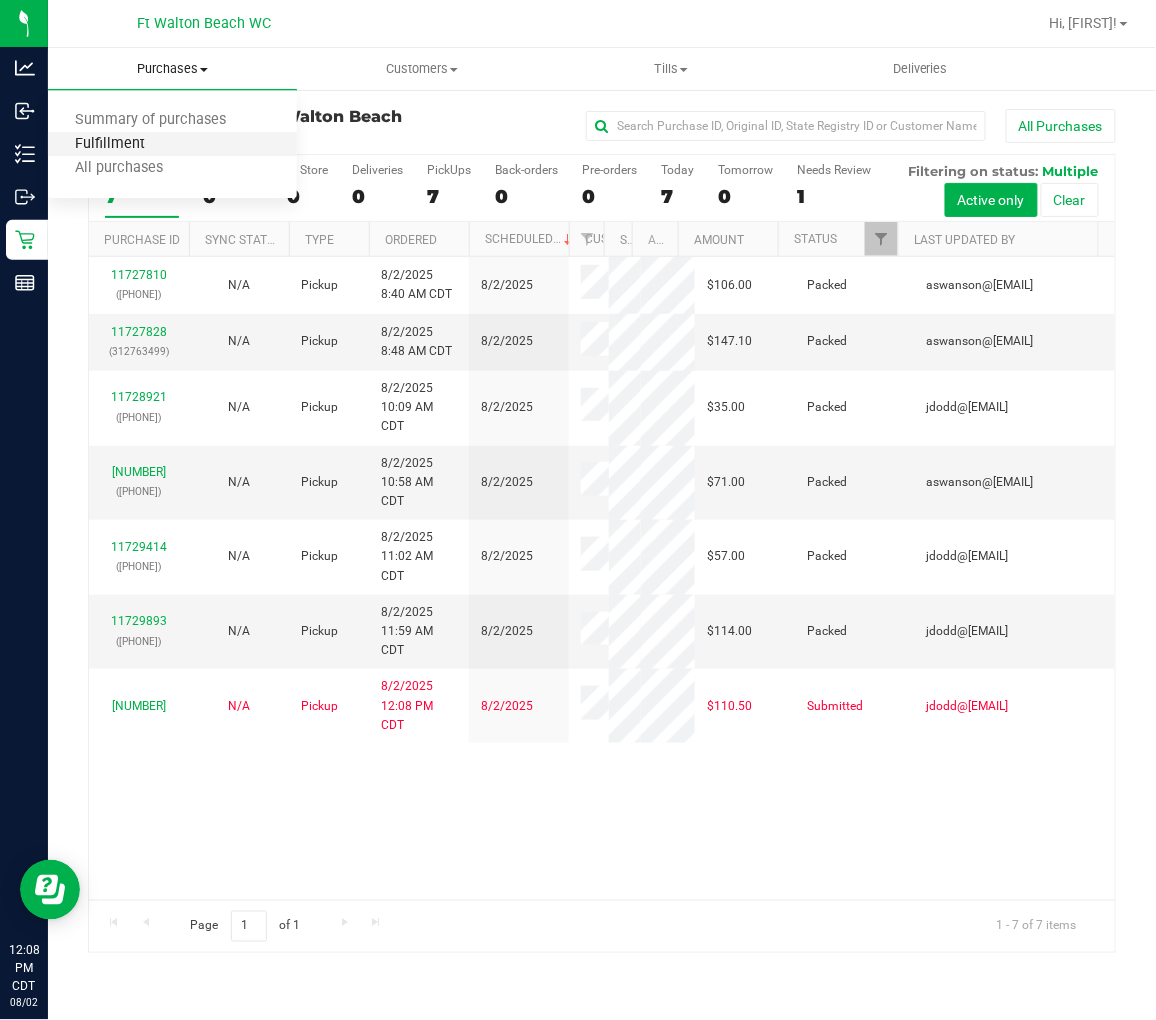 click on "Fulfillment" at bounding box center (110, 144) 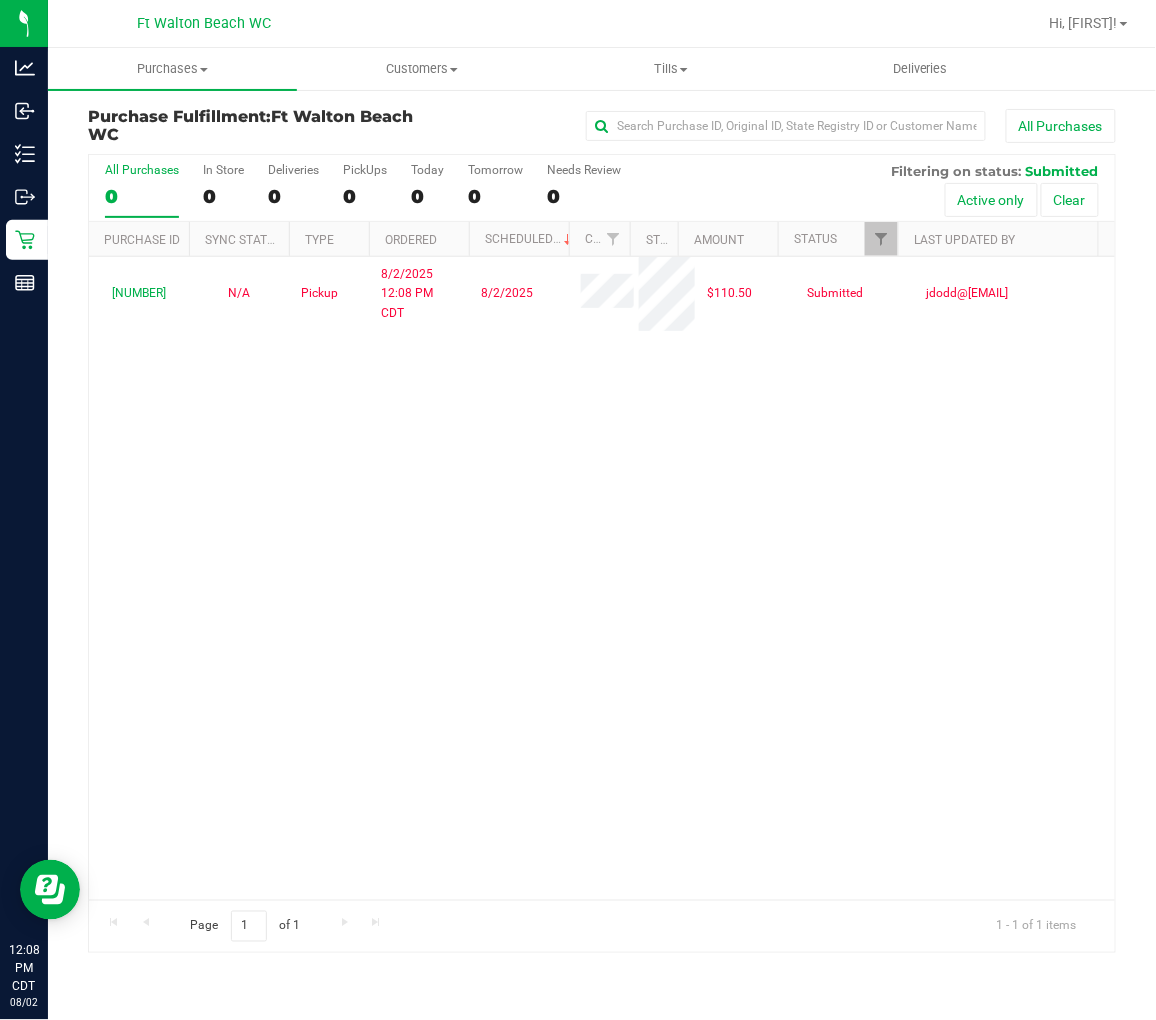 click on "[NUMBER]
(jdodd@[EMAIL])
N/A
Pickup [DATE] [TIME] CDT [DATE]
$110.50
Submitted jdodd@[EMAIL]" at bounding box center (602, 578) 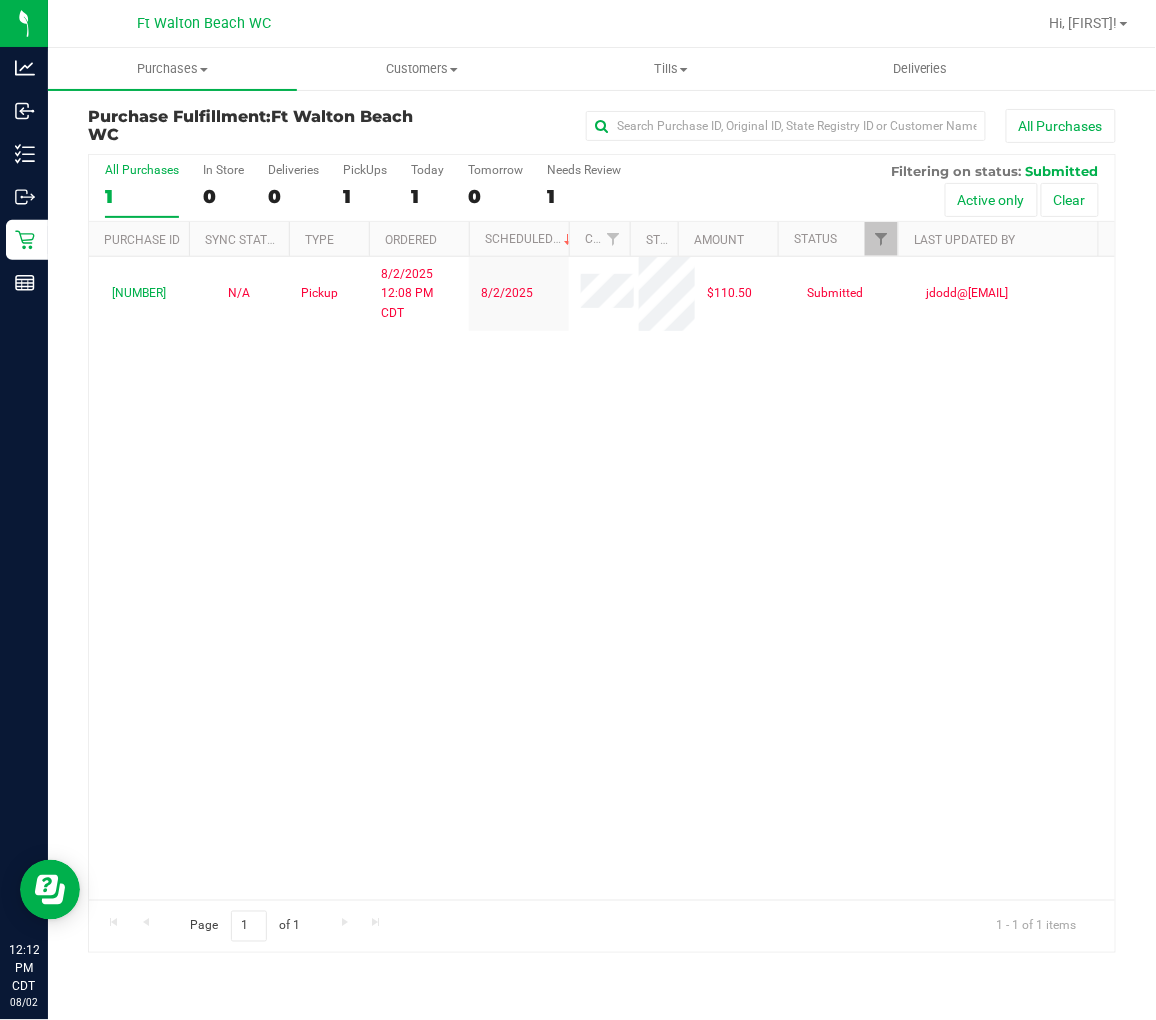 click on "[NUMBER]
(jdodd@[EMAIL])
N/A
Pickup [DATE] [TIME] CDT [DATE]
$110.50
Submitted jdodd@[EMAIL]" at bounding box center [602, 578] 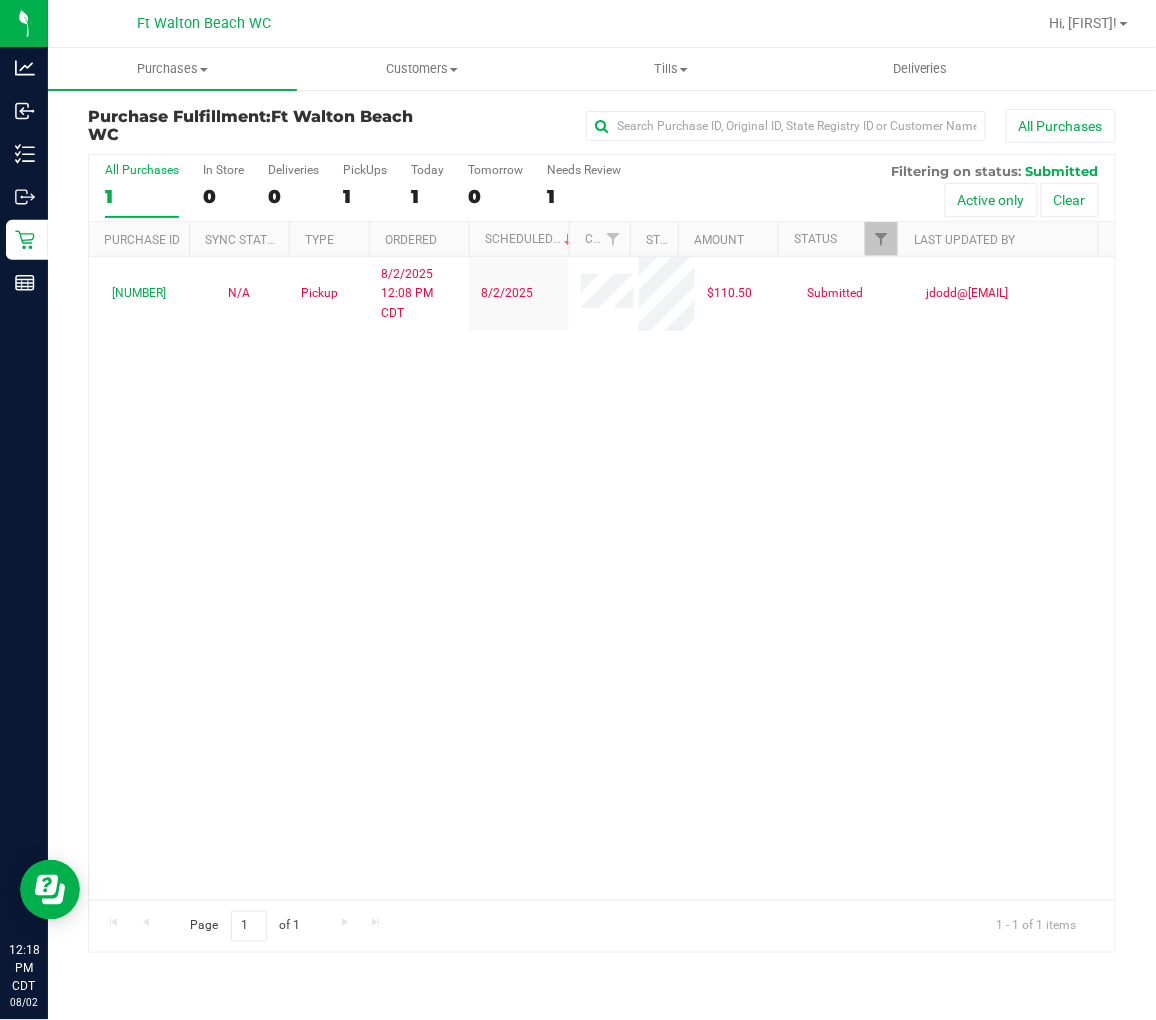 click on "[NUMBER]
(jdodd@[EMAIL])
N/A
Pickup [DATE] [TIME] CDT [DATE]
$110.50
Submitted jdodd@[EMAIL]" at bounding box center [602, 578] 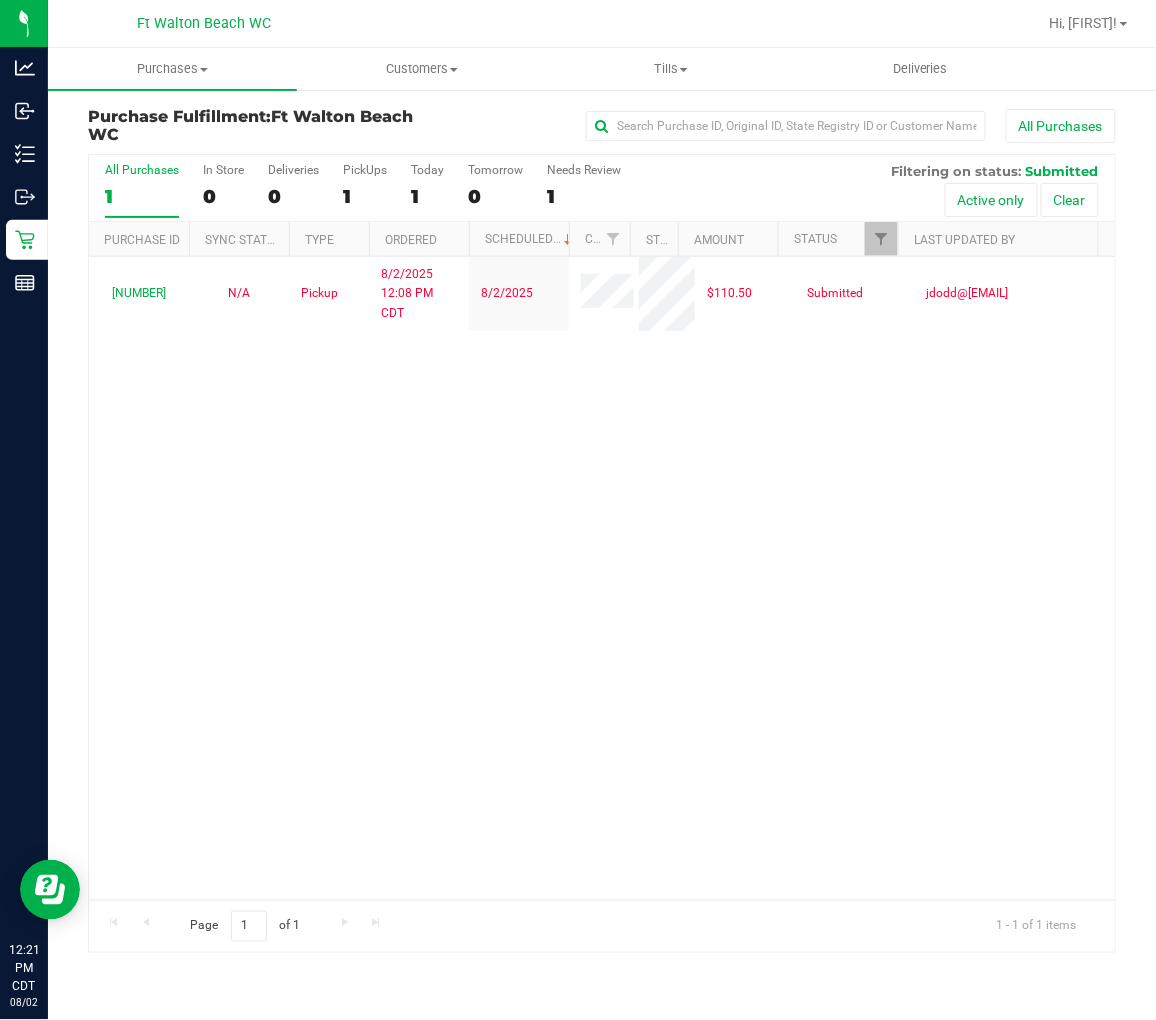 click on "[NUMBER]
(jdodd@[EMAIL])
N/A
Pickup [DATE] [TIME] CDT [DATE]
$110.50
Submitted jdodd@[EMAIL]" at bounding box center [602, 578] 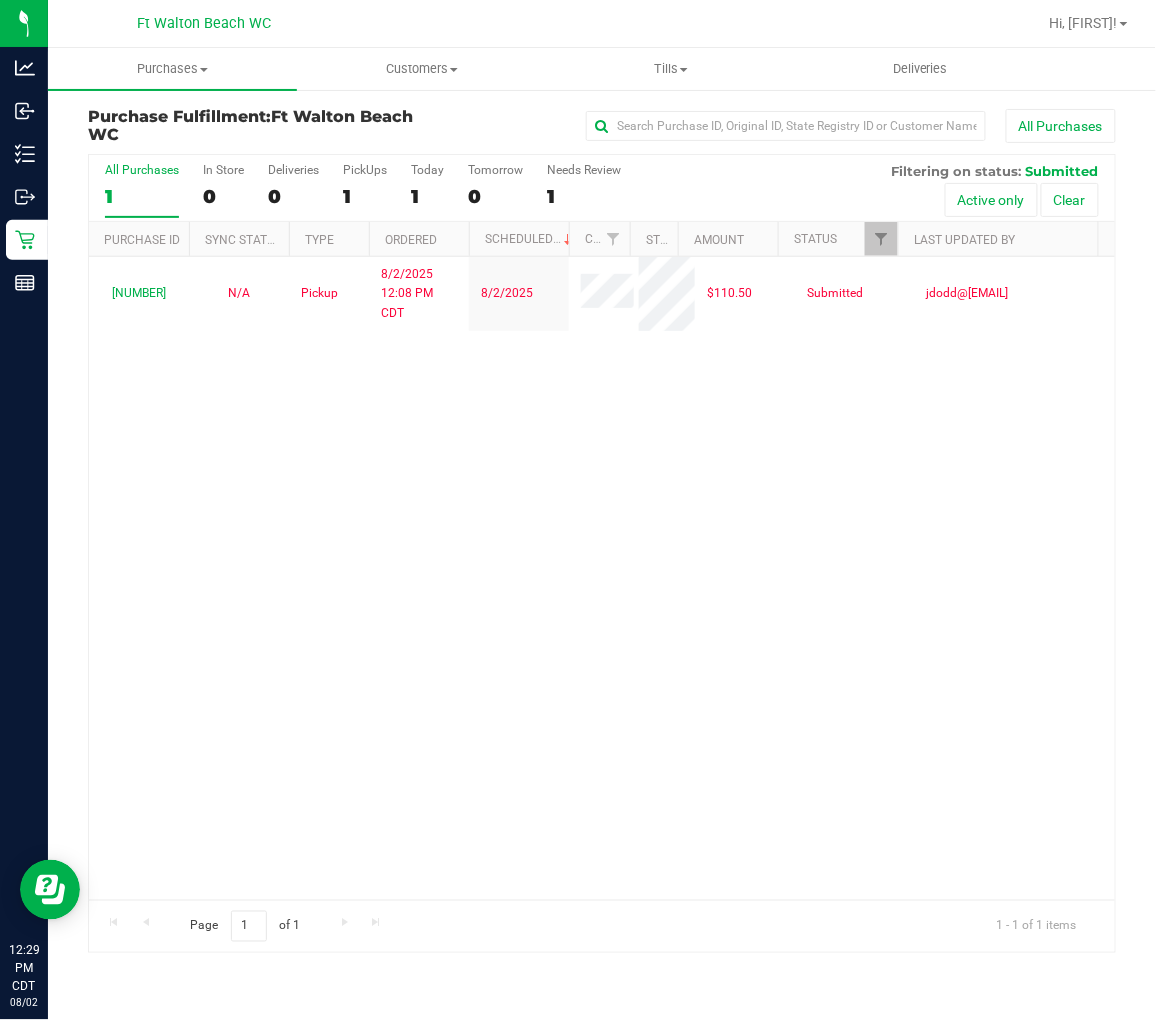 click on "[NUMBER]
(jdodd@[EMAIL])
N/A
Pickup [DATE] [TIME] CDT [DATE]
$110.50
Submitted jdodd@[EMAIL]" at bounding box center [602, 578] 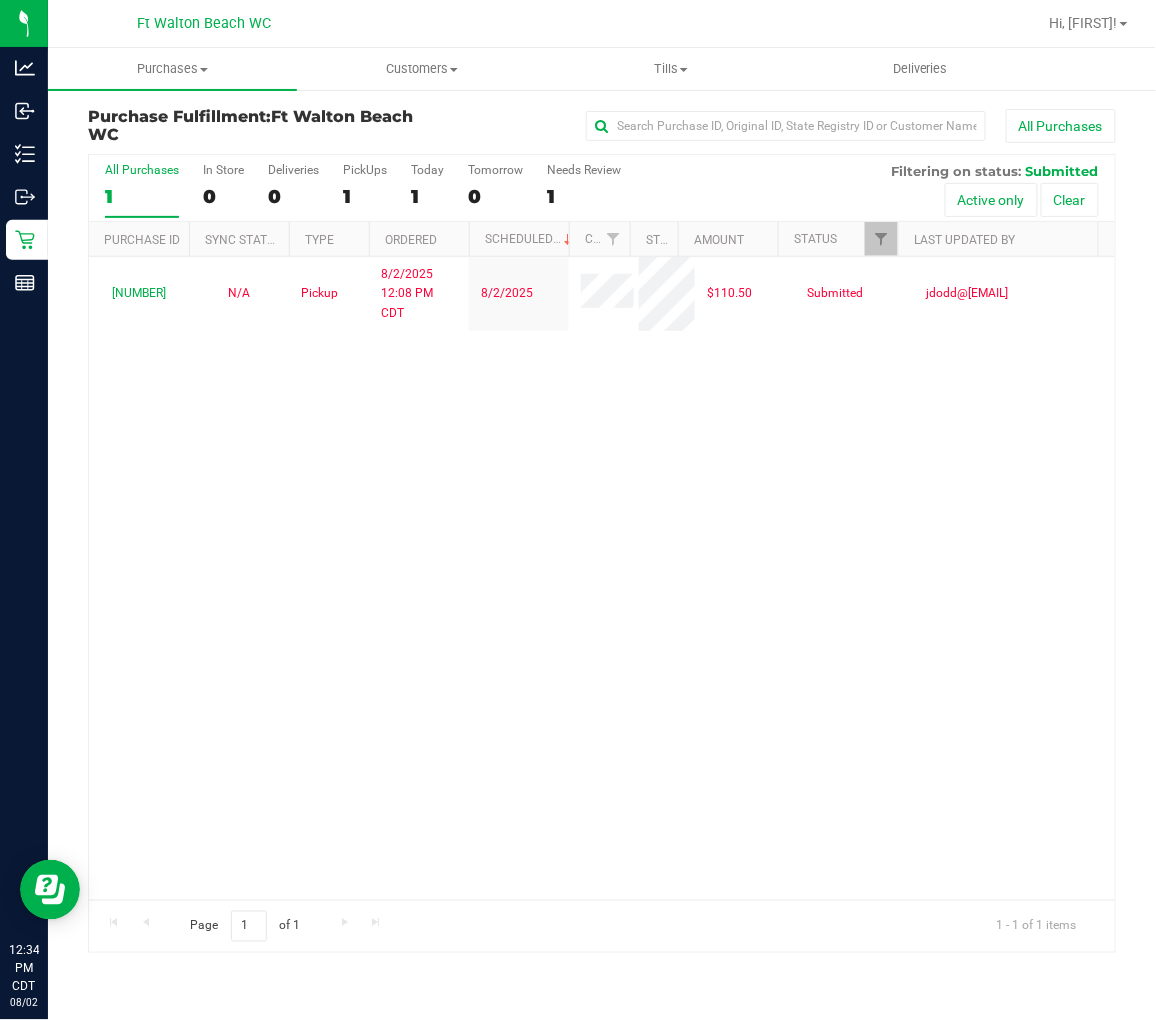 click on "[NUMBER]
(jdodd@[EMAIL])
N/A
Pickup [DATE] [TIME] CDT [DATE]
$110.50
Submitted jdodd@[EMAIL]" at bounding box center (602, 578) 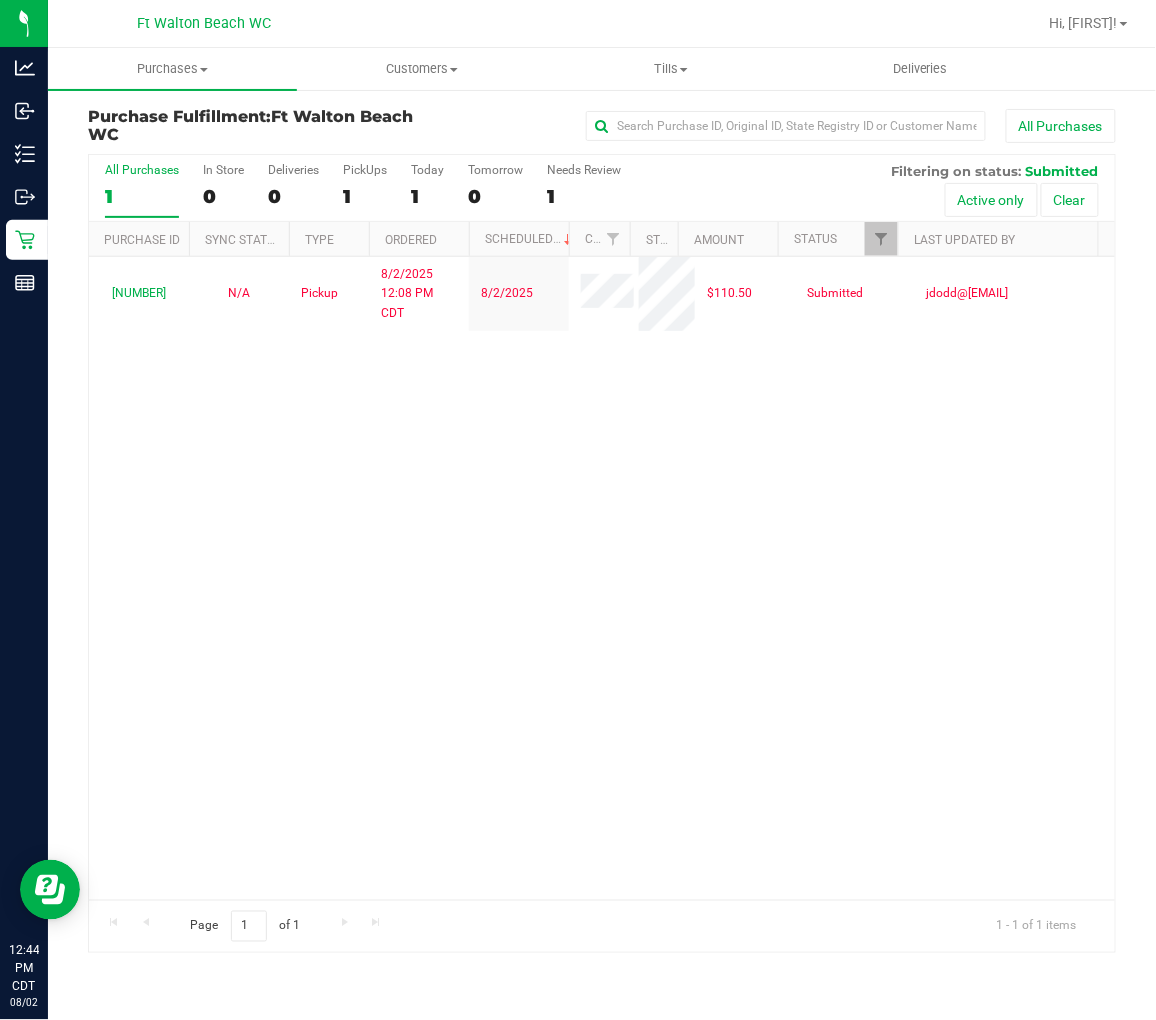 click on "[NUMBER]
(jdodd@[EMAIL])
N/A
Pickup [DATE] [TIME] CDT [DATE]
$110.50
Submitted jdodd@[EMAIL]" at bounding box center [602, 578] 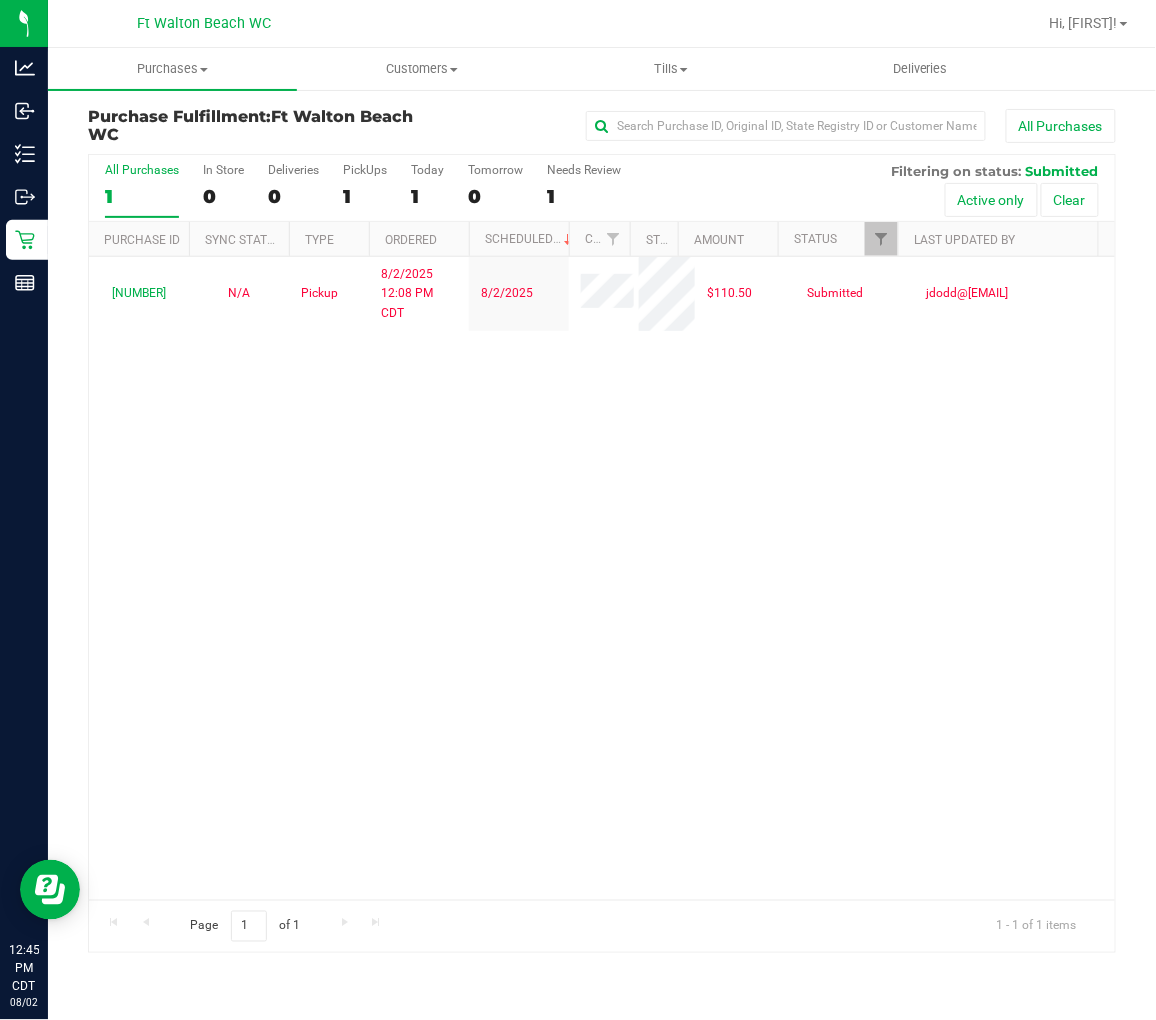 click on "[NUMBER]
(jdodd@[EMAIL])
N/A
Pickup [DATE] [TIME] CDT [DATE]
$110.50
Submitted jdodd@[EMAIL]" at bounding box center [602, 578] 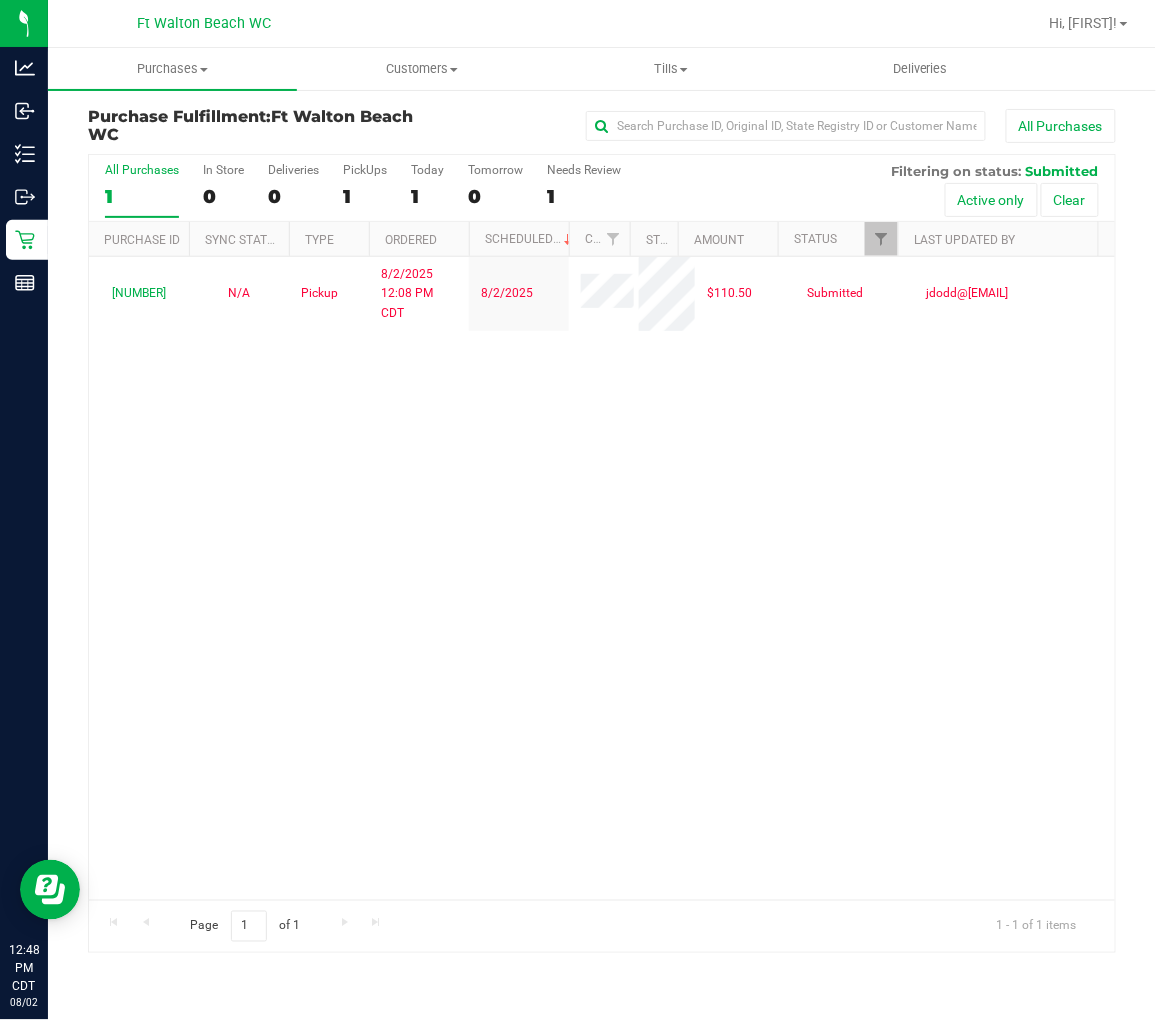 click on "[NUMBER]
(jdodd@[EMAIL])
N/A
Pickup [DATE] [TIME] CDT [DATE]
$110.50
Submitted jdodd@[EMAIL]" at bounding box center (602, 578) 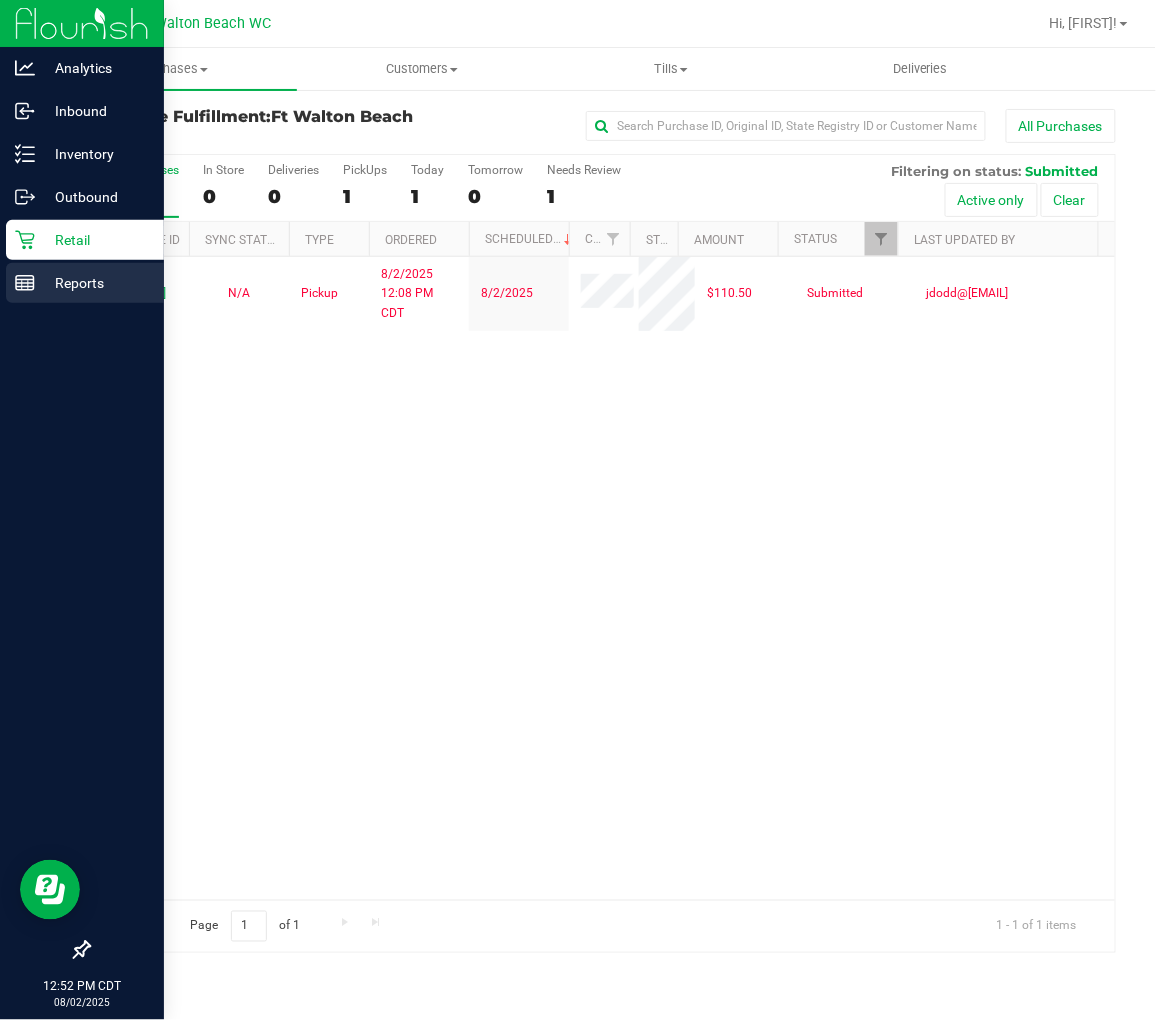 click on "Reports" at bounding box center (95, 283) 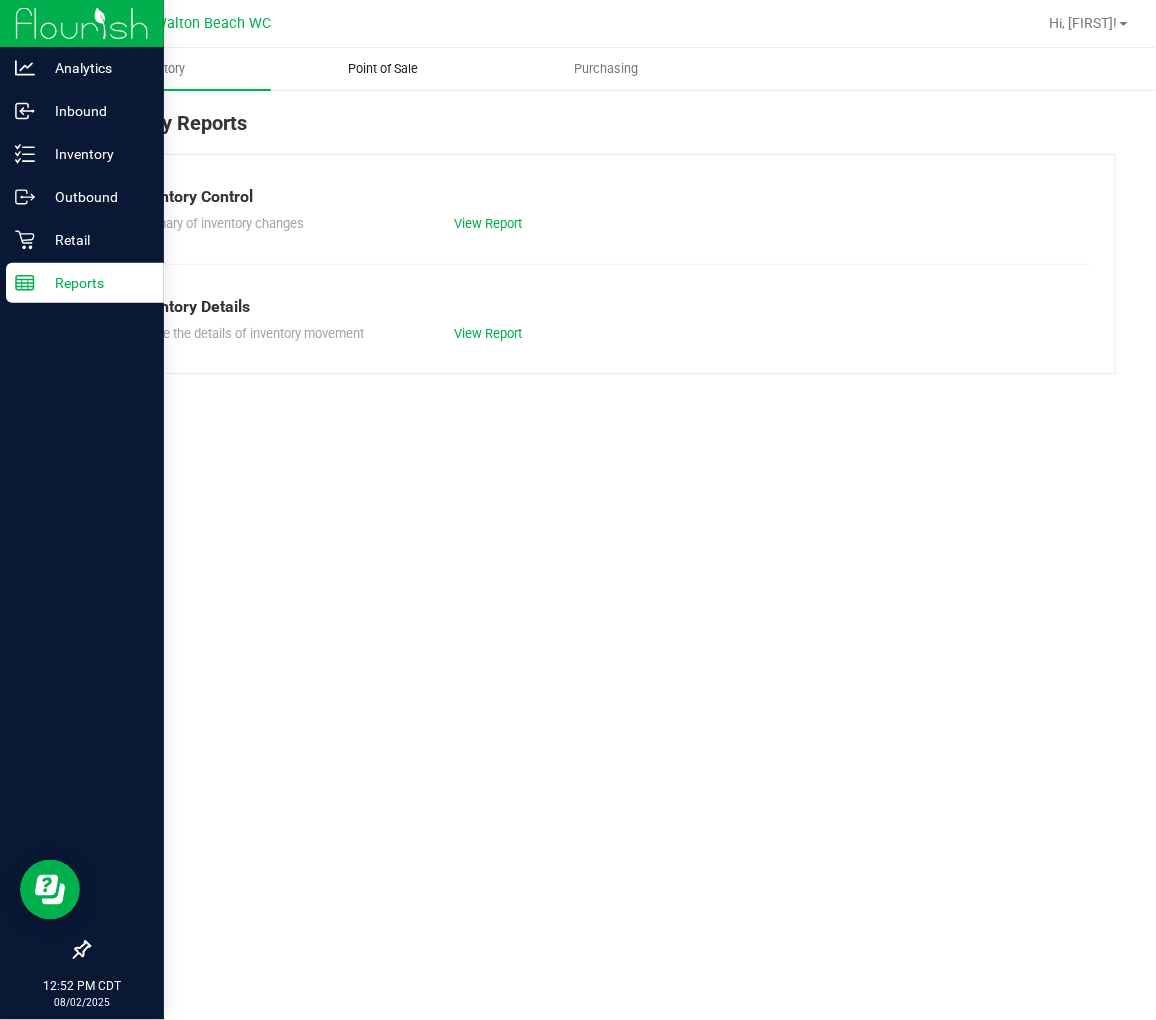 click on "Point of Sale" at bounding box center (383, 69) 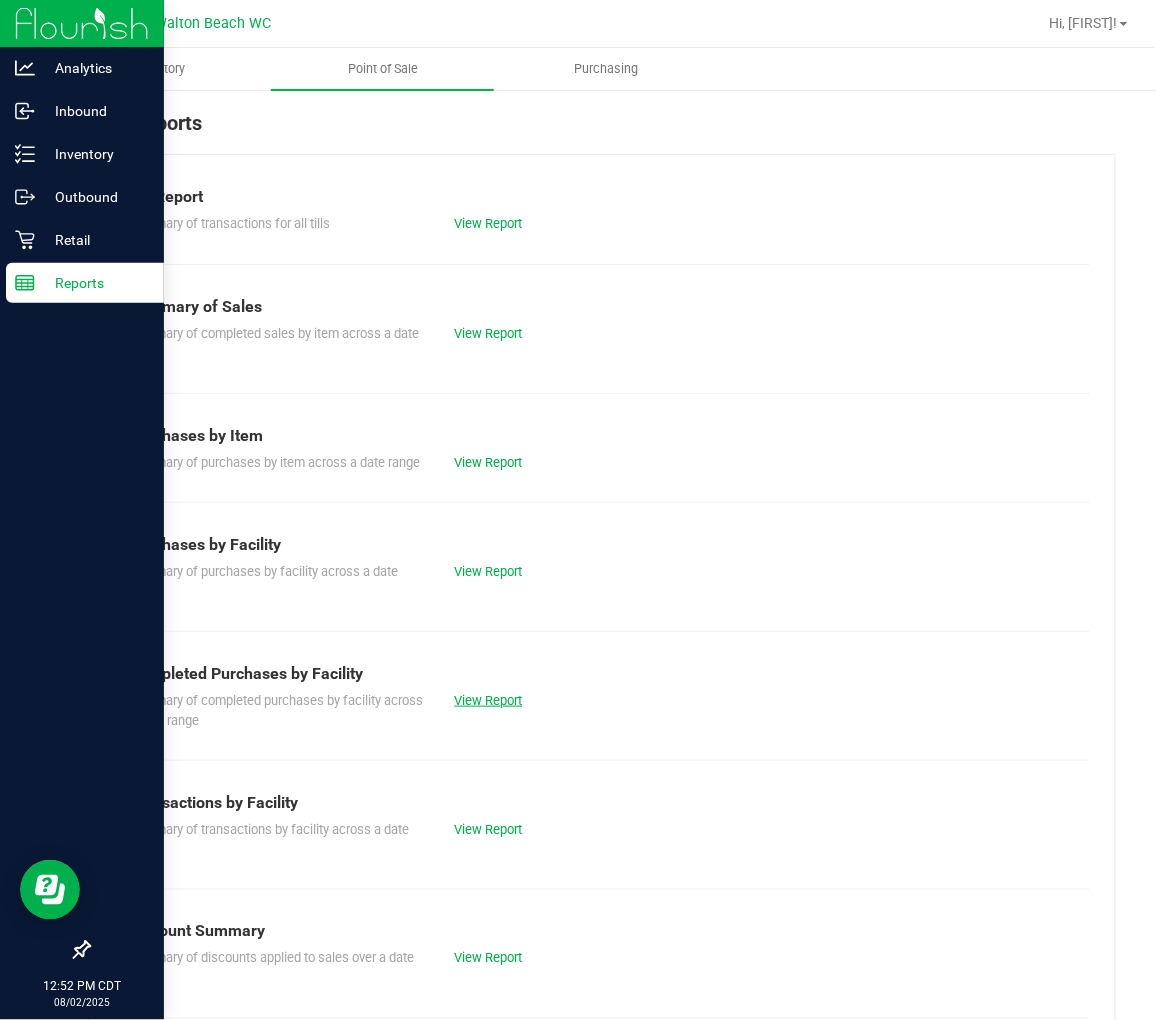 click on "View Report" at bounding box center (488, 700) 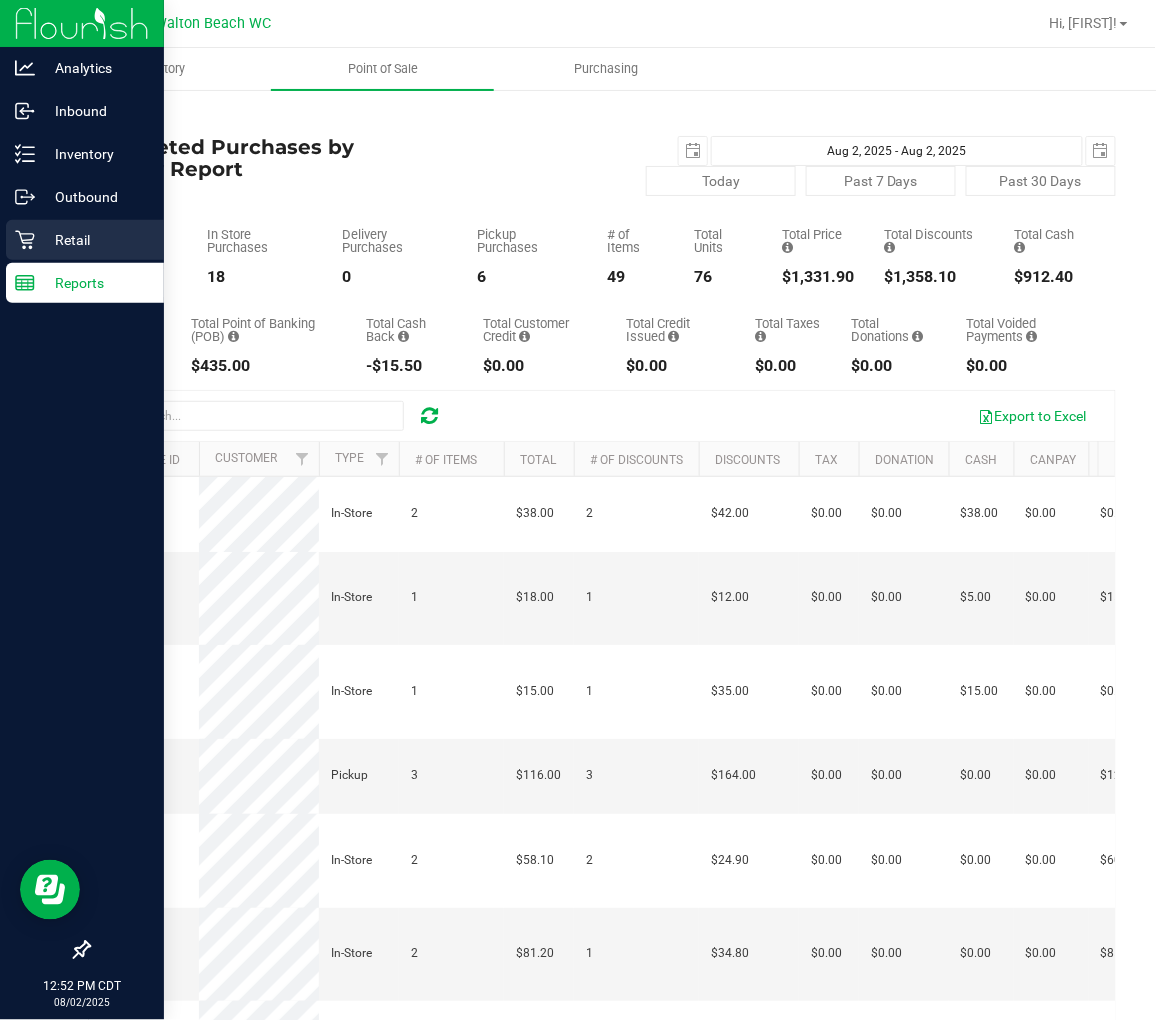 click on "Retail" at bounding box center (95, 240) 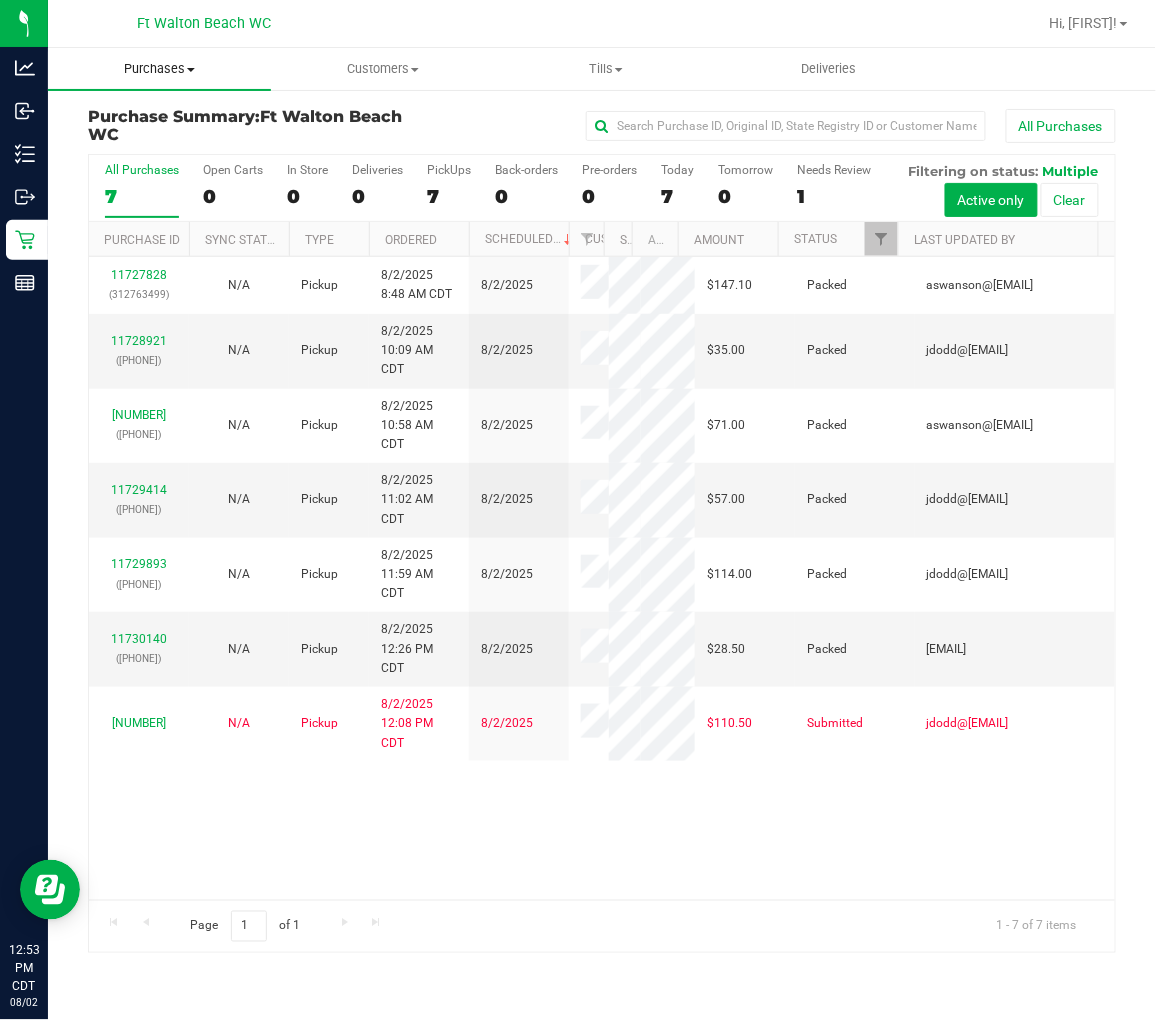 click on "Purchases" at bounding box center (159, 69) 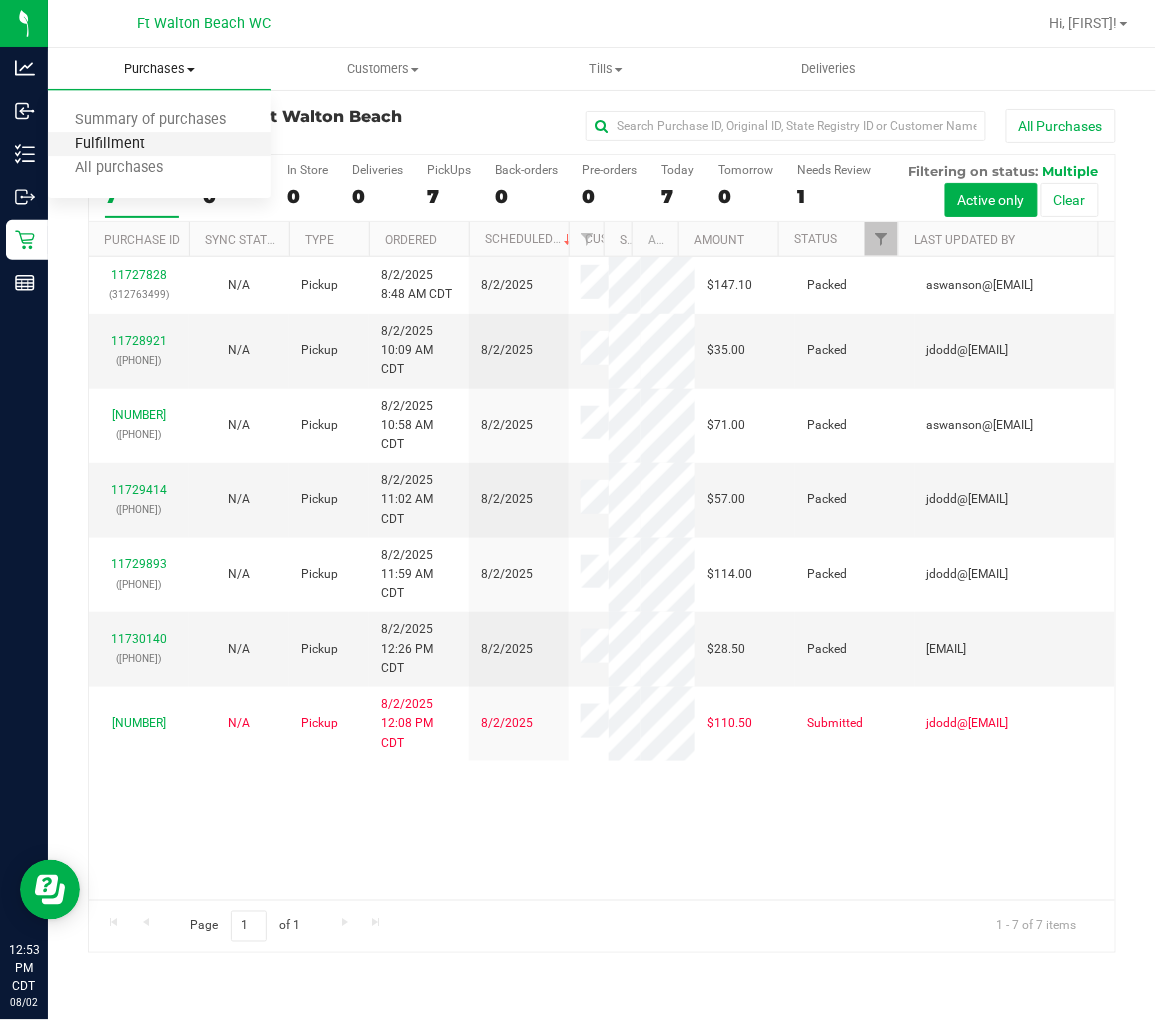 click on "Fulfillment" at bounding box center (110, 144) 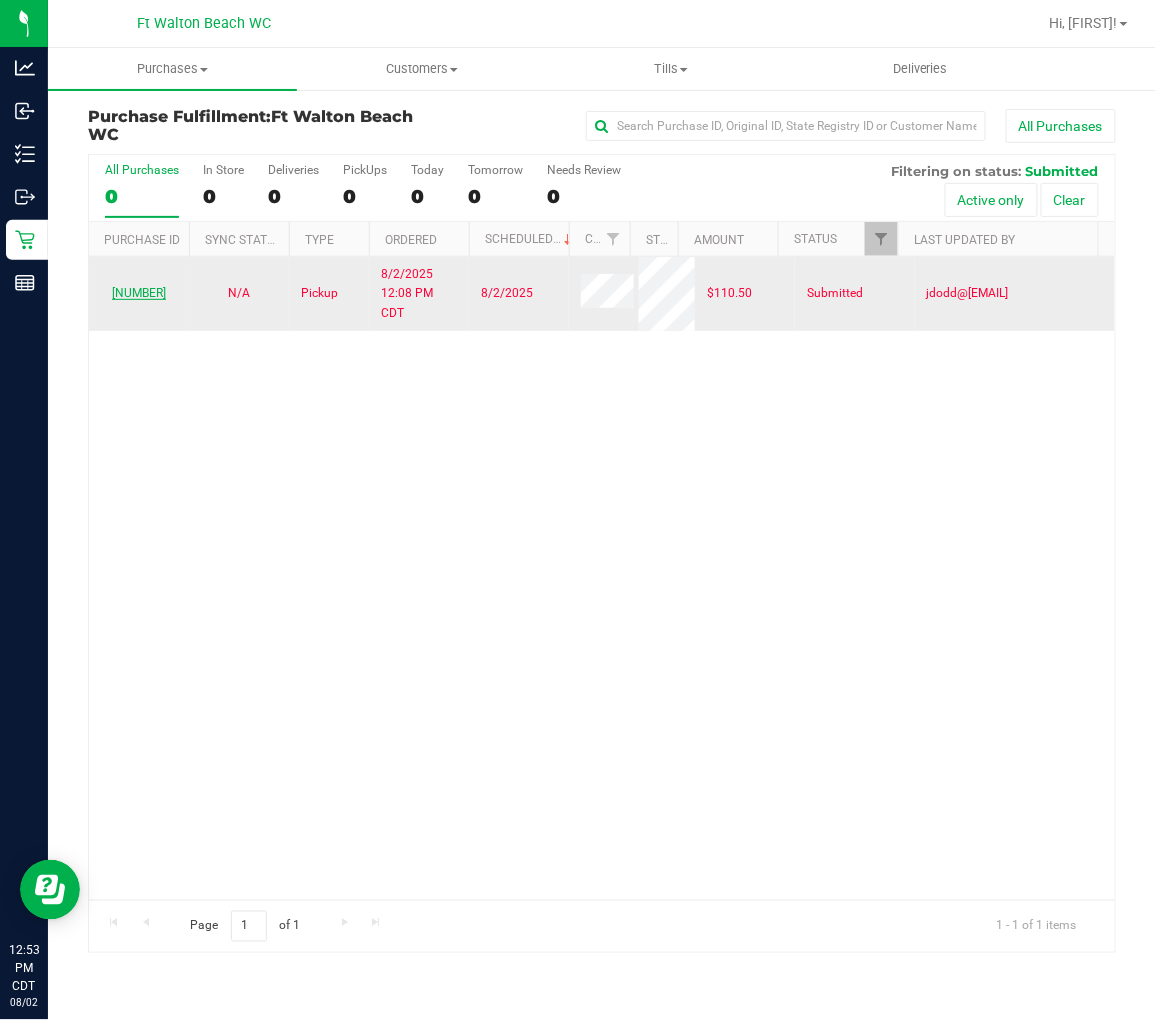 click on "[NUMBER]" at bounding box center [139, 293] 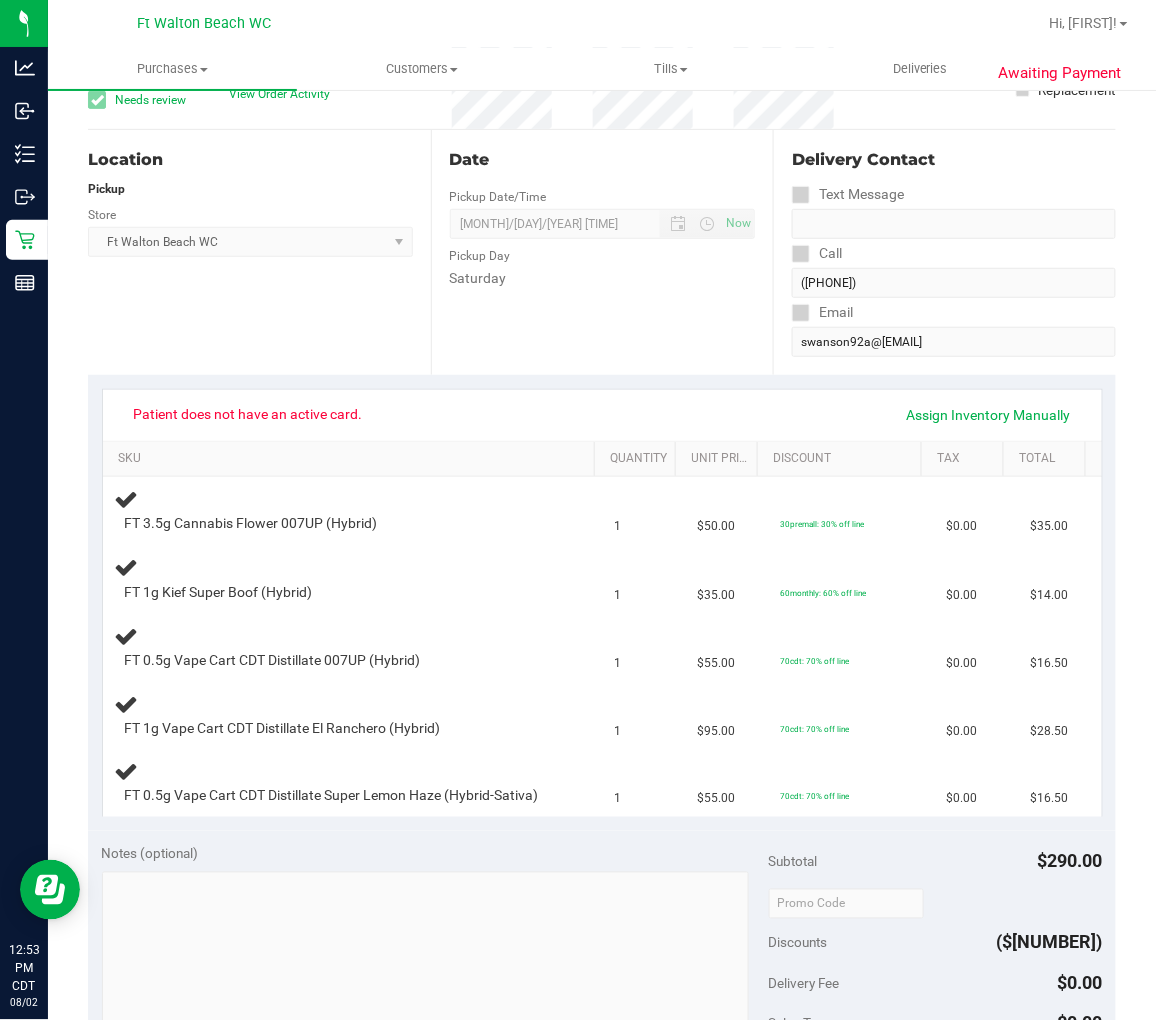 scroll, scrollTop: 0, scrollLeft: 0, axis: both 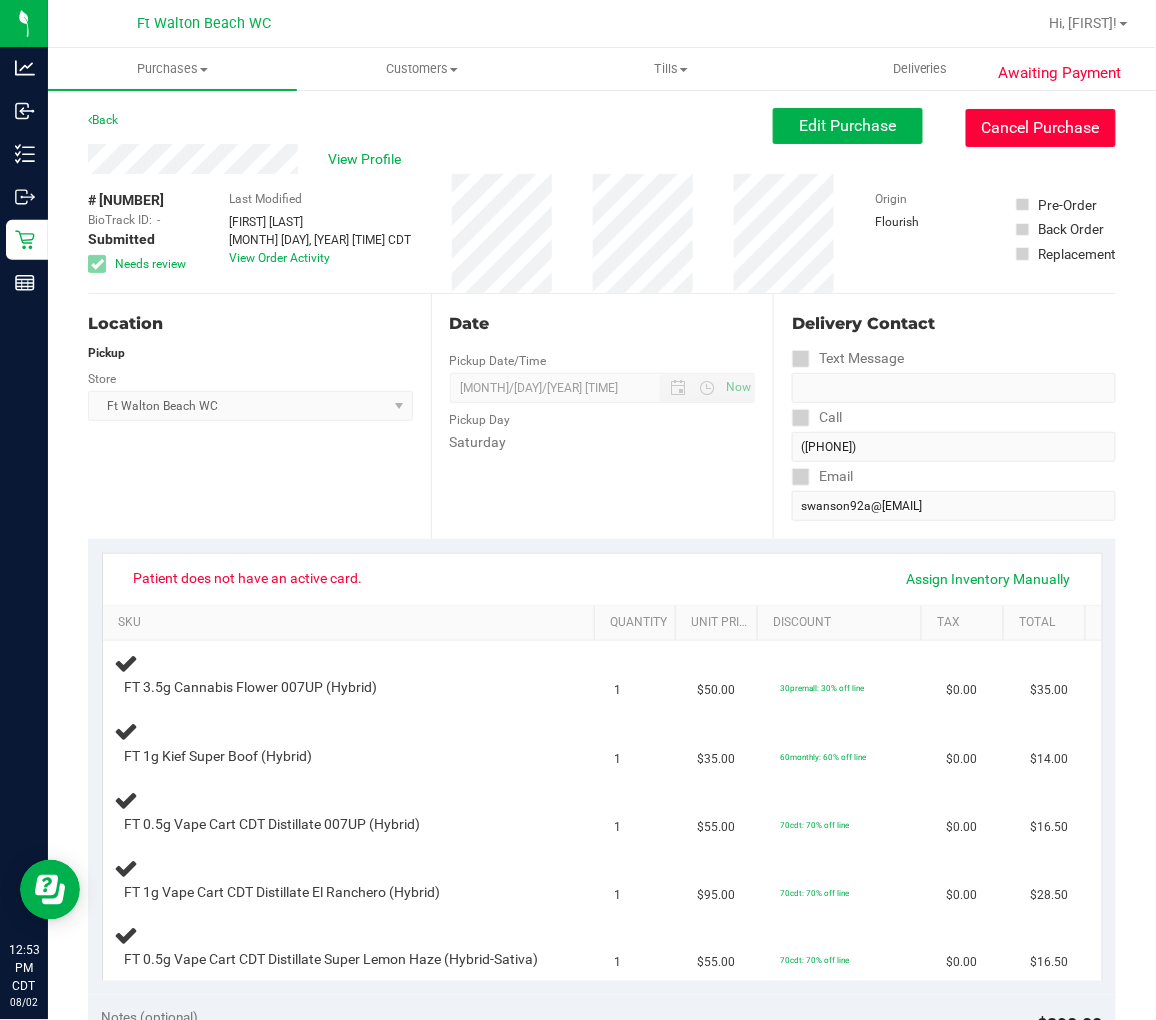 click on "Cancel Purchase" at bounding box center [1041, 128] 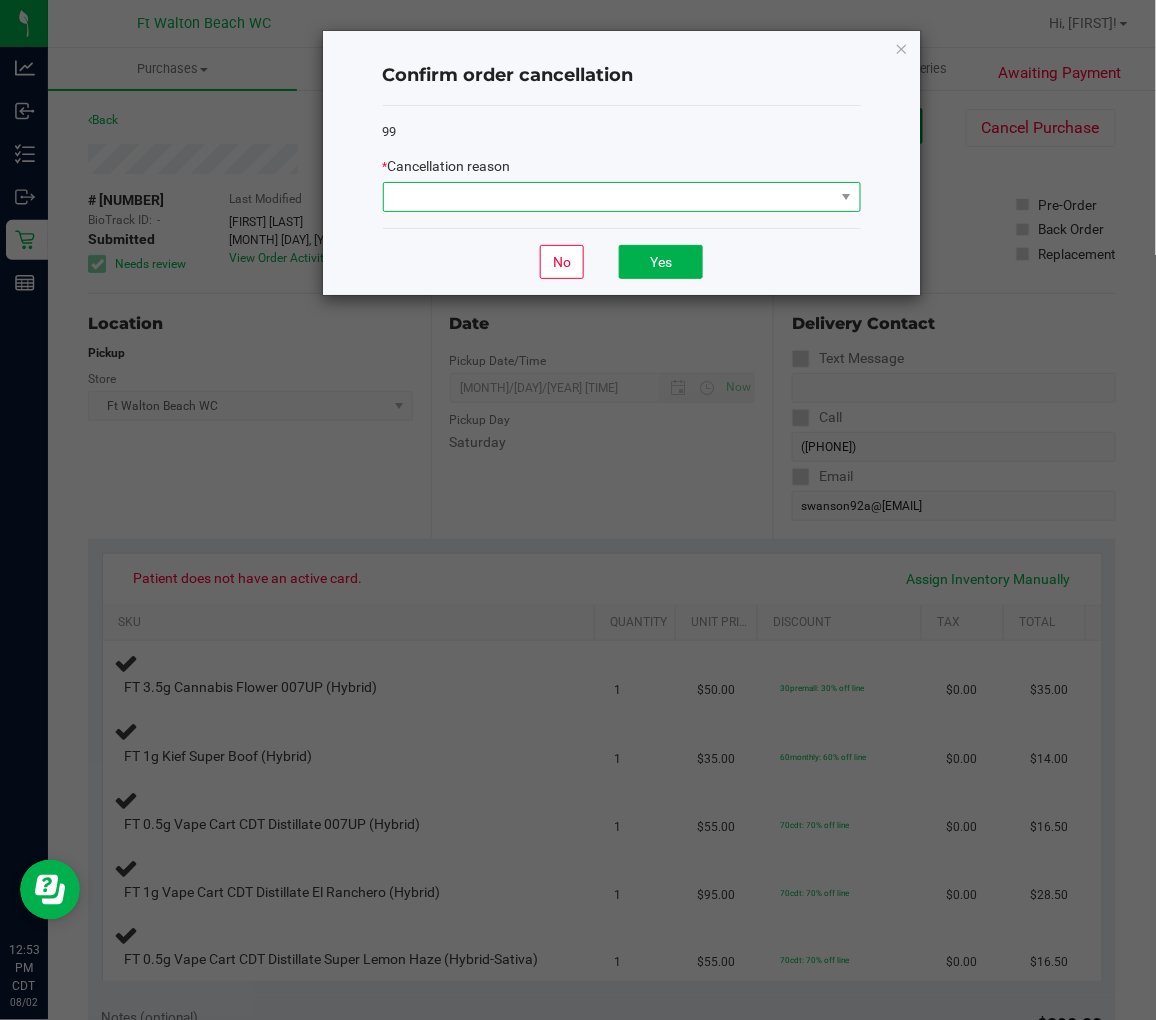 click at bounding box center (609, 197) 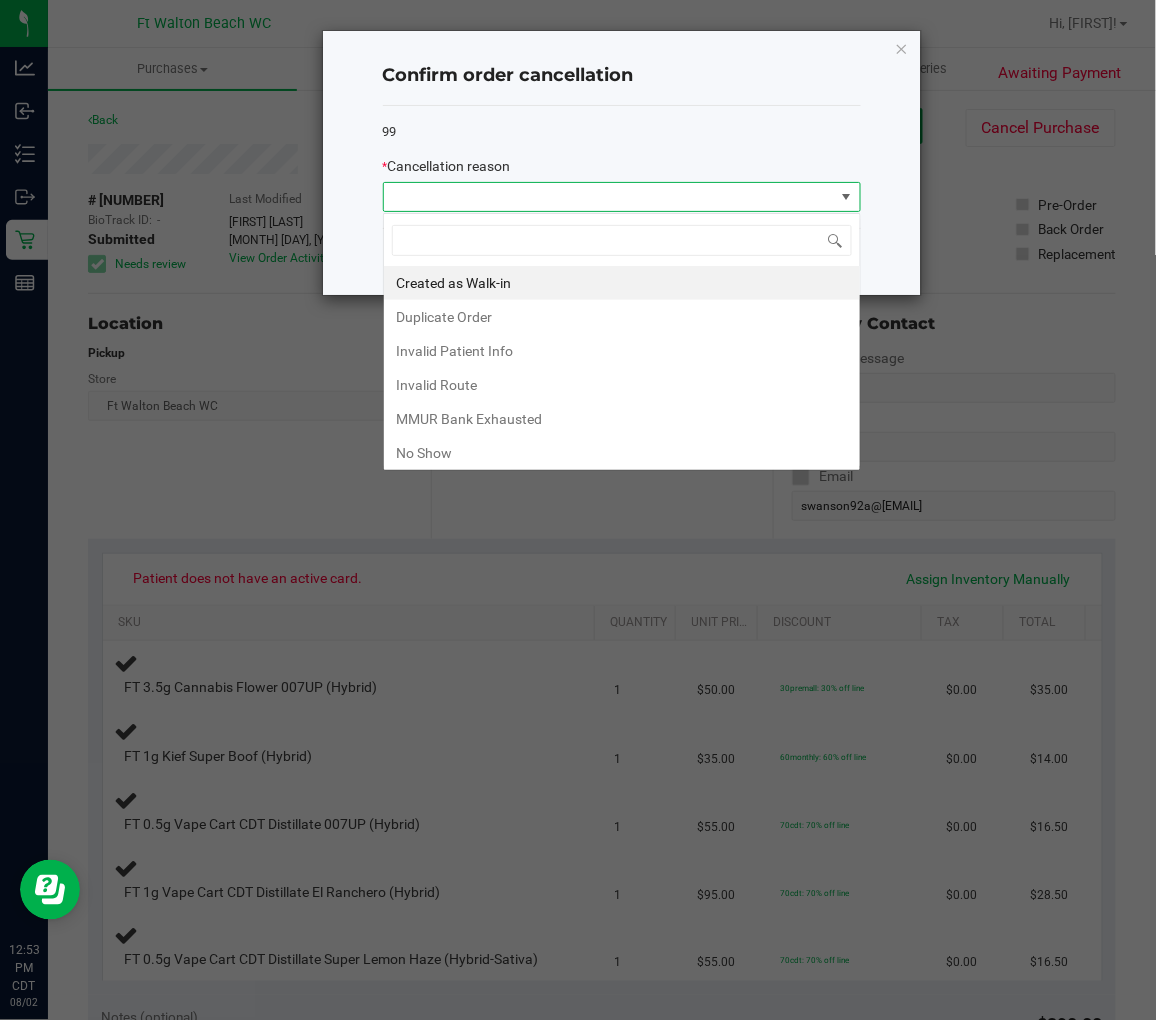 scroll, scrollTop: 99970, scrollLeft: 99522, axis: both 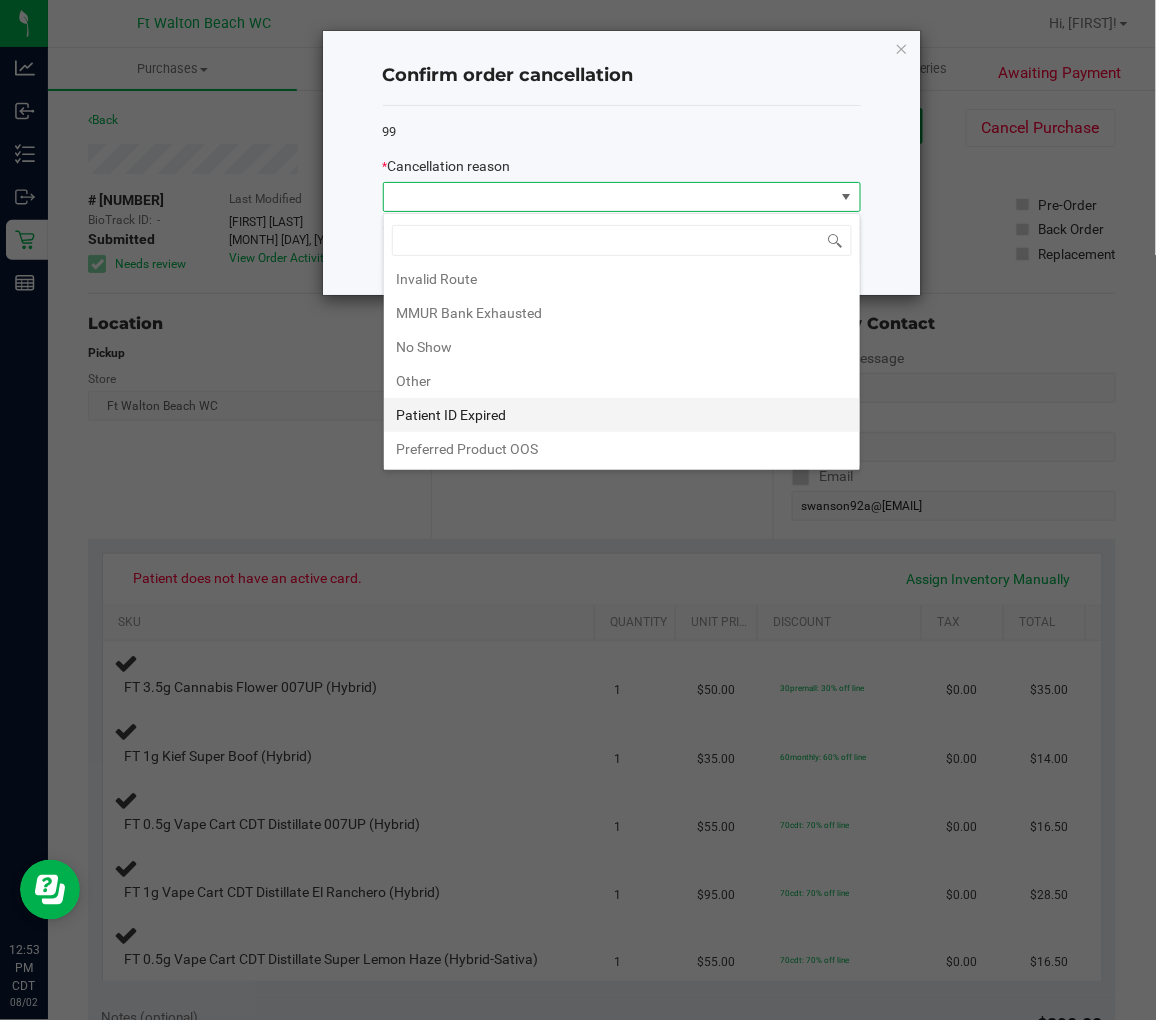 click on "Patient ID Expired" at bounding box center (622, 415) 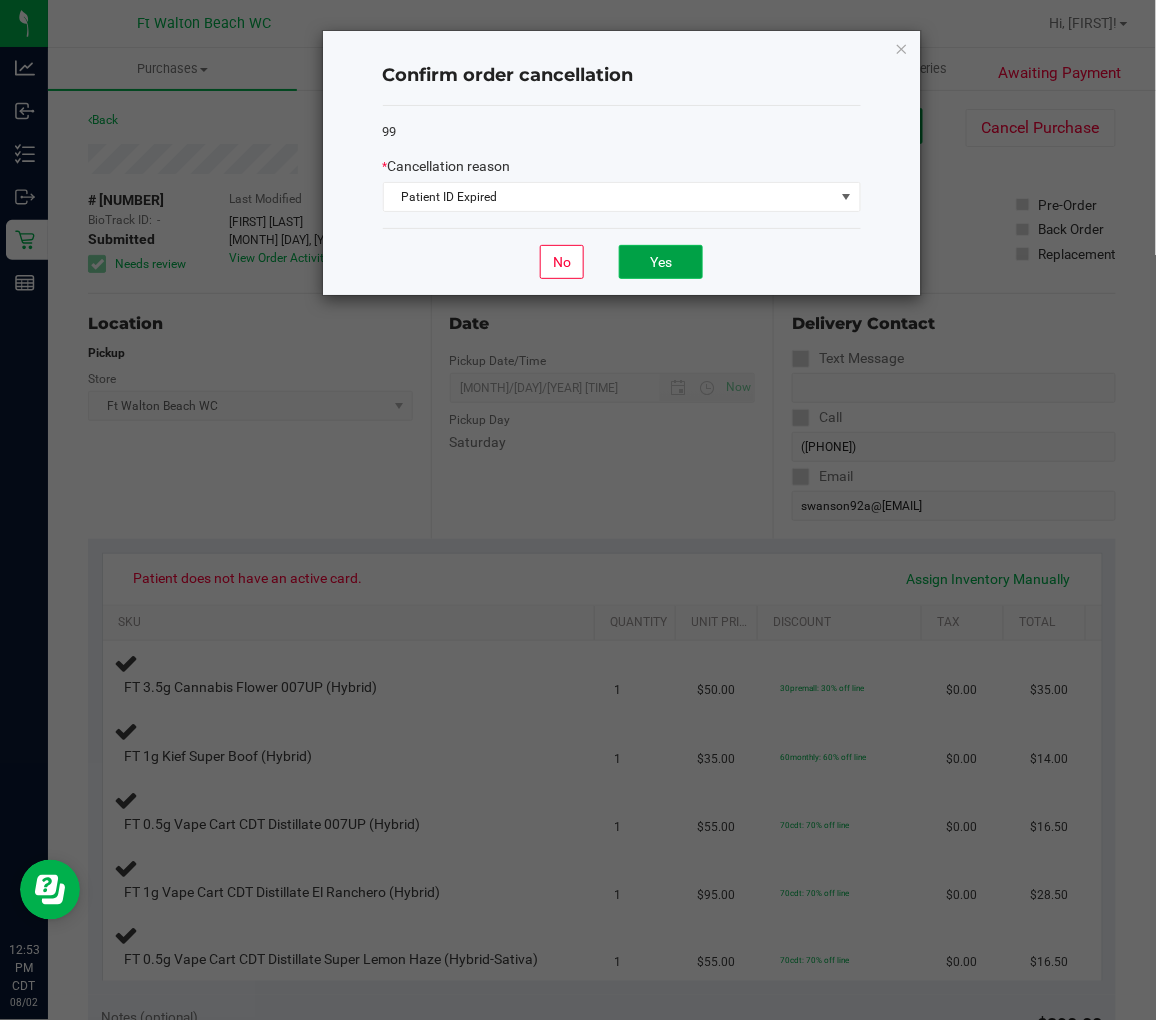 click on "Yes" 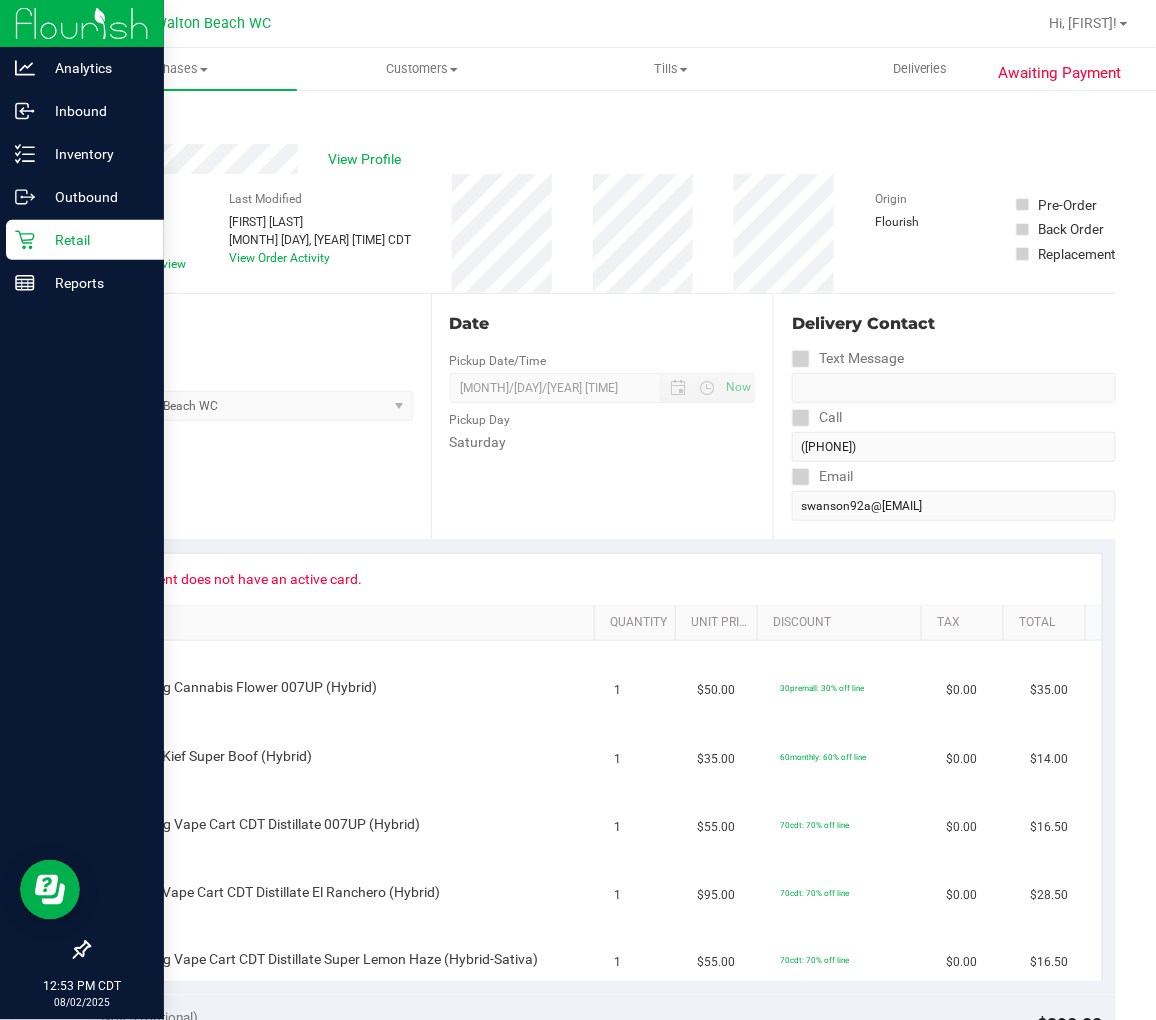 click 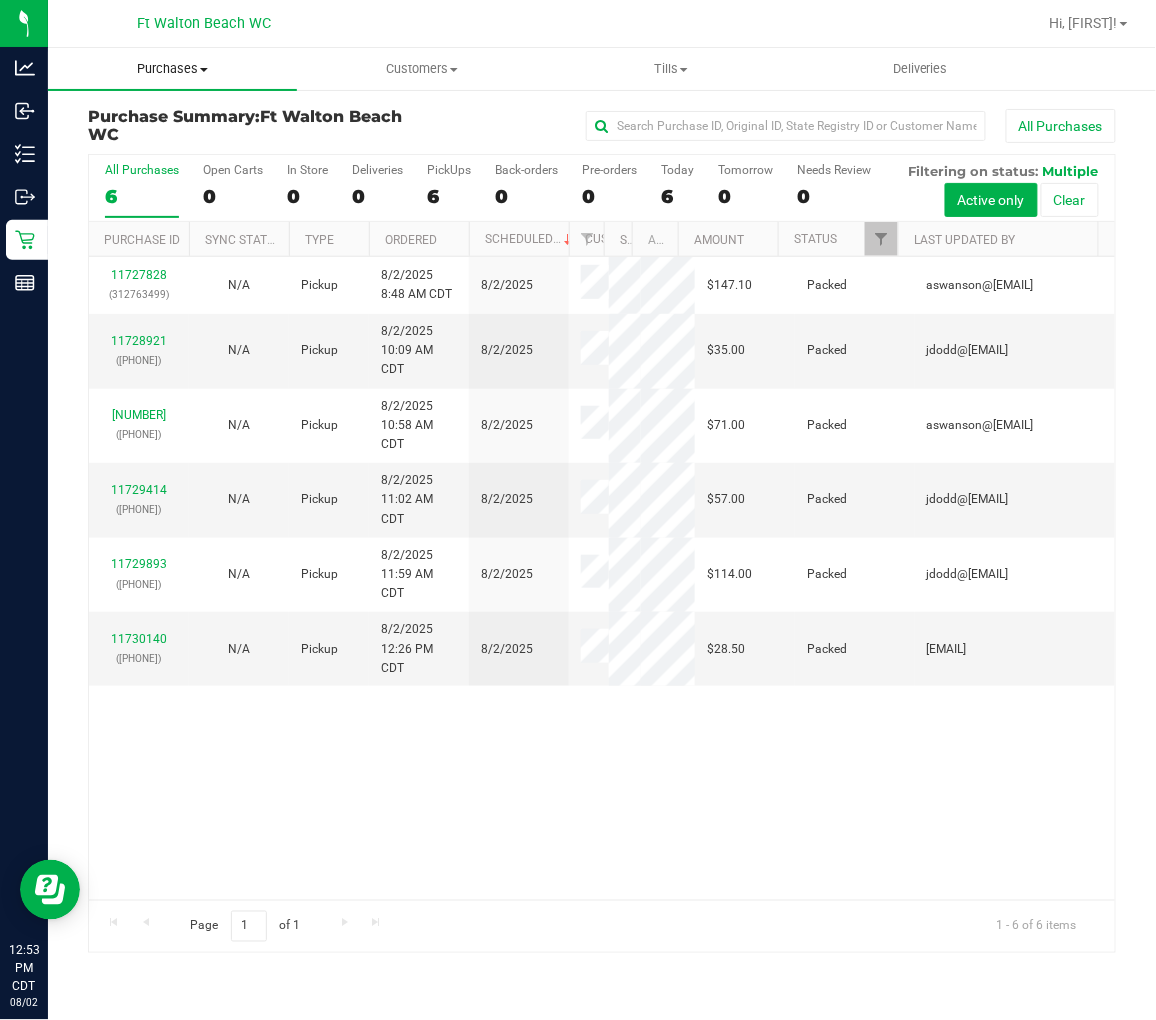click on "Purchases" at bounding box center [172, 69] 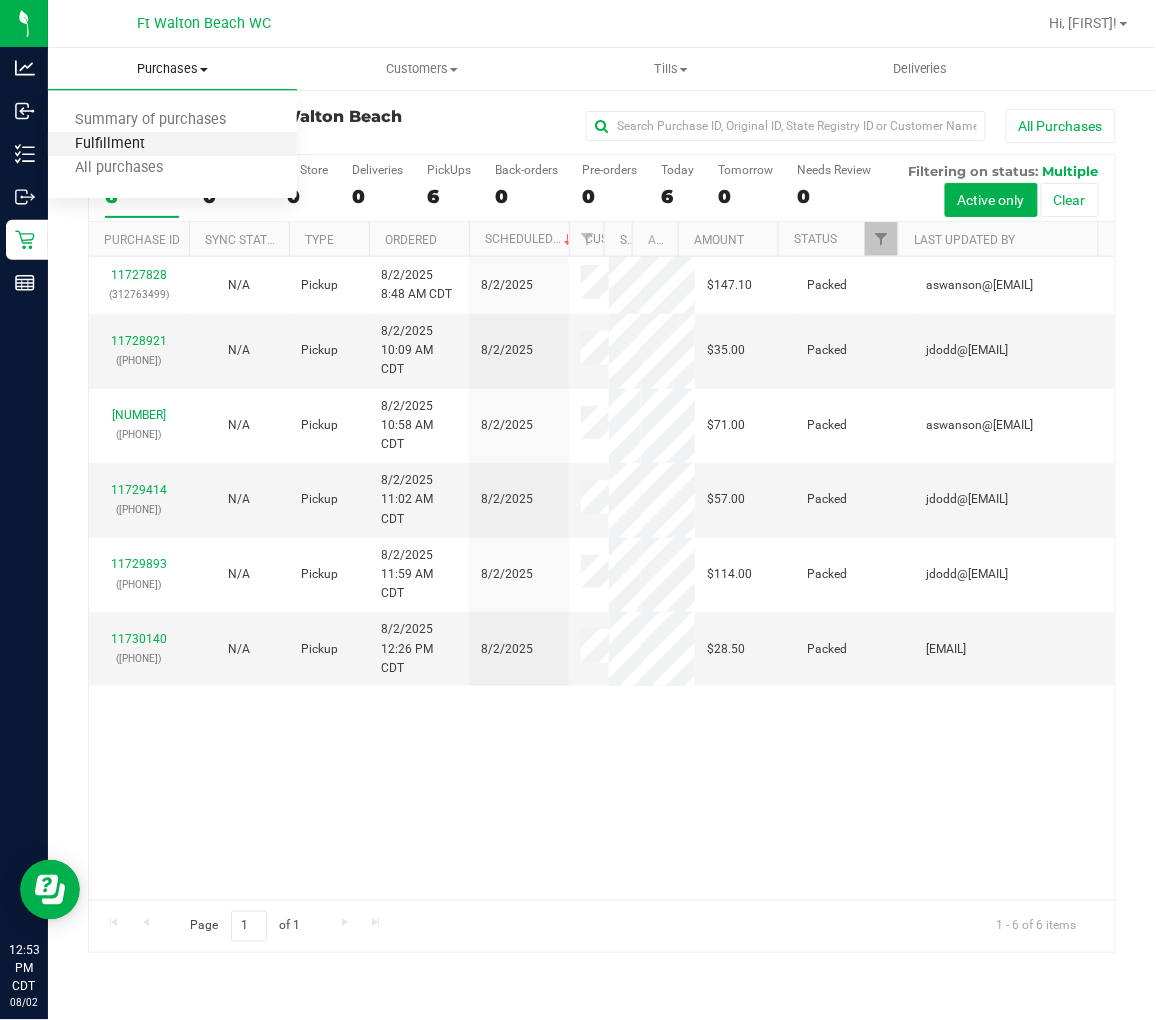 click on "Fulfillment" at bounding box center [110, 144] 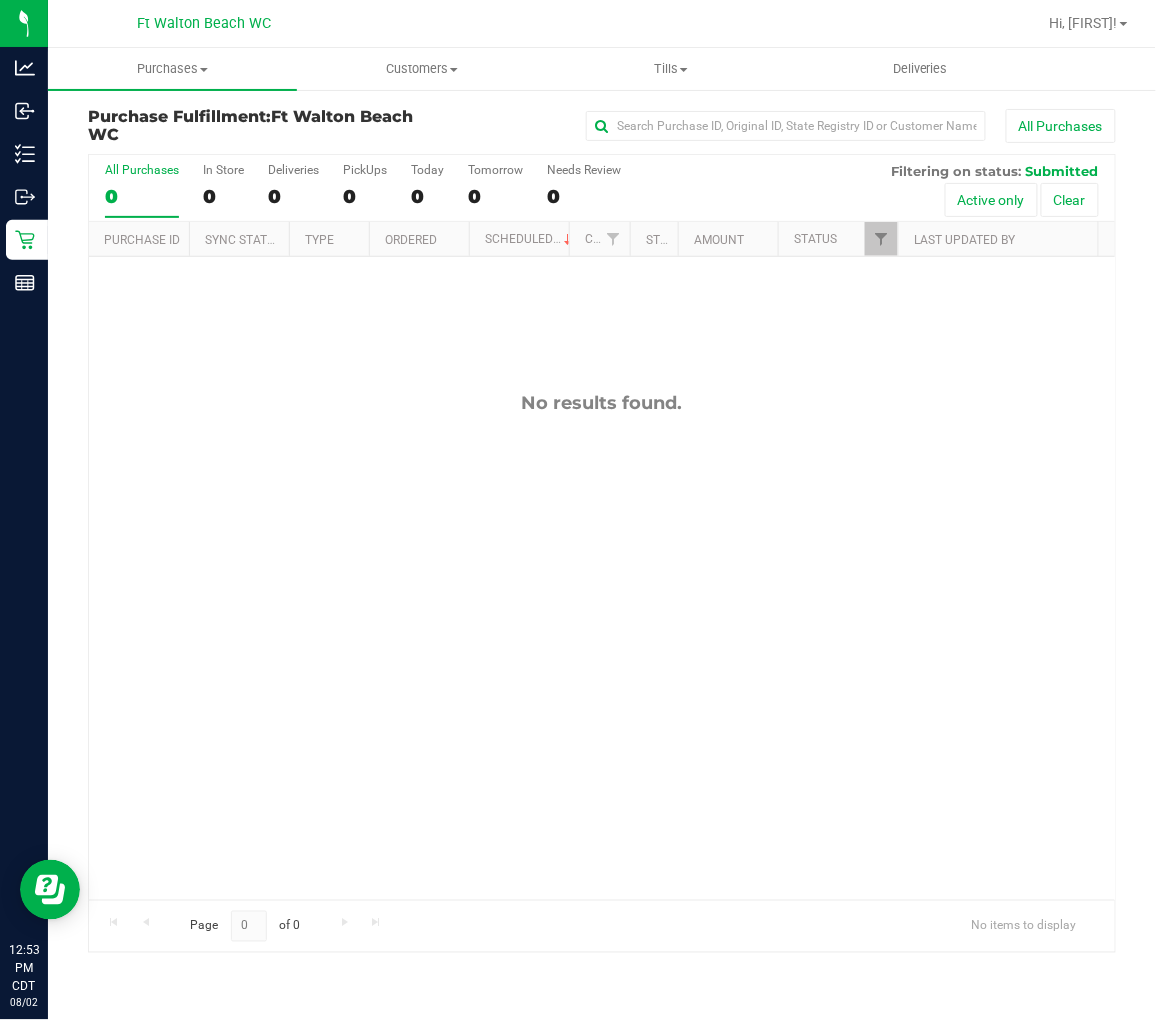 click on "No results found." at bounding box center [602, 646] 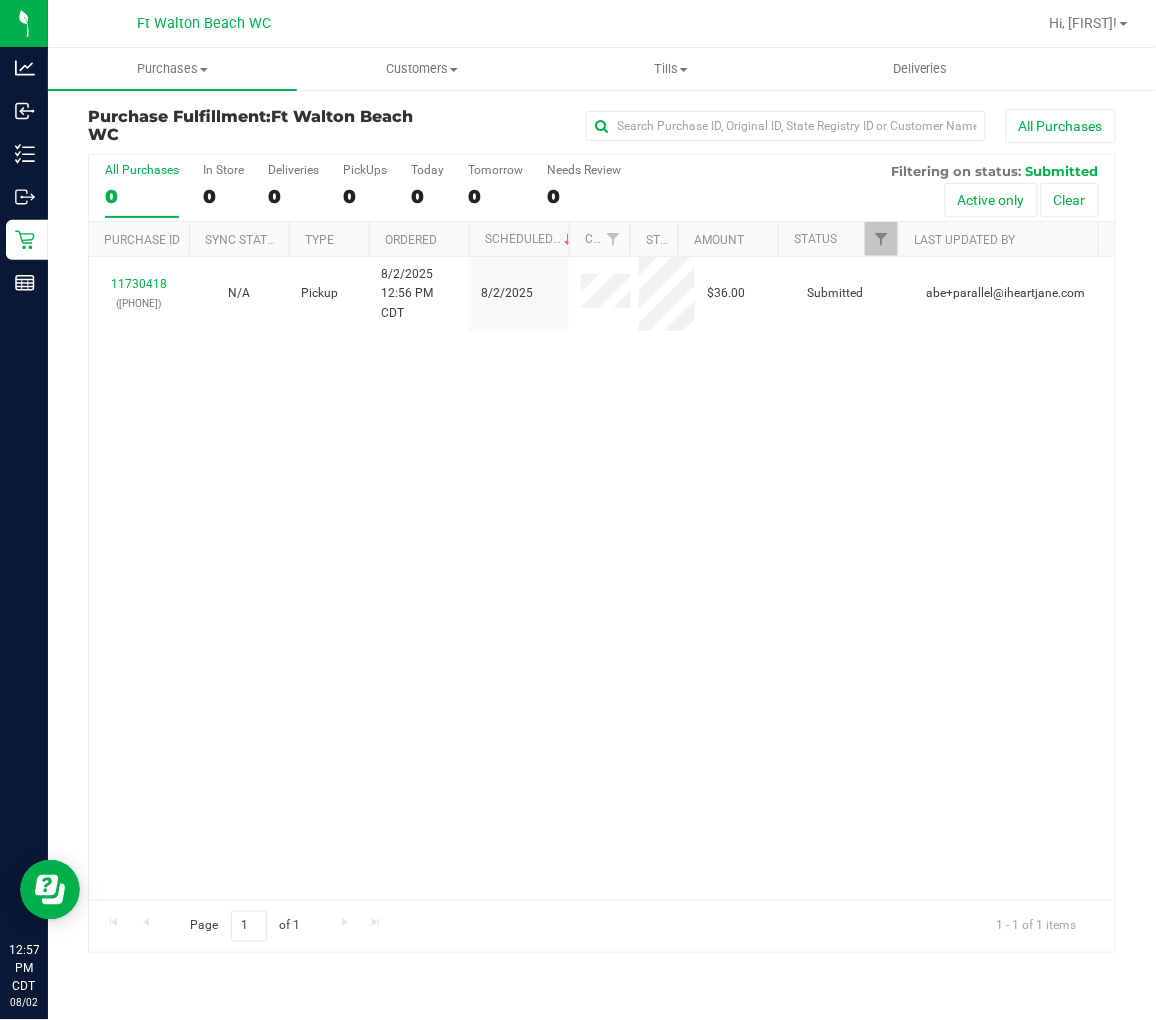 click on "0" at bounding box center (142, 196) 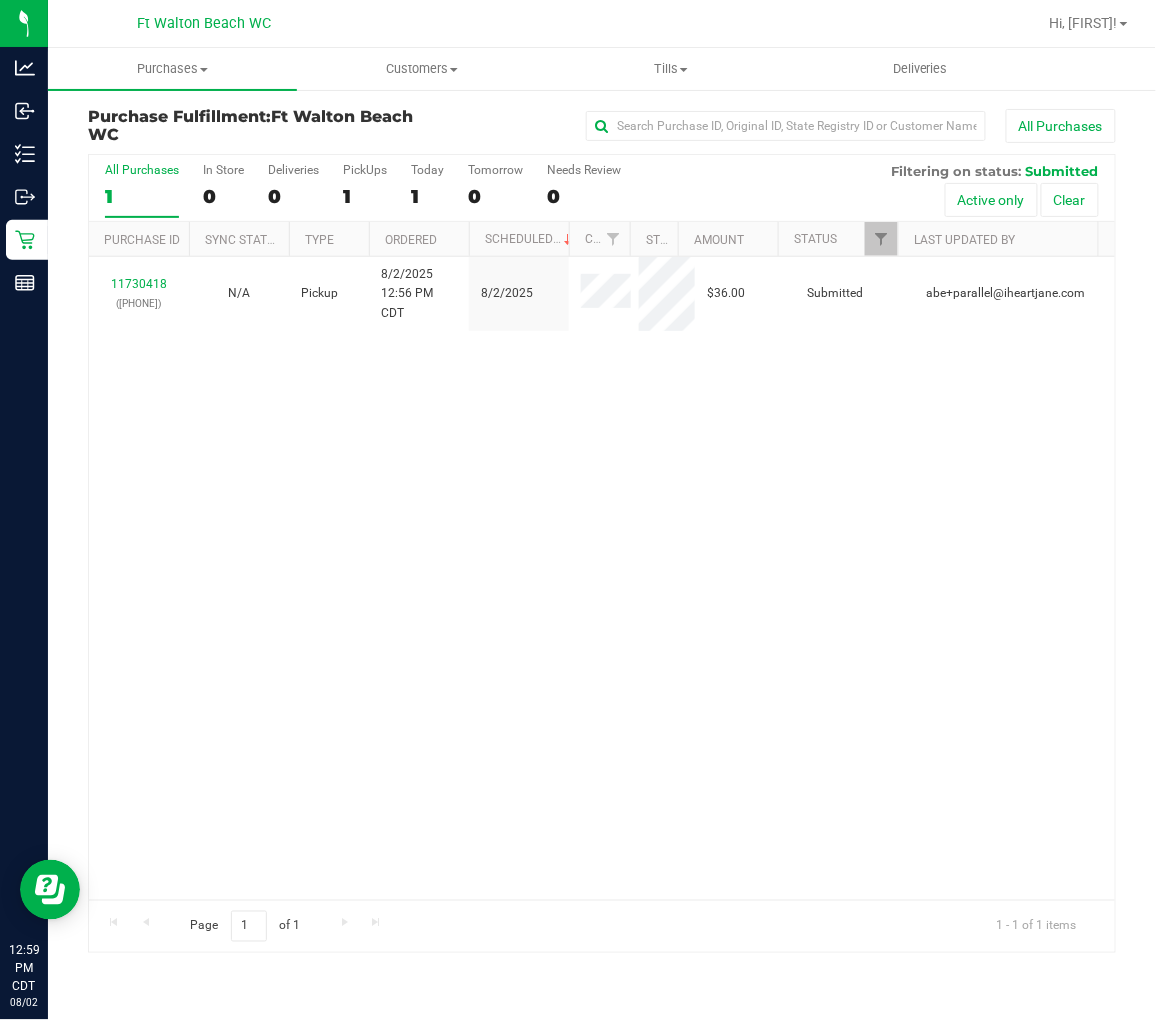 click on "[NUMBER]
(jdodd@[EMAIL])
N/A
Pickup [DATE] [TIME] CDT [DATE]
$110.50
Submitted jdodd@[EMAIL]" at bounding box center [602, 578] 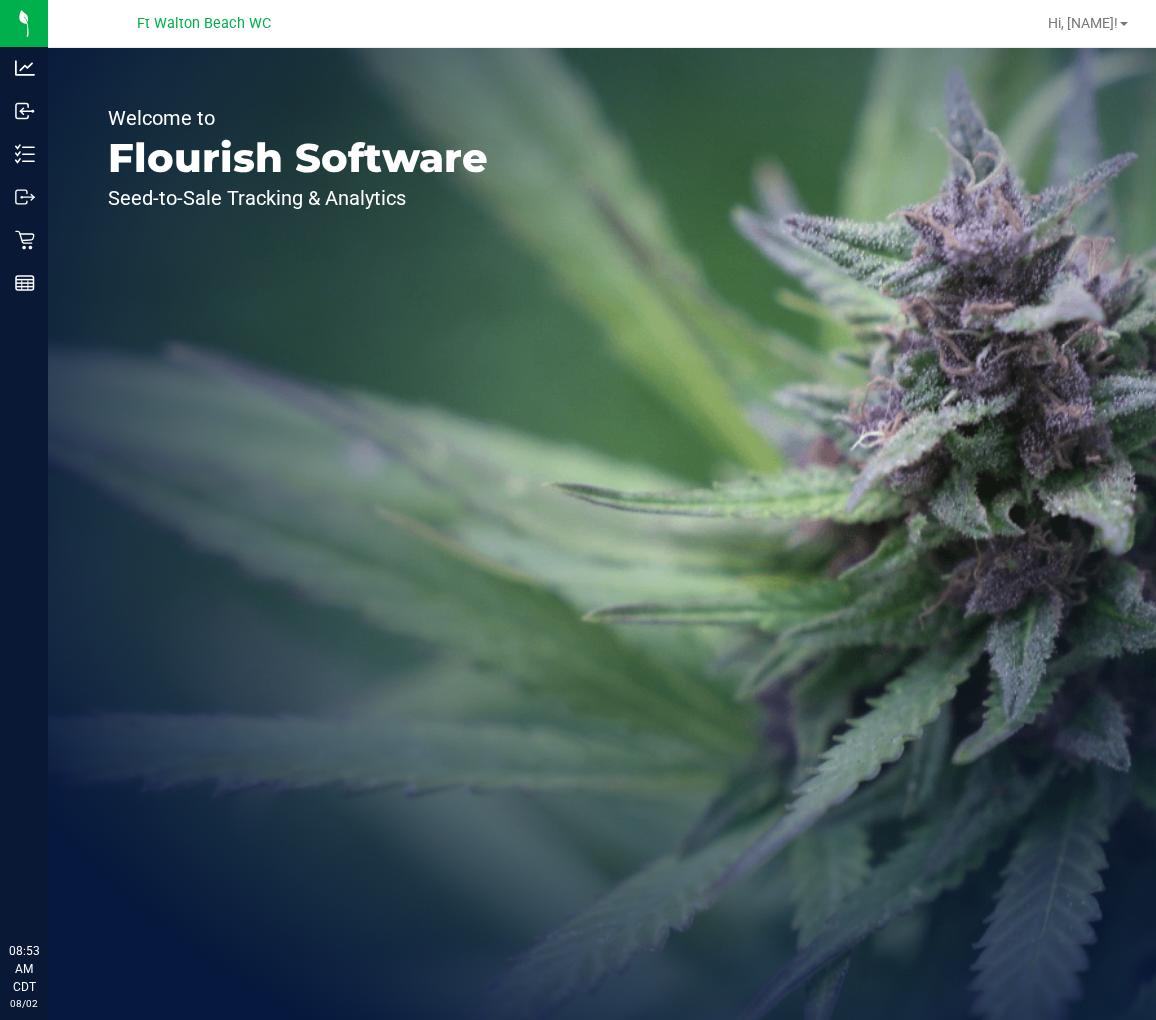 scroll, scrollTop: 0, scrollLeft: 0, axis: both 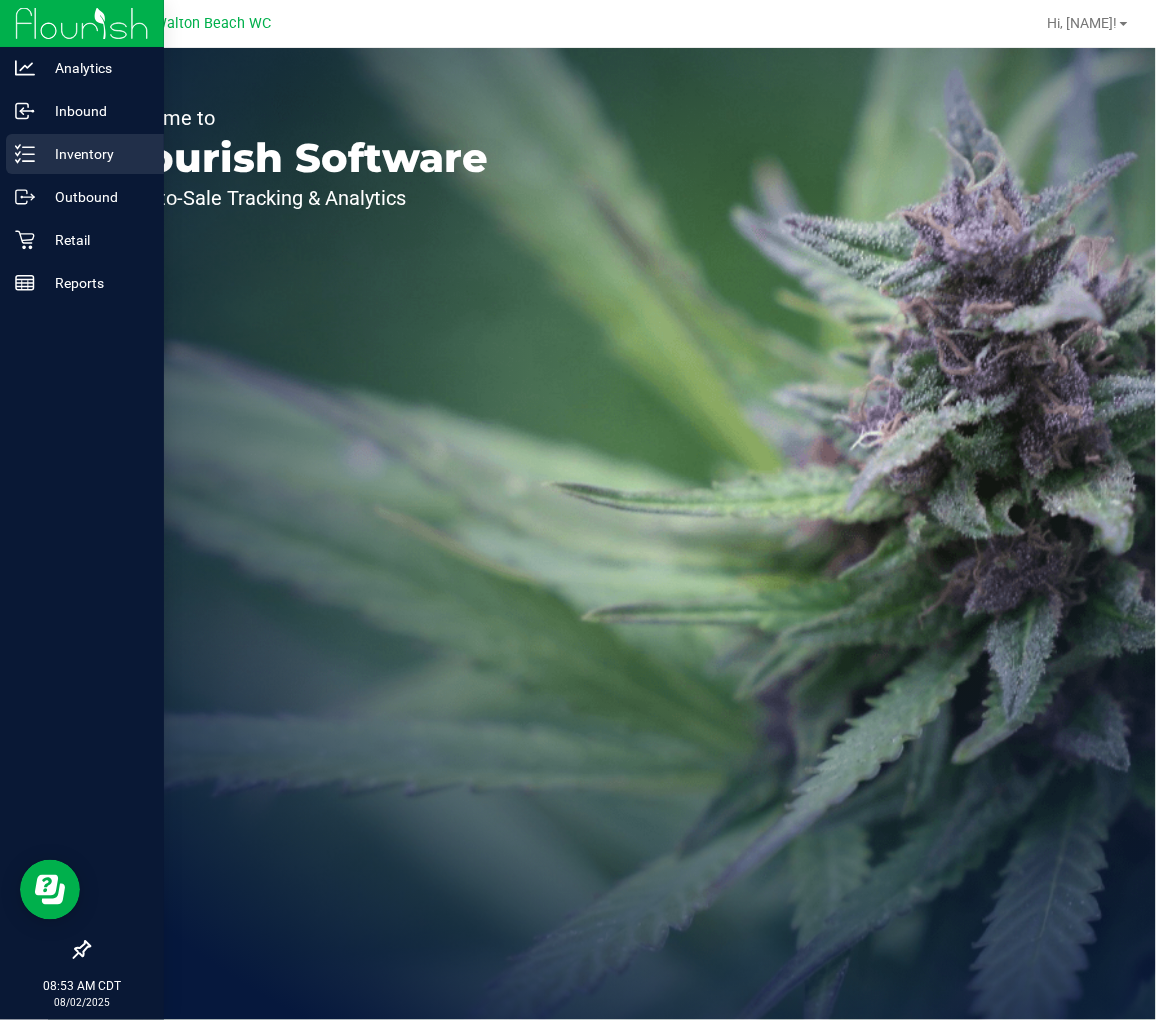 click 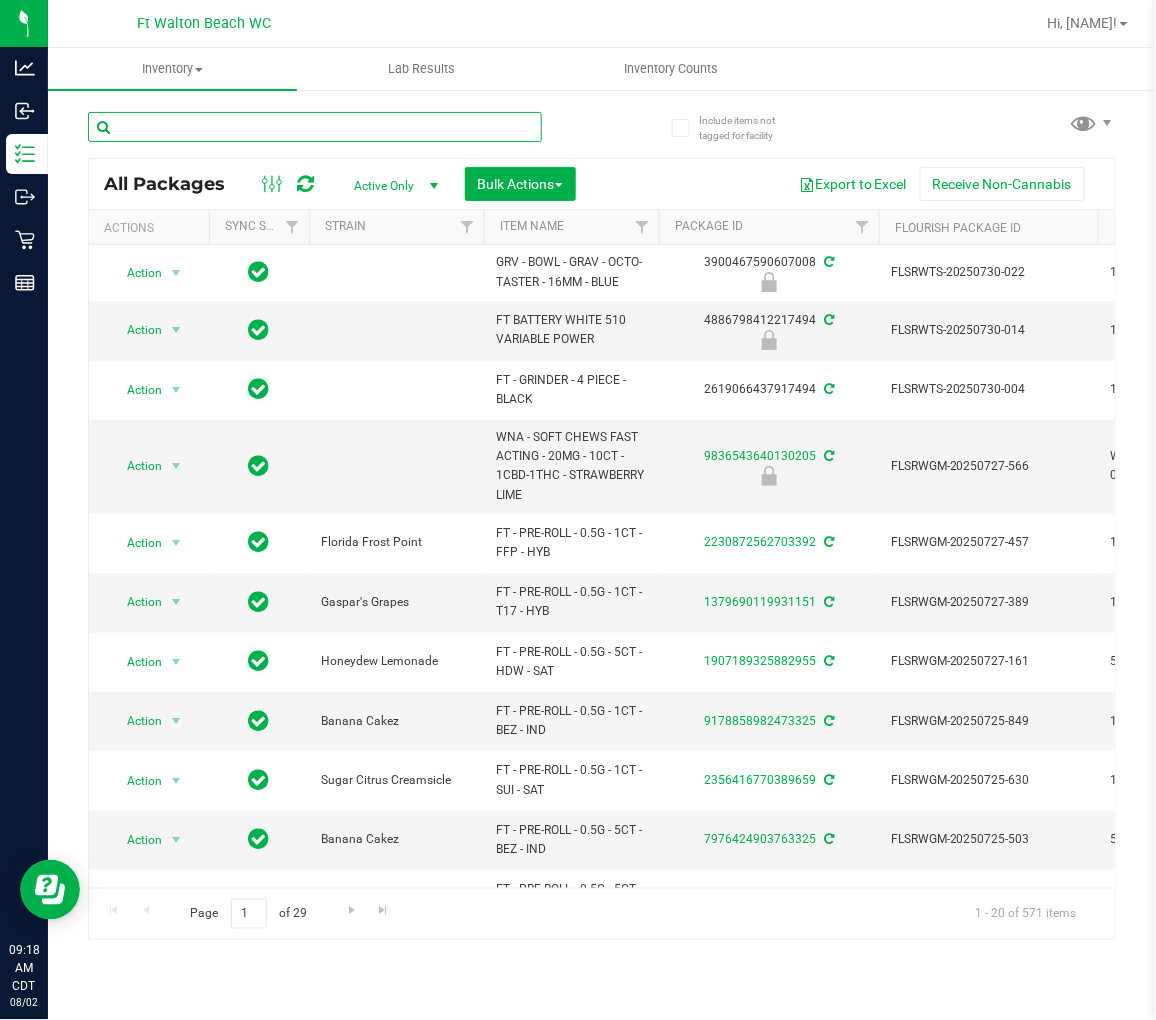 click at bounding box center (315, 127) 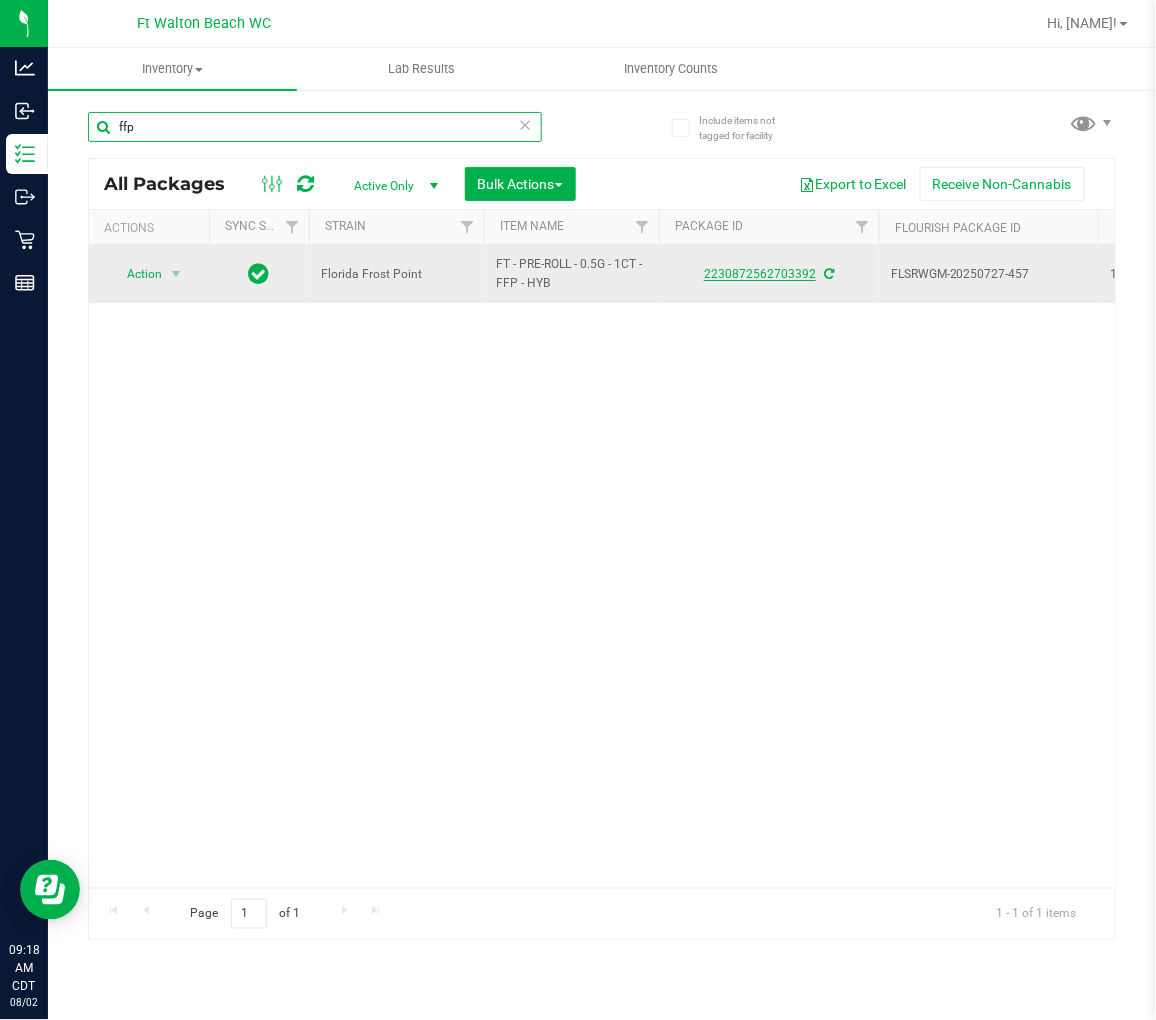 type on "ffp" 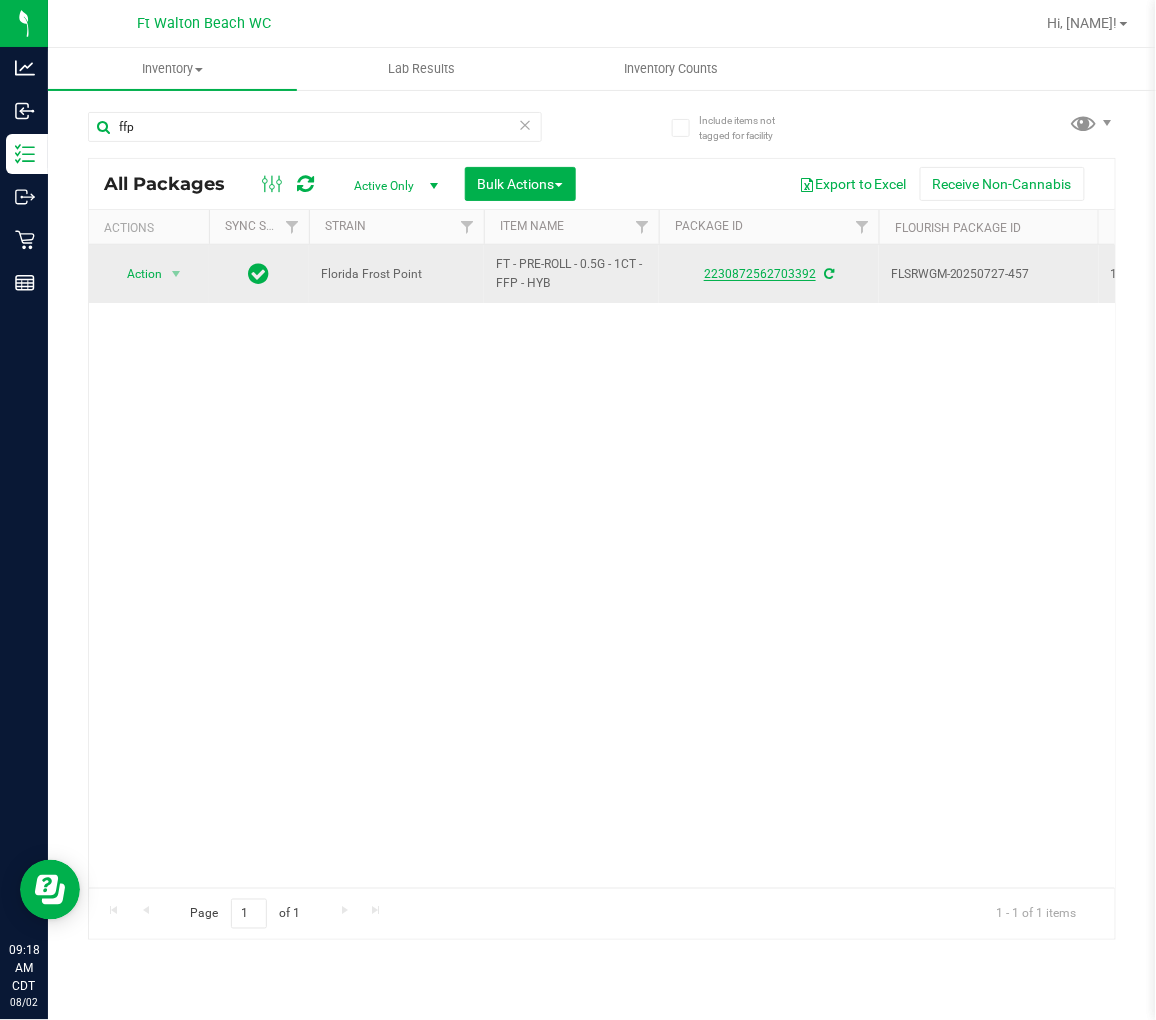click on "2230872562703392" at bounding box center (760, 274) 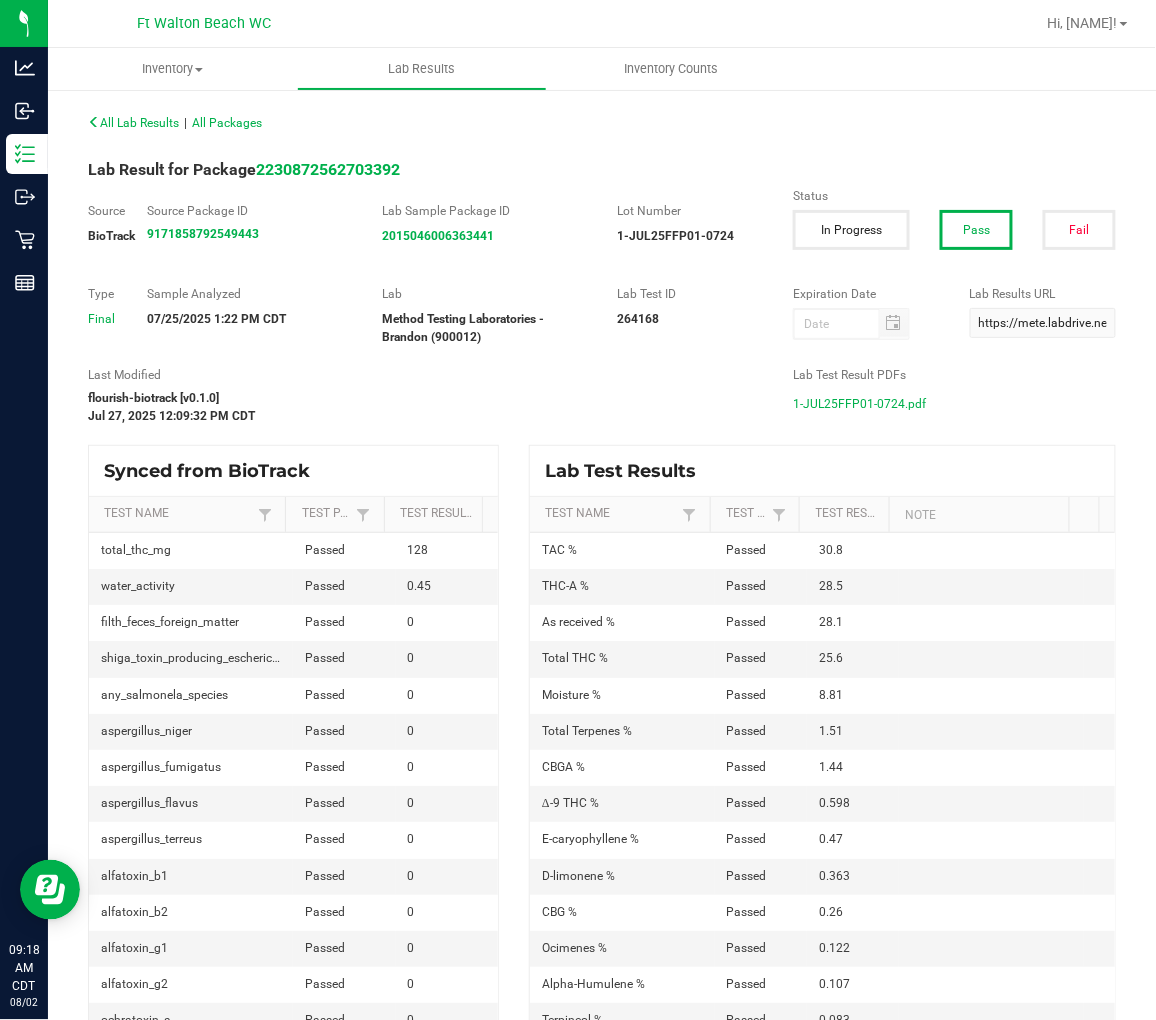 click on "1-JUL25FFP01-0724.pdf" at bounding box center (859, 404) 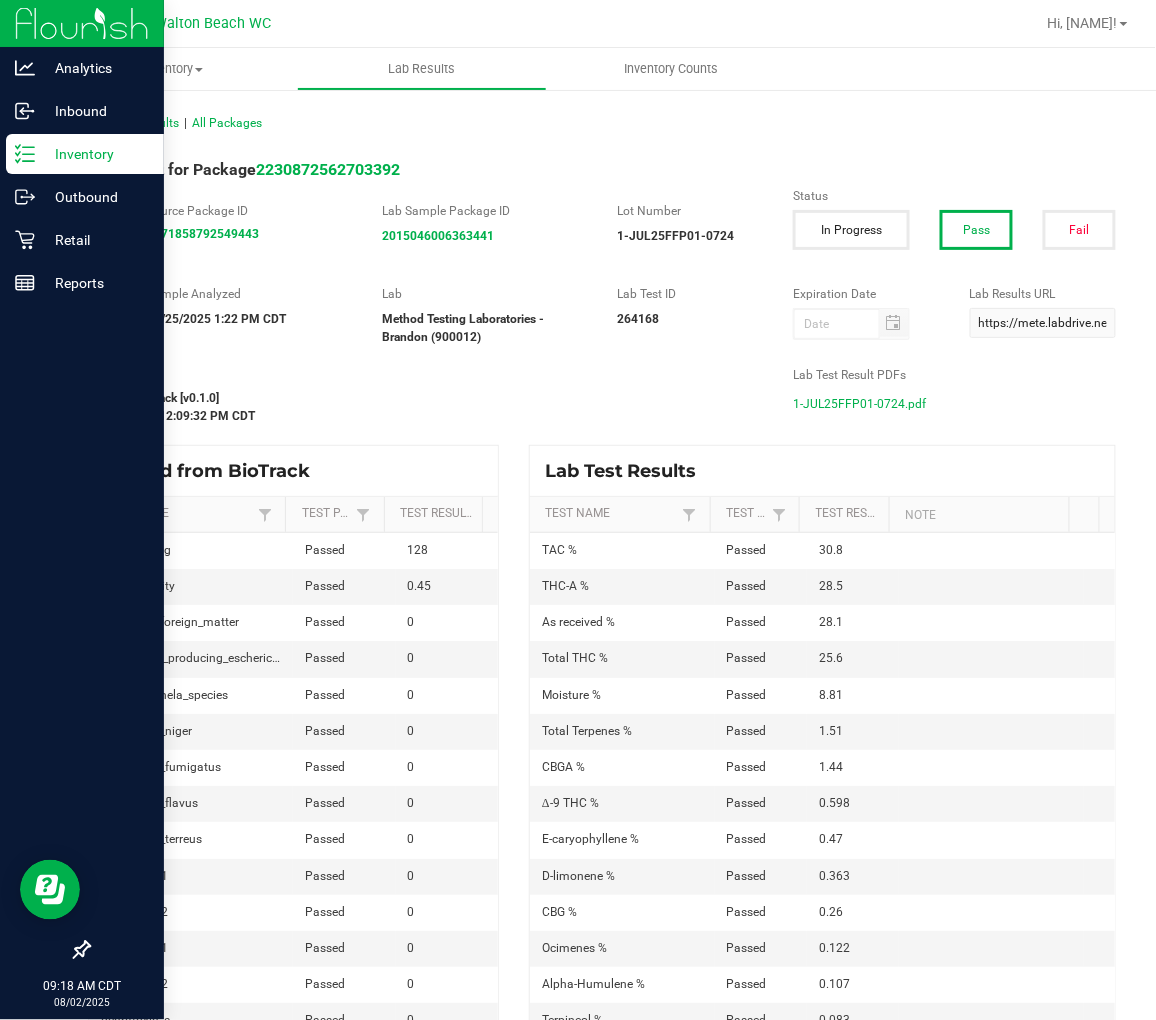 click on "Inventory" at bounding box center [95, 154] 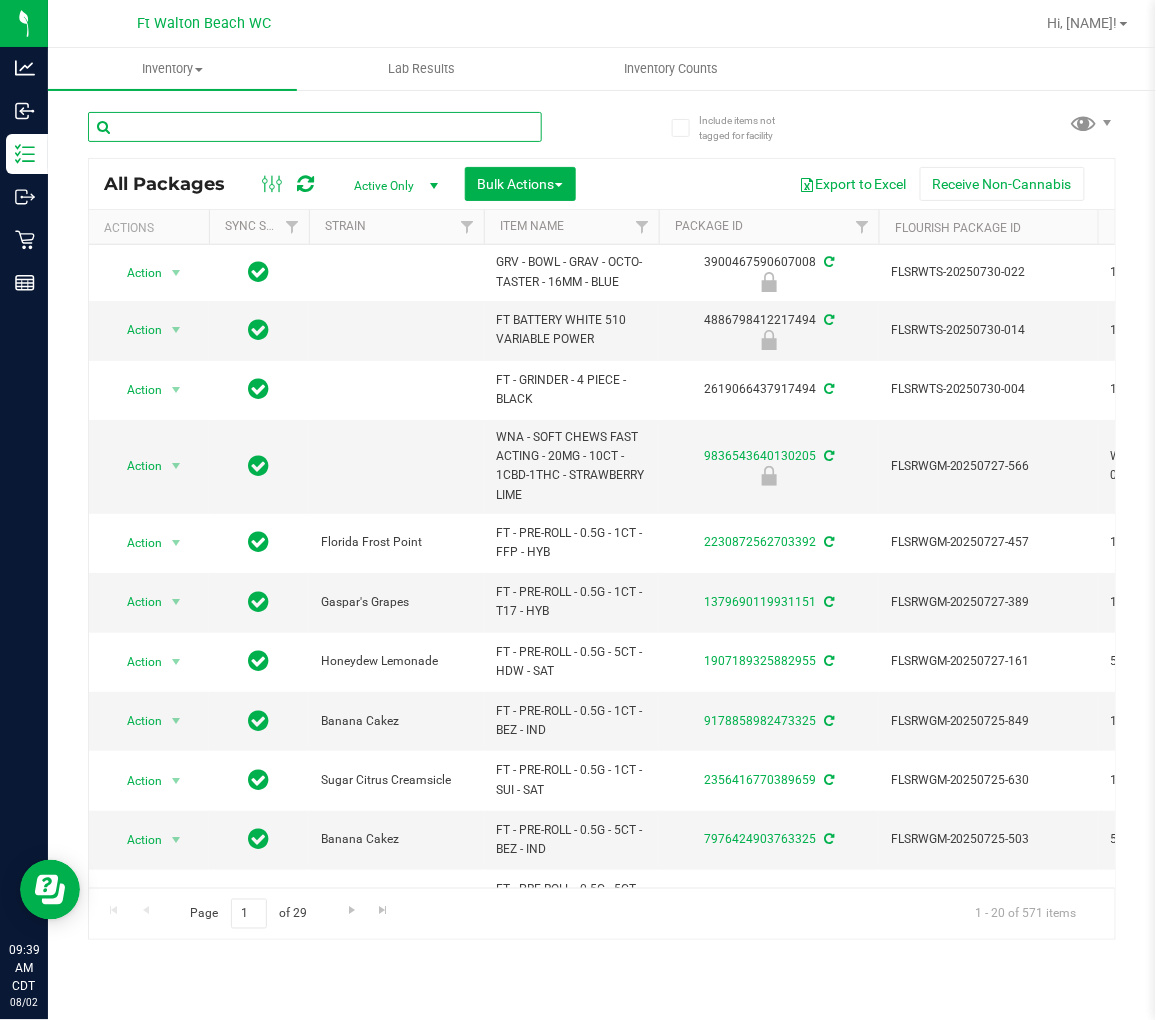 click at bounding box center (315, 127) 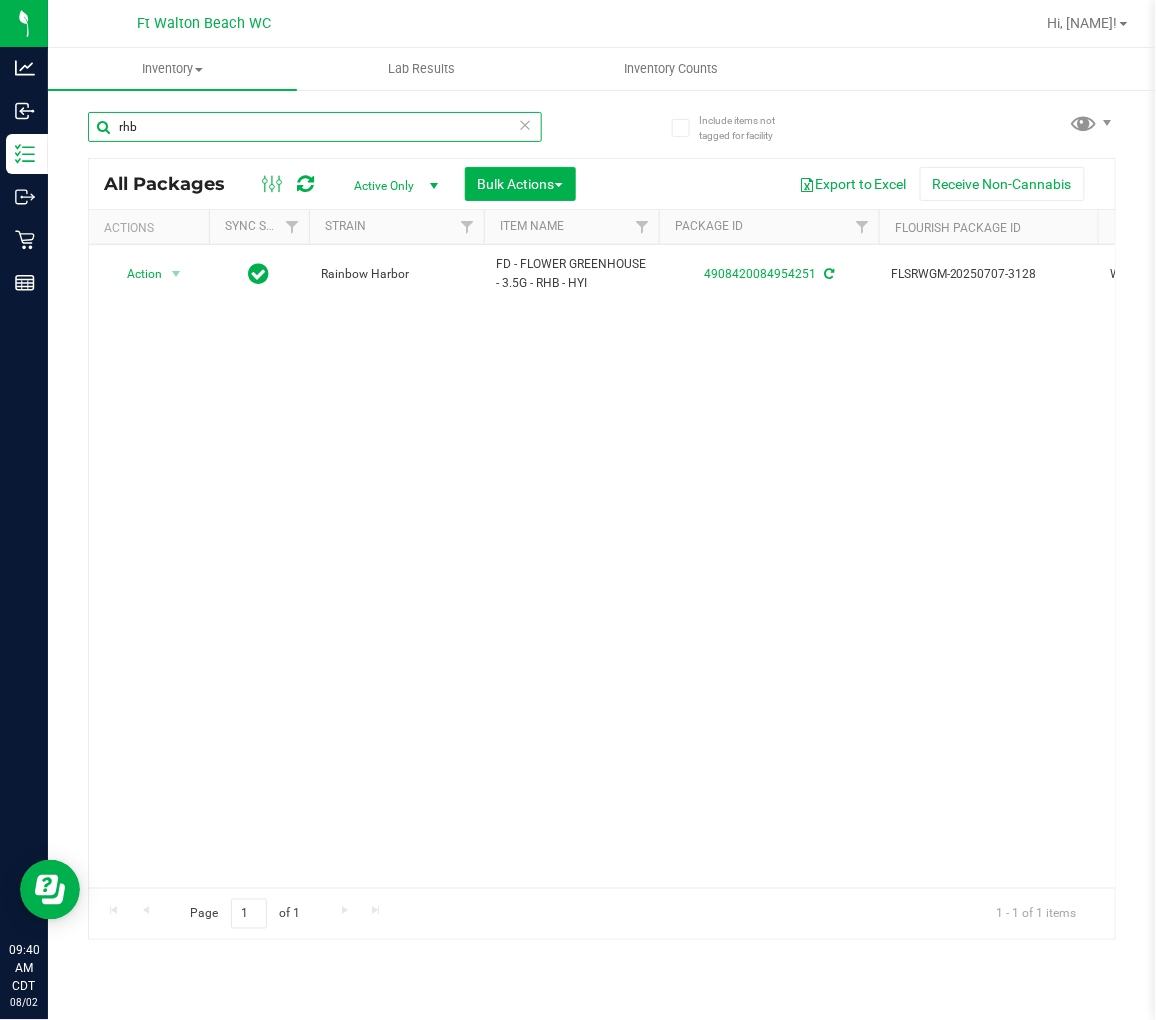type on "rhb" 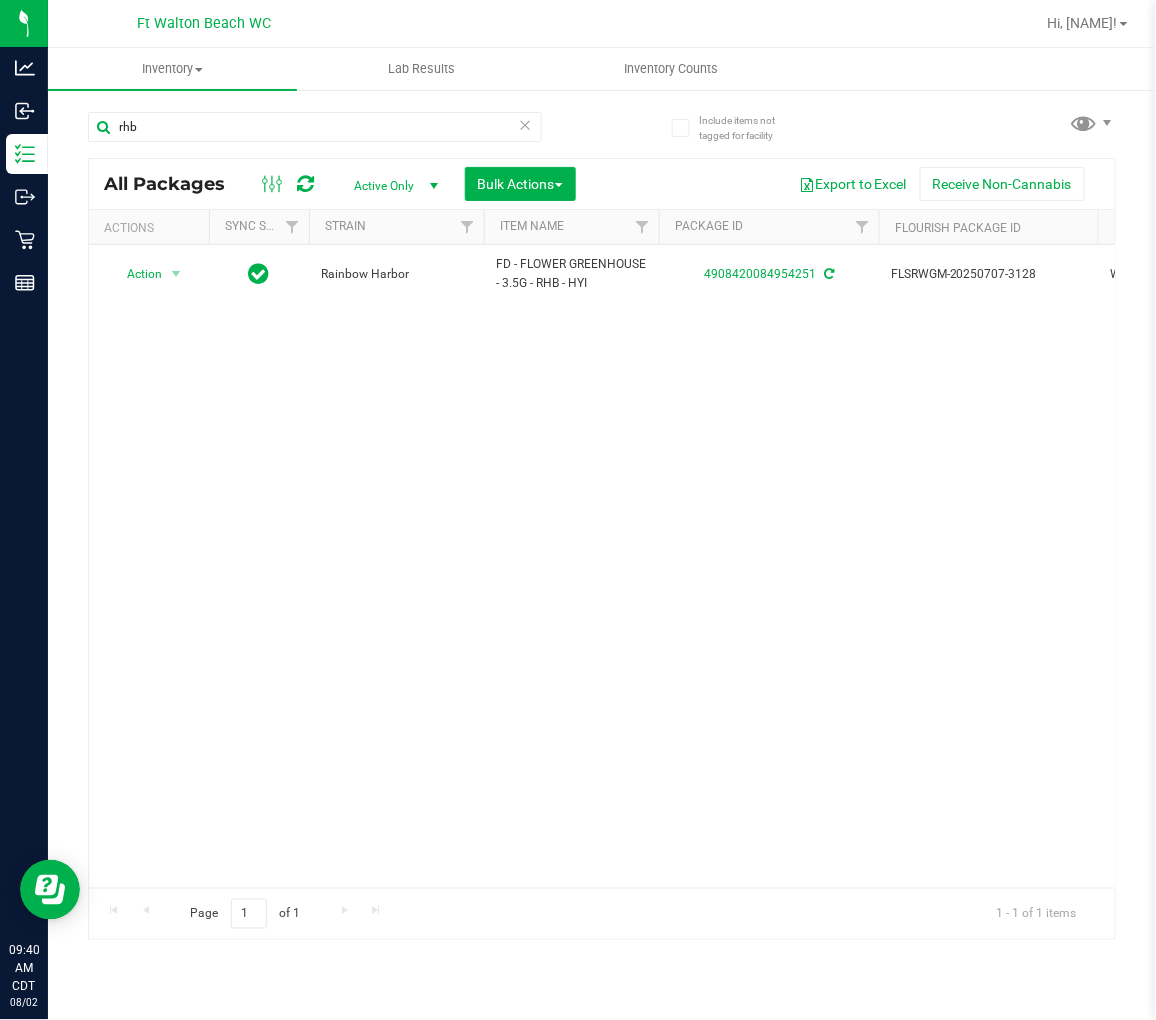 click at bounding box center [526, 124] 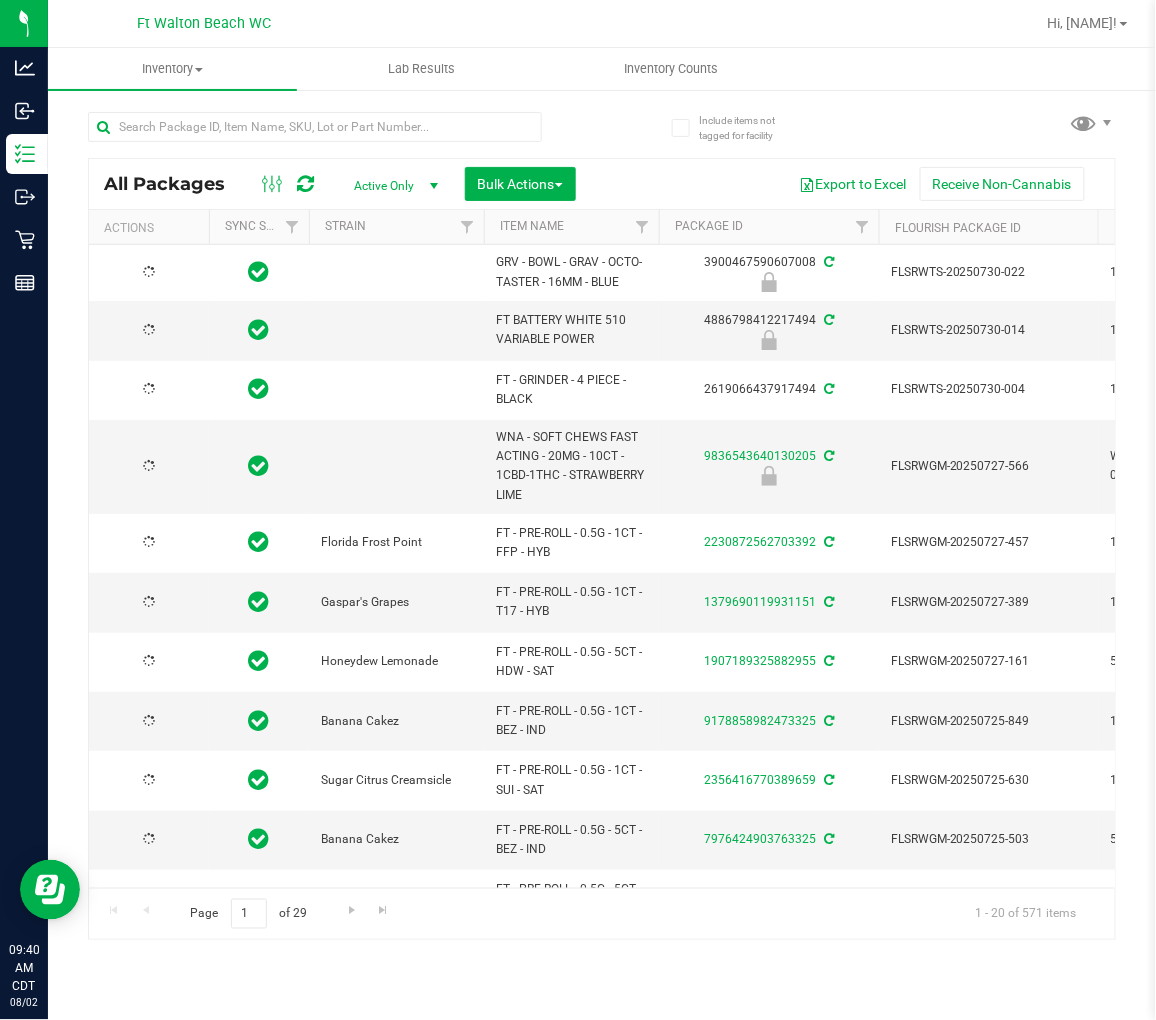 type on "2026-07-21" 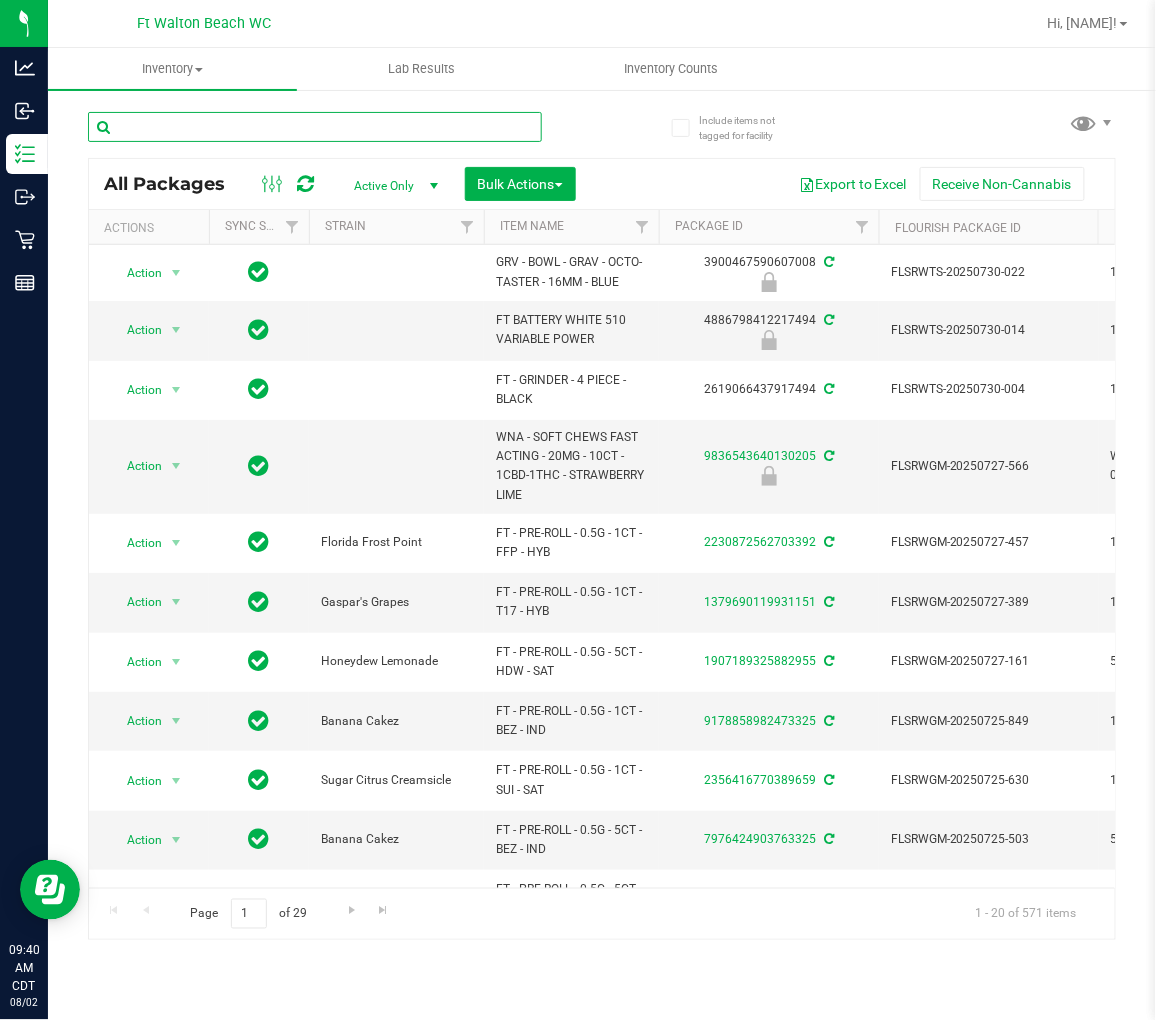 click at bounding box center (315, 127) 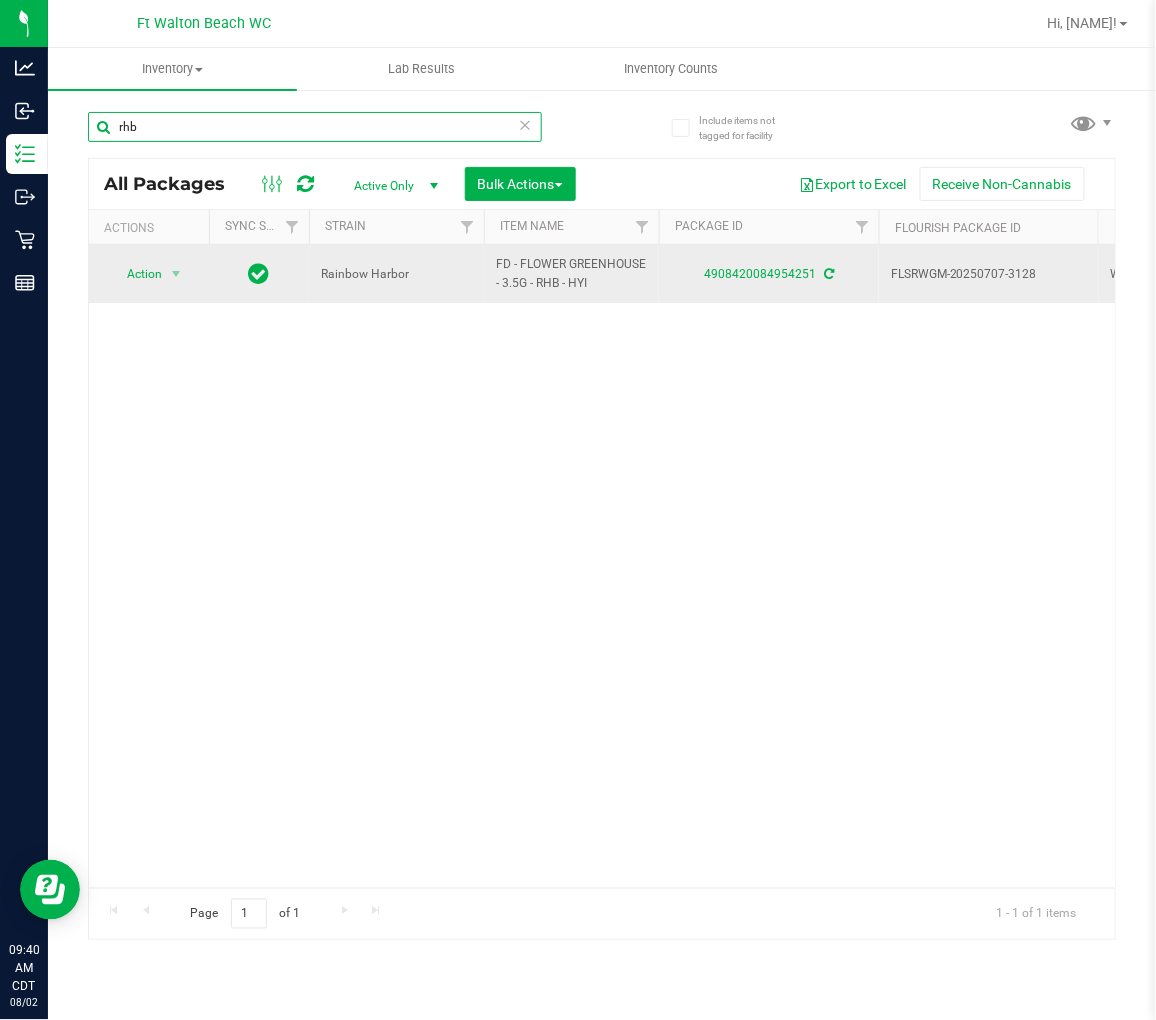 type on "rhb" 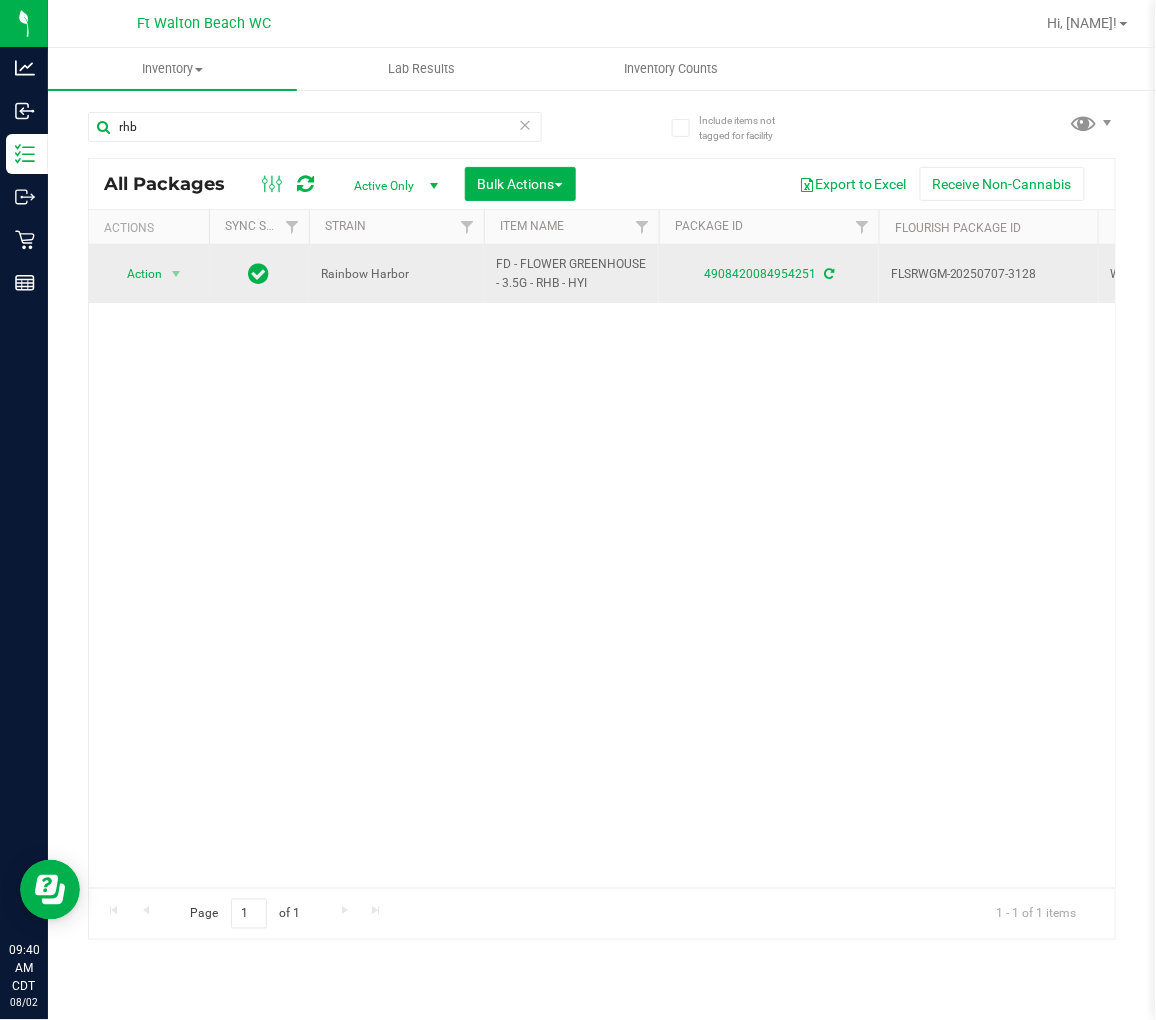click on "4908420084954251" at bounding box center [769, 274] 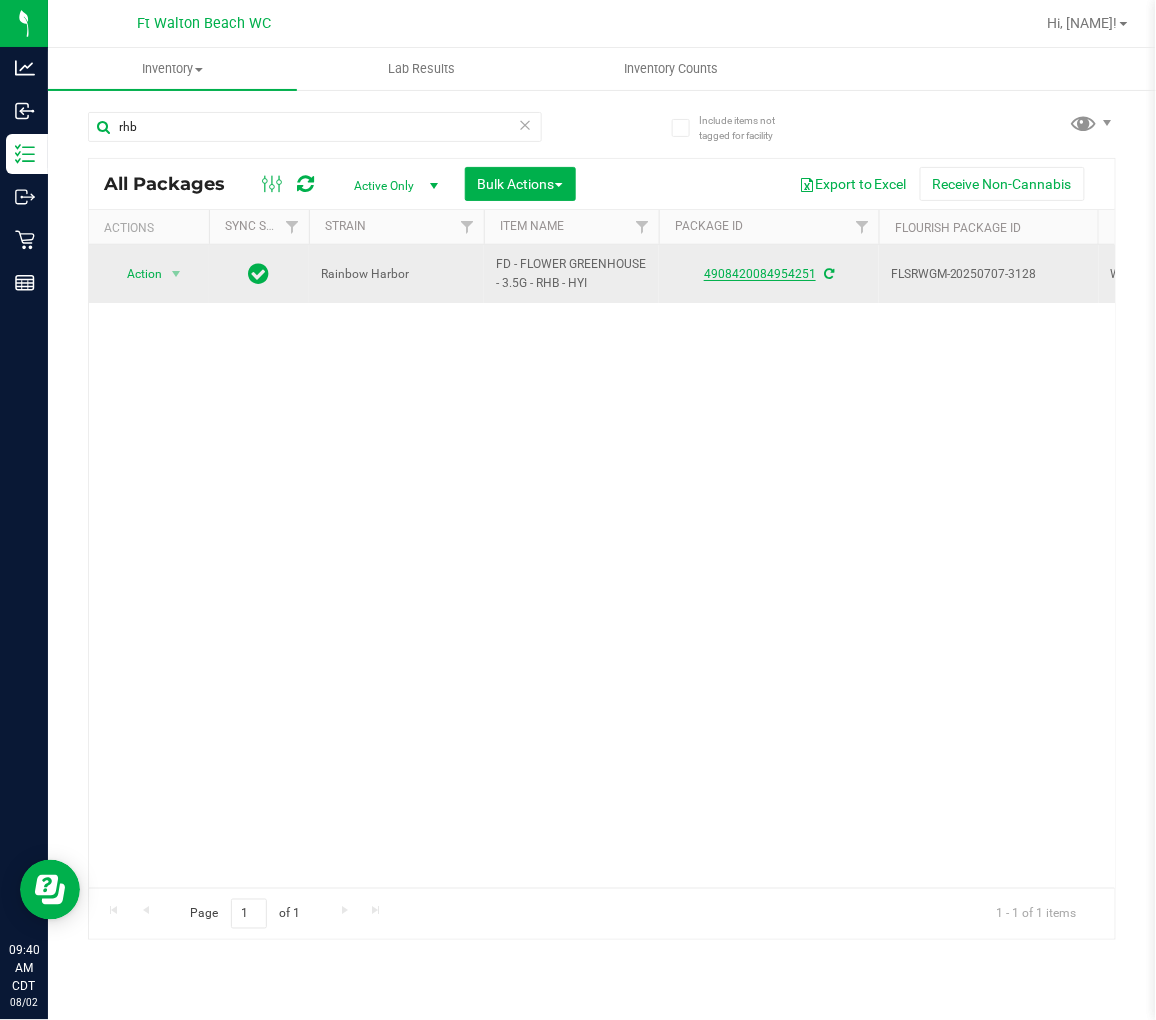 click on "4908420084954251" at bounding box center (760, 274) 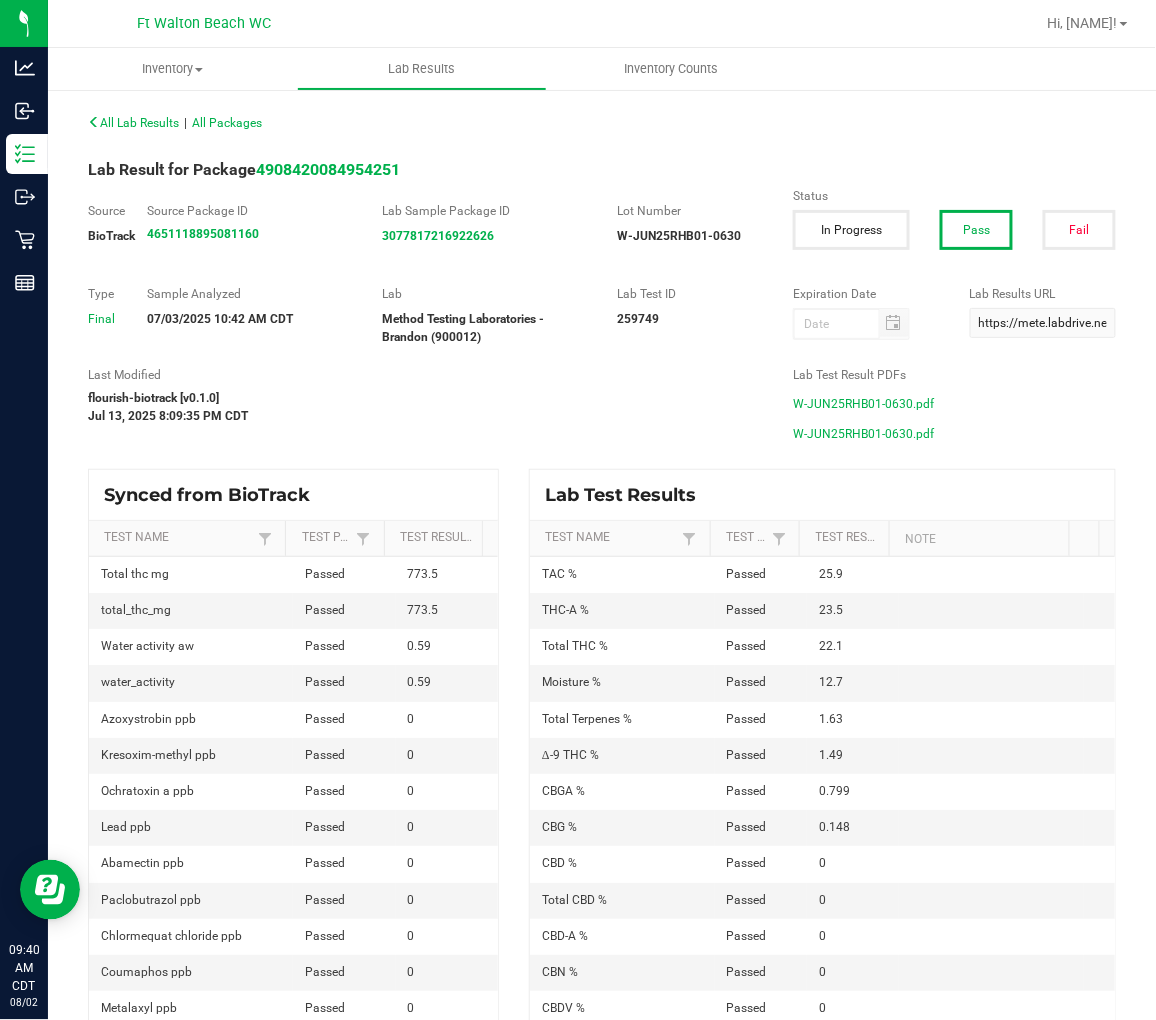 click on "W-JUN25RHB01-0630.pdf" at bounding box center (863, 434) 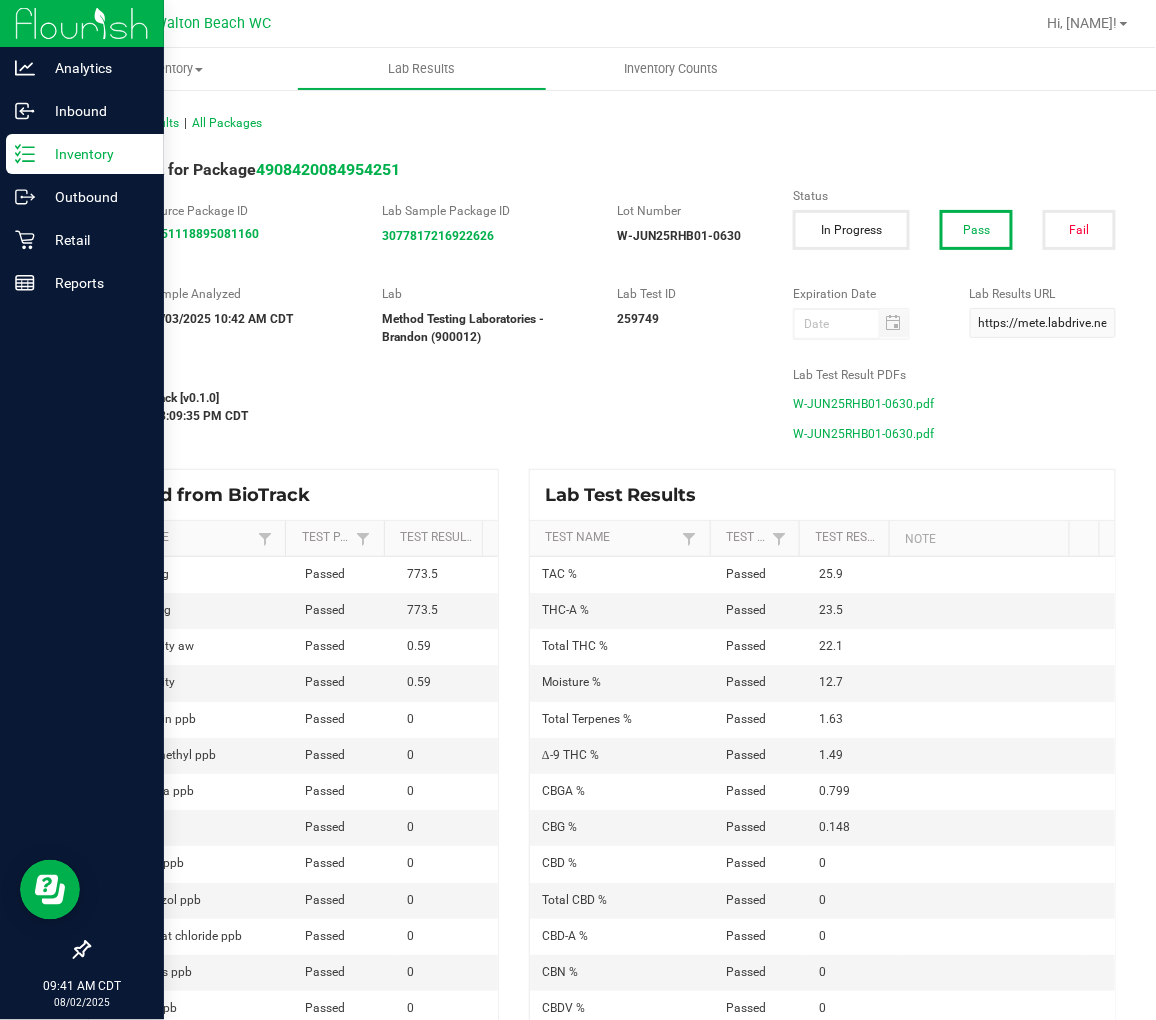 click on "Inventory" at bounding box center (95, 154) 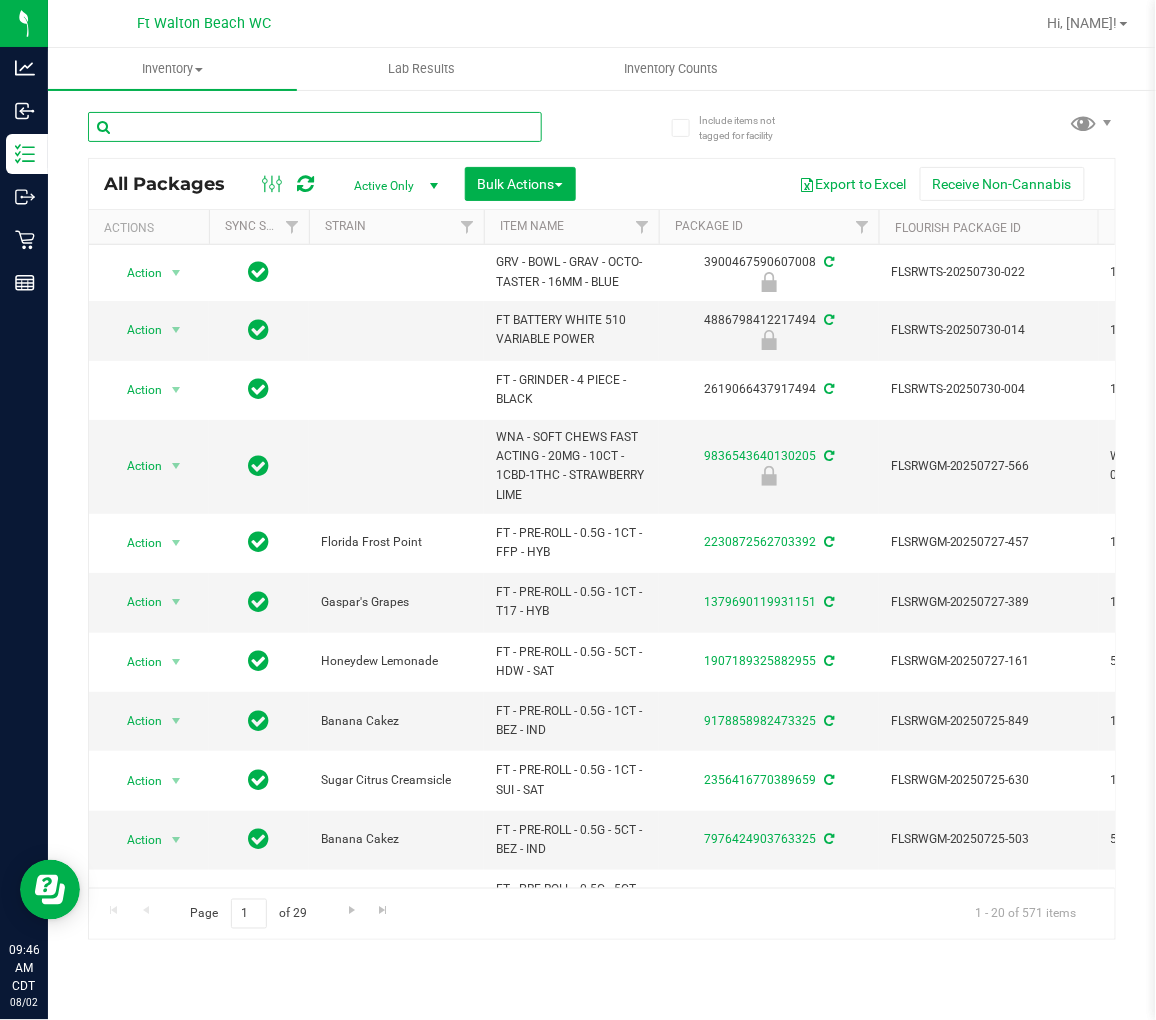 click at bounding box center [315, 127] 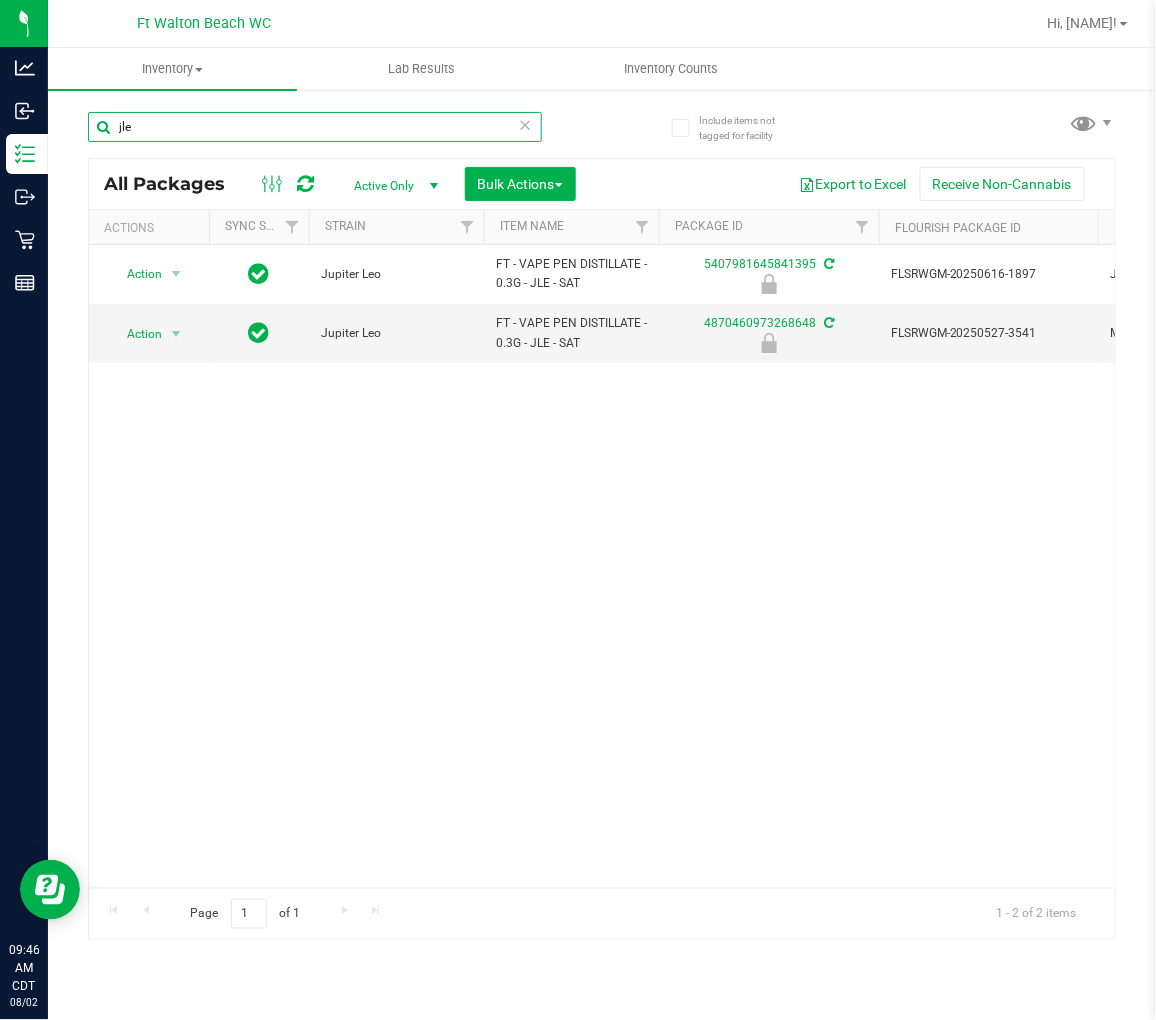 scroll, scrollTop: 0, scrollLeft: 376, axis: horizontal 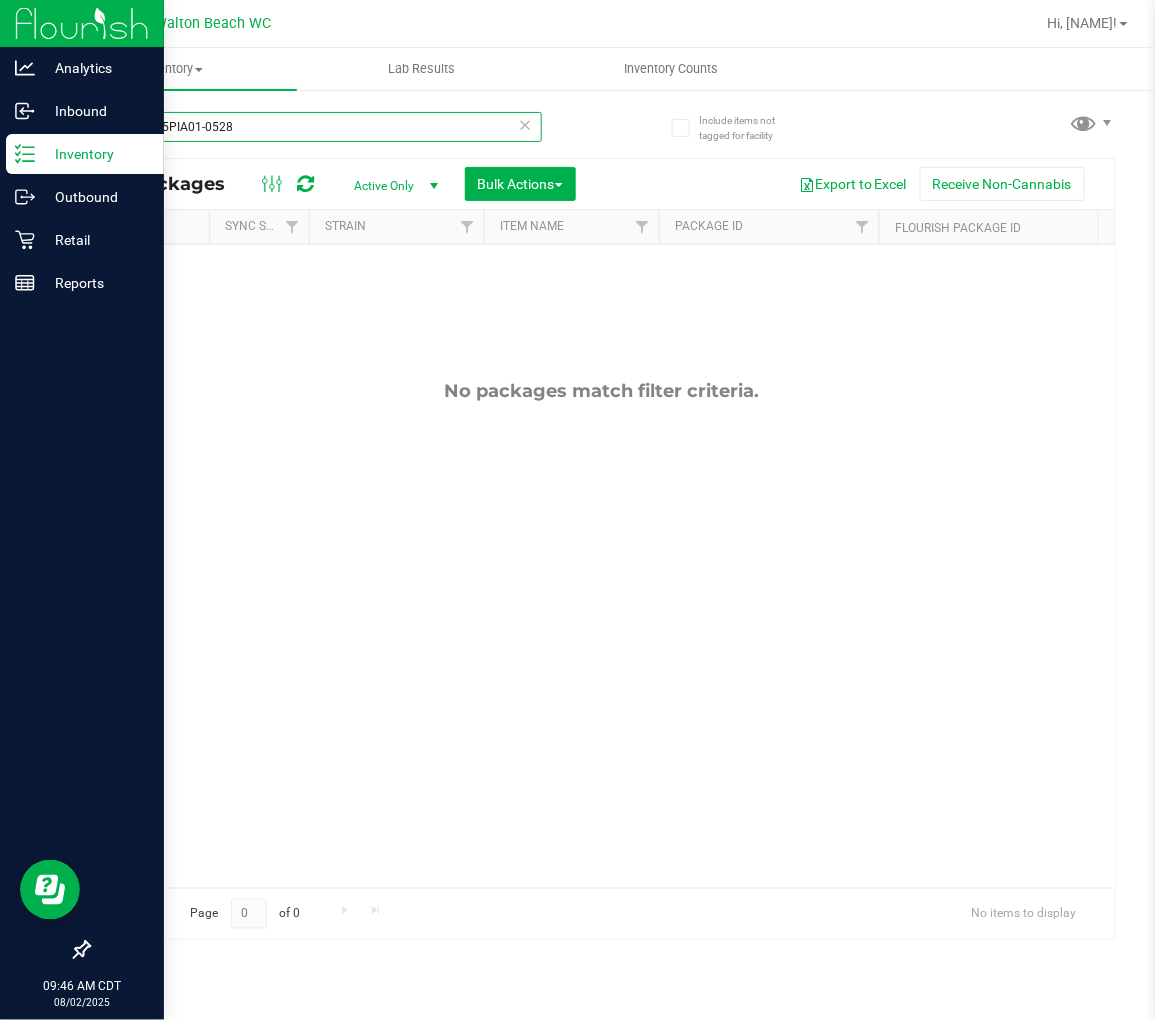 type on "jleMAY25PIA01-0528" 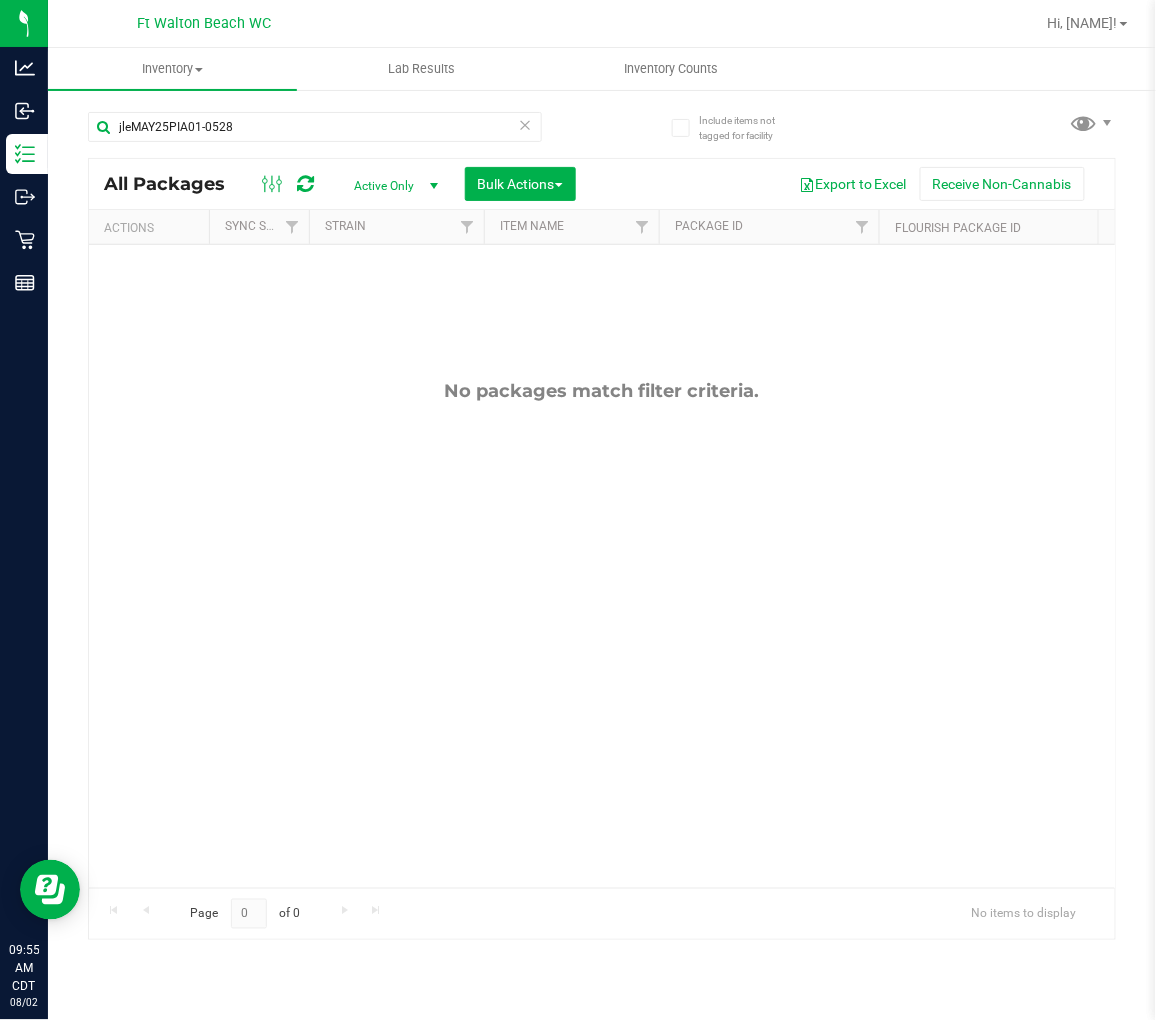 click at bounding box center (526, 124) 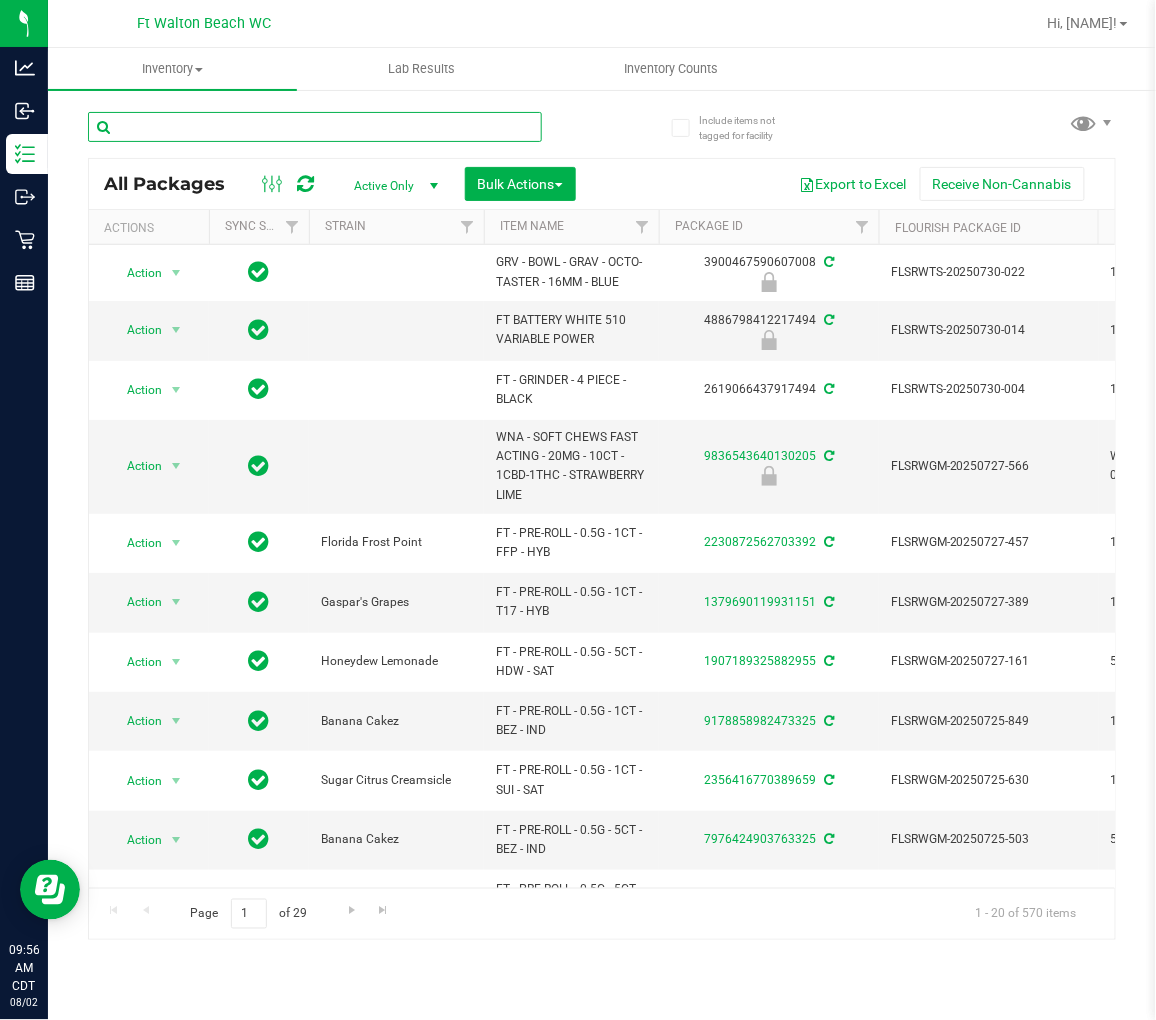 click at bounding box center (315, 127) 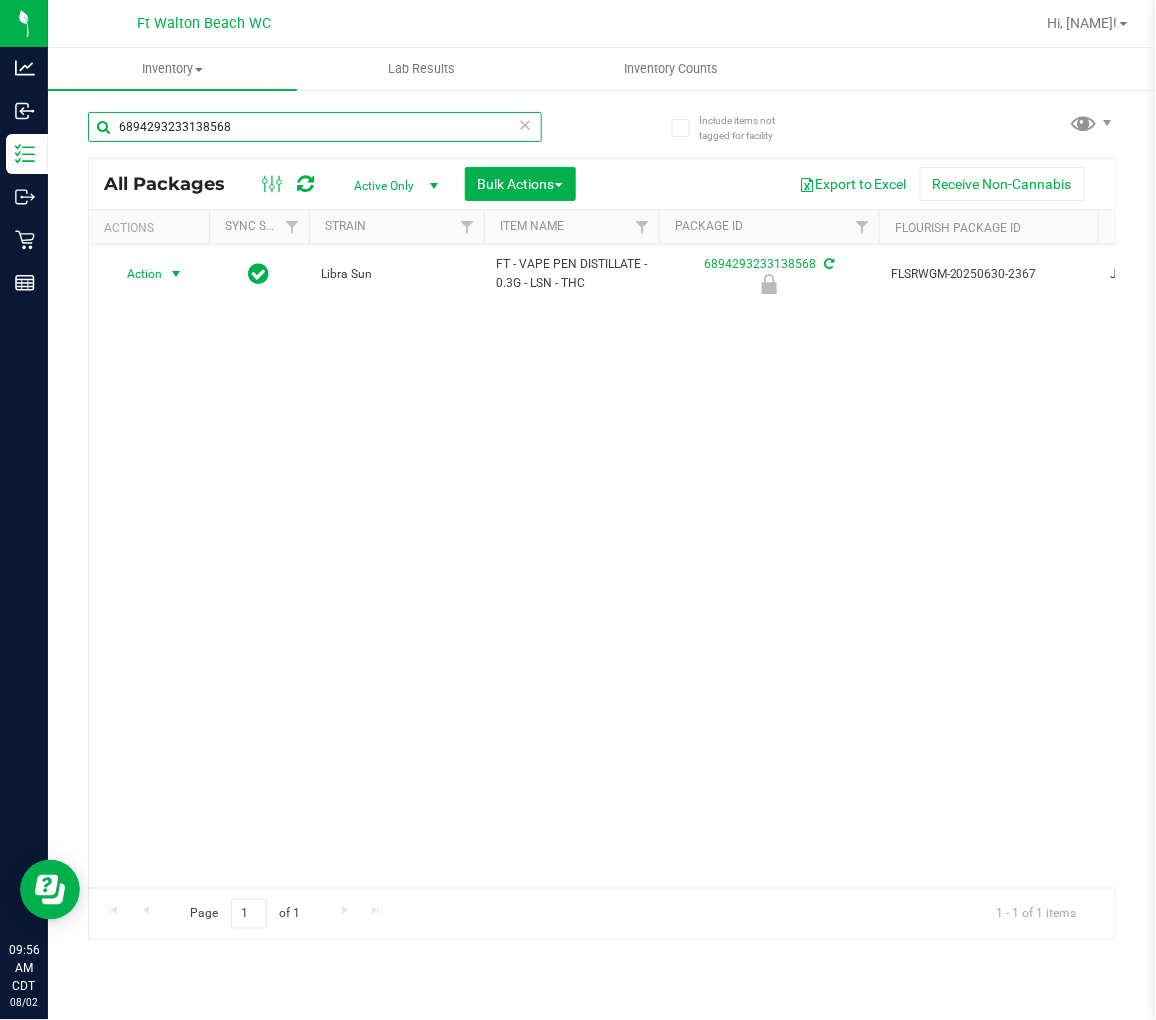 type on "6894293233138568" 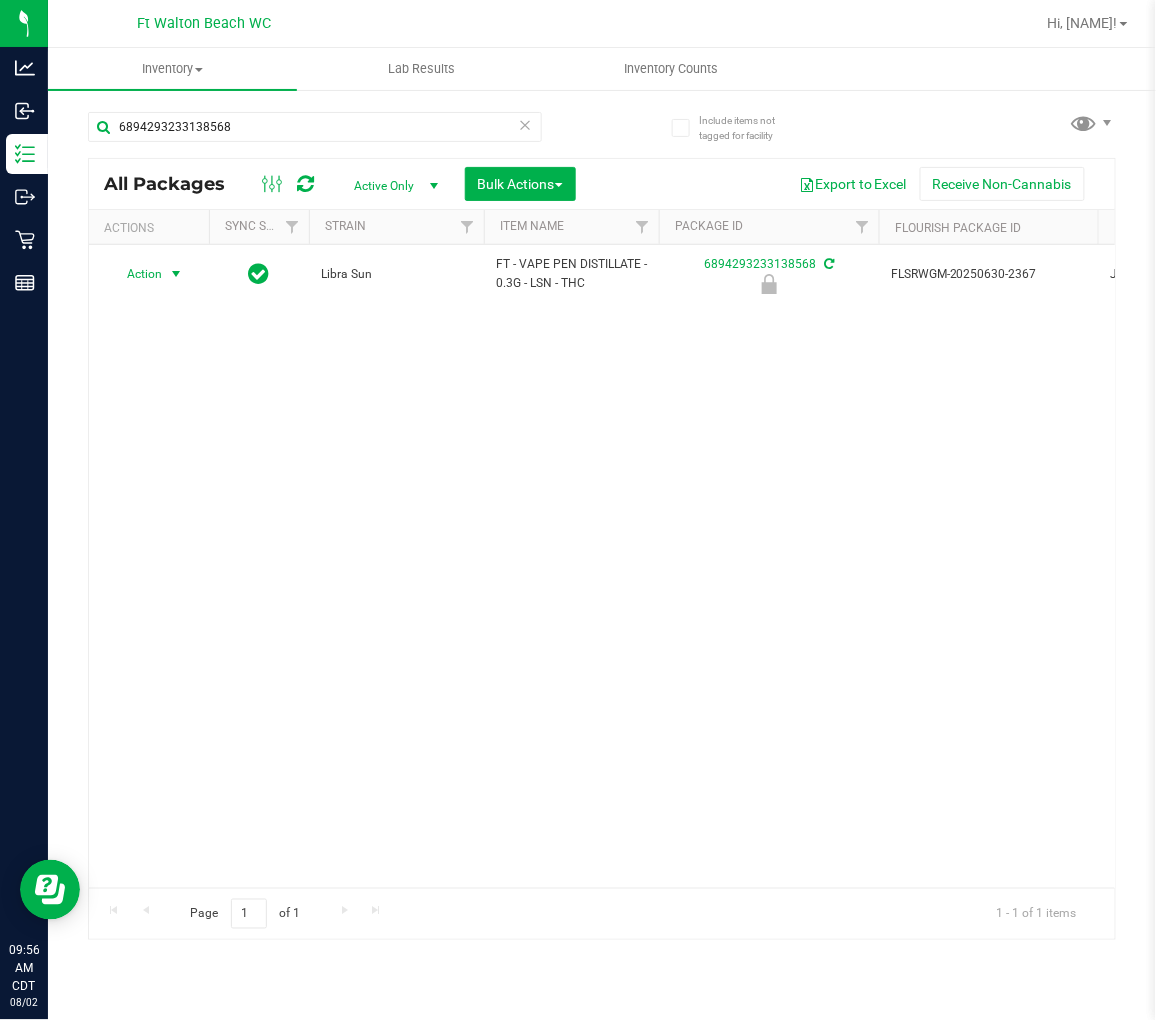 click at bounding box center (176, 274) 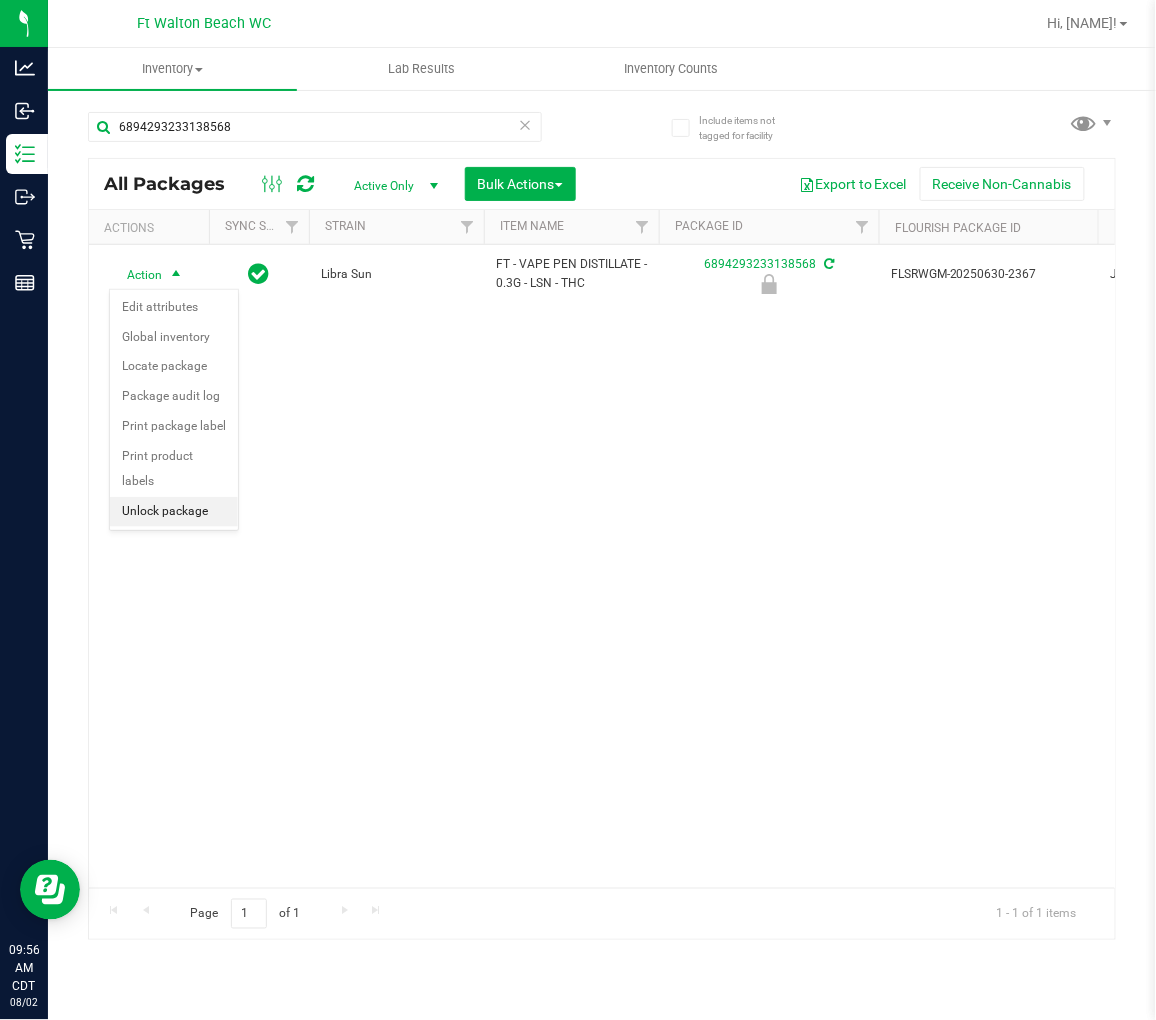 click on "Unlock package" at bounding box center [174, 512] 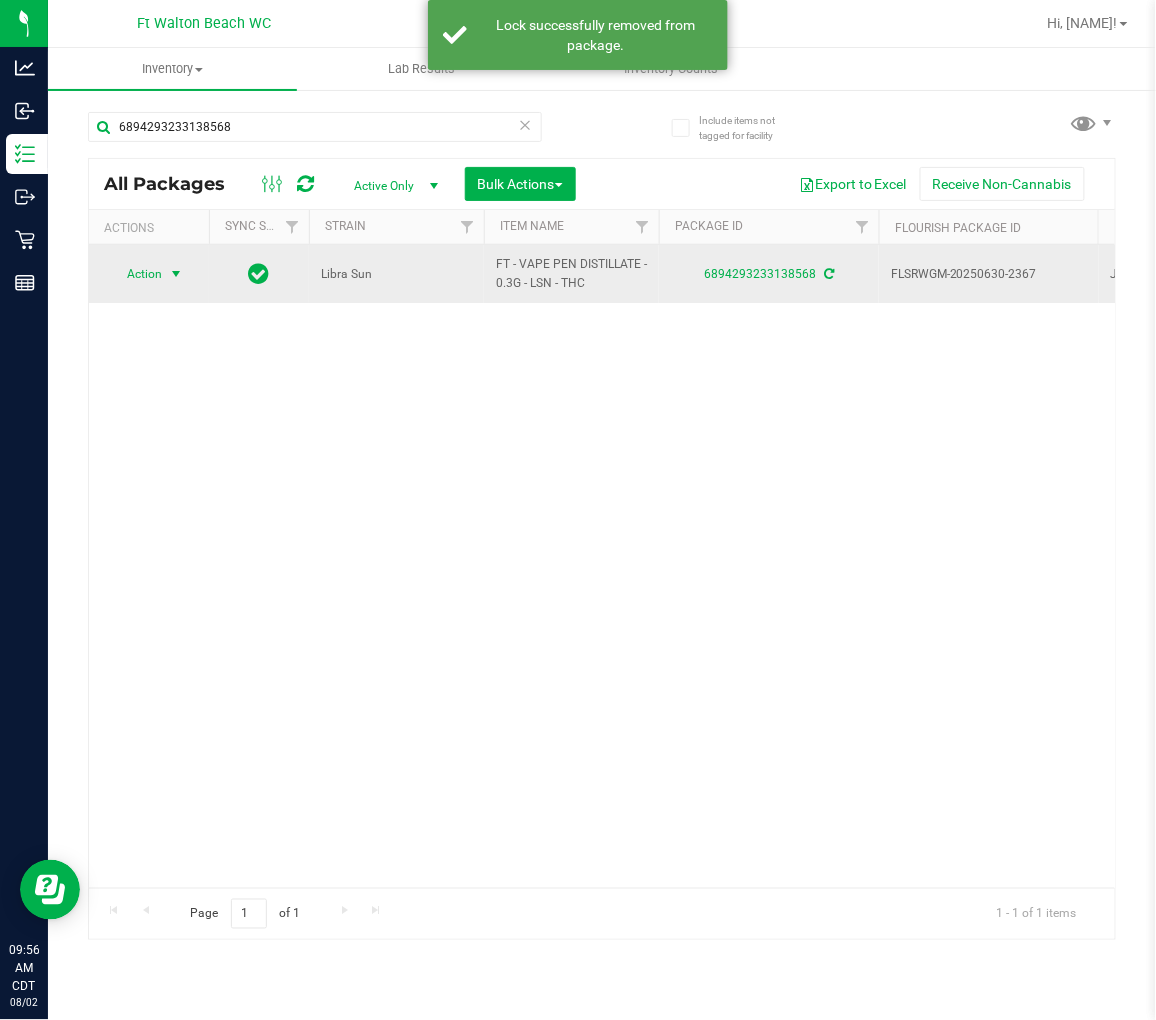 click on "Action" at bounding box center [136, 274] 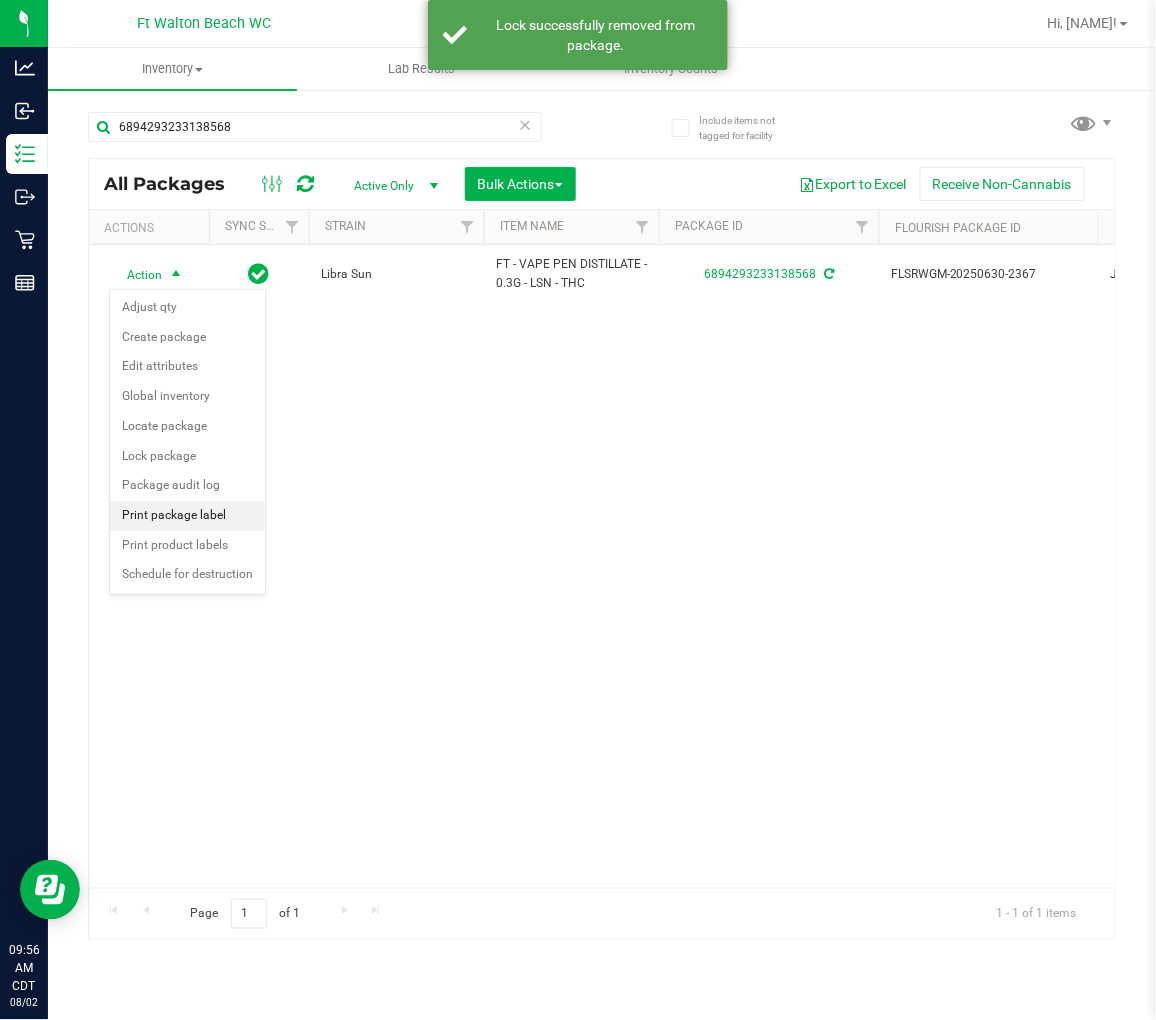 click on "Print package label" at bounding box center [187, 516] 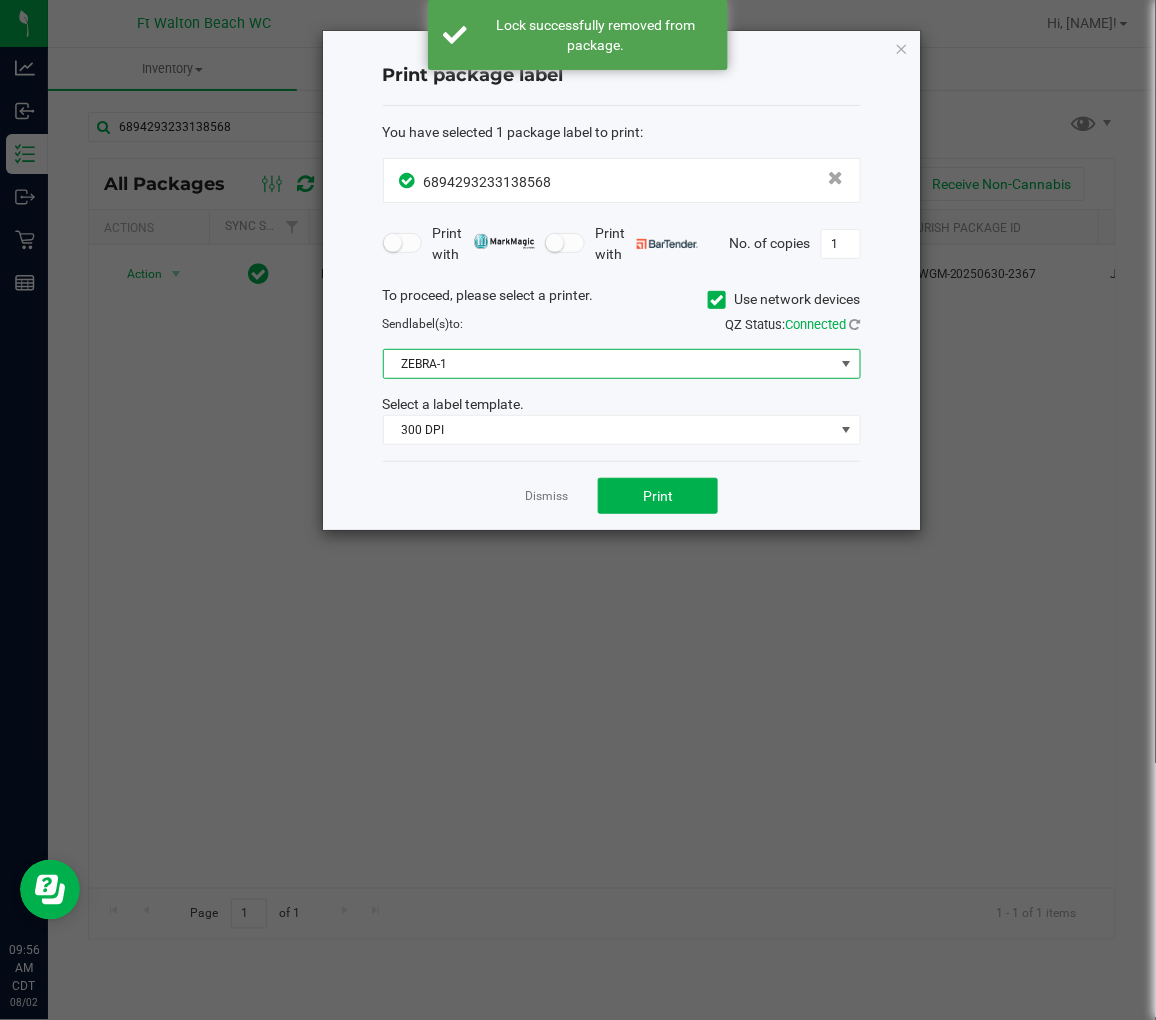 click on "ZEBRA-1" at bounding box center [609, 364] 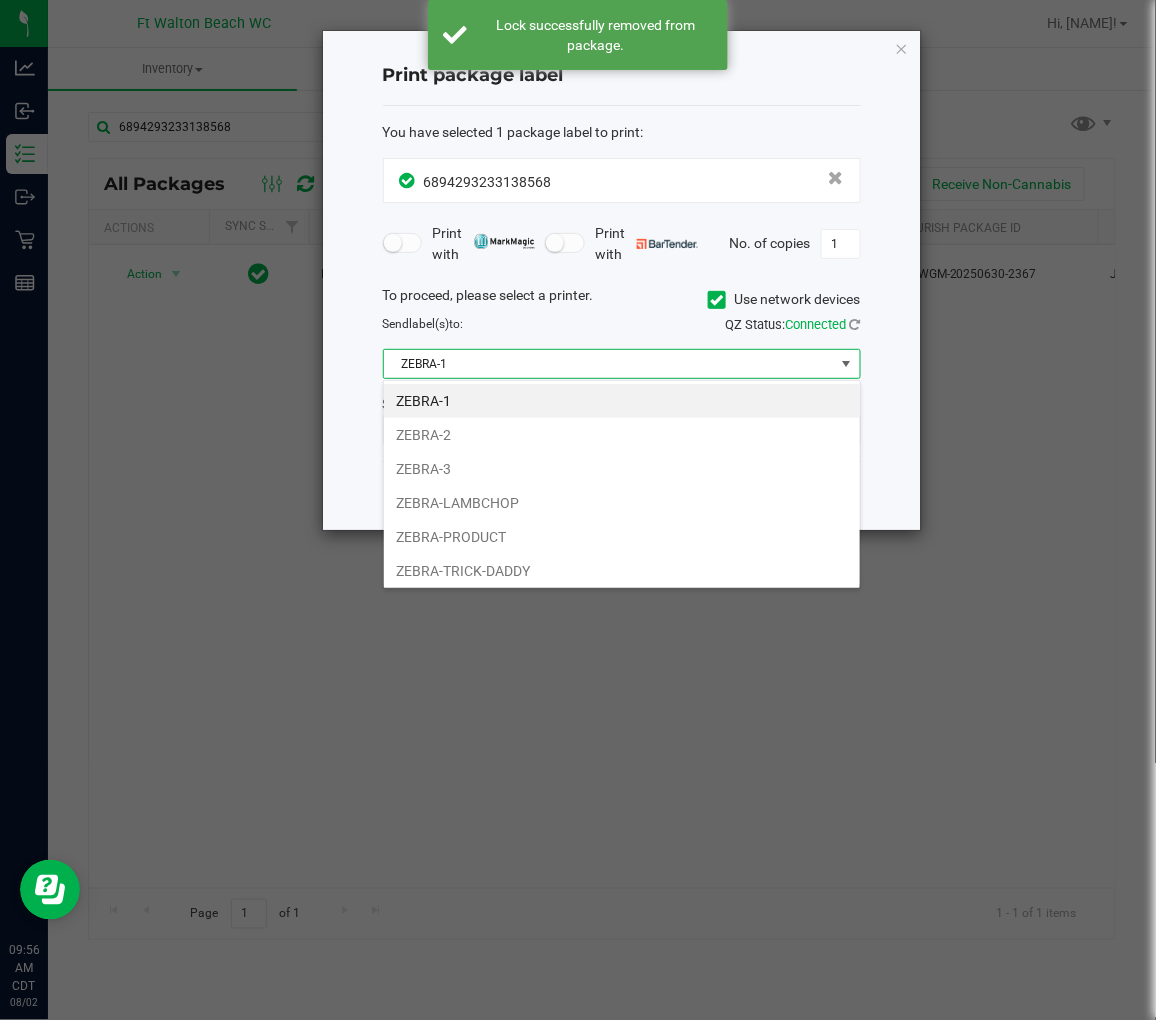 scroll, scrollTop: 99970, scrollLeft: 99522, axis: both 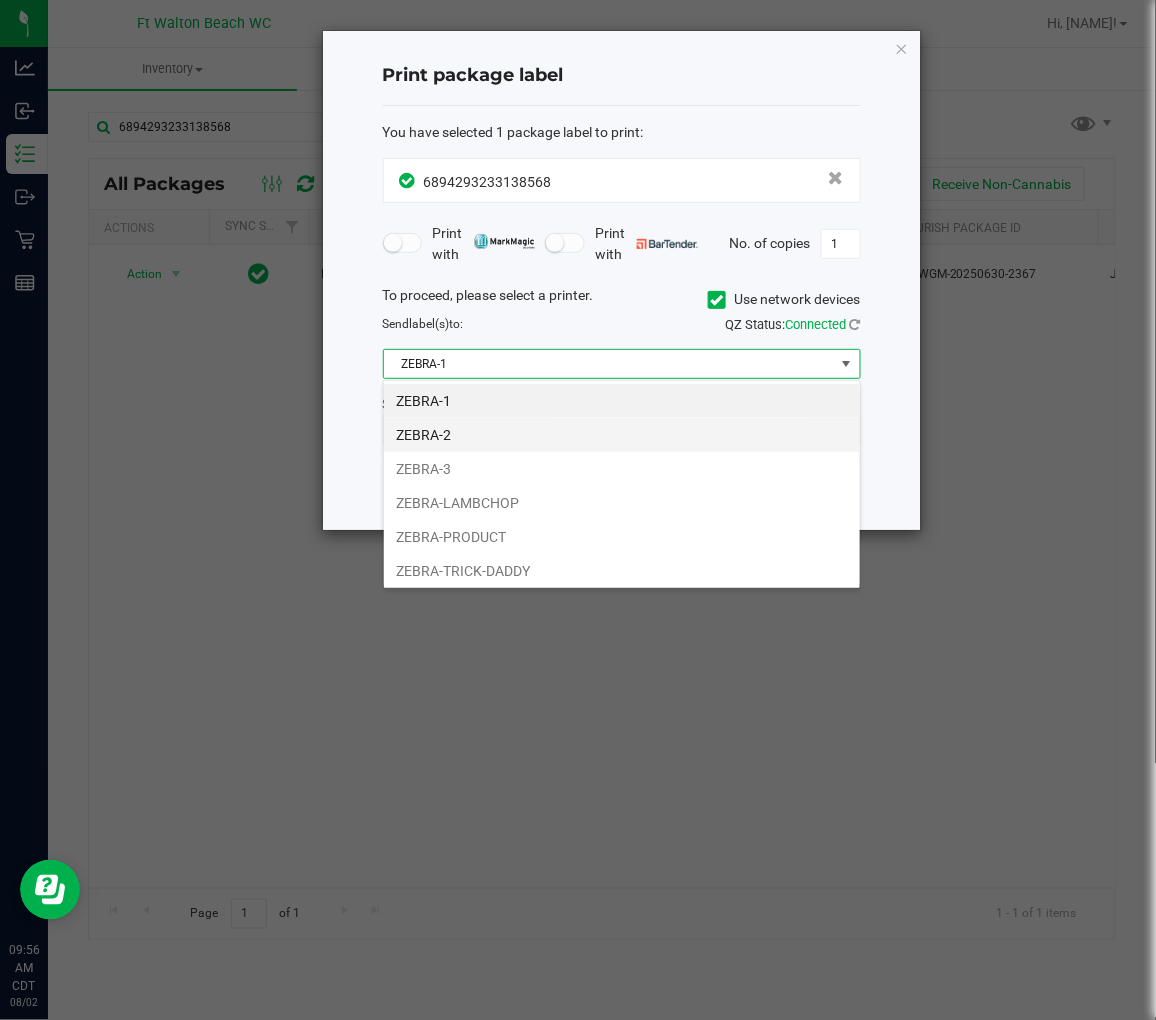 click on "ZEBRA-2" at bounding box center [622, 435] 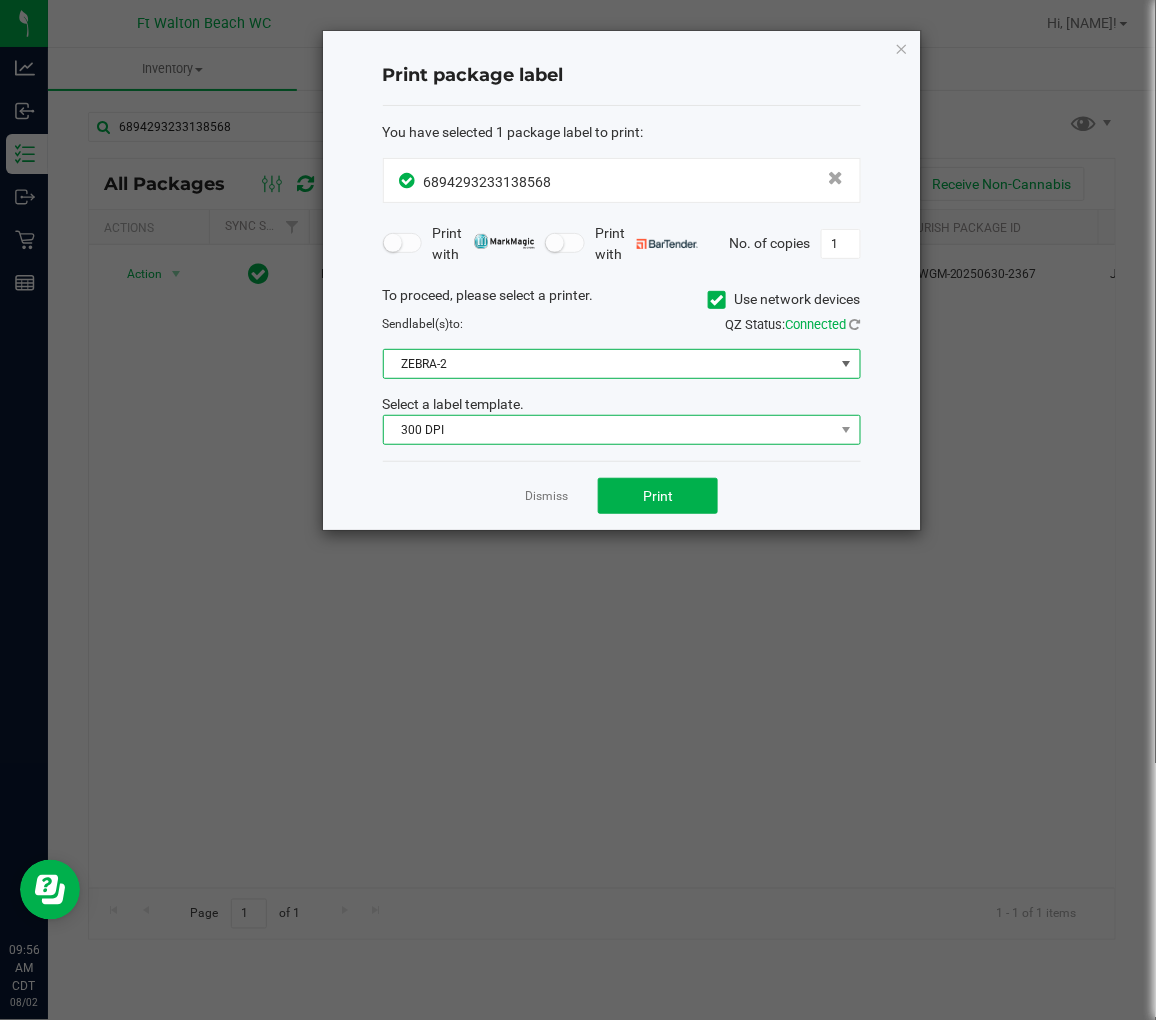 click on "300 DPI" at bounding box center (609, 430) 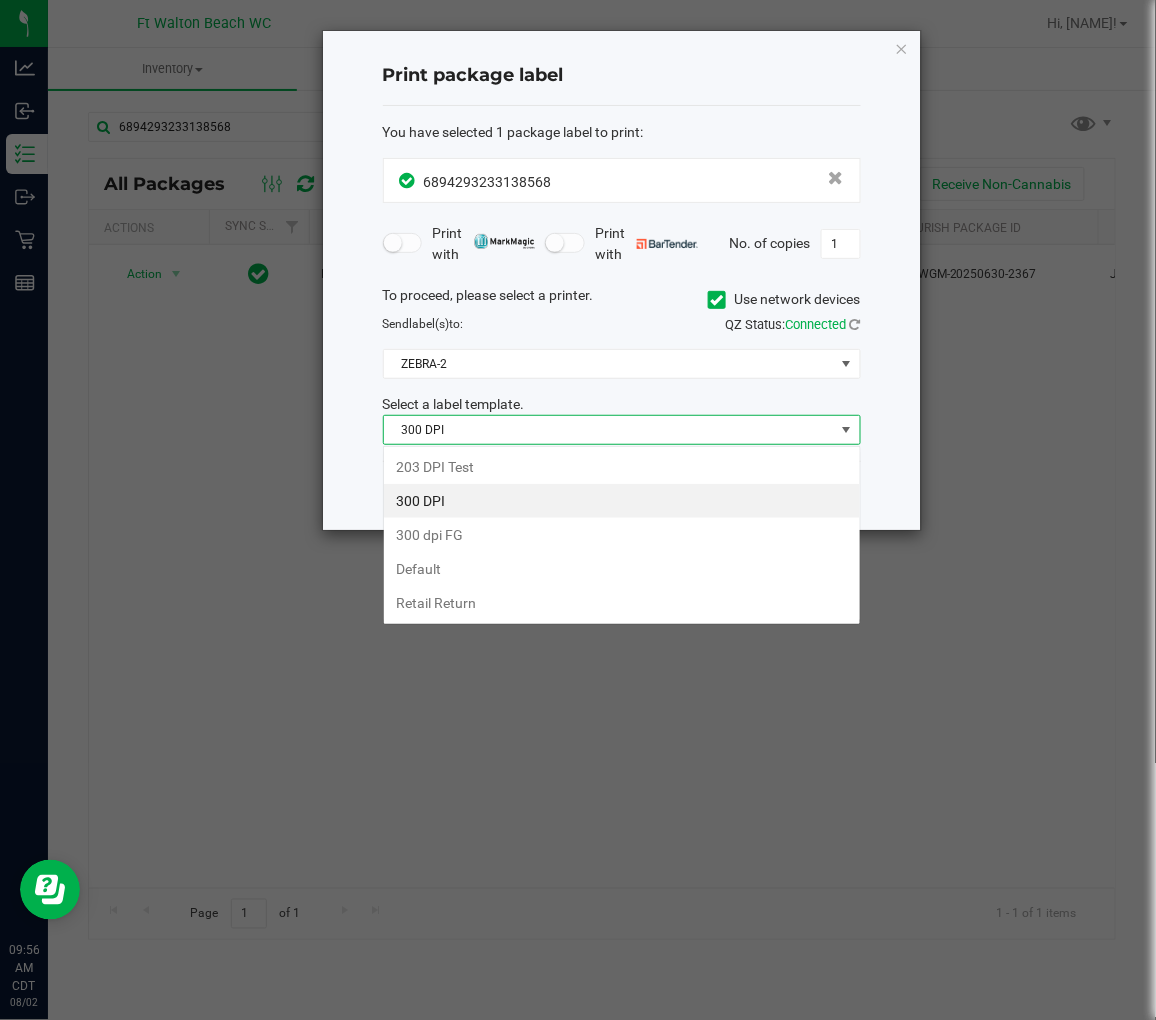 scroll, scrollTop: 99970, scrollLeft: 99522, axis: both 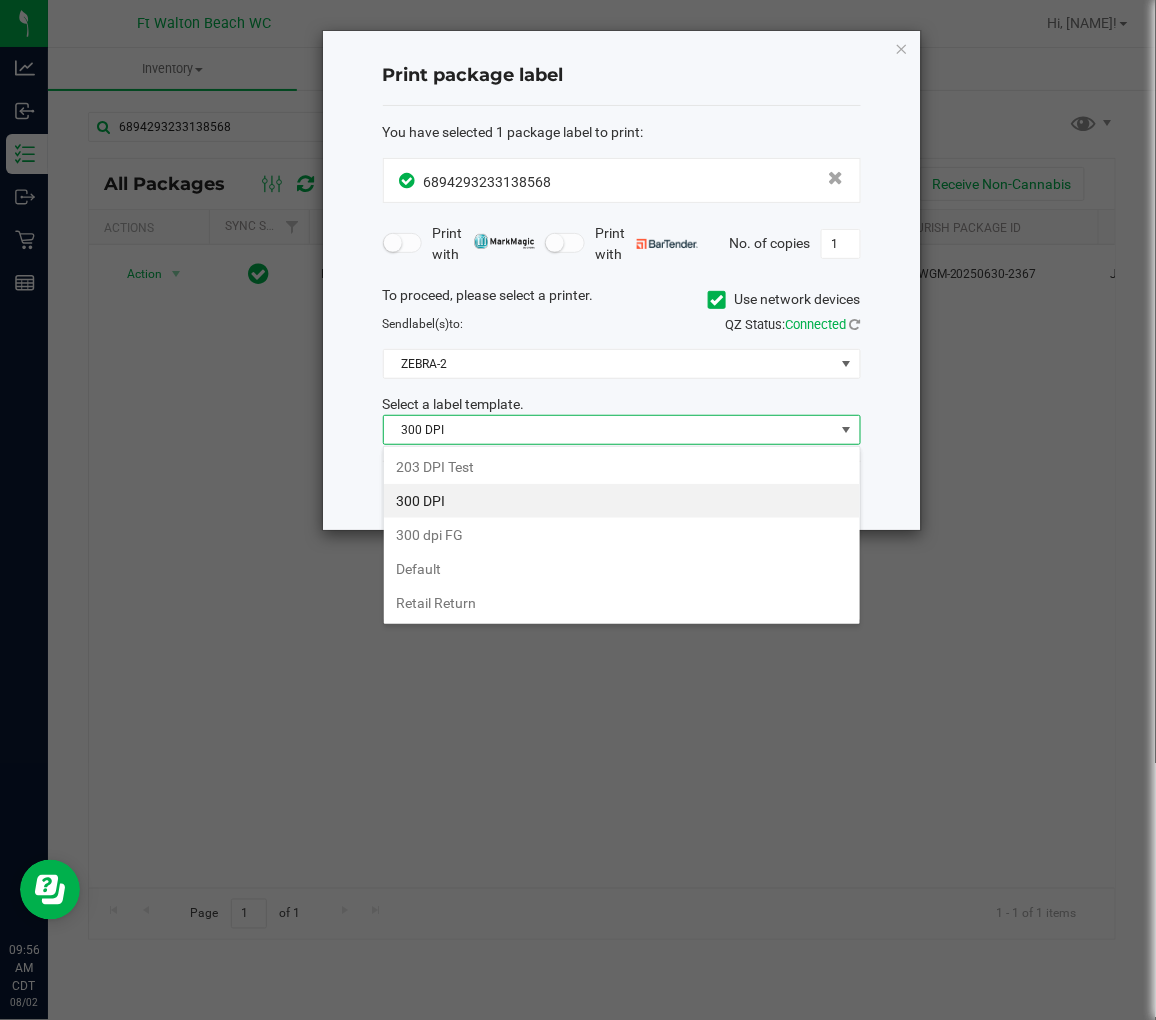 drag, startPoint x: 450, startPoint y: 465, endPoint x: 481, endPoint y: 471, distance: 31.575306 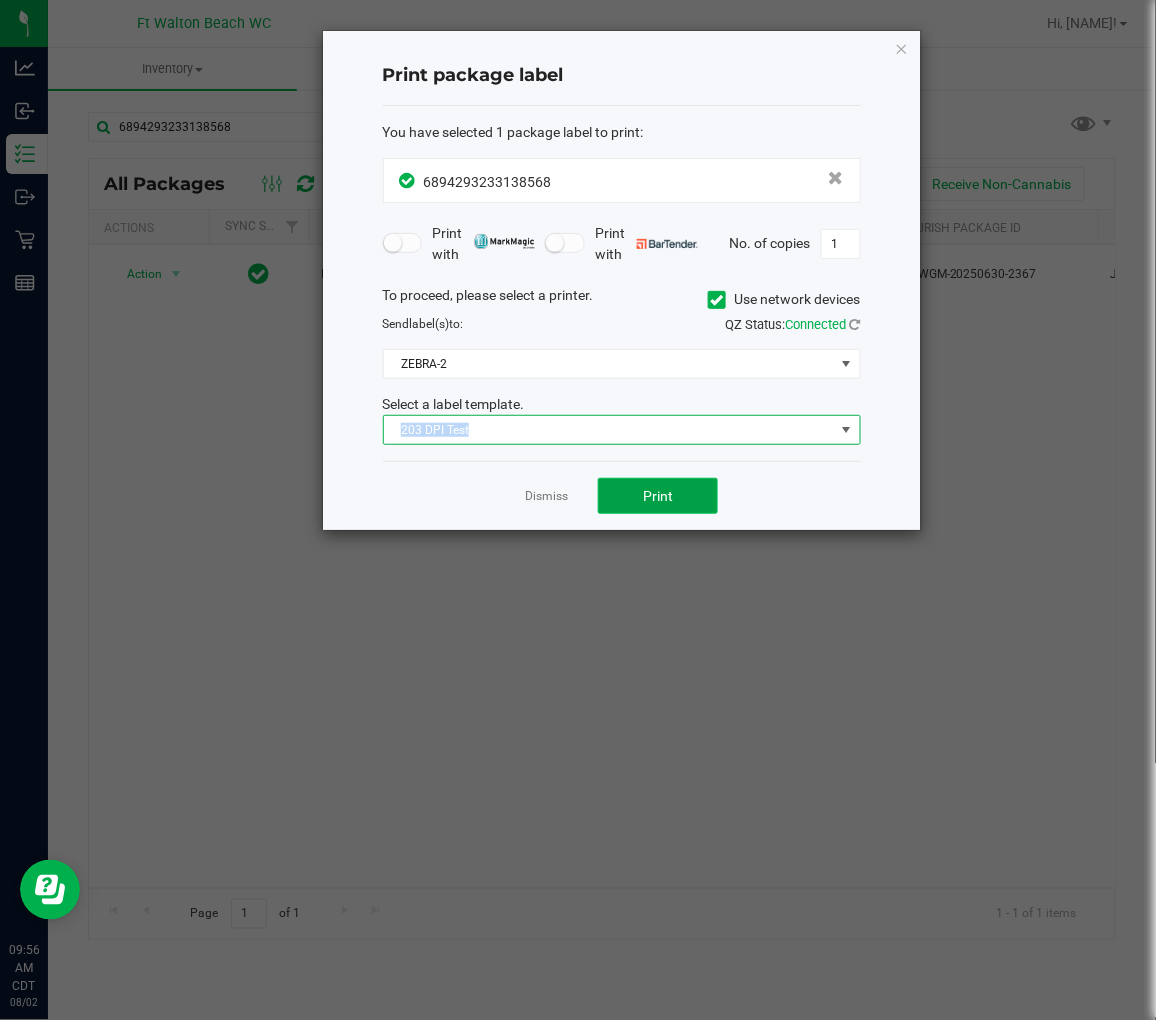 click on "Print" 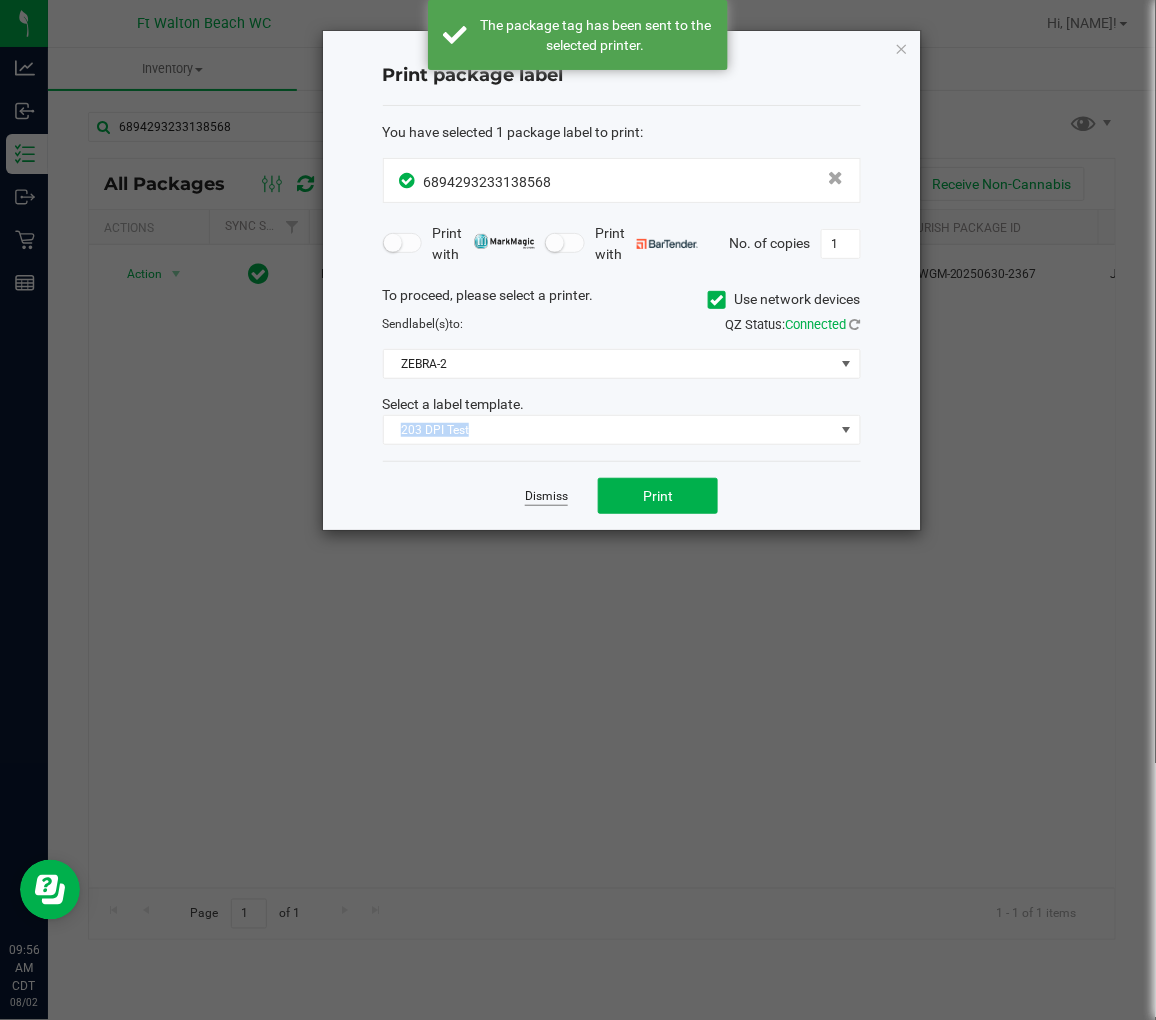 click on "Dismiss" 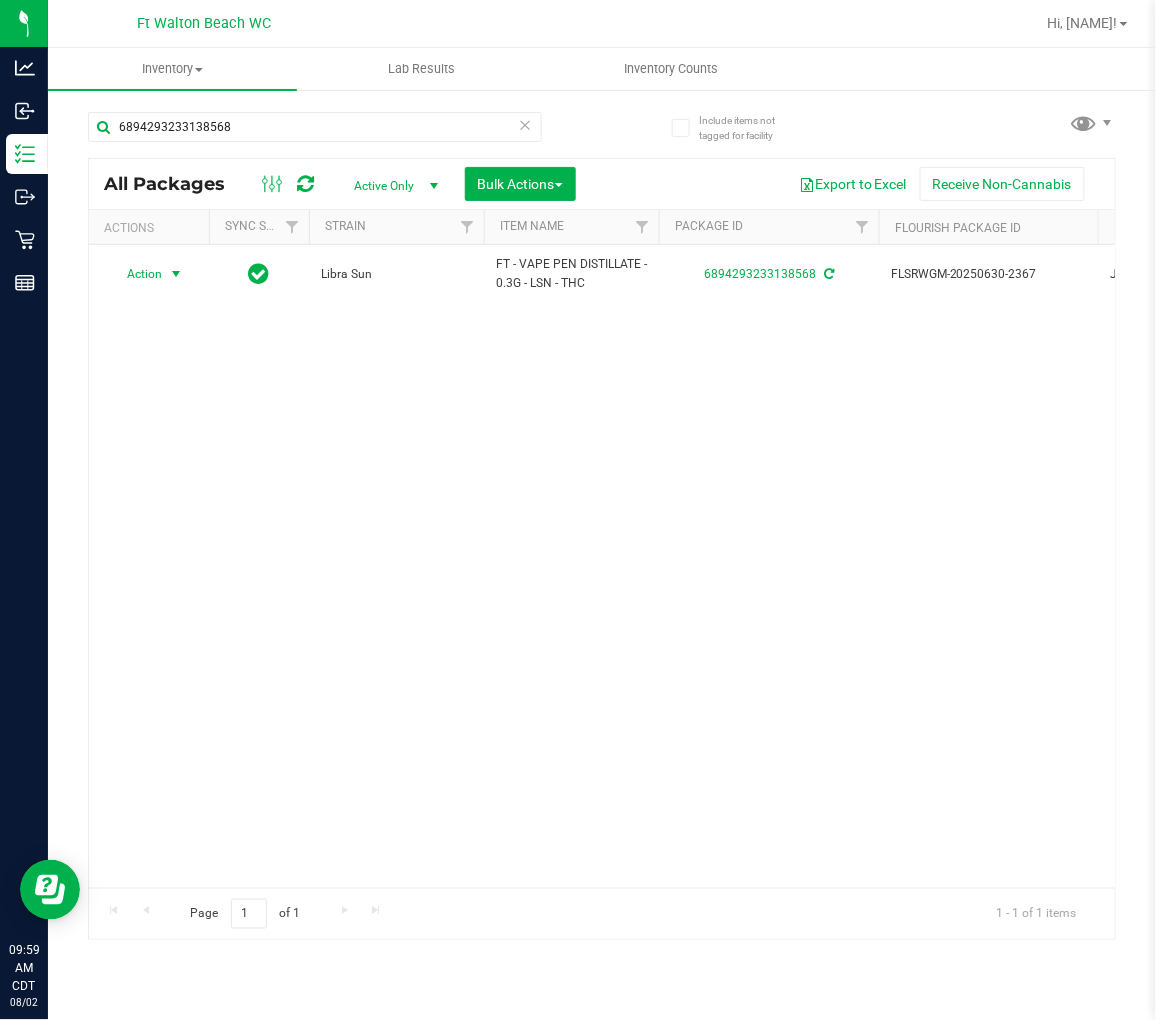 click at bounding box center (526, 124) 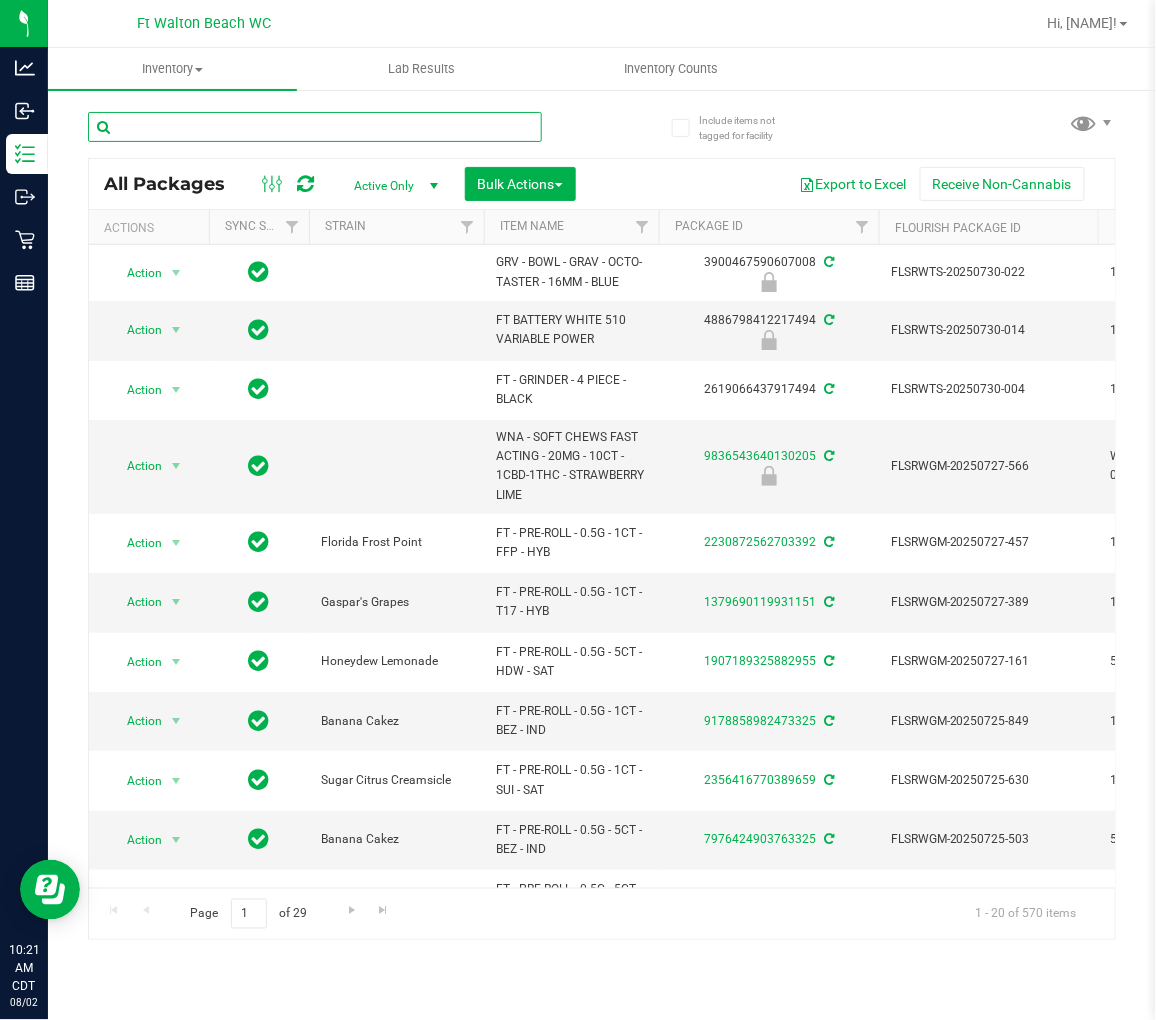 click at bounding box center [315, 127] 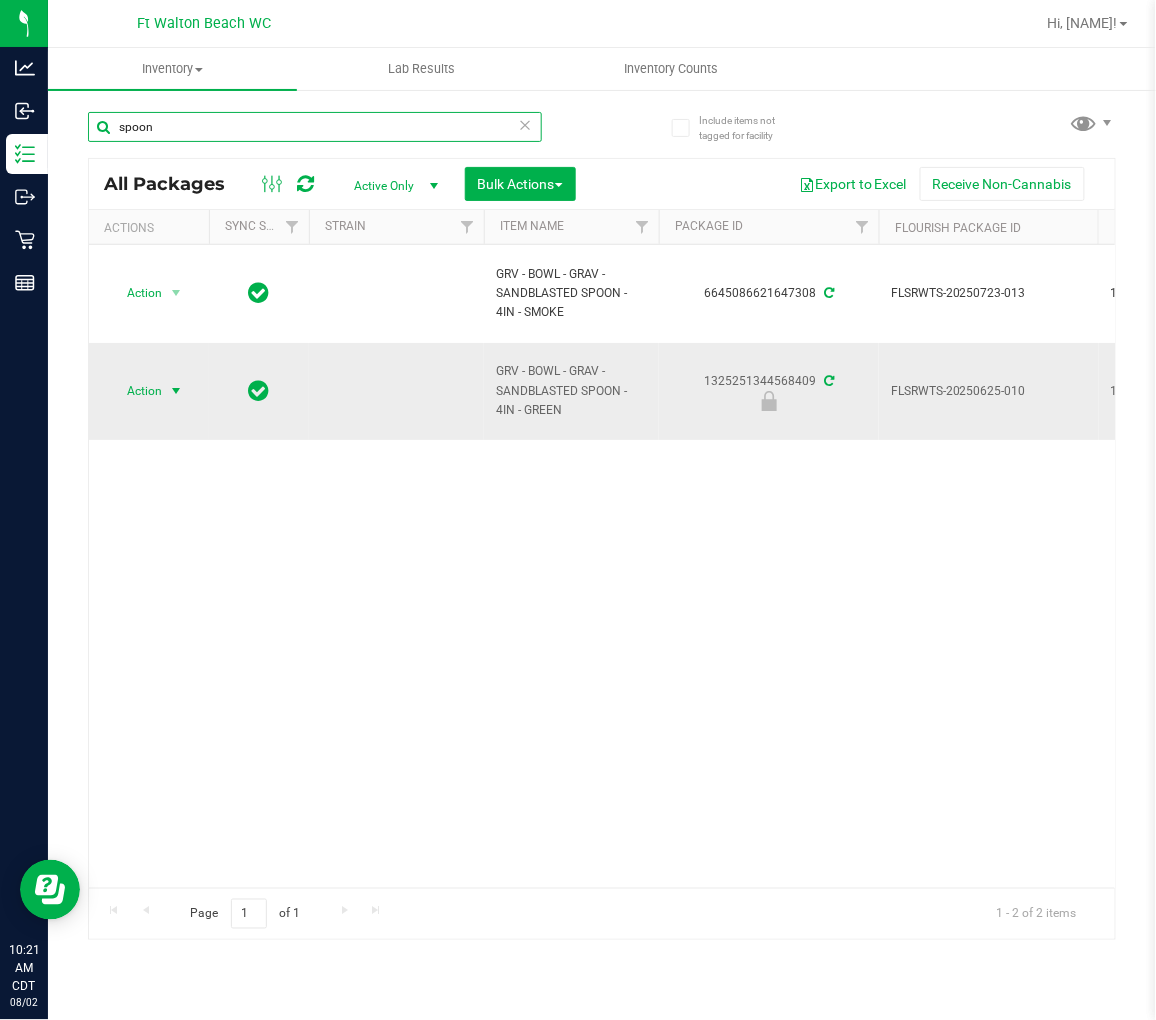 type on "spoon" 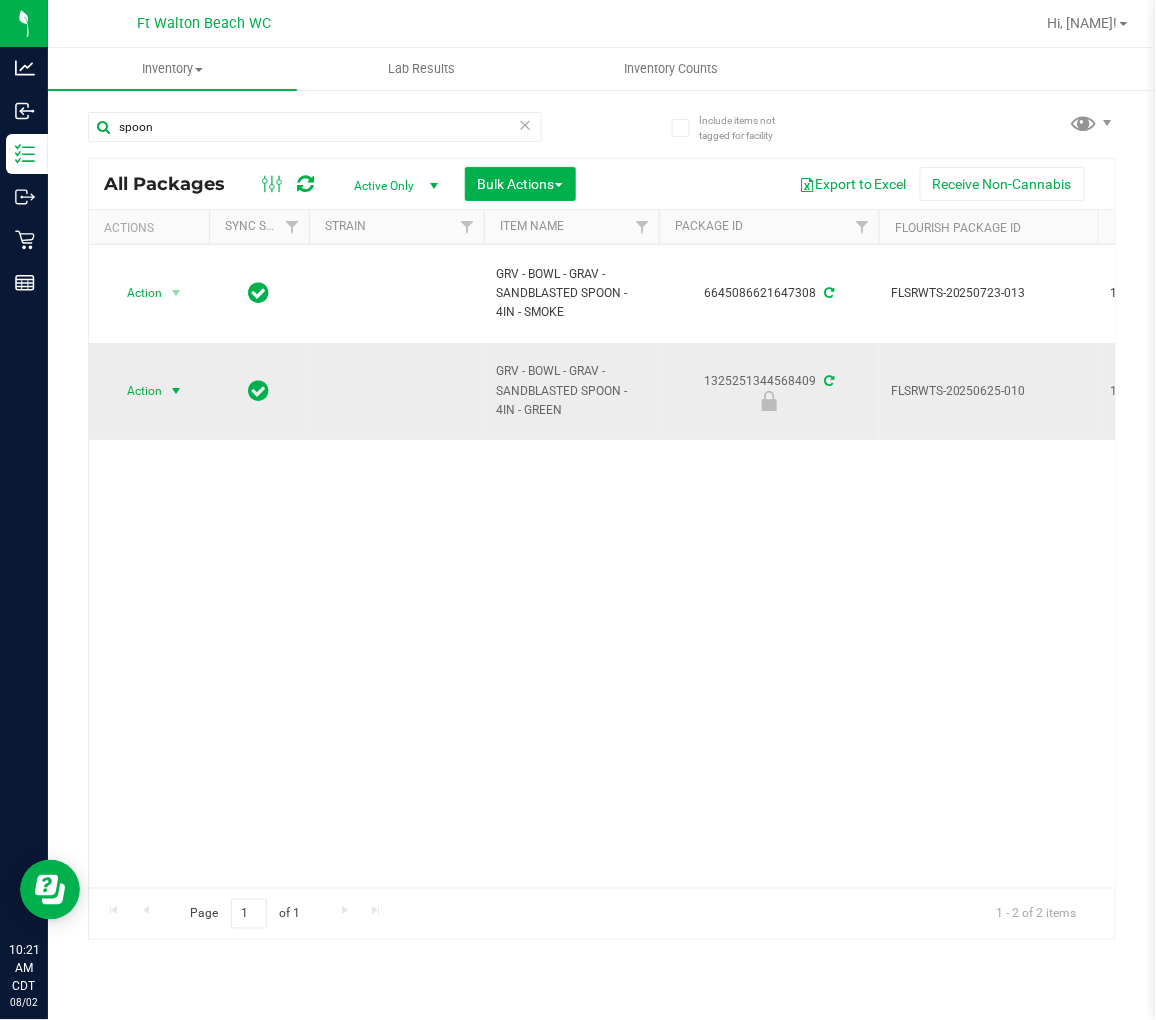 click at bounding box center (176, 391) 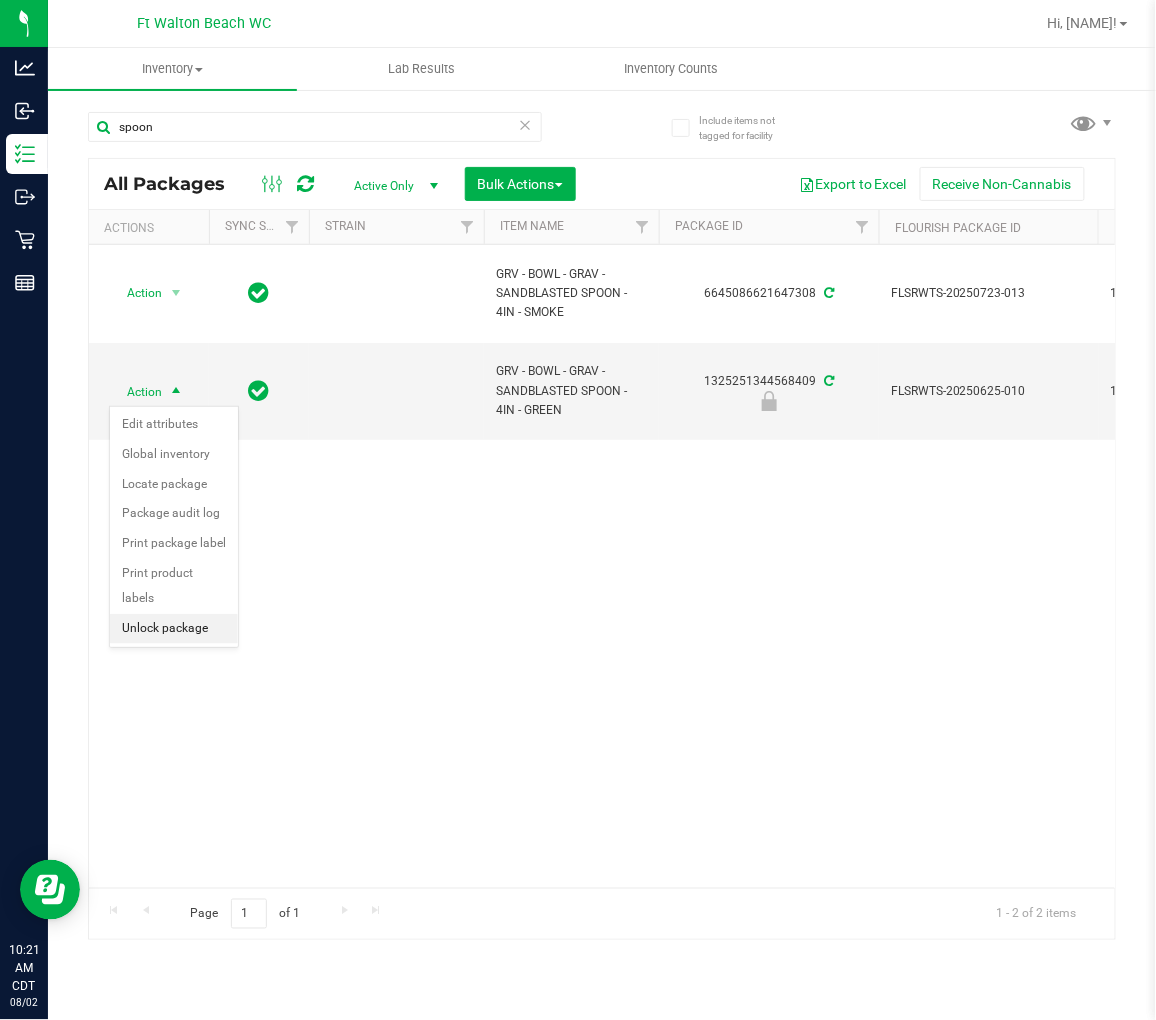 click on "Unlock package" at bounding box center (174, 629) 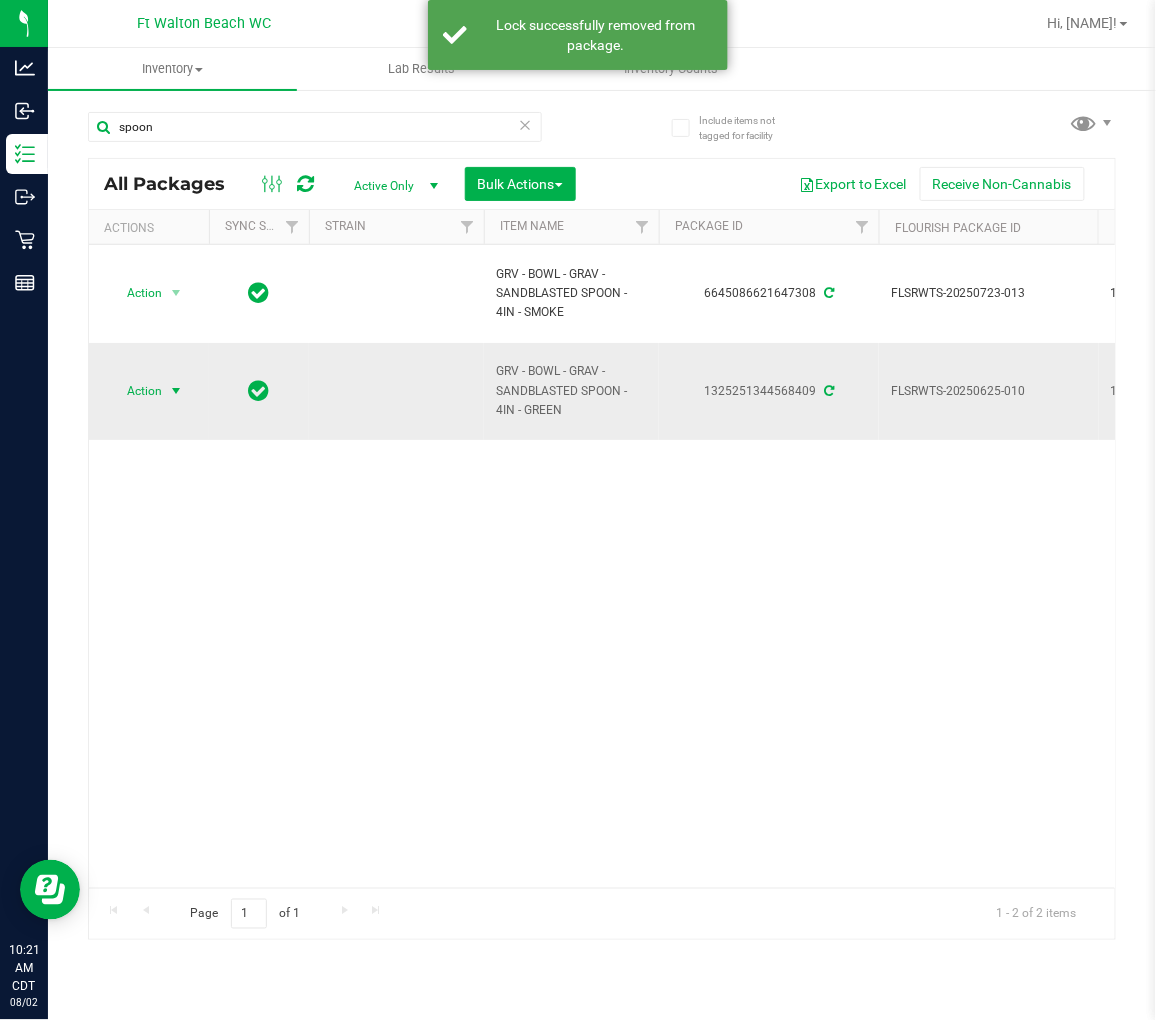 click on "Action" at bounding box center [136, 391] 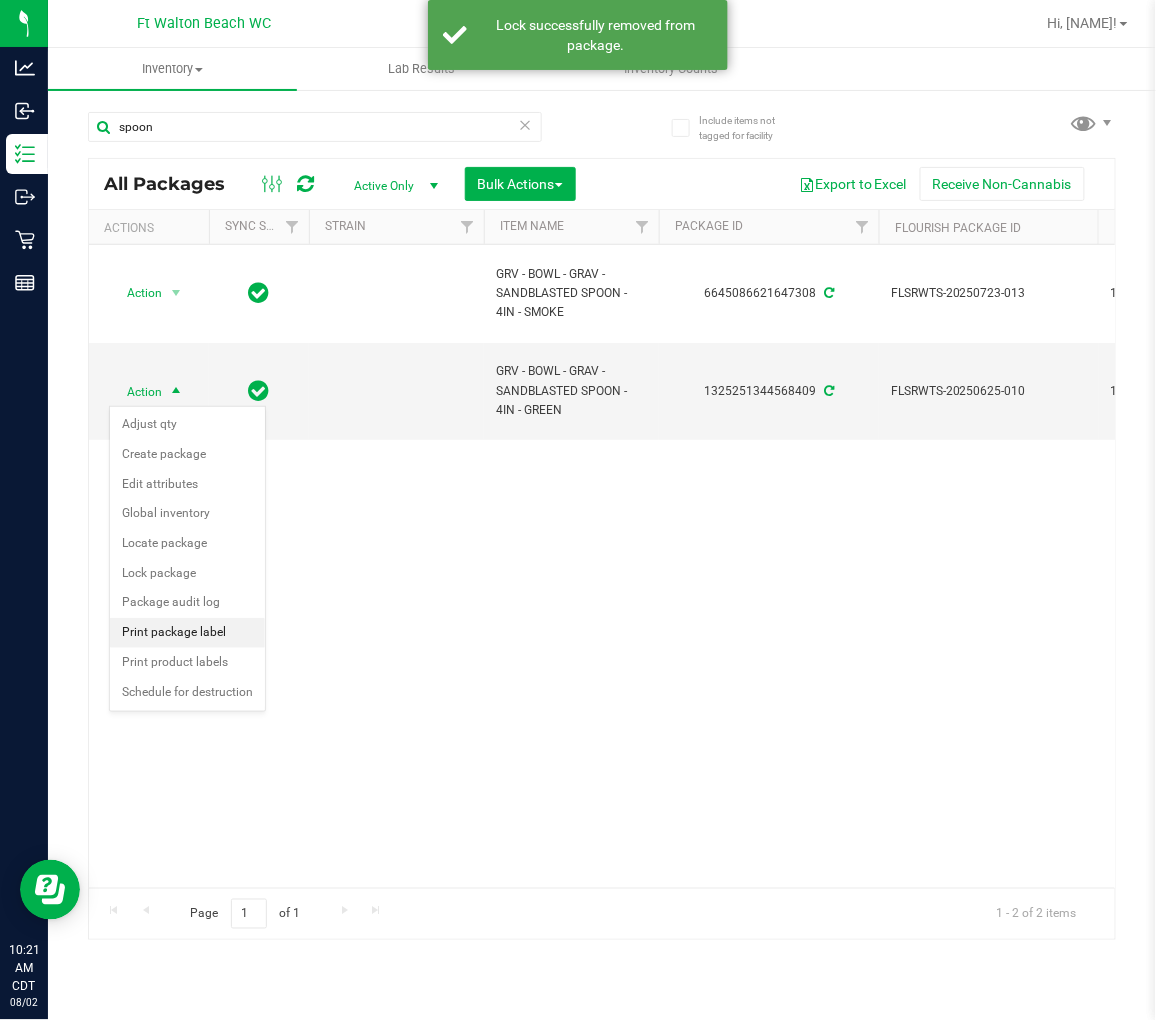 click on "Print package label" at bounding box center [187, 633] 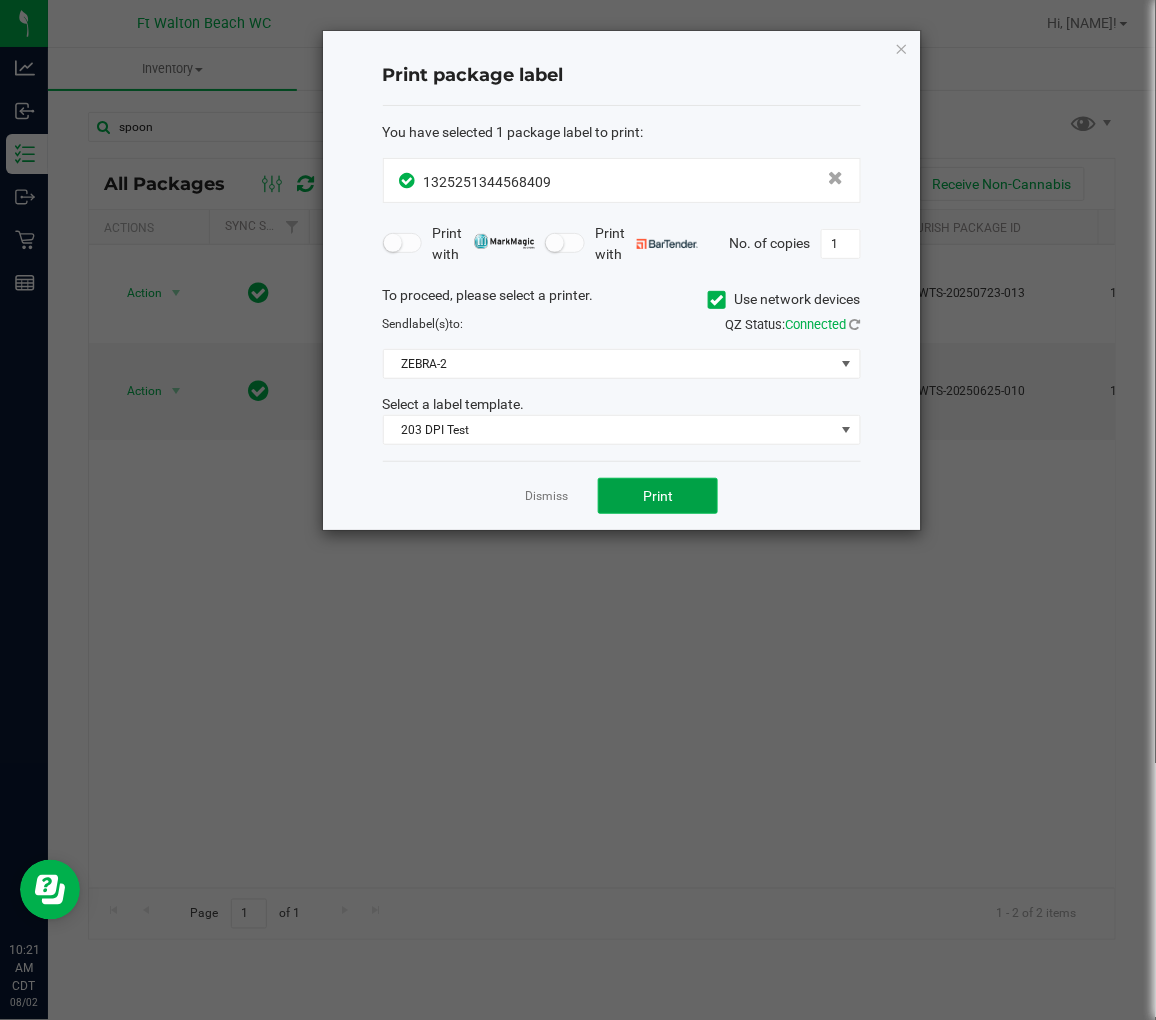 click on "Print" 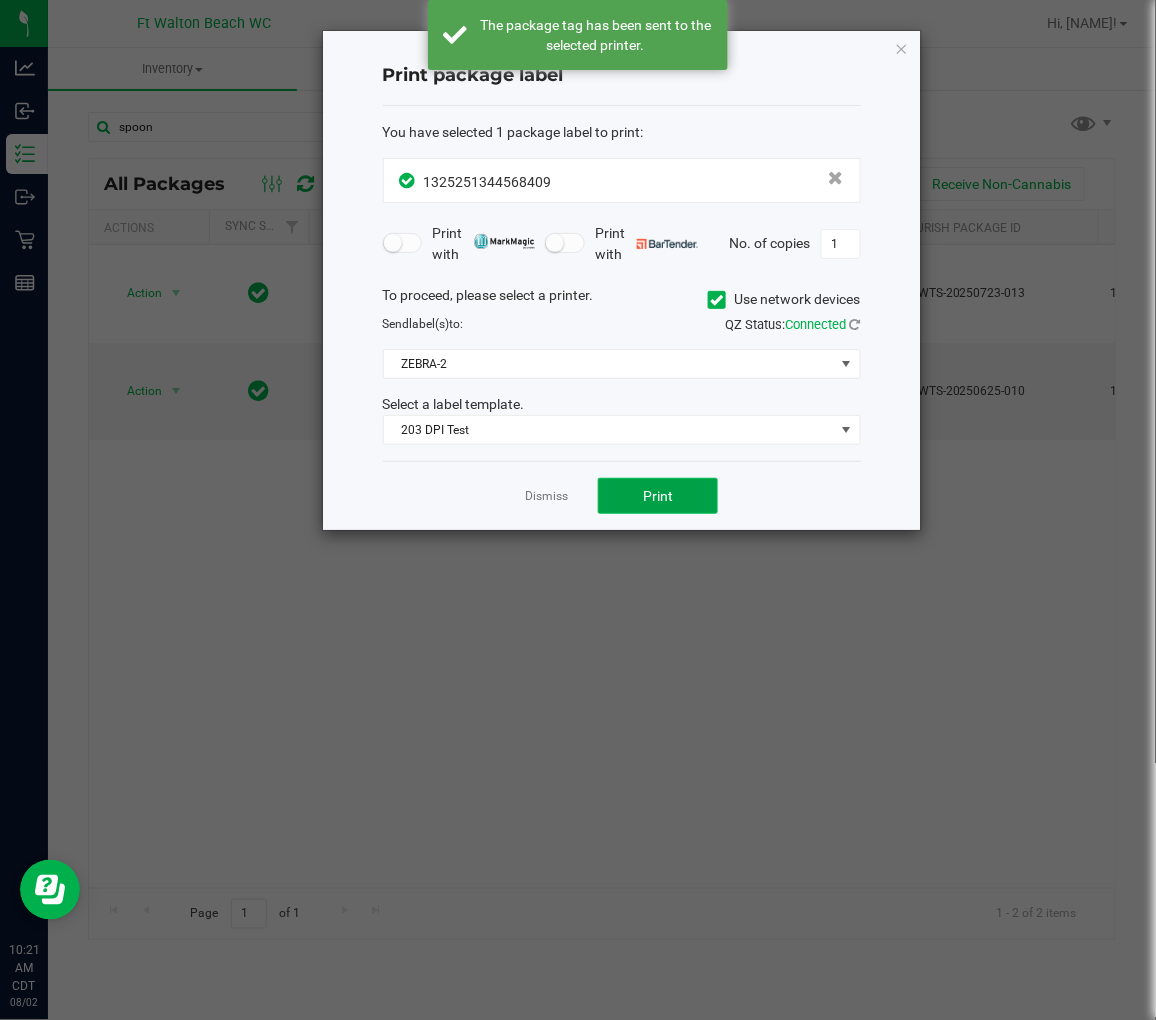 click on "Print" 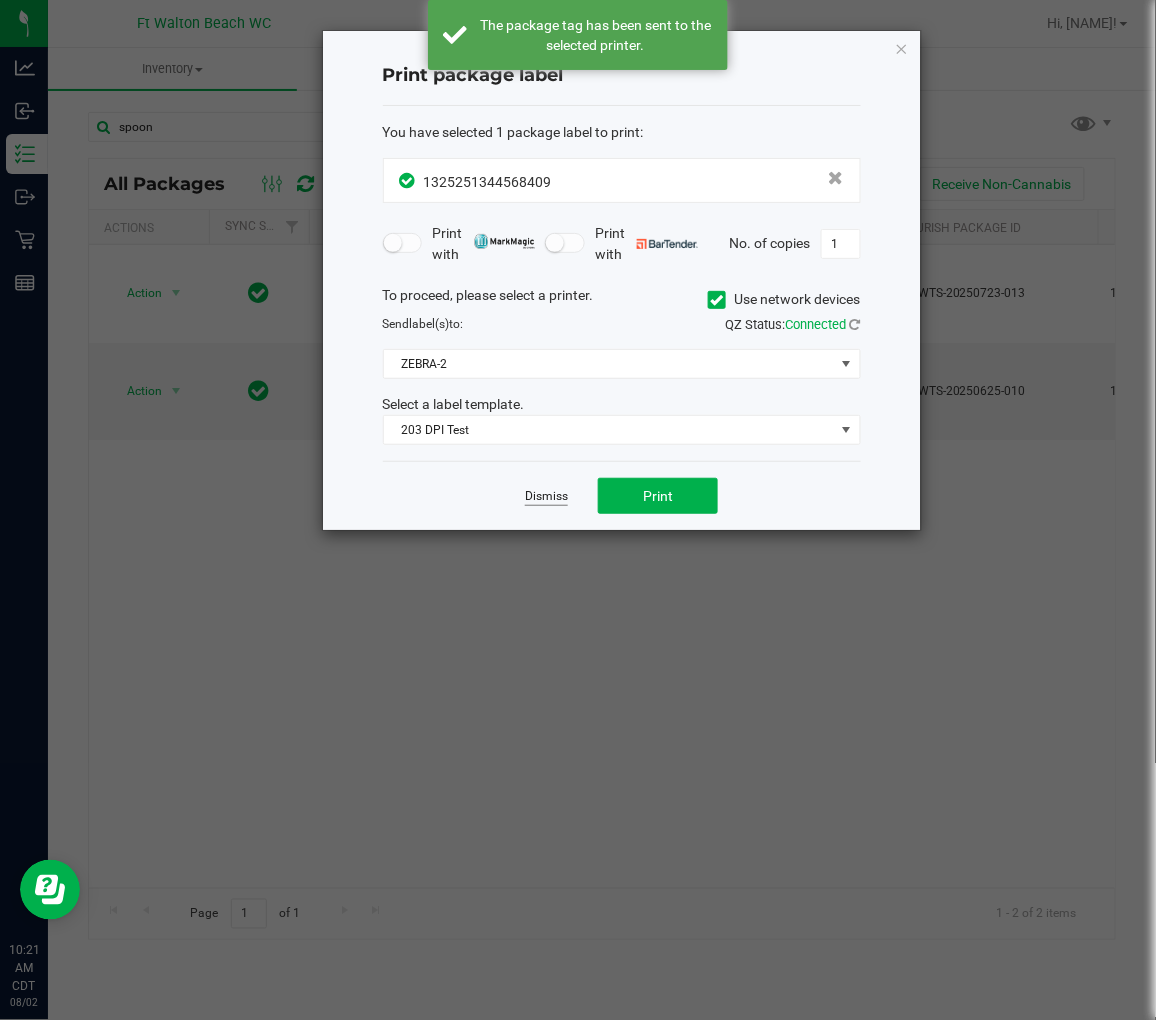 click on "Dismiss" 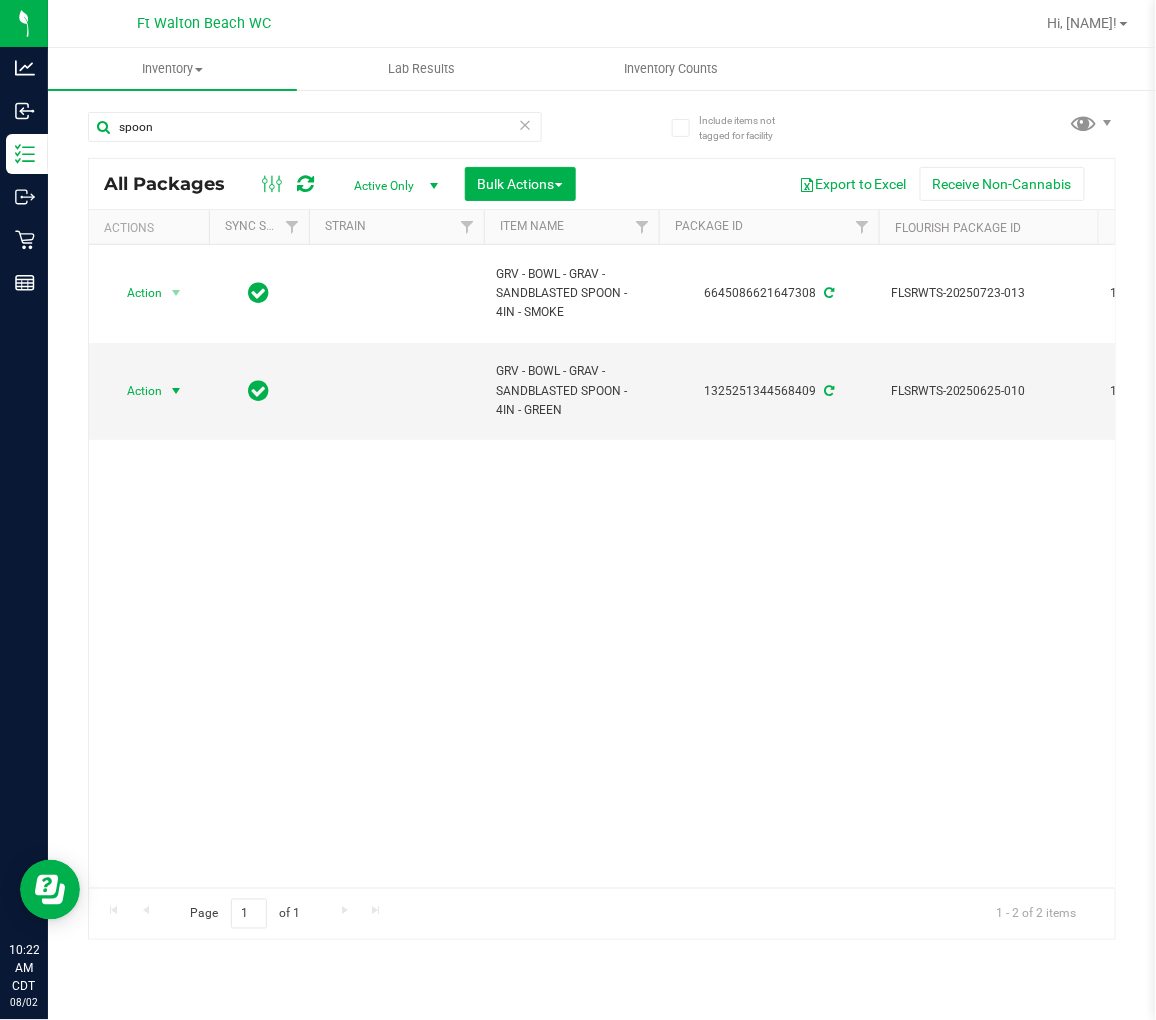 click at bounding box center (526, 124) 